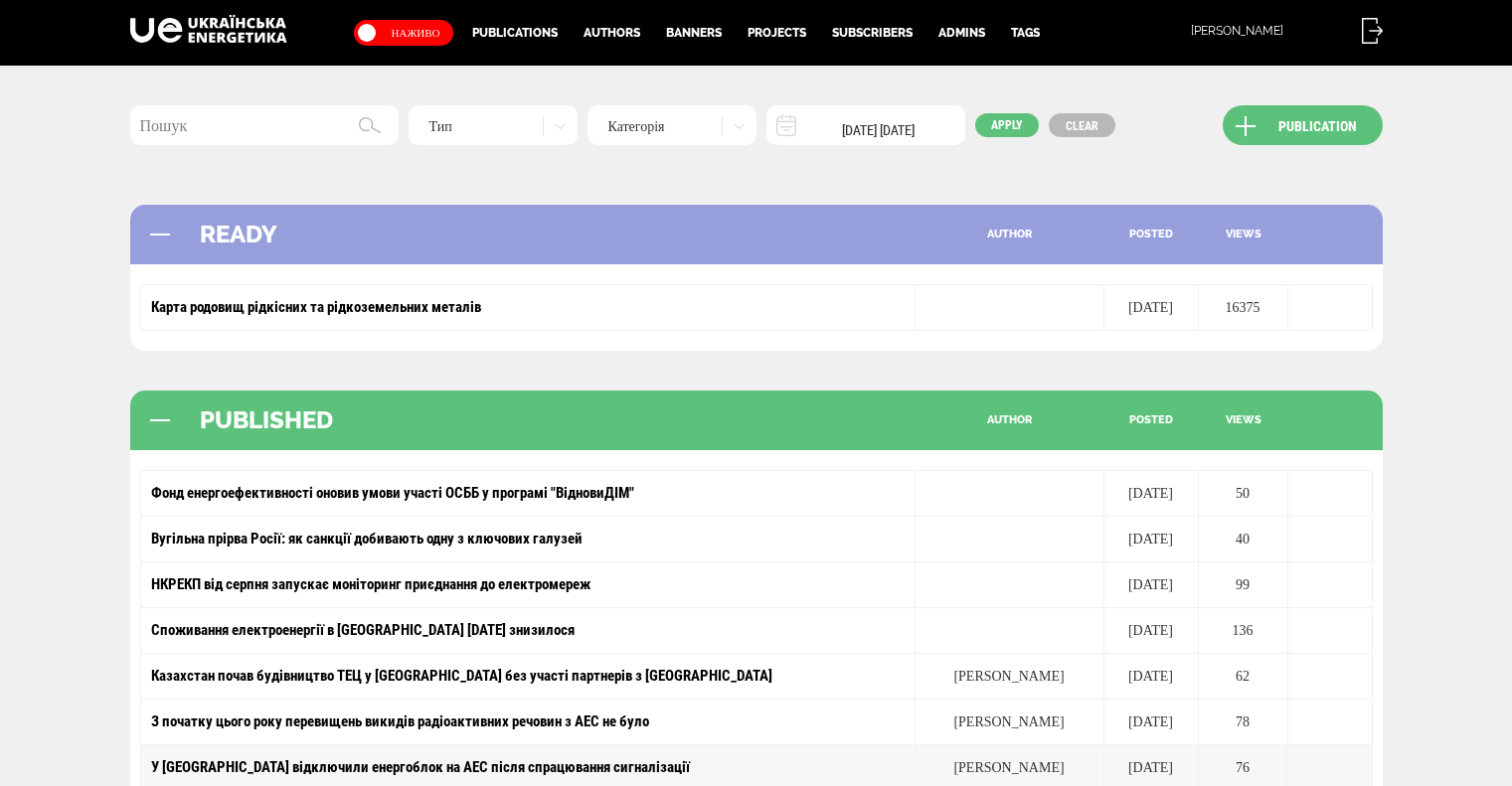 scroll, scrollTop: 0, scrollLeft: 0, axis: both 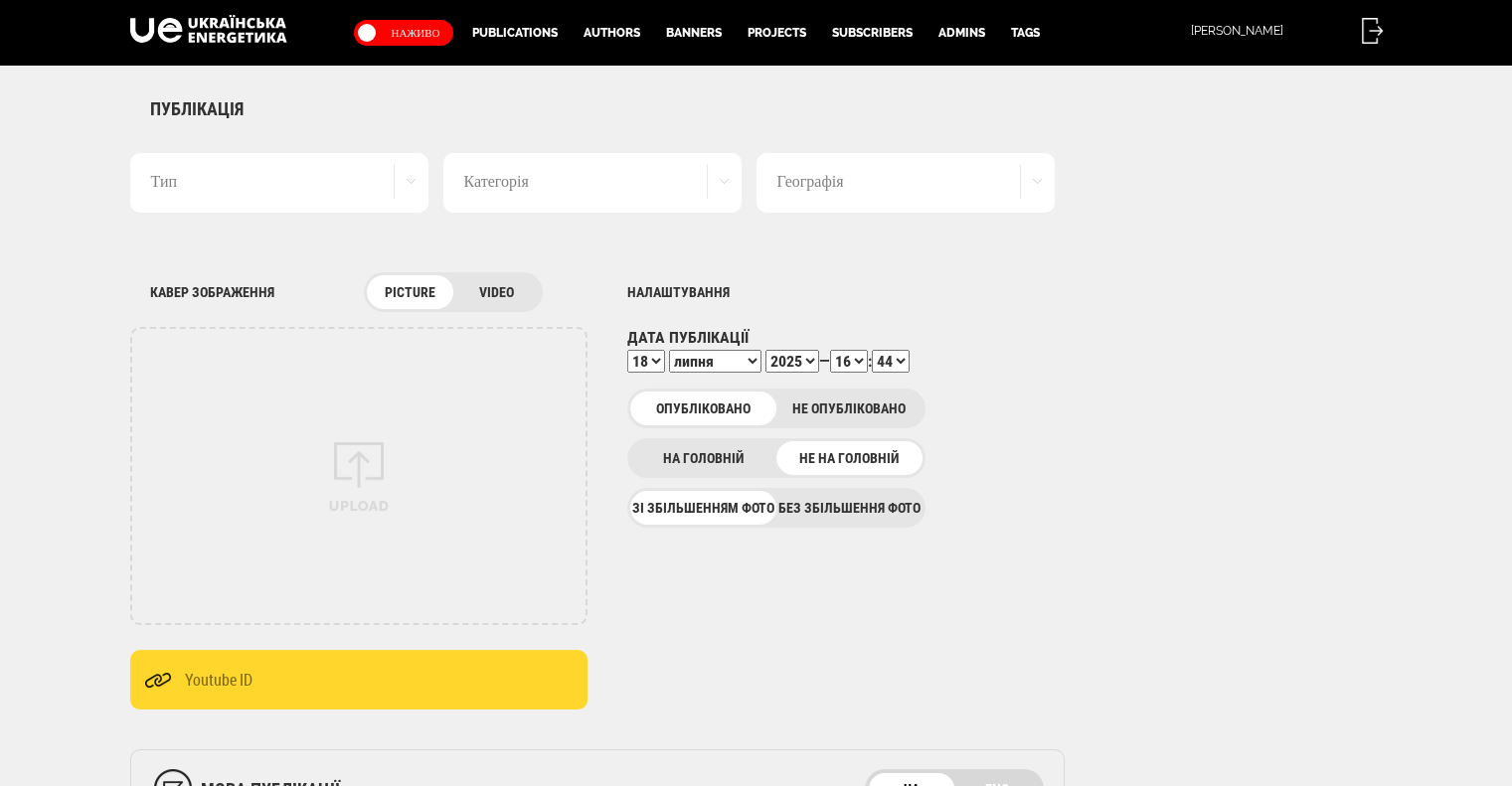 click on "Тип" at bounding box center [279, 183] 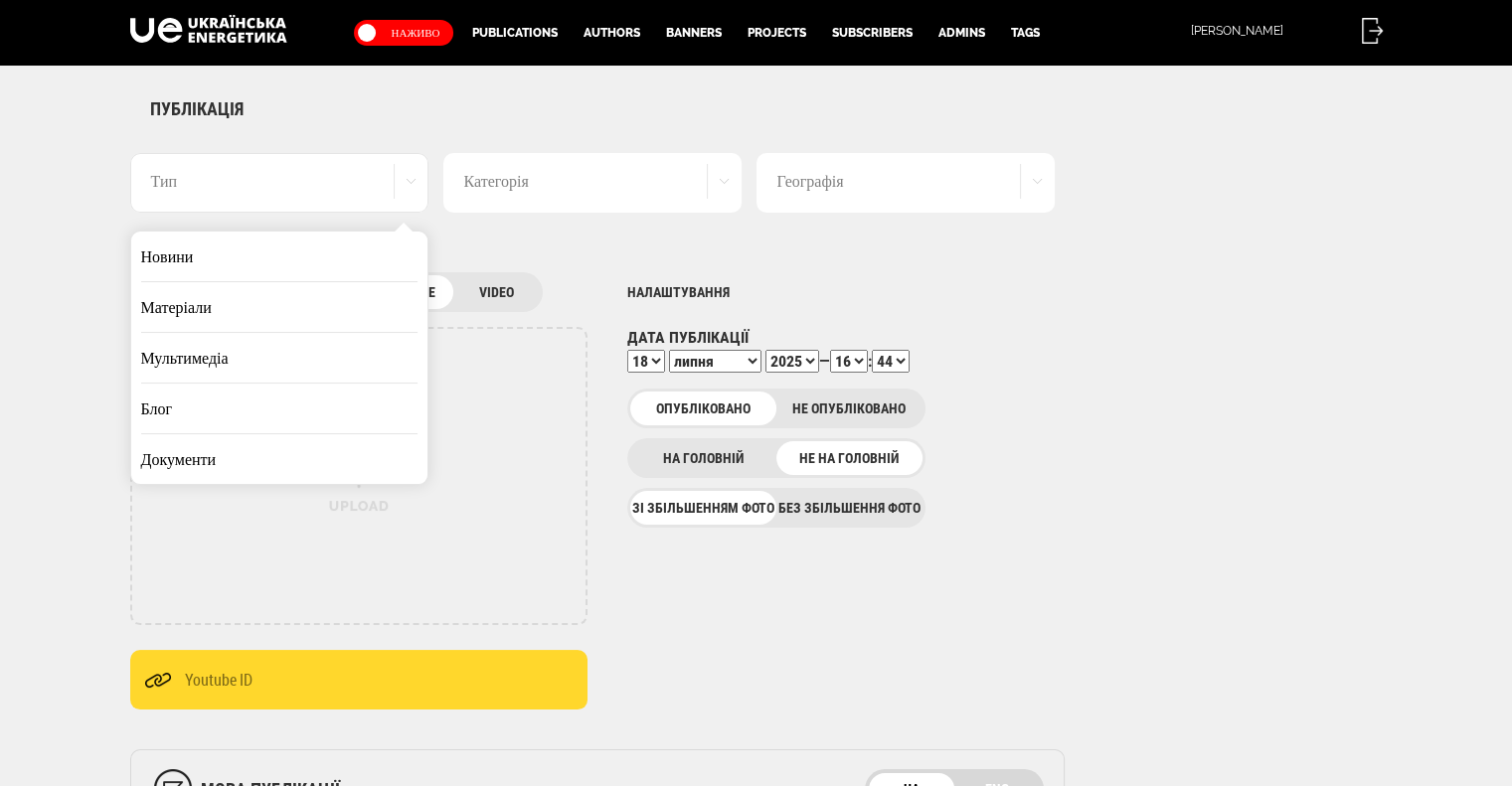 click on "Матеріали" at bounding box center (279, 307) 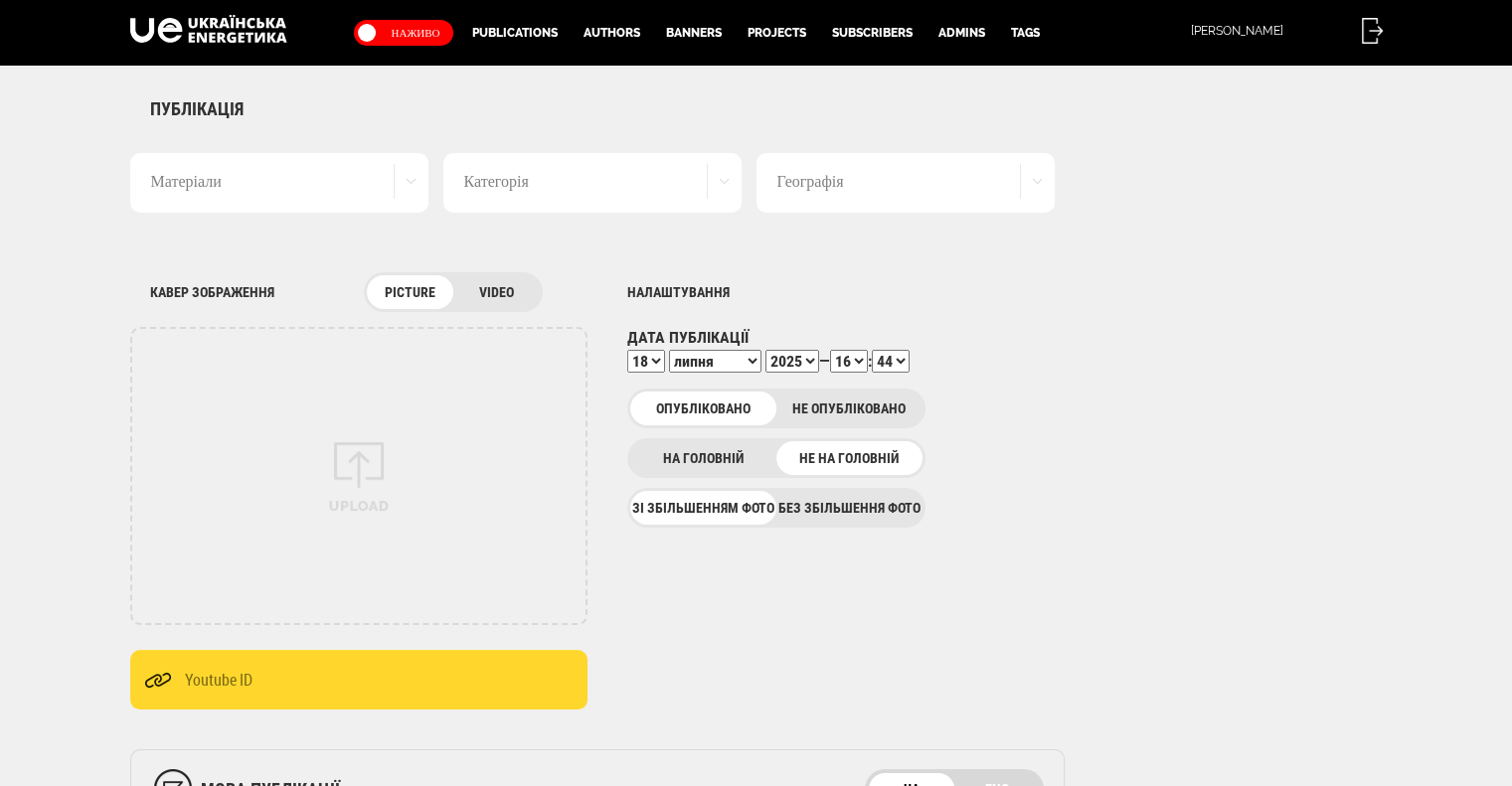 click on "Категорія" at bounding box center [592, 183] 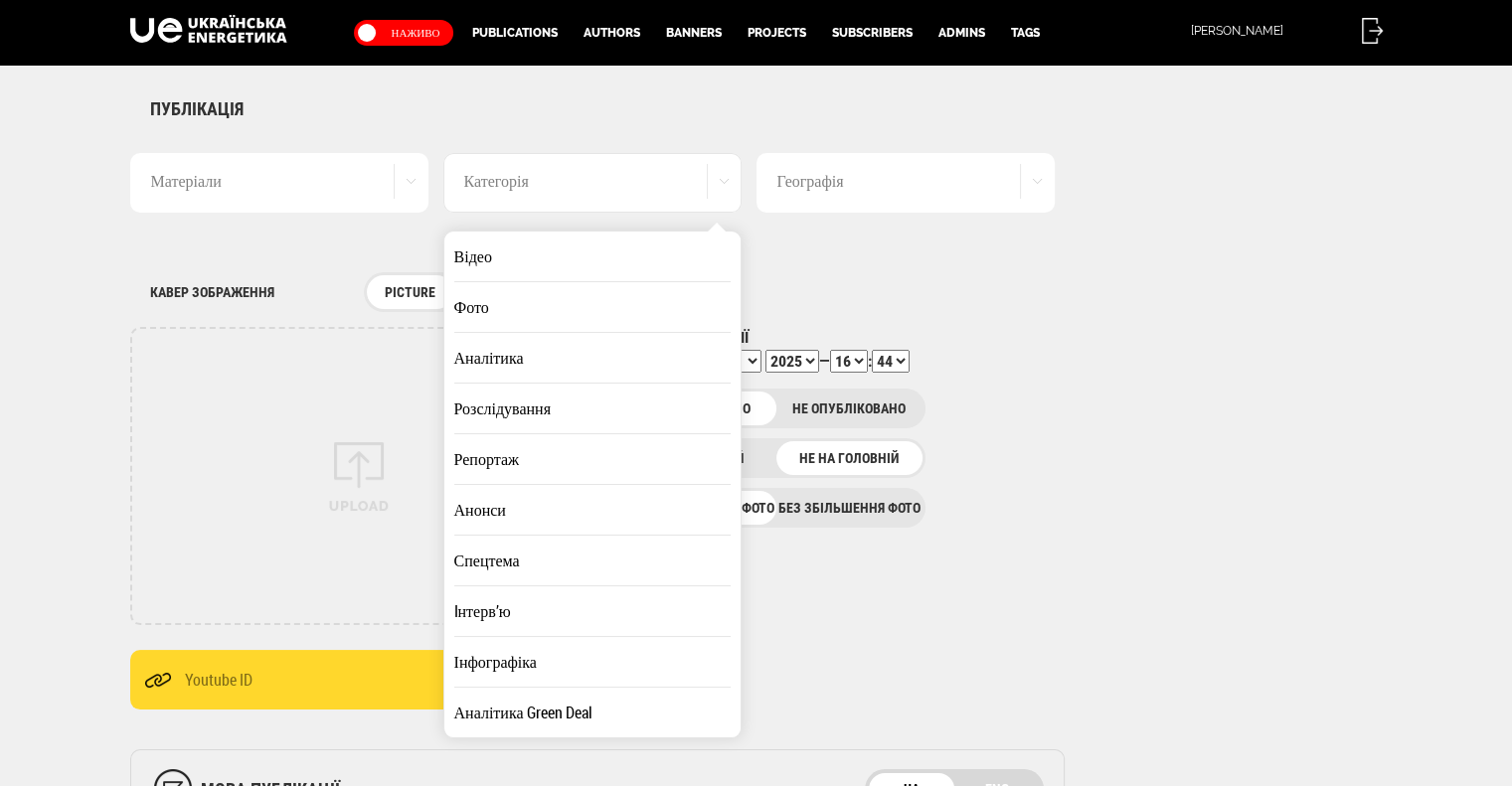 click on "Аналітика" at bounding box center (592, 358) 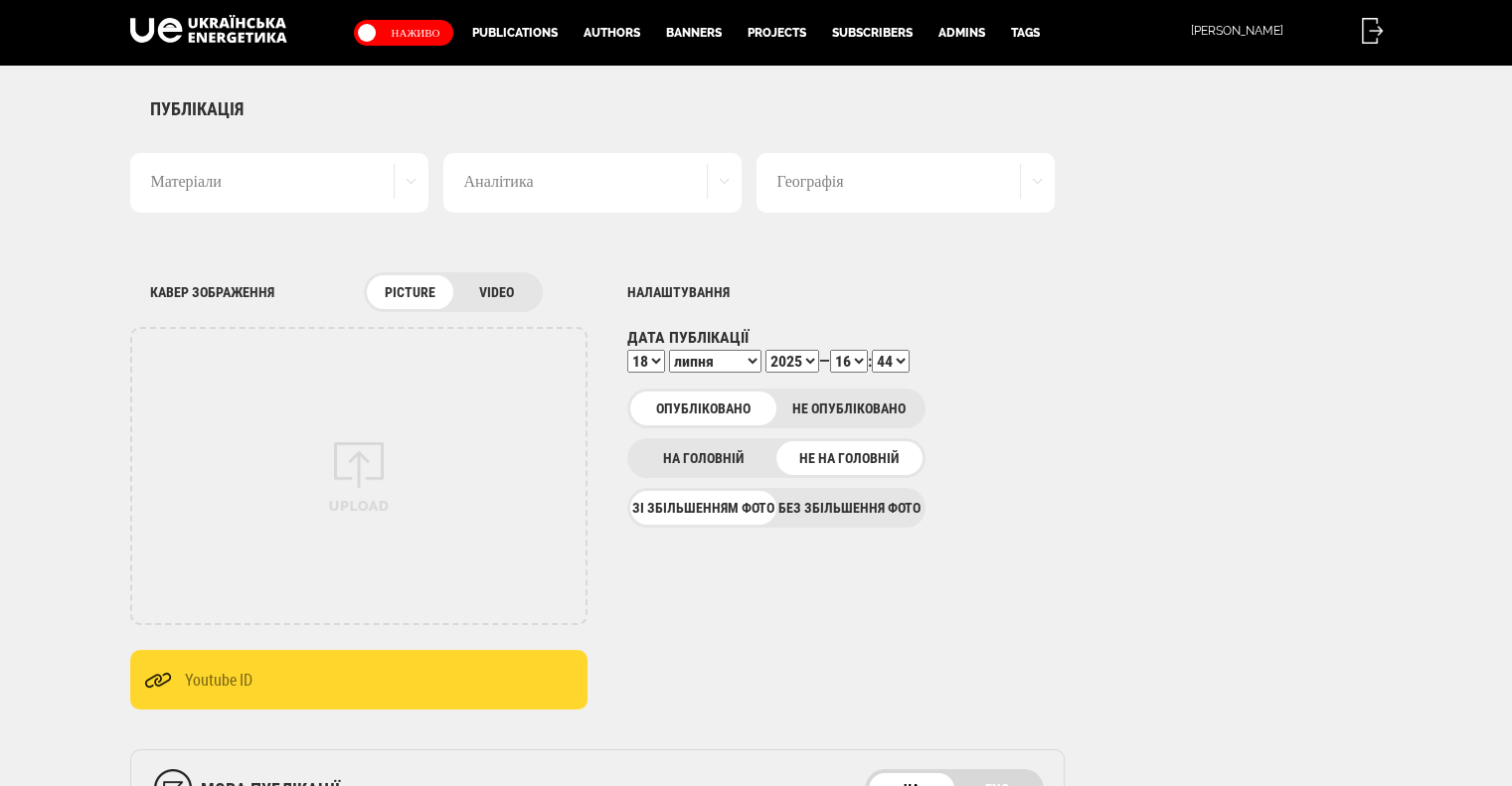 click on "Географія" at bounding box center [906, 183] 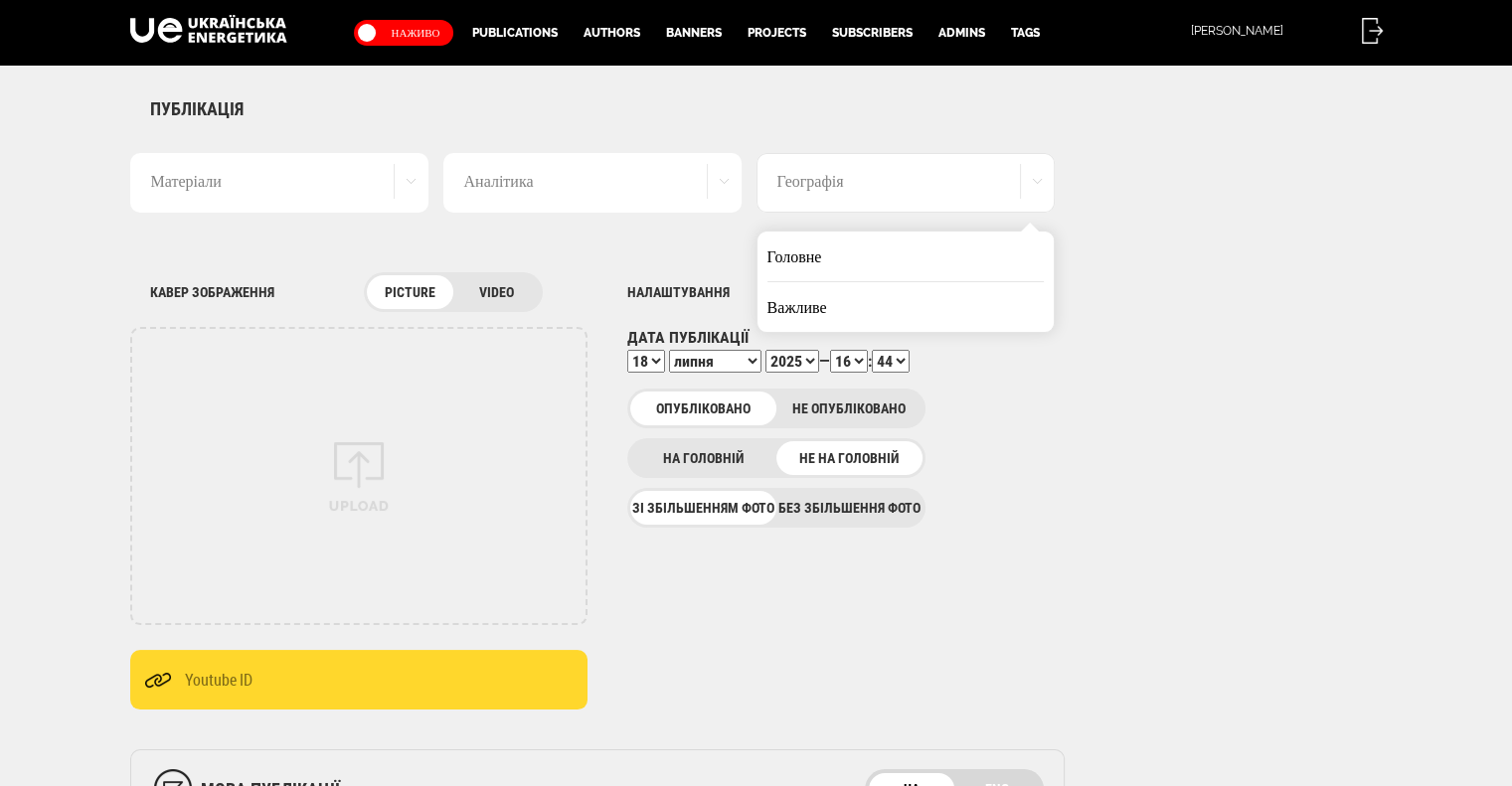click on "Головне" at bounding box center (906, 256) 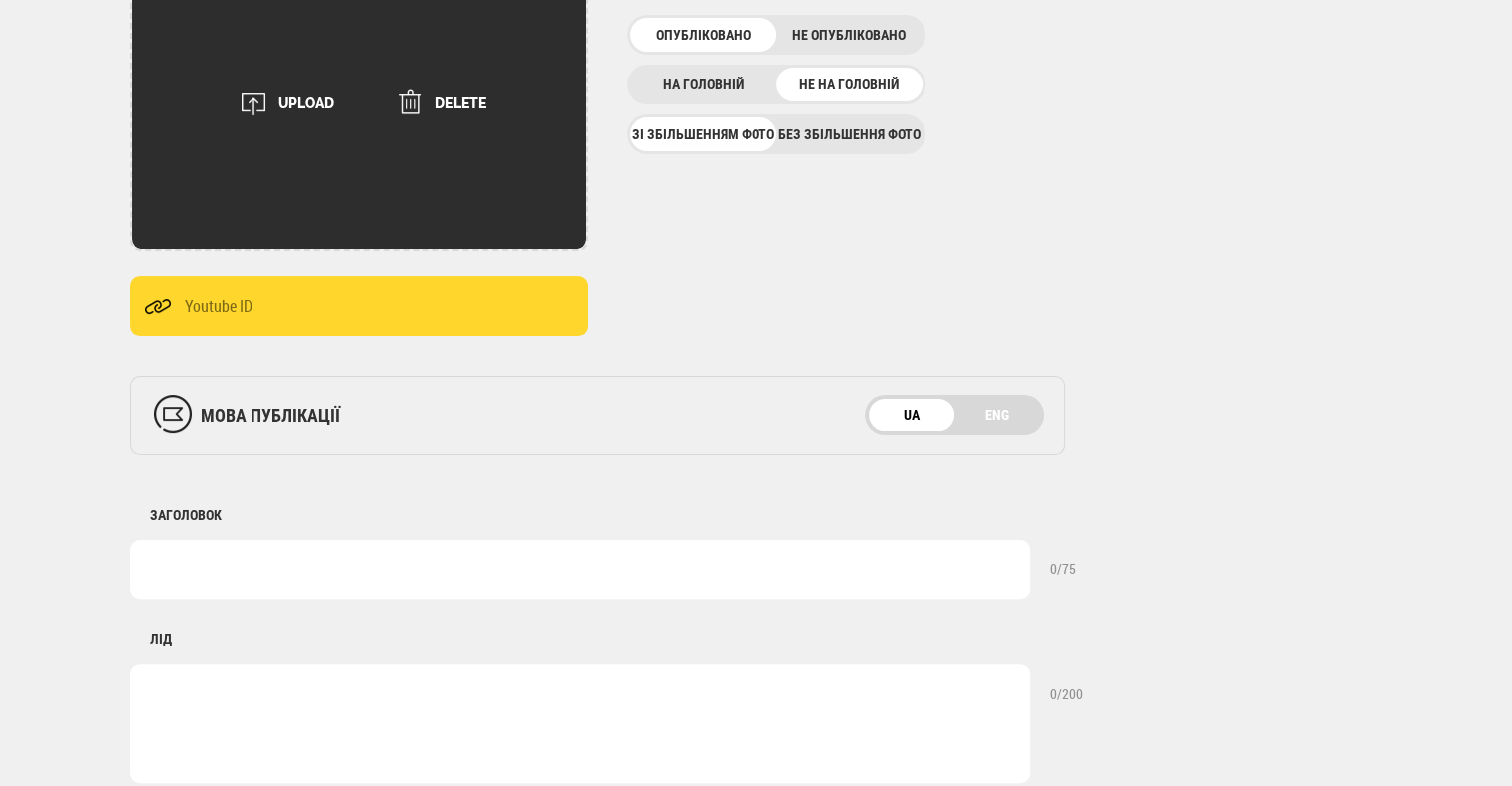scroll, scrollTop: 397, scrollLeft: 0, axis: vertical 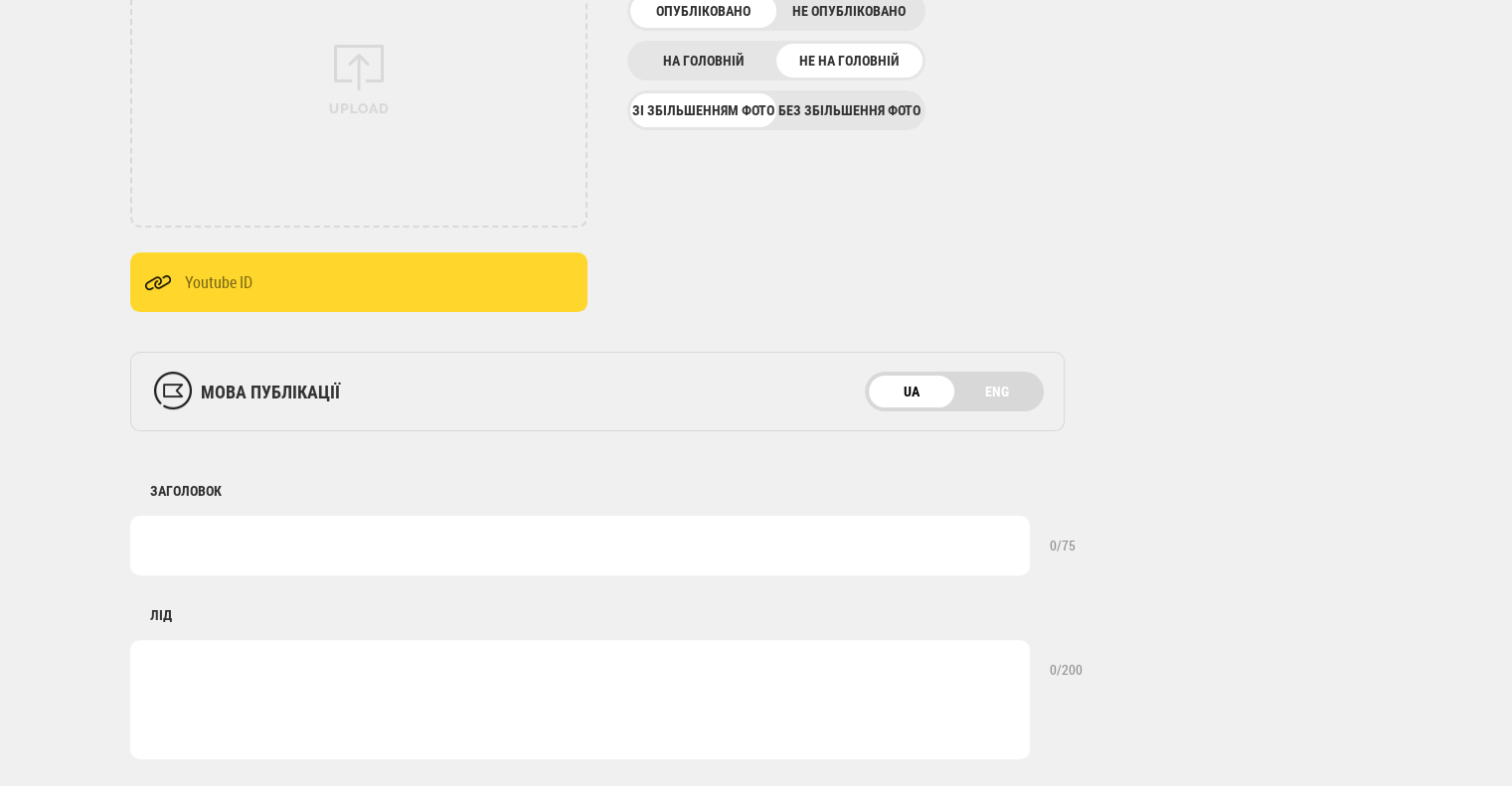 click at bounding box center [580, 546] 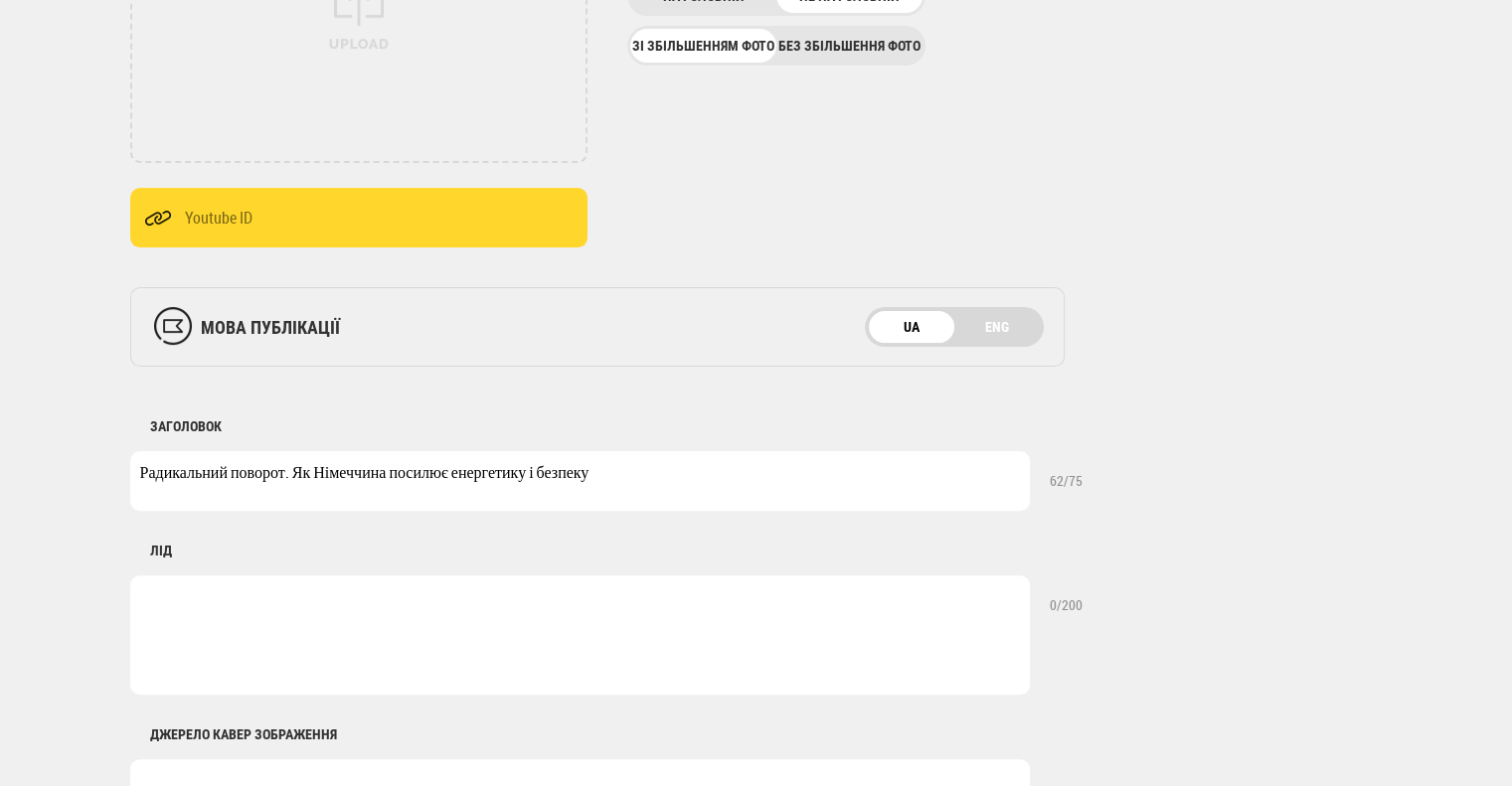 scroll, scrollTop: 497, scrollLeft: 0, axis: vertical 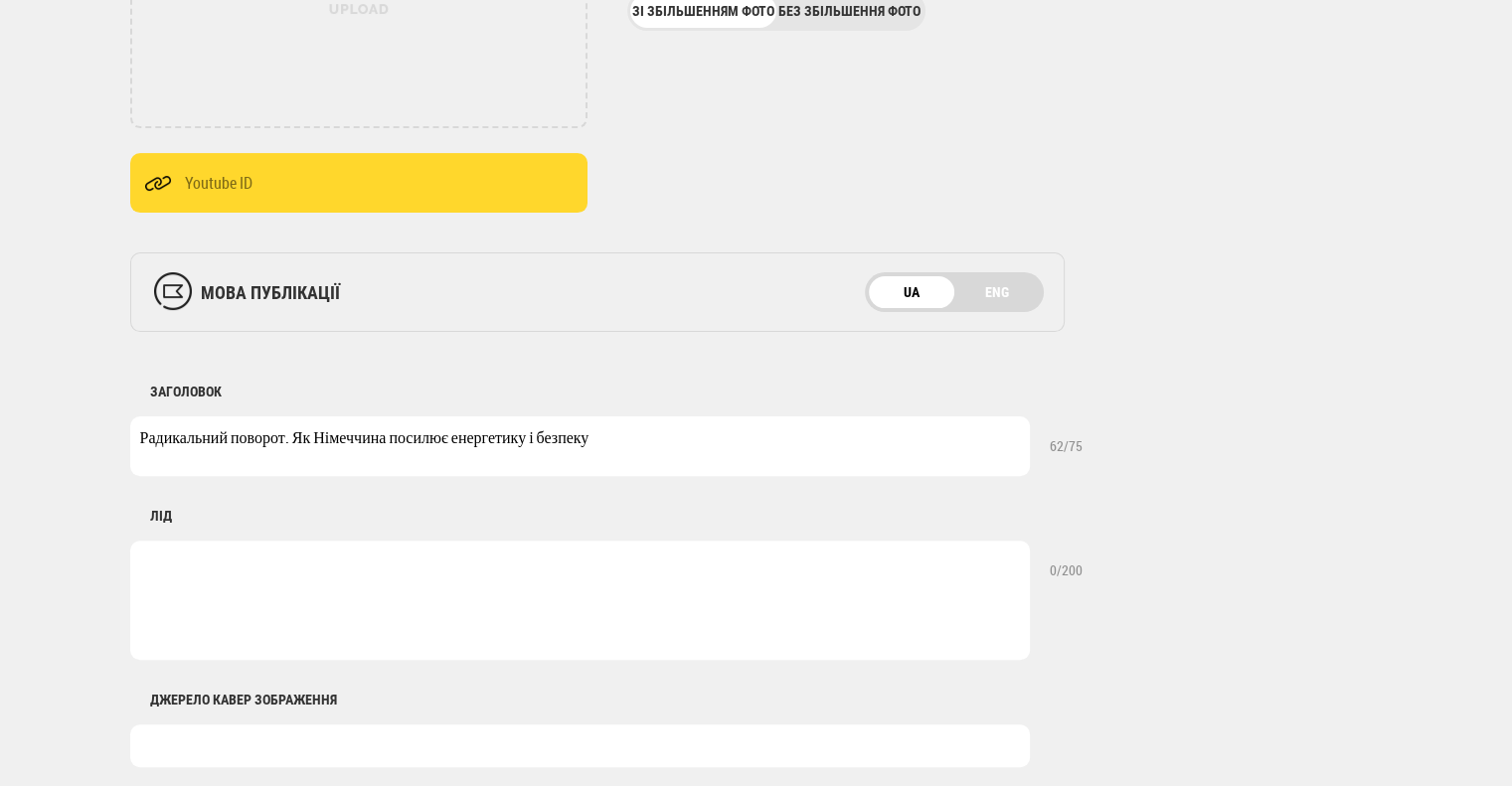 type on "Радикальний поворот. Як Німеччина посилює енергетику і безпеку" 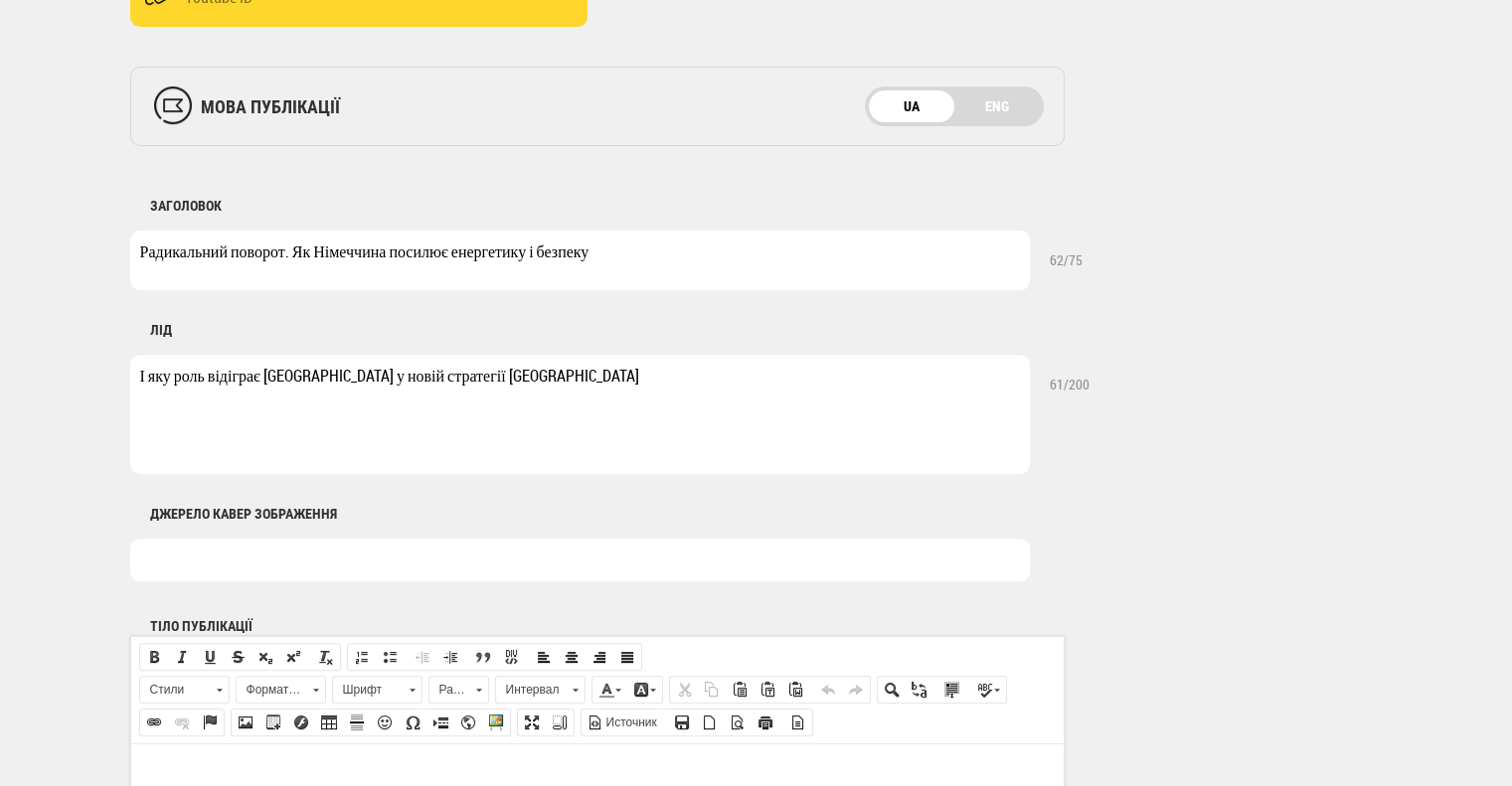scroll, scrollTop: 696, scrollLeft: 0, axis: vertical 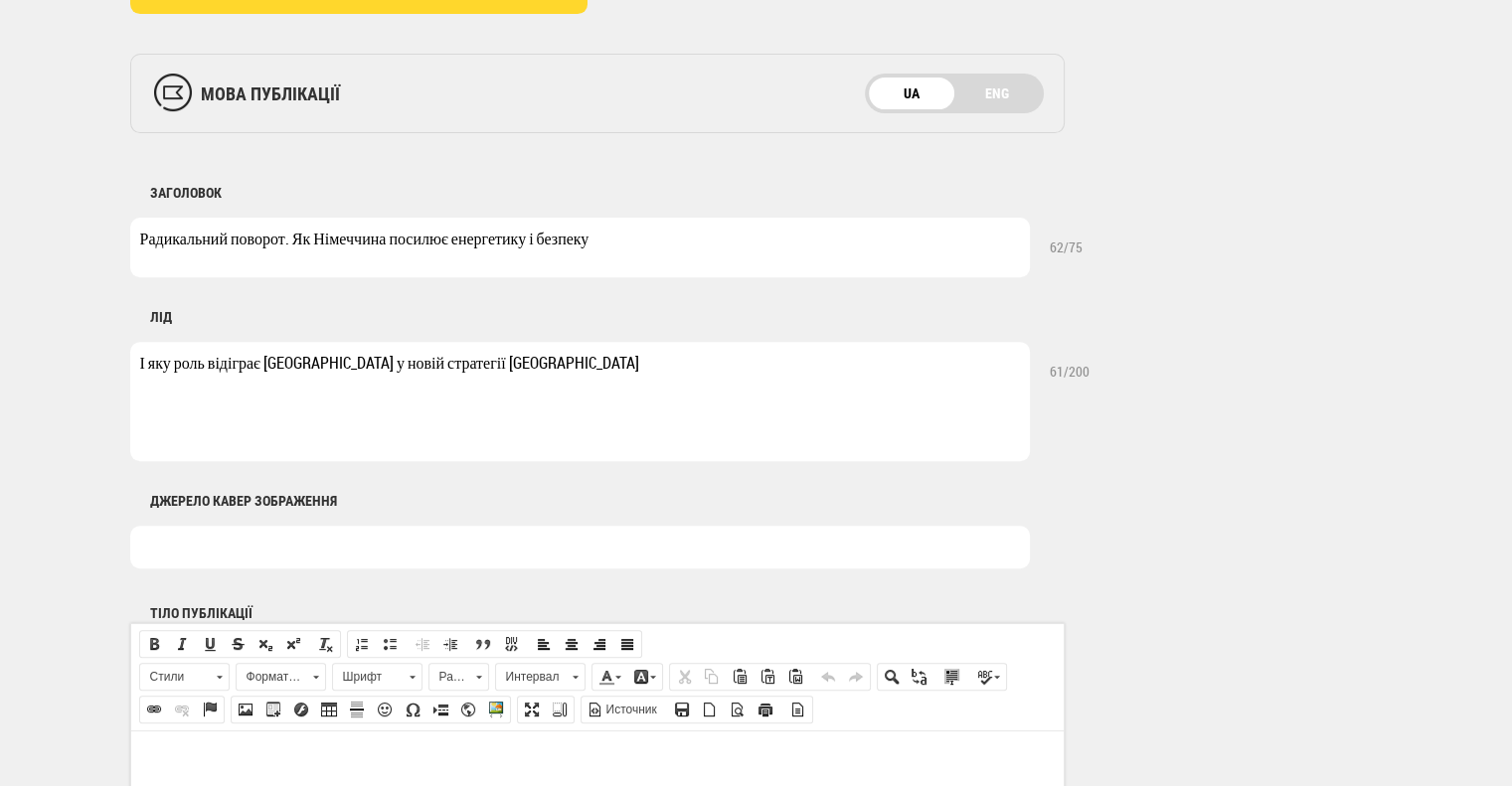 type on "І яку роль відіграє Велика Британія у новій стратегії Берліну" 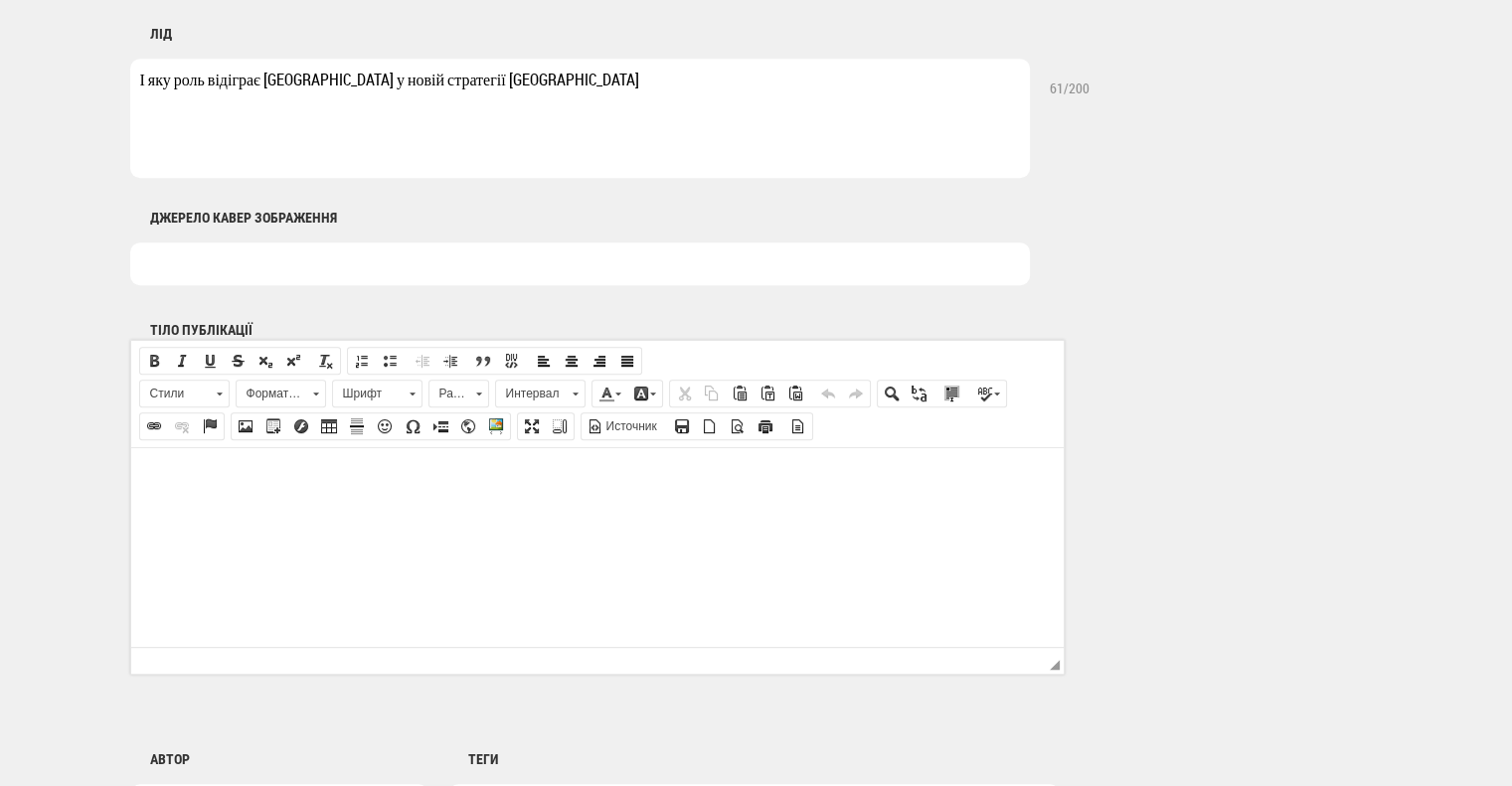 scroll, scrollTop: 994, scrollLeft: 0, axis: vertical 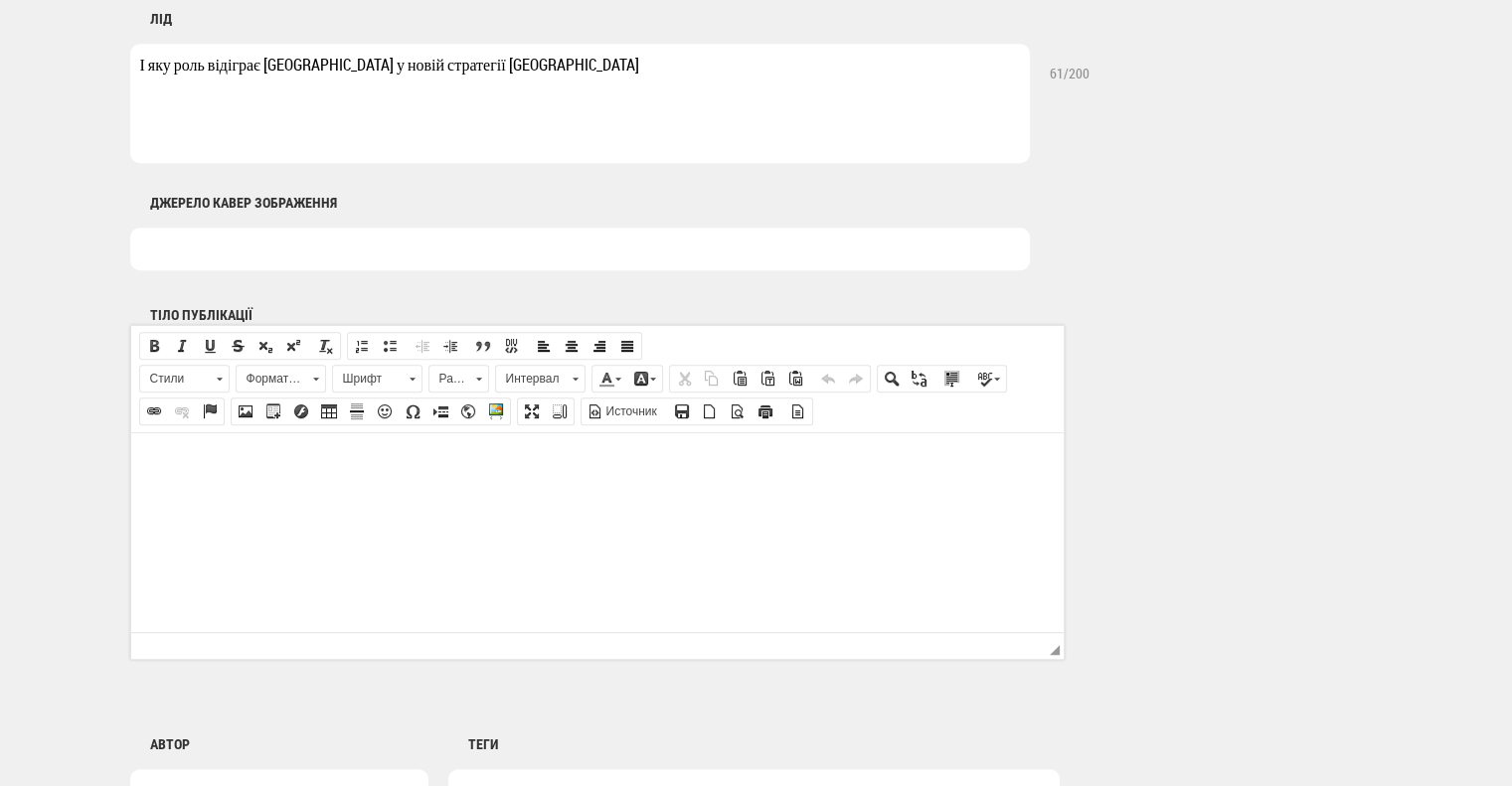 click at bounding box center [596, 462] 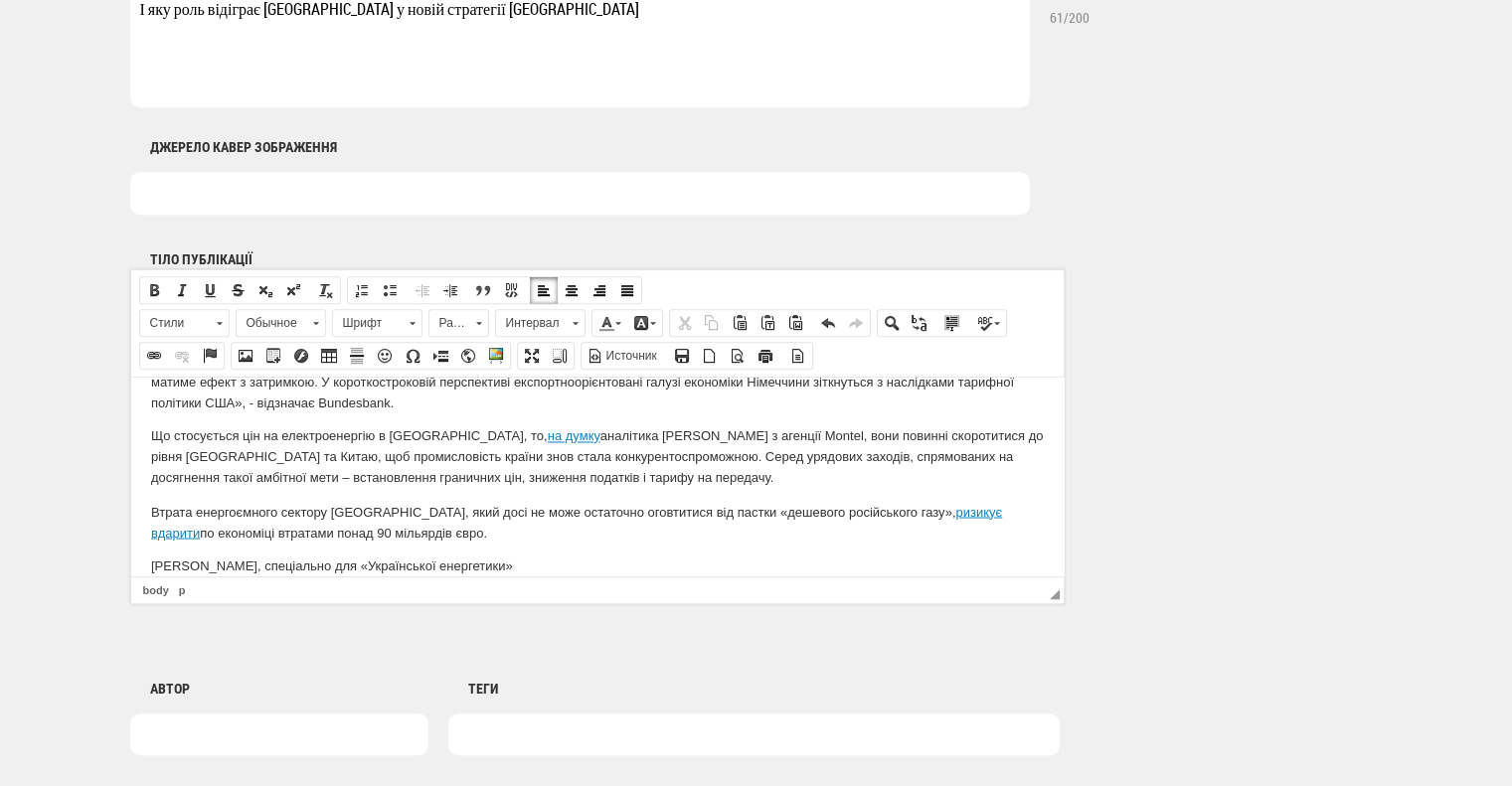 scroll, scrollTop: 1093, scrollLeft: 0, axis: vertical 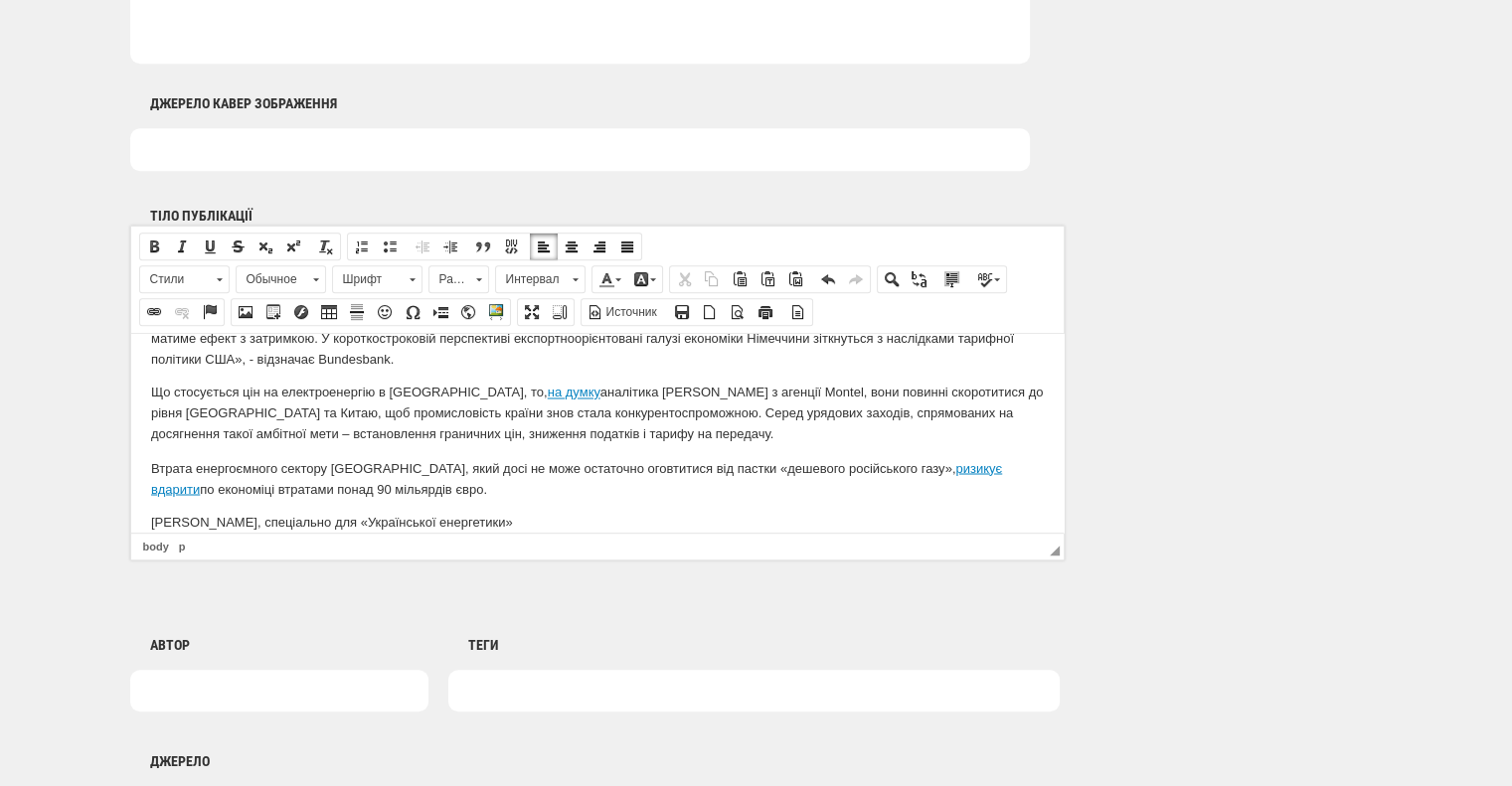 drag, startPoint x: 566, startPoint y: 510, endPoint x: 134, endPoint y: 495, distance: 432.26034 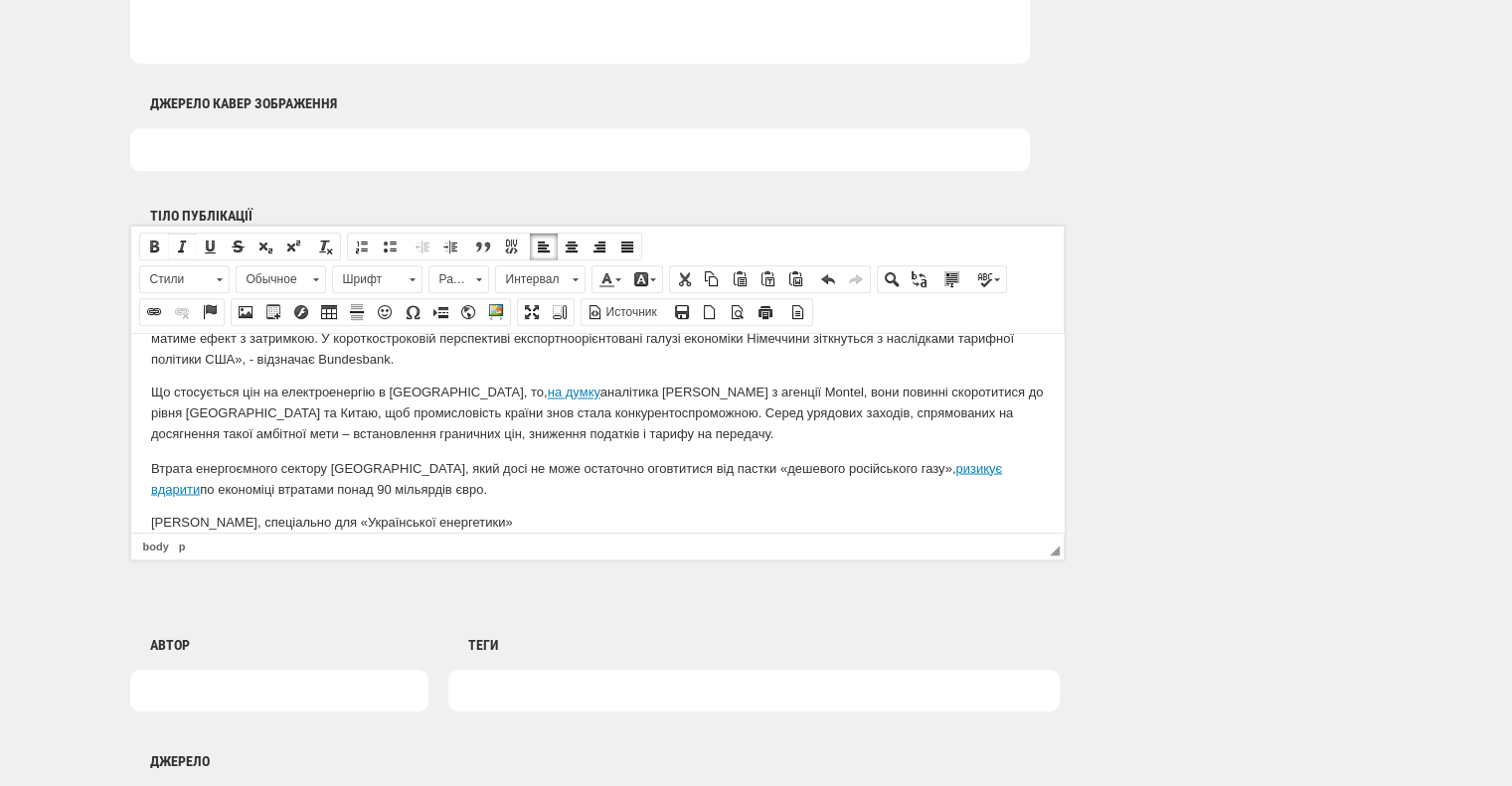 click at bounding box center [182, 246] 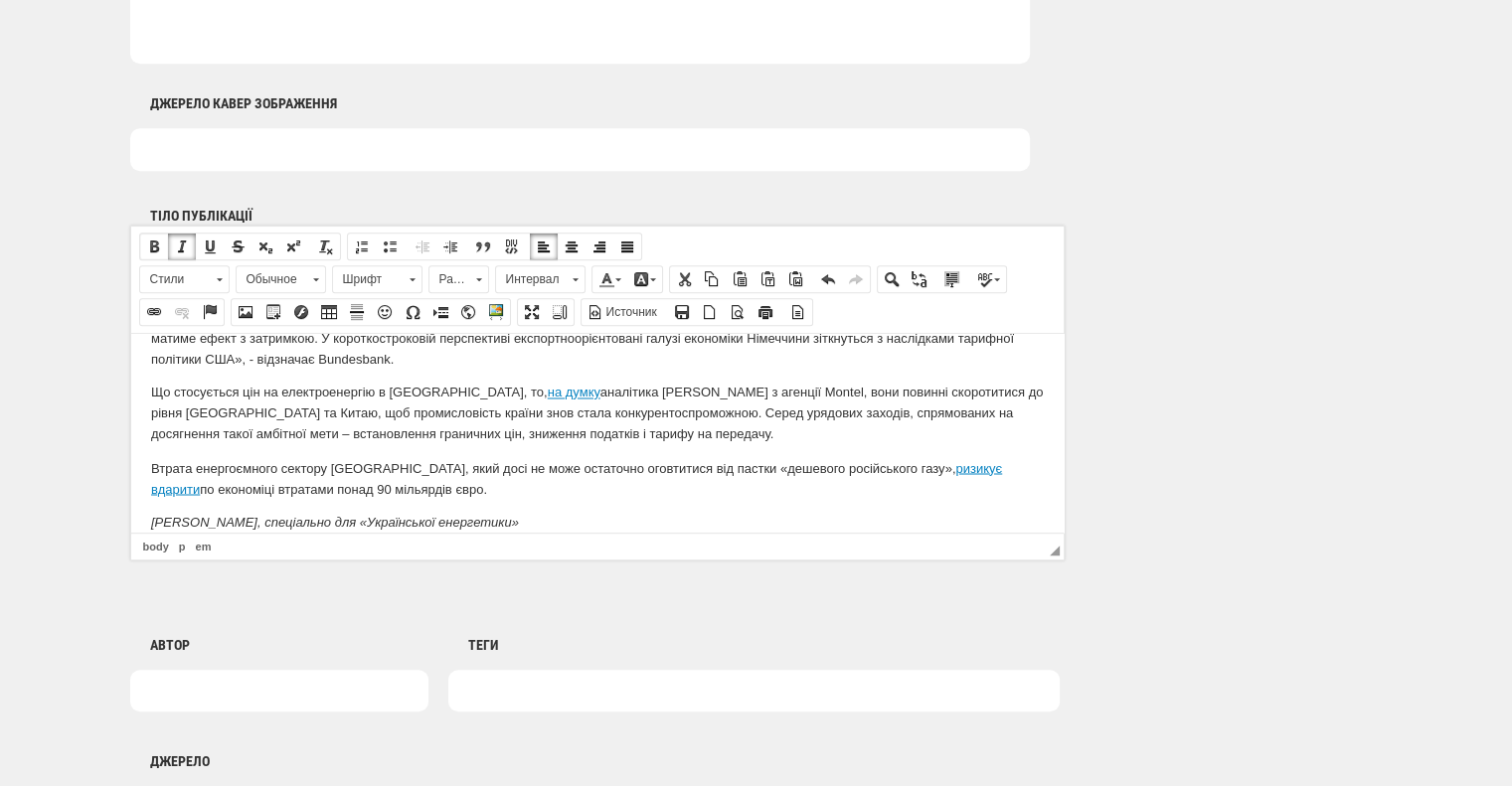 click at bounding box center (154, 246) 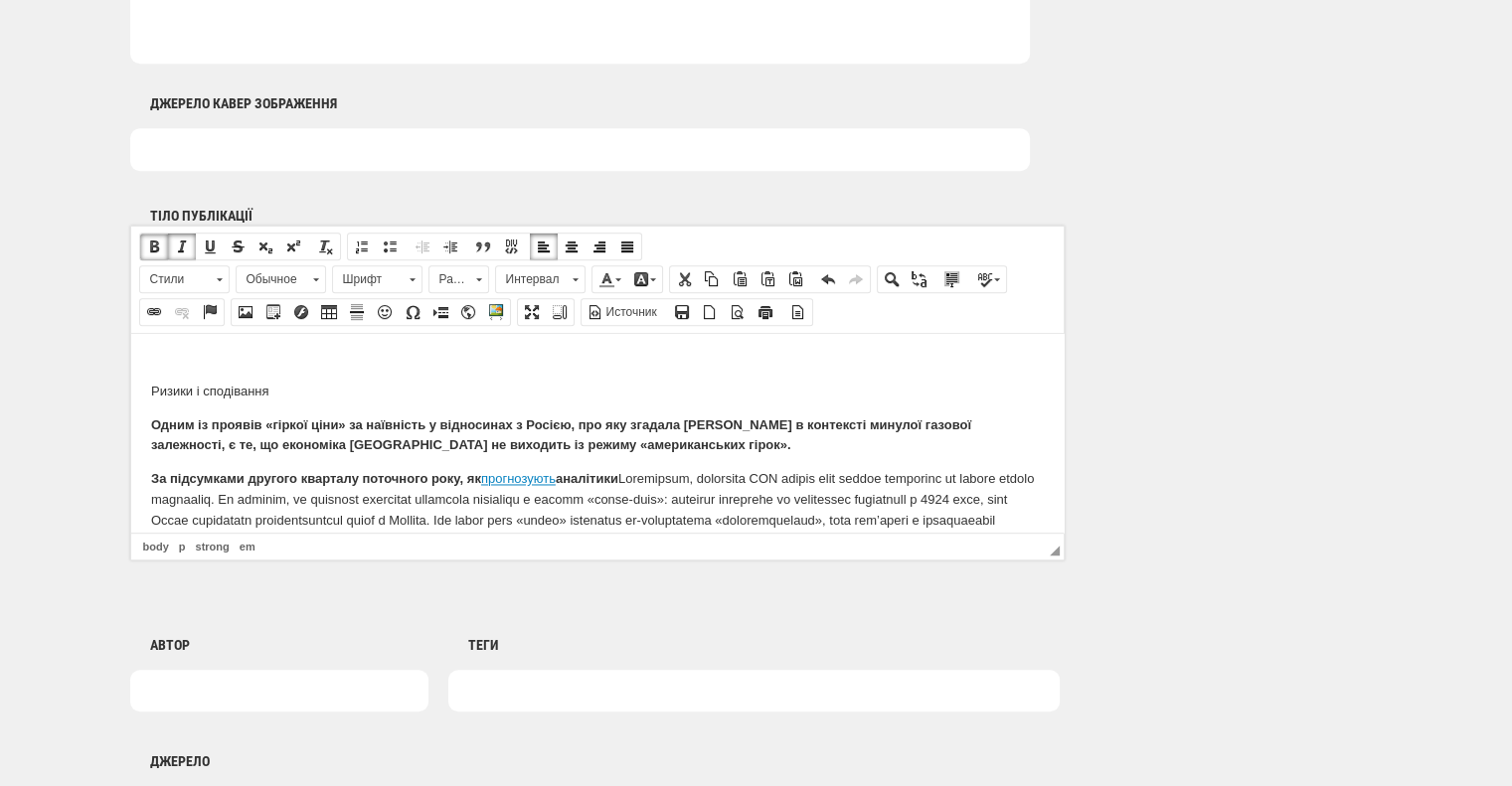 scroll, scrollTop: 3262, scrollLeft: 0, axis: vertical 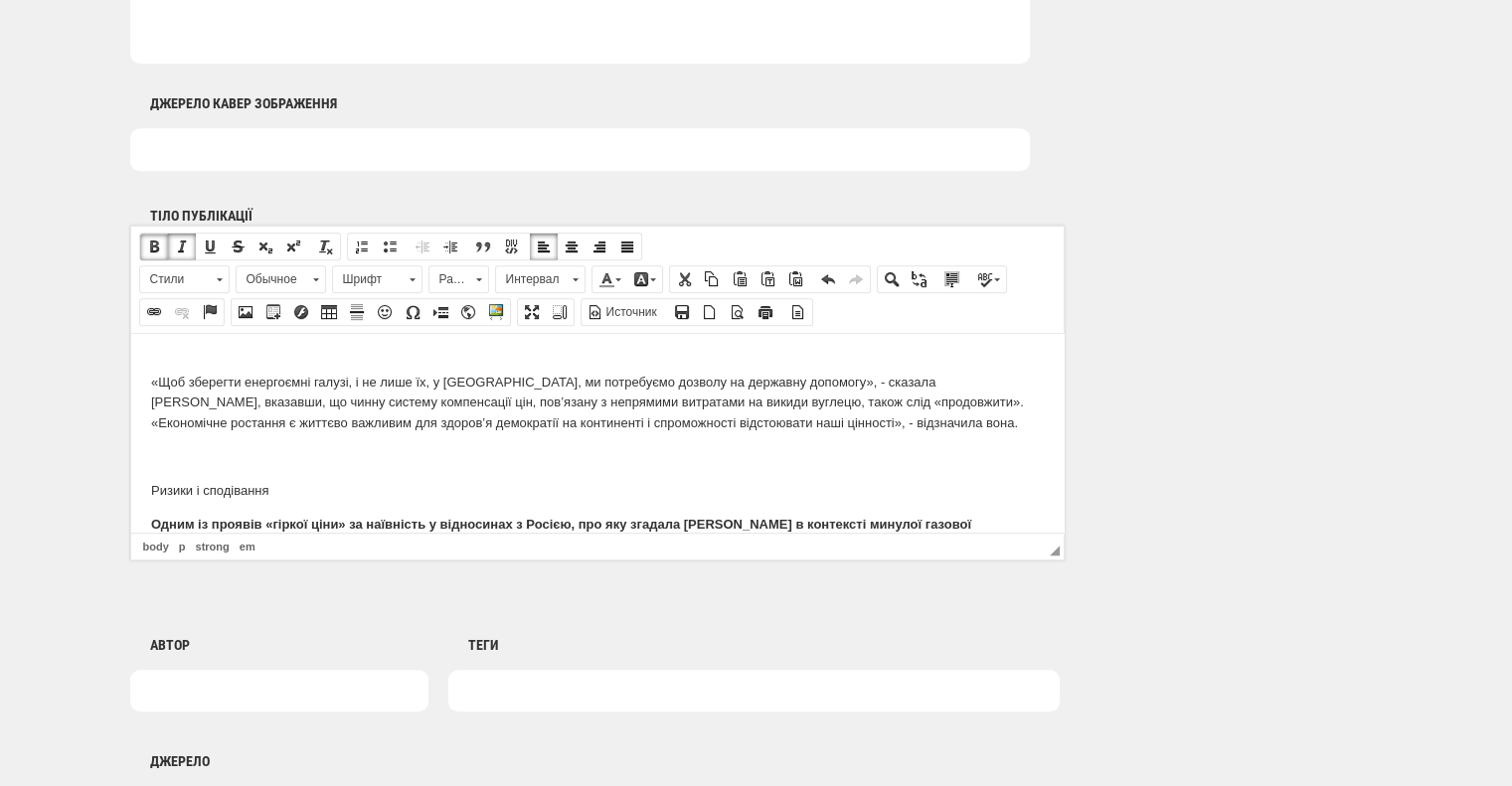 click on "«Щоб зберегти енергоємні галузі, і не лише їх, у Німеччині, ми потребуємо дозволу на державну допомогу», - сказала Катаріна Райхе, вказавши, що чинну систему компенсації цін, пов’язану з непрямими витратами на викиди вуглецю, також слід «продовжити». «Економічне ростання є життєво важливим для здоров’я демократії на континенті і спроможності відстоювати наші цінності», - відзначила вона." at bounding box center [596, 402] 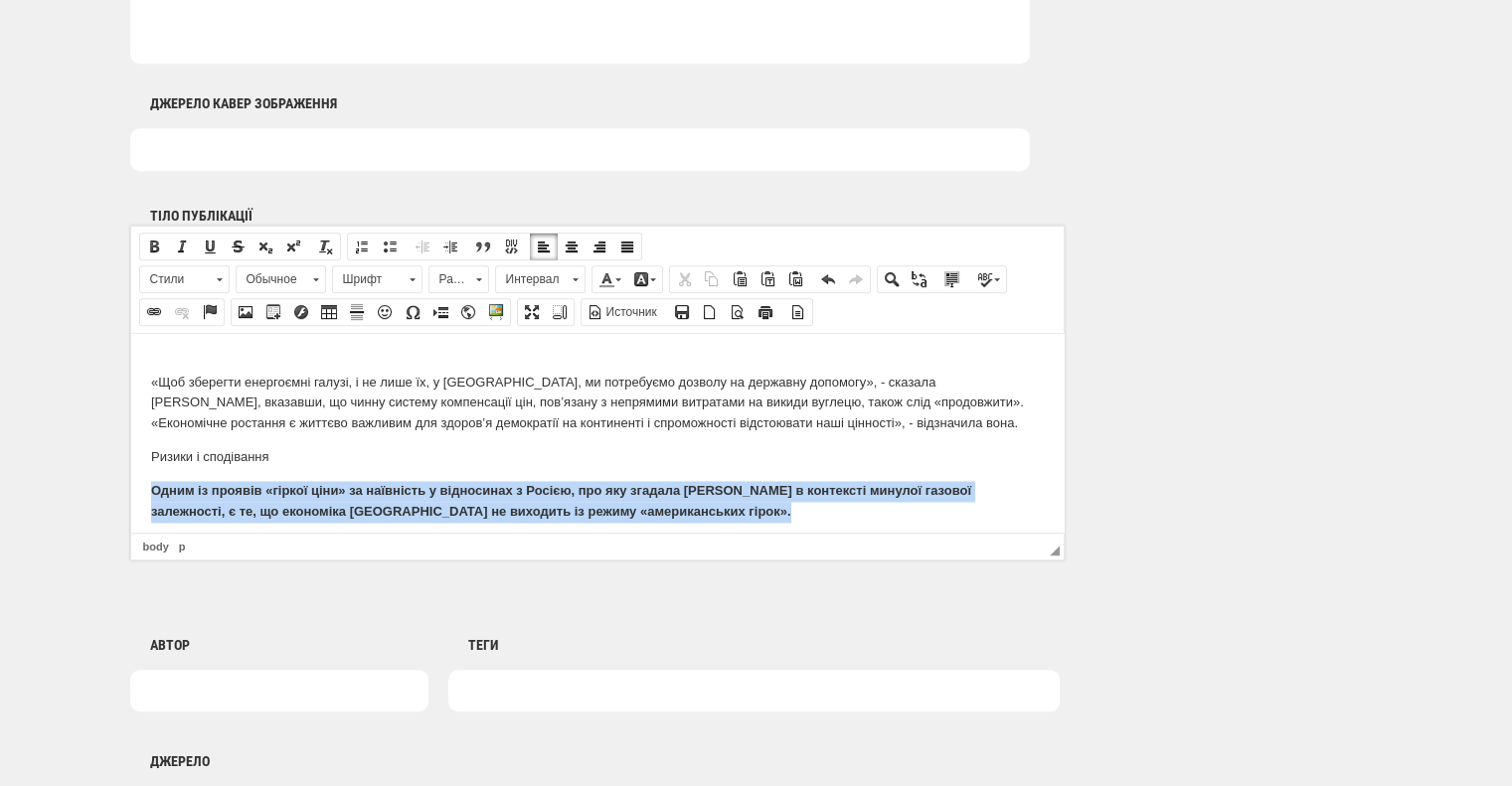 drag, startPoint x: 733, startPoint y: 479, endPoint x: 129, endPoint y: 451, distance: 604.64866 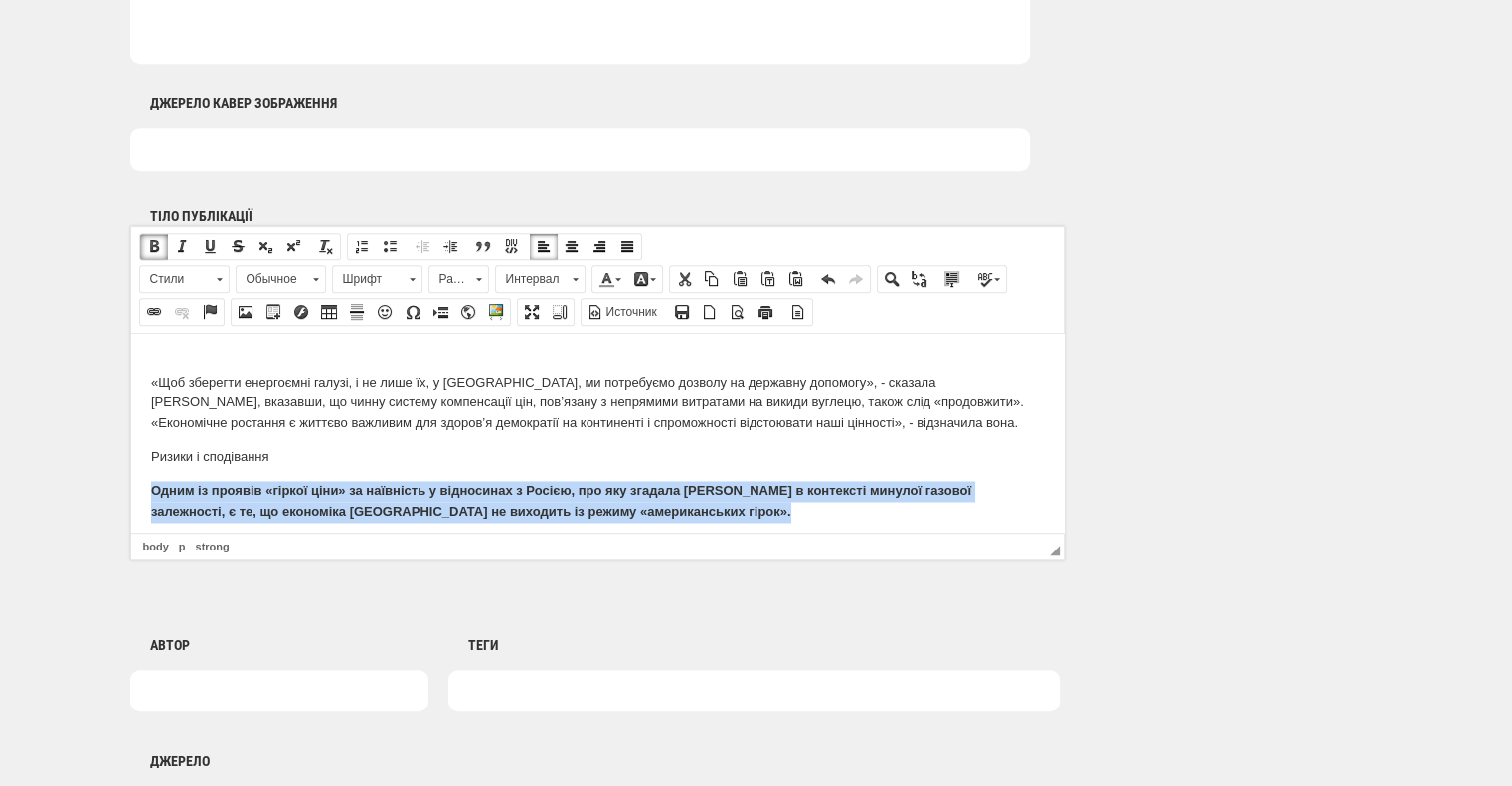 click at bounding box center (154, 246) 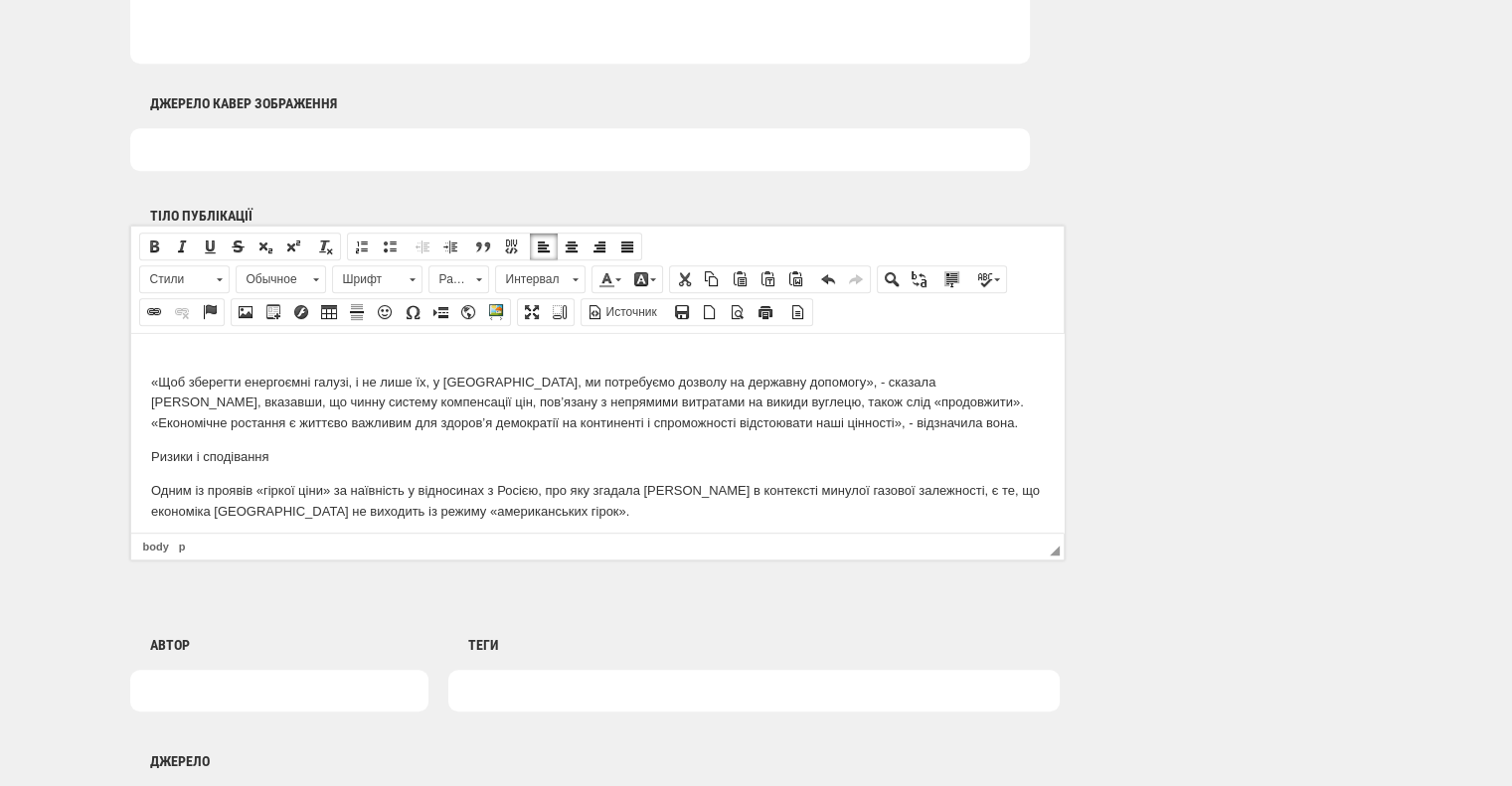 click on "Ризики і сподівання" at bounding box center [596, 456] 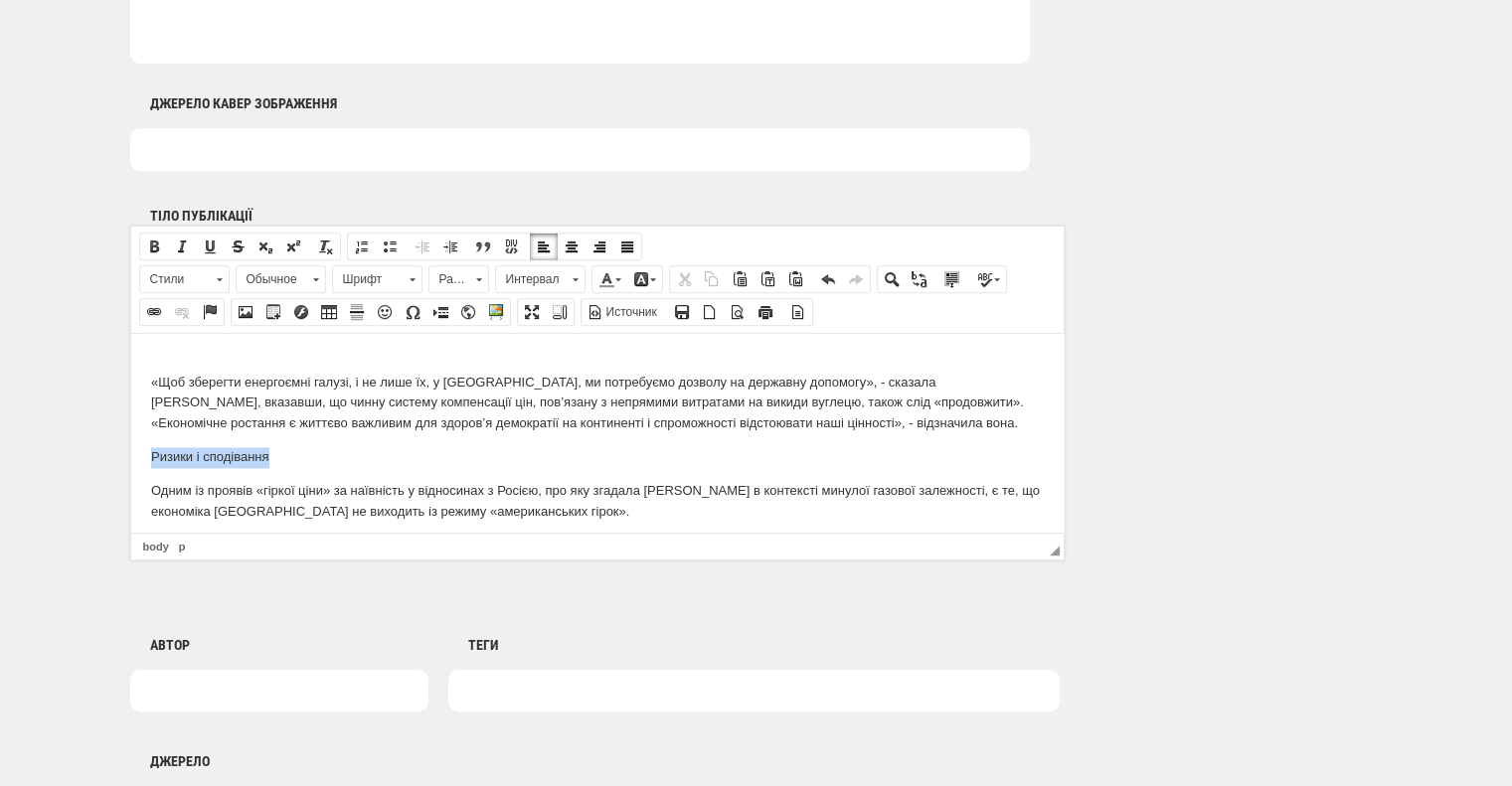 drag, startPoint x: 279, startPoint y: 413, endPoint x: 115, endPoint y: 402, distance: 164.36849 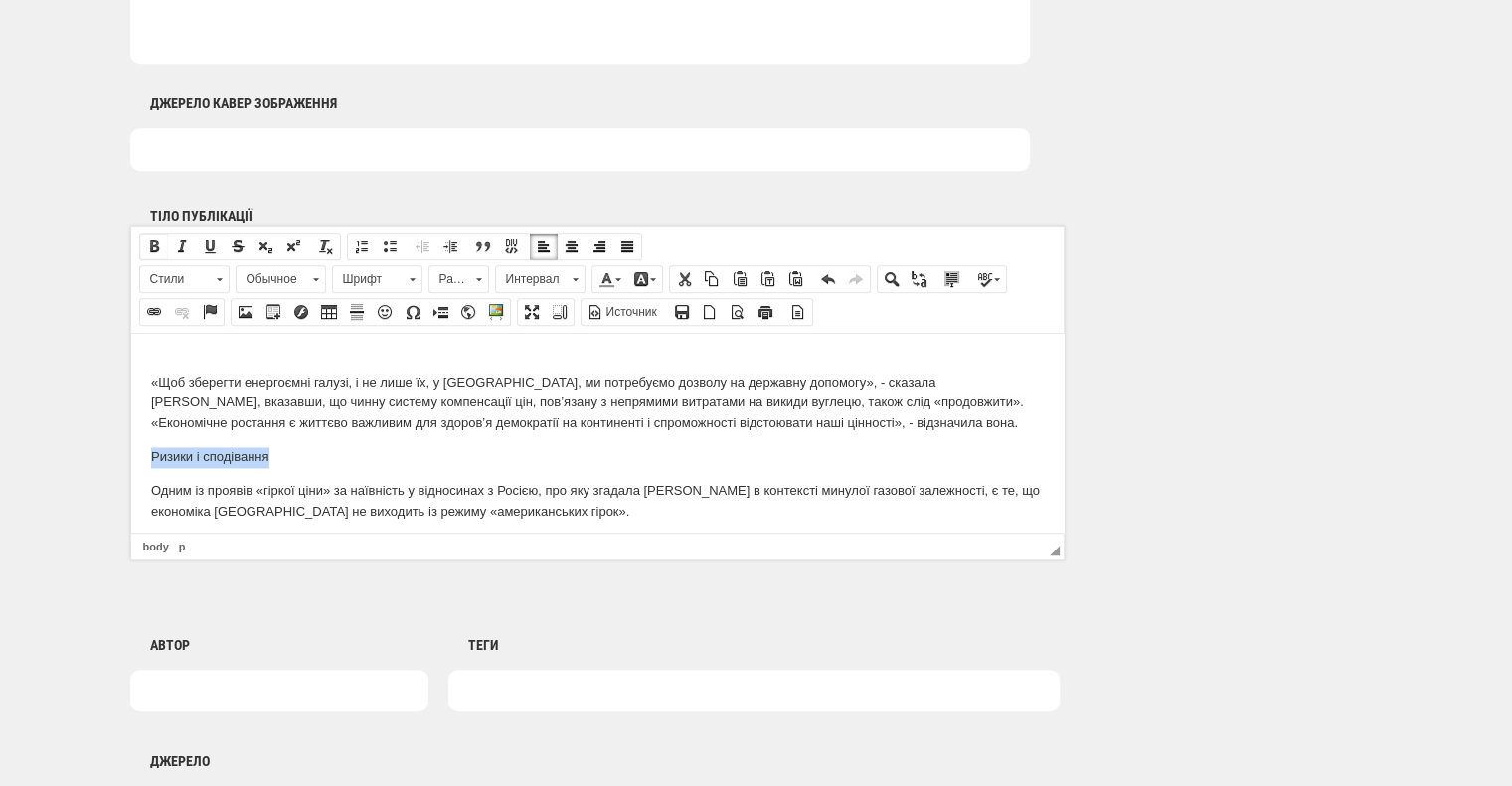 click at bounding box center (154, 246) 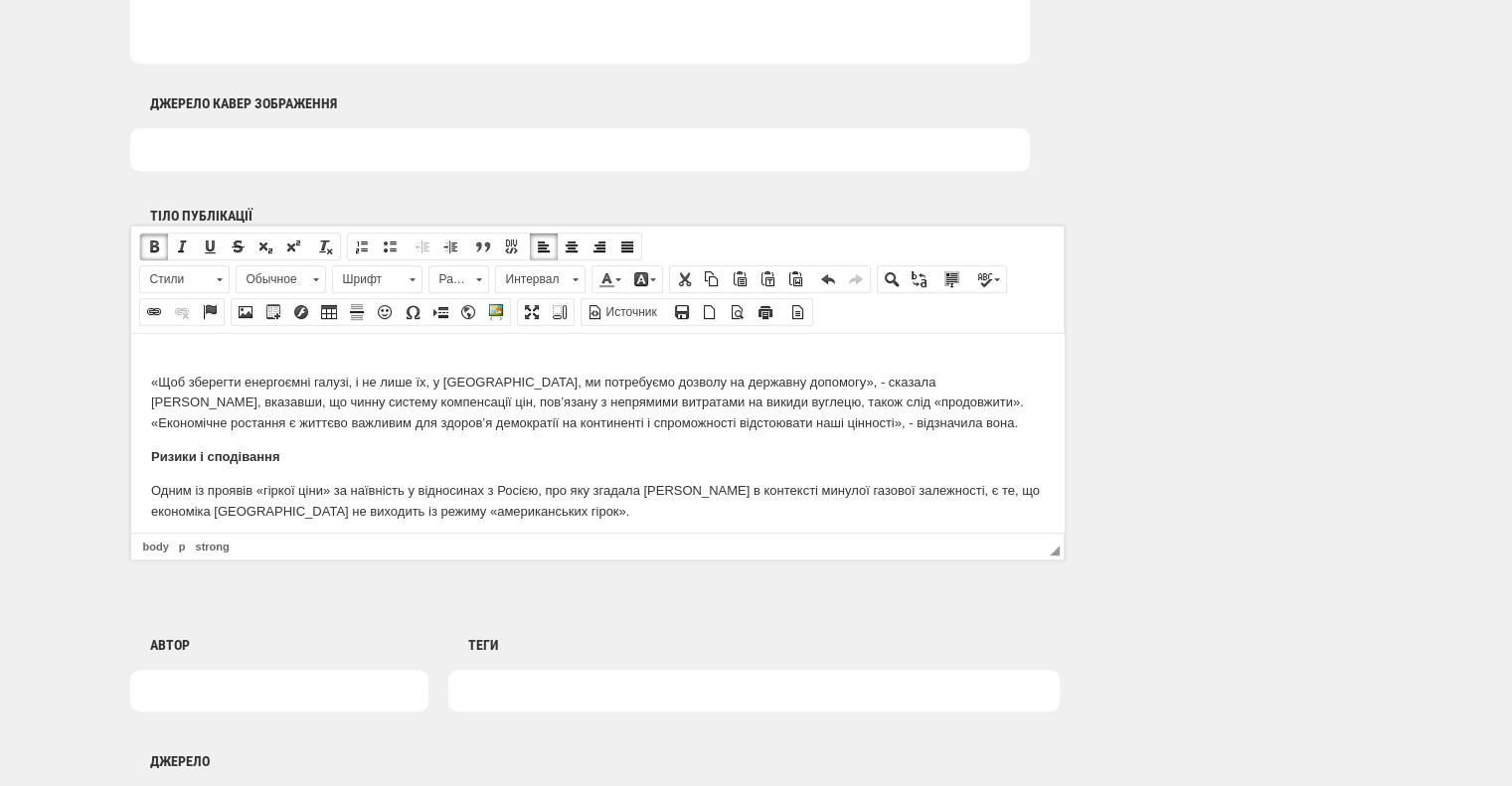 click on "«Щоб зберегти енергоємні галузі, і не лише їх, у Німеччині, ми потребуємо дозволу на державну допомогу», - сказала Катаріна Райхе, вказавши, що чинну систему компенсації цін, пов’язану з непрямими витратами на викиди вуглецю, також слід «продовжити». «Економічне ростання є життєво важливим для здоров’я демократії на континенті і спроможності відстоювати наші цінності», - відзначила вона." at bounding box center [596, 402] 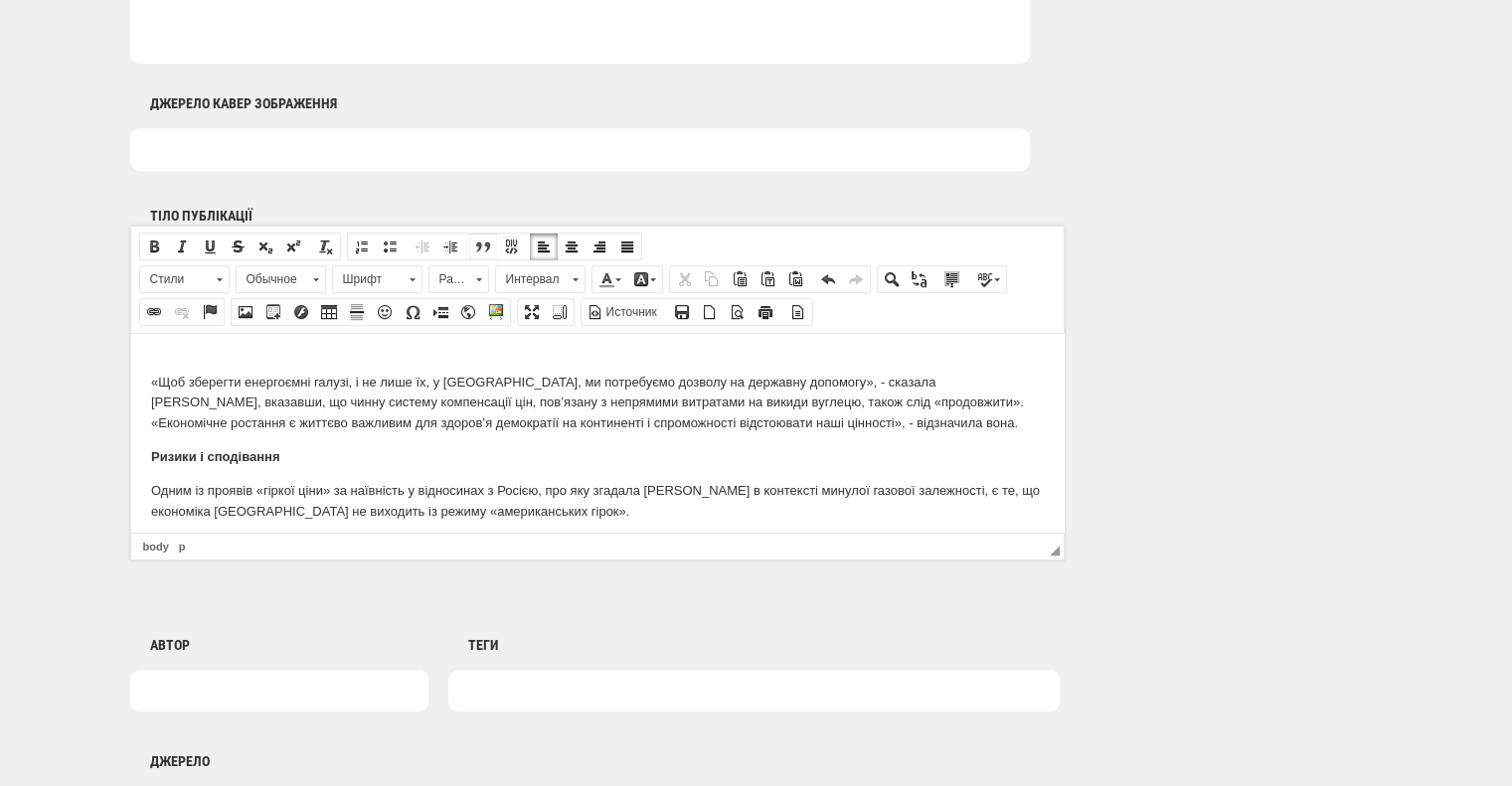 click at bounding box center [483, 246] 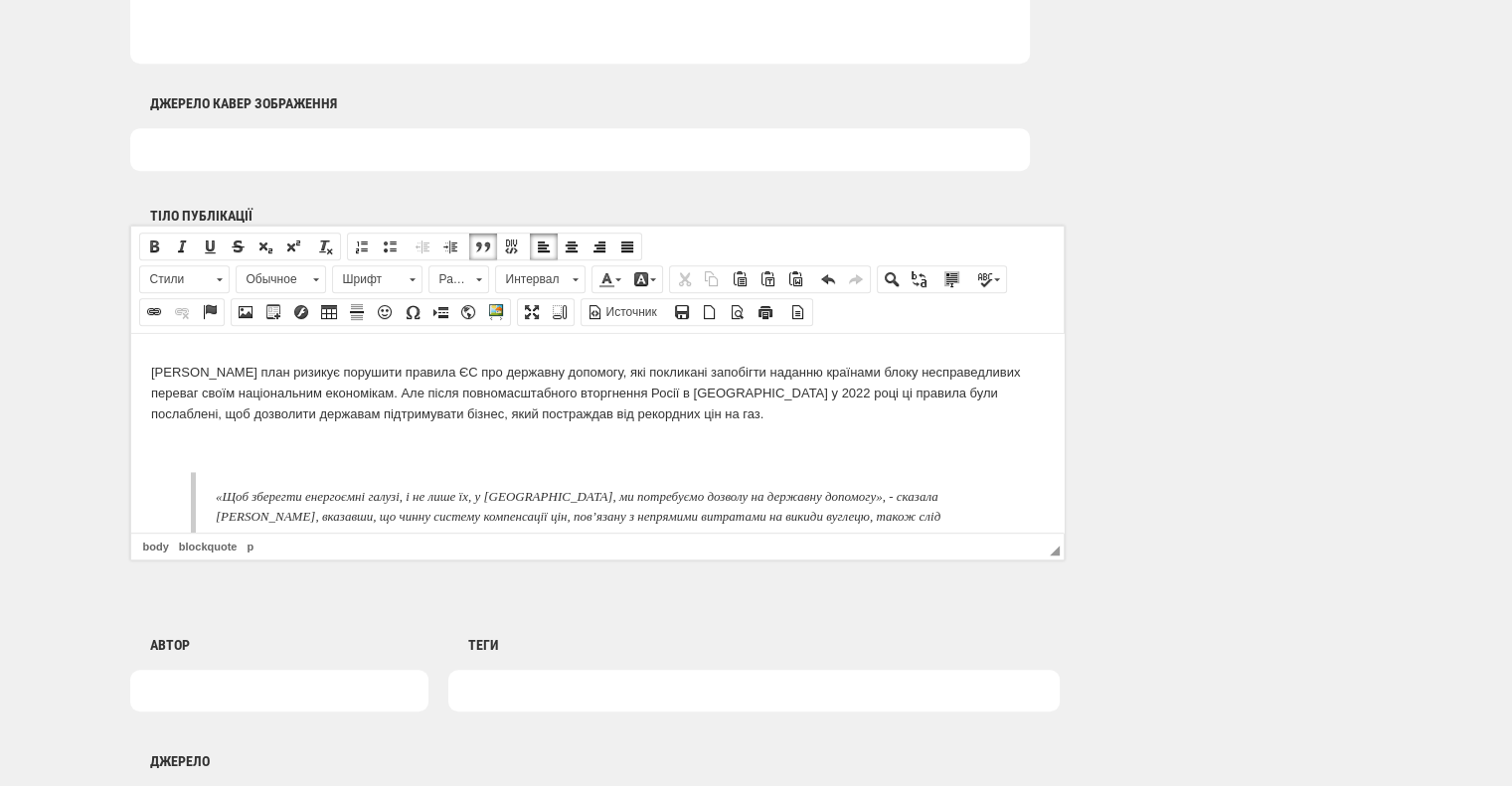 scroll, scrollTop: 3064, scrollLeft: 0, axis: vertical 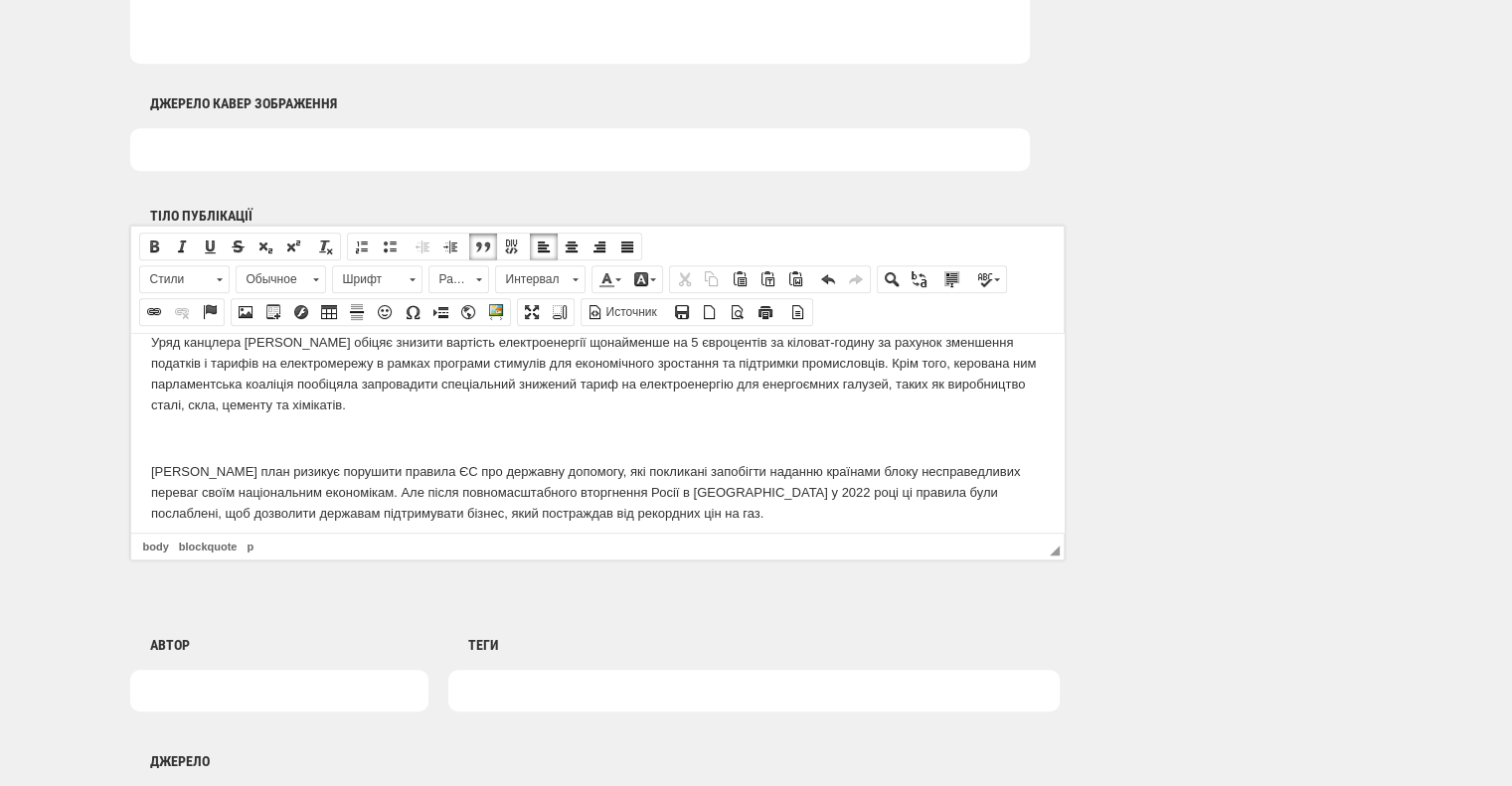 click on "Уряд канцлера Фрідріха Мерца обіцяє знизити вартість електроенергії щонайменше на 5 євроцентів за кіловат-годину за рахунок зменшення податків і тарифів на електромережу в рамках програми стимулів для економічного зростання та підтримки промисловців. Крім того, керована ним парламентська коаліція пообіцяла запровадити спеціальний знижений тариф на електроенергію для енергоємних галузей, таких як виробництво сталі, скла, цементу та хімікатів." at bounding box center [596, 373] 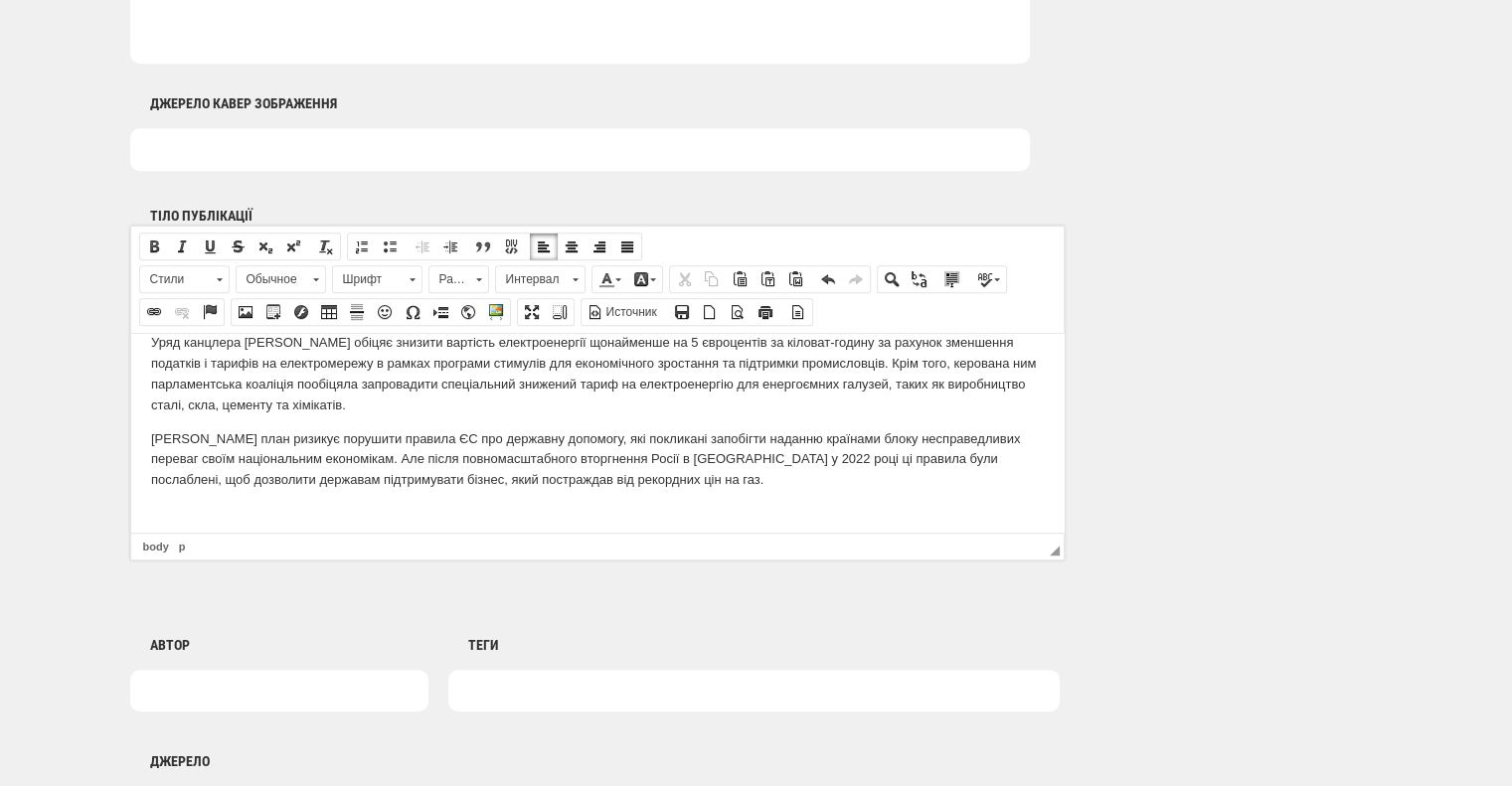 click on "Такий план ризикує порушити правила ЄС про державну допомогу, які покликані запобігти наданню країнами блоку несправедливих переваг своїм національним економікам. Але після повномасштабного вторгнення Росії в Україну у 2022 році ці правила були послаблені, щоб дозволити державам підтримувати бізнес, який постраждав від рекордних цін на газ." at bounding box center [596, 459] 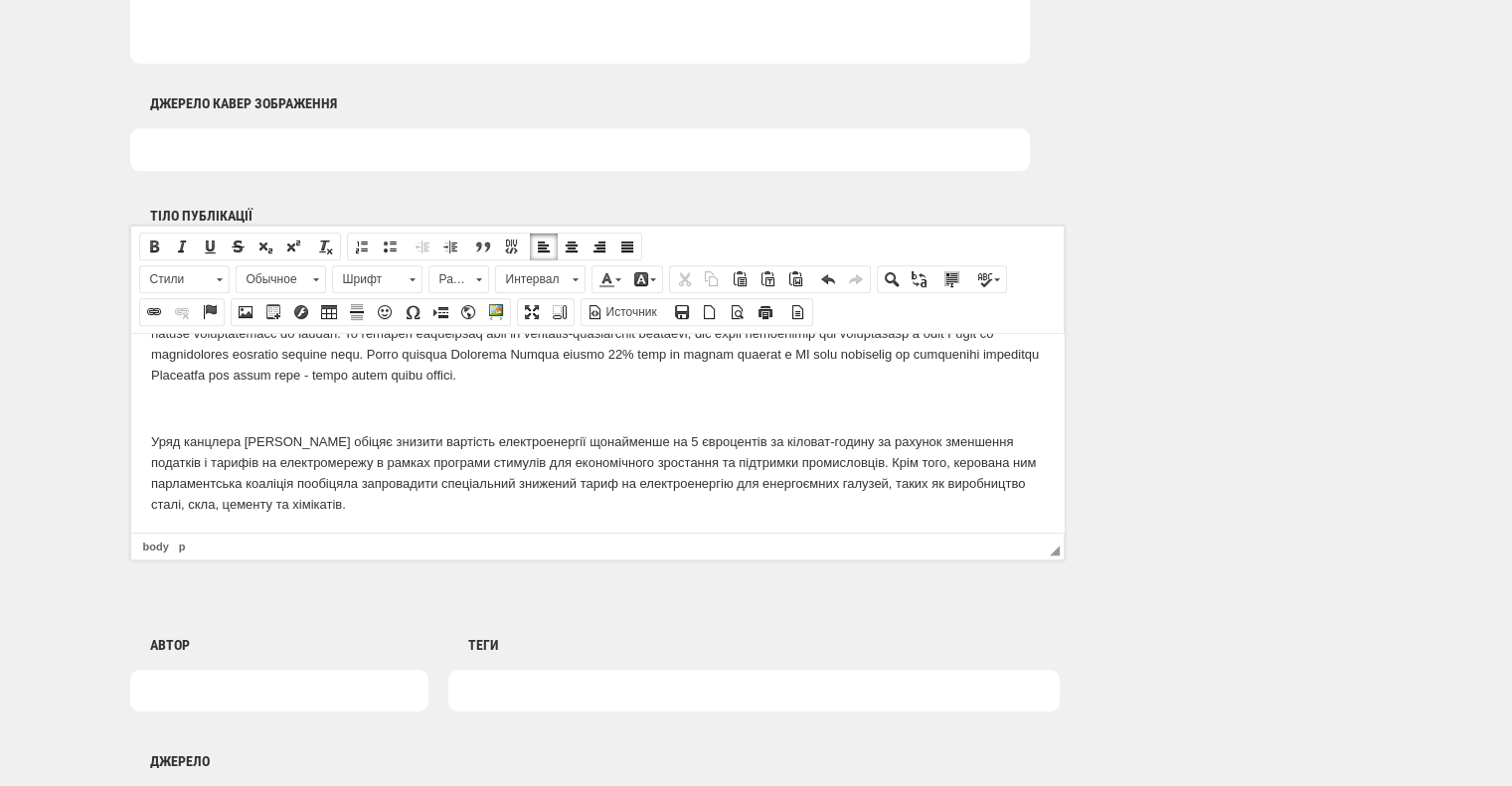 scroll, scrollTop: 2865, scrollLeft: 0, axis: vertical 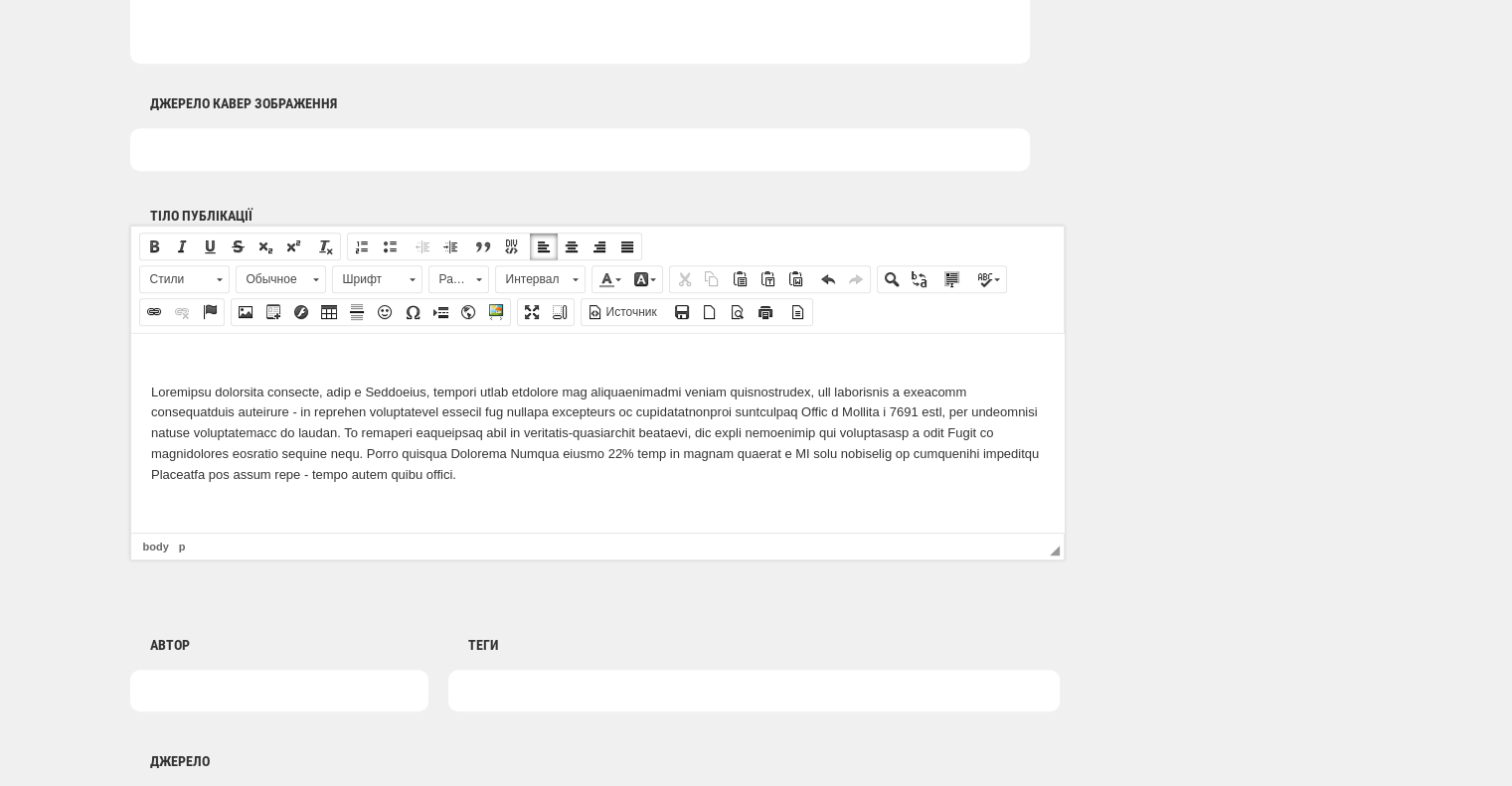 click at bounding box center [596, 433] 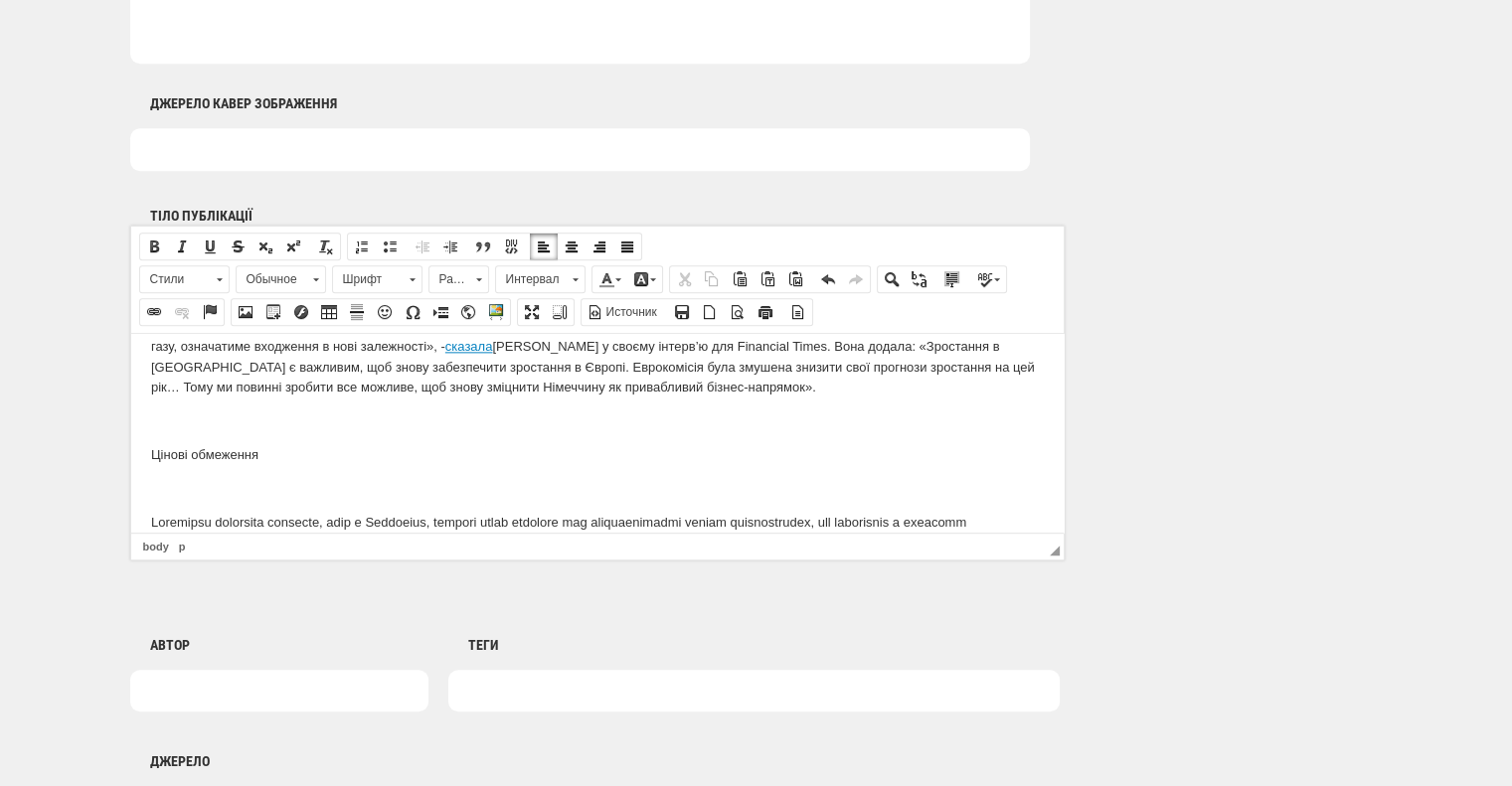 scroll, scrollTop: 2765, scrollLeft: 0, axis: vertical 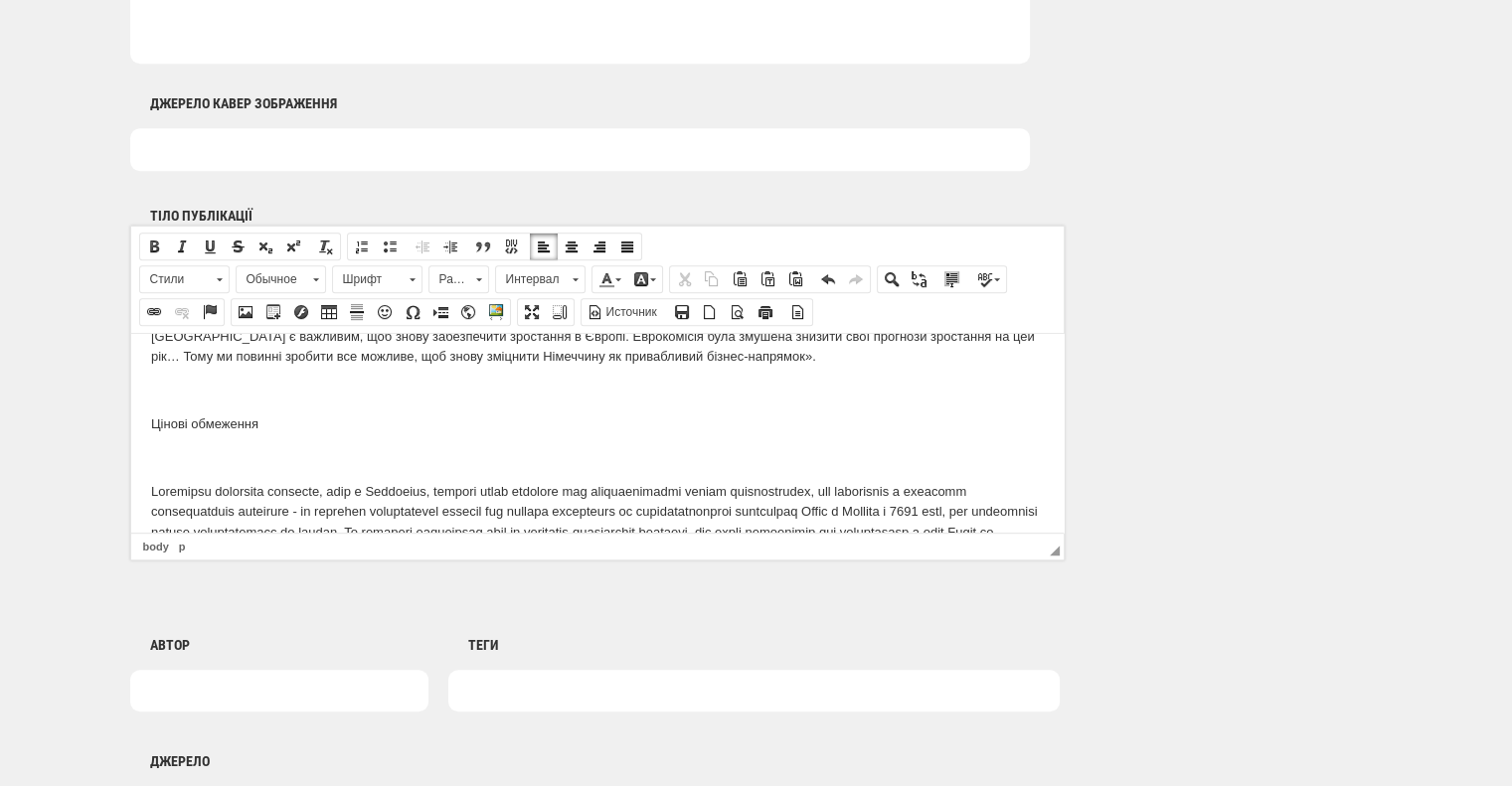 click on "Цінові обмеження" at bounding box center [596, 423] 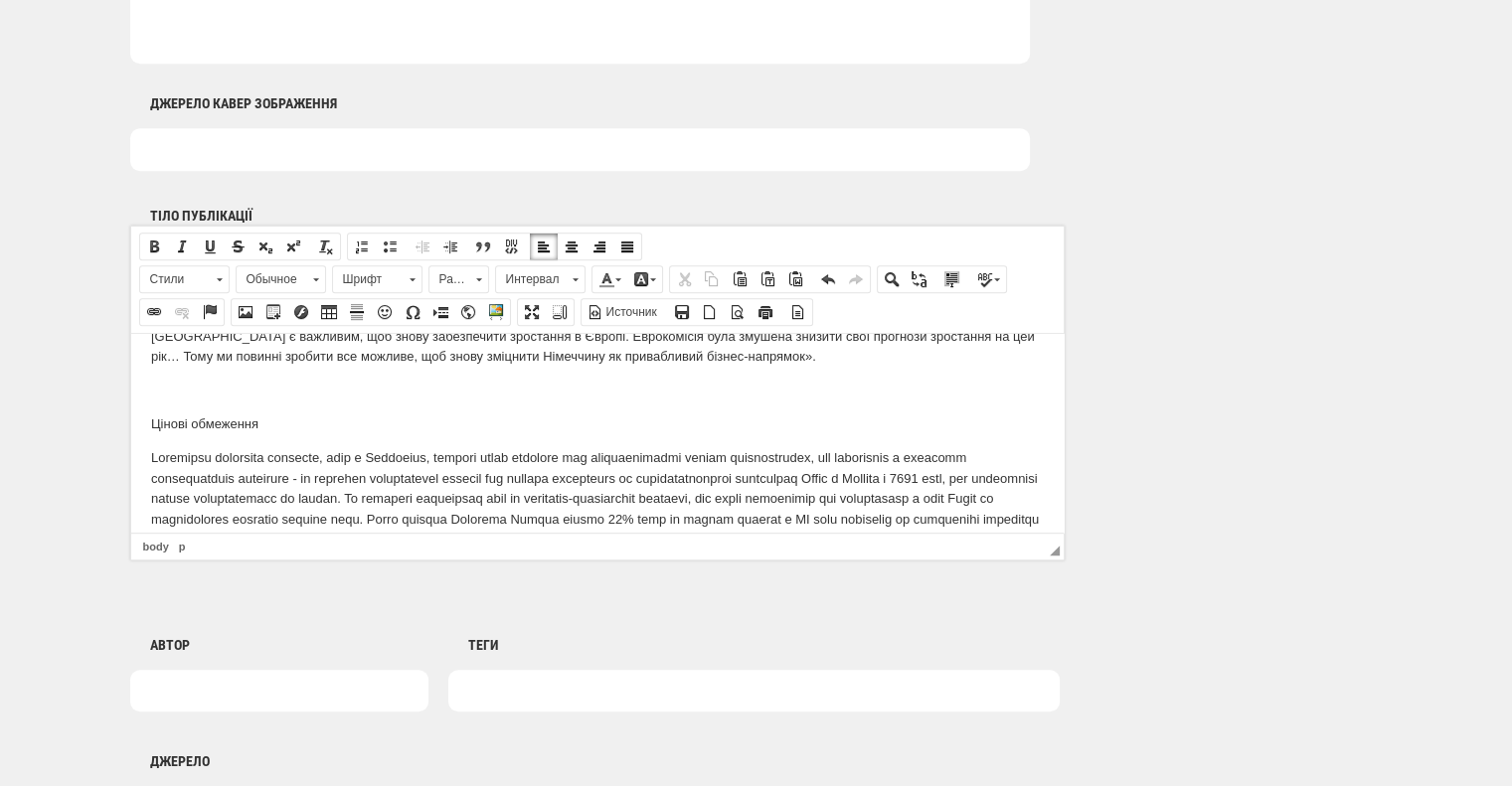 scroll, scrollTop: 2666, scrollLeft: 0, axis: vertical 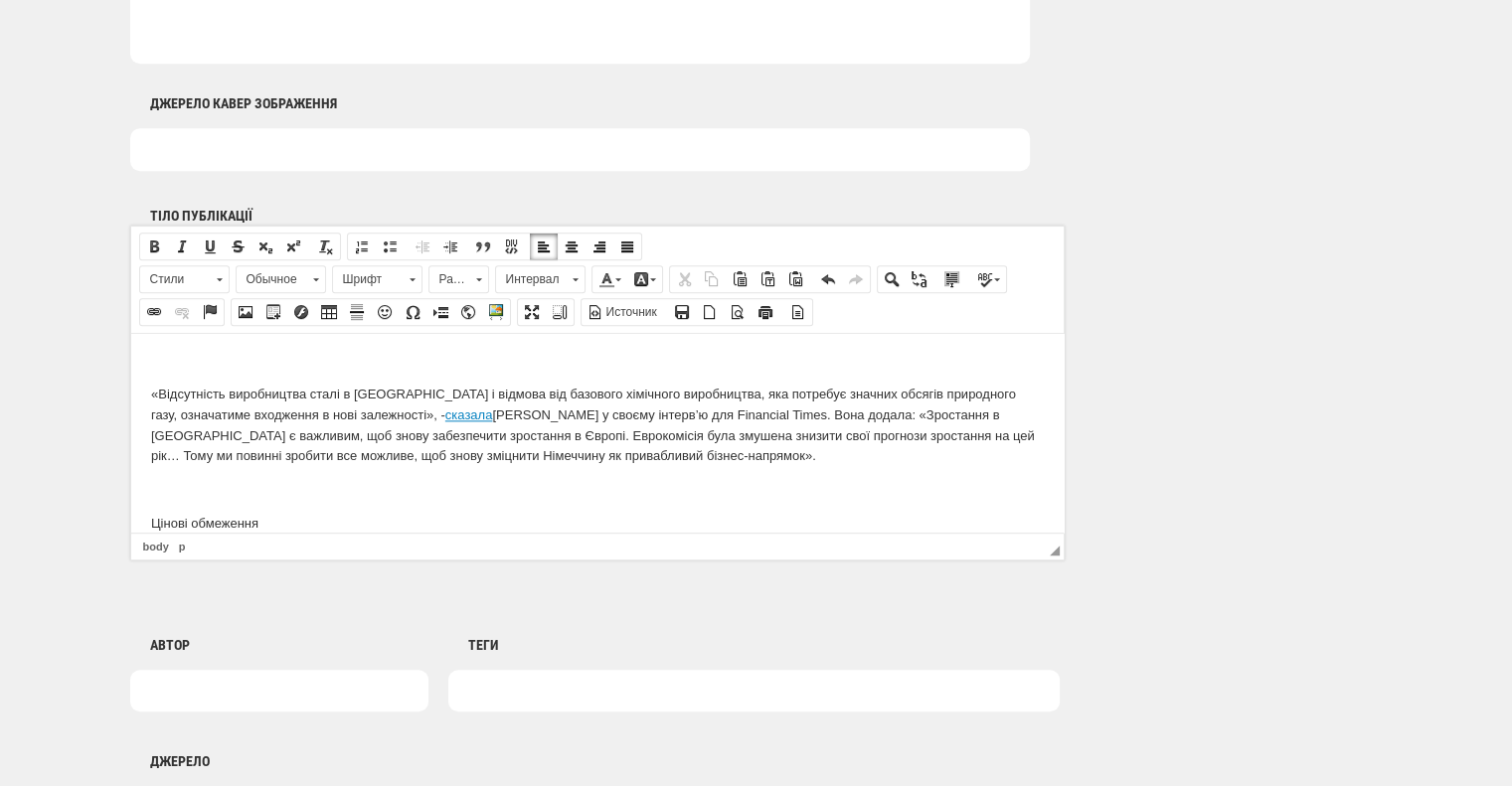 click on "«Відсутність виробництва сталі в Німеччині і відмова від базового хімічного виробництва, яка потребує значних обсягів природного газу, означатиме входження в нові залежності», -  сказала  Катаріна Райхе у своєму інтерв’ю для Financial Times. Вона додала: «Зростання в Німеччині є важливим, щоб знову забезпечити зростання в Європі. Еврокомісія була змушена знизити свої прогнози зростання на цей рік… Тому ми повинні зробити все можливе, щоб знову зміцнити Німеччину як привабливий бізнес-напрямок»." at bounding box center [596, 424] 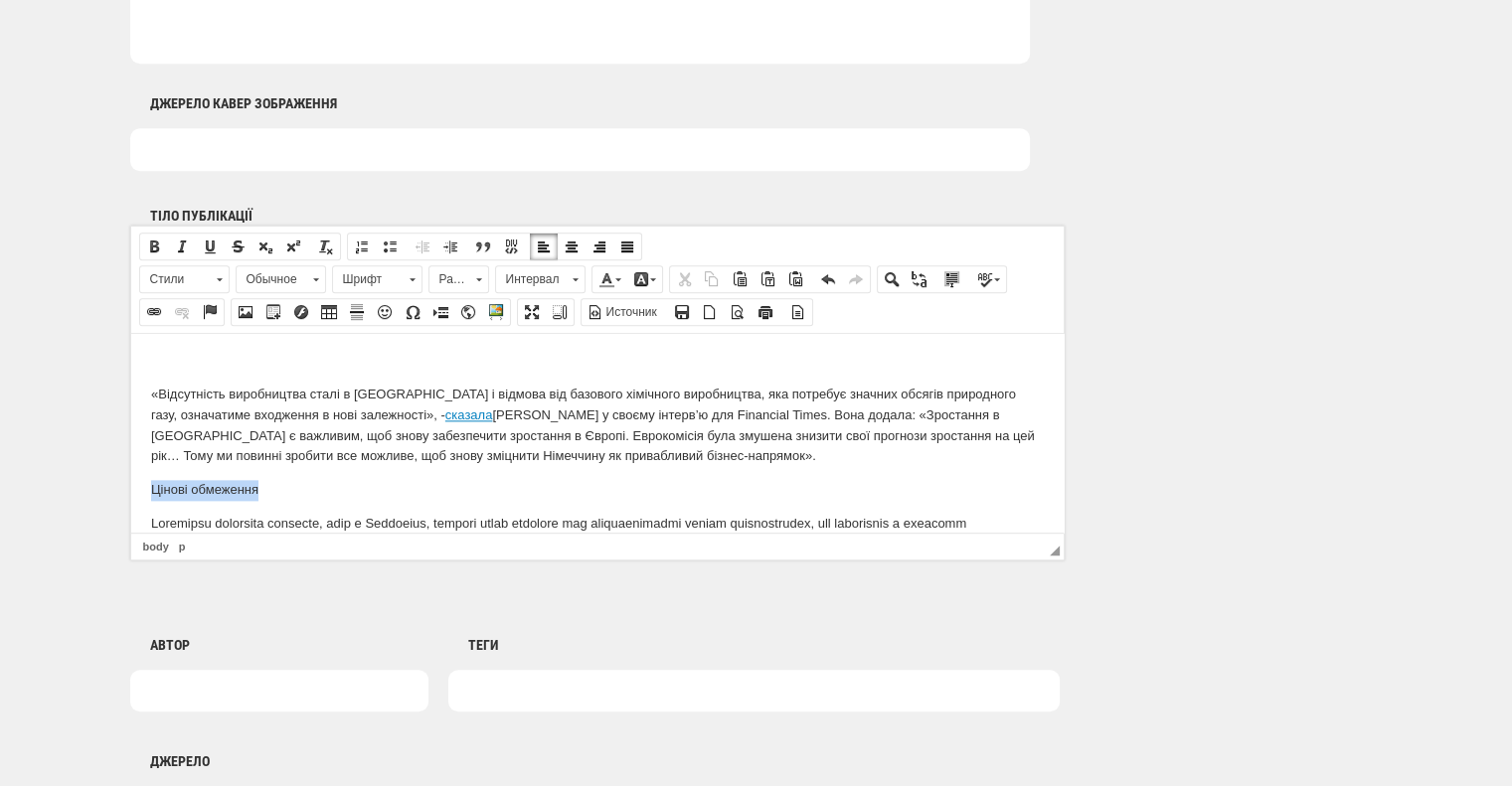 drag, startPoint x: 278, startPoint y: 441, endPoint x: 16, endPoint y: 445, distance: 262.0305 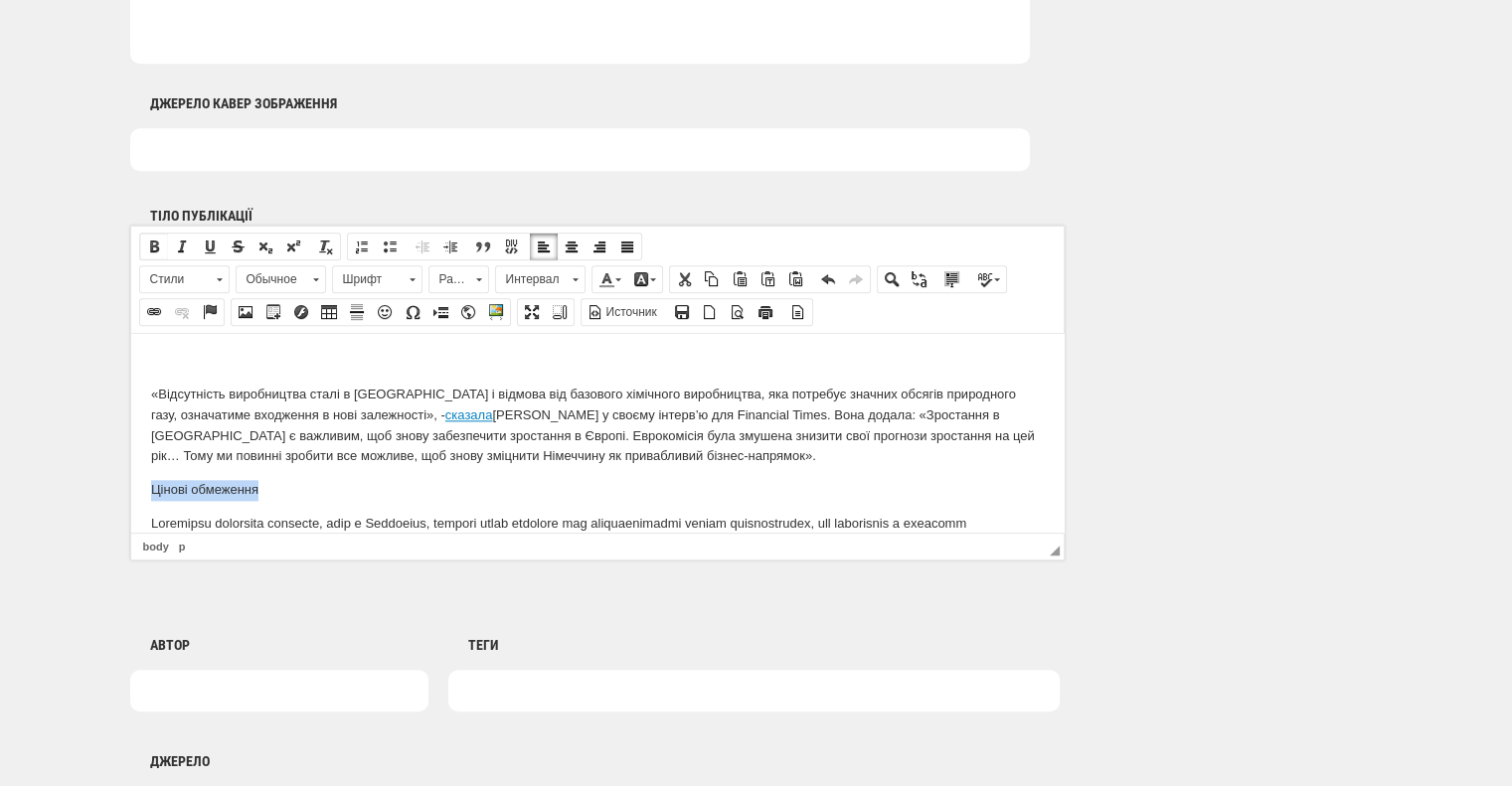 click at bounding box center [154, 246] 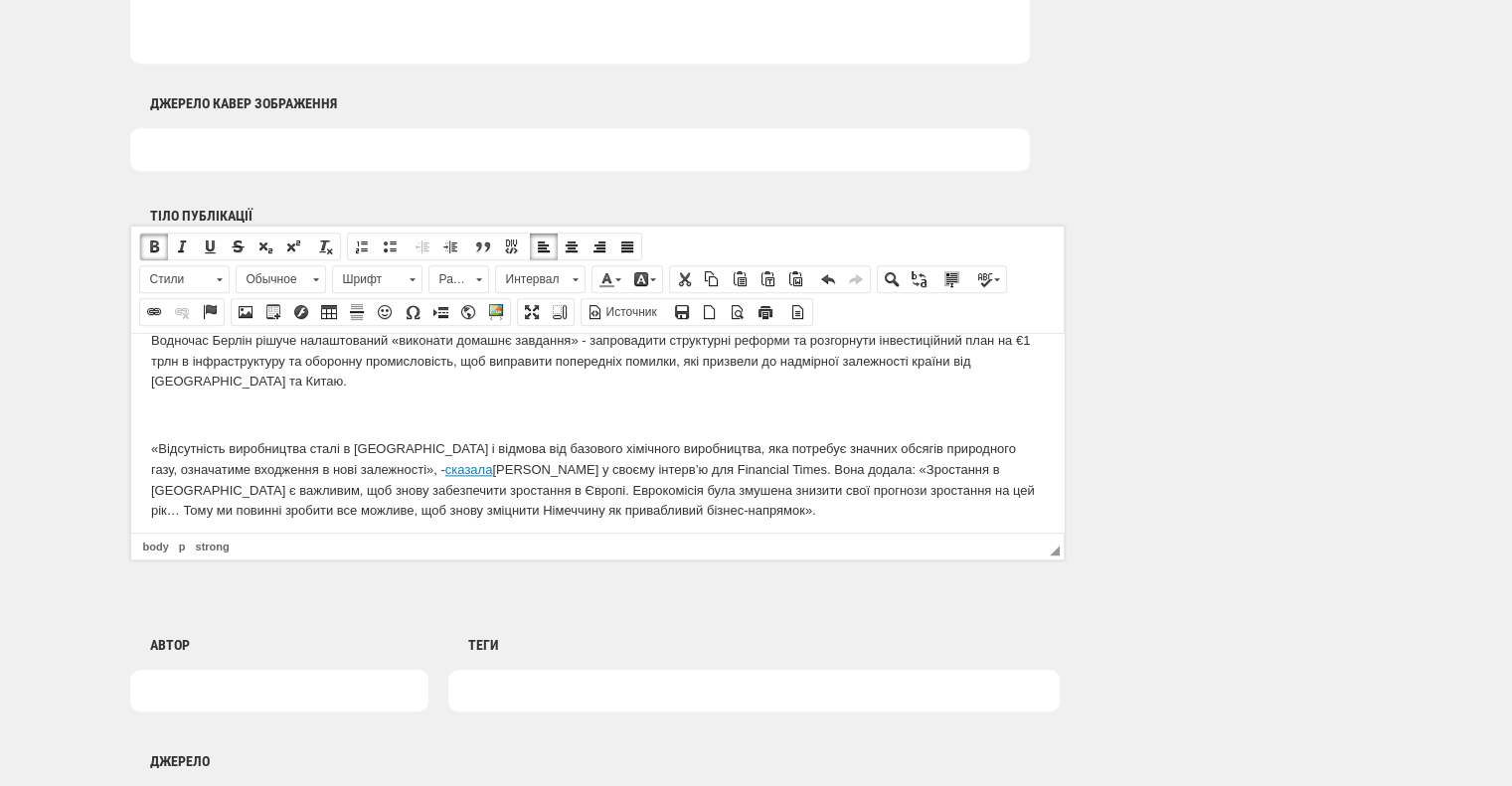 scroll, scrollTop: 2567, scrollLeft: 0, axis: vertical 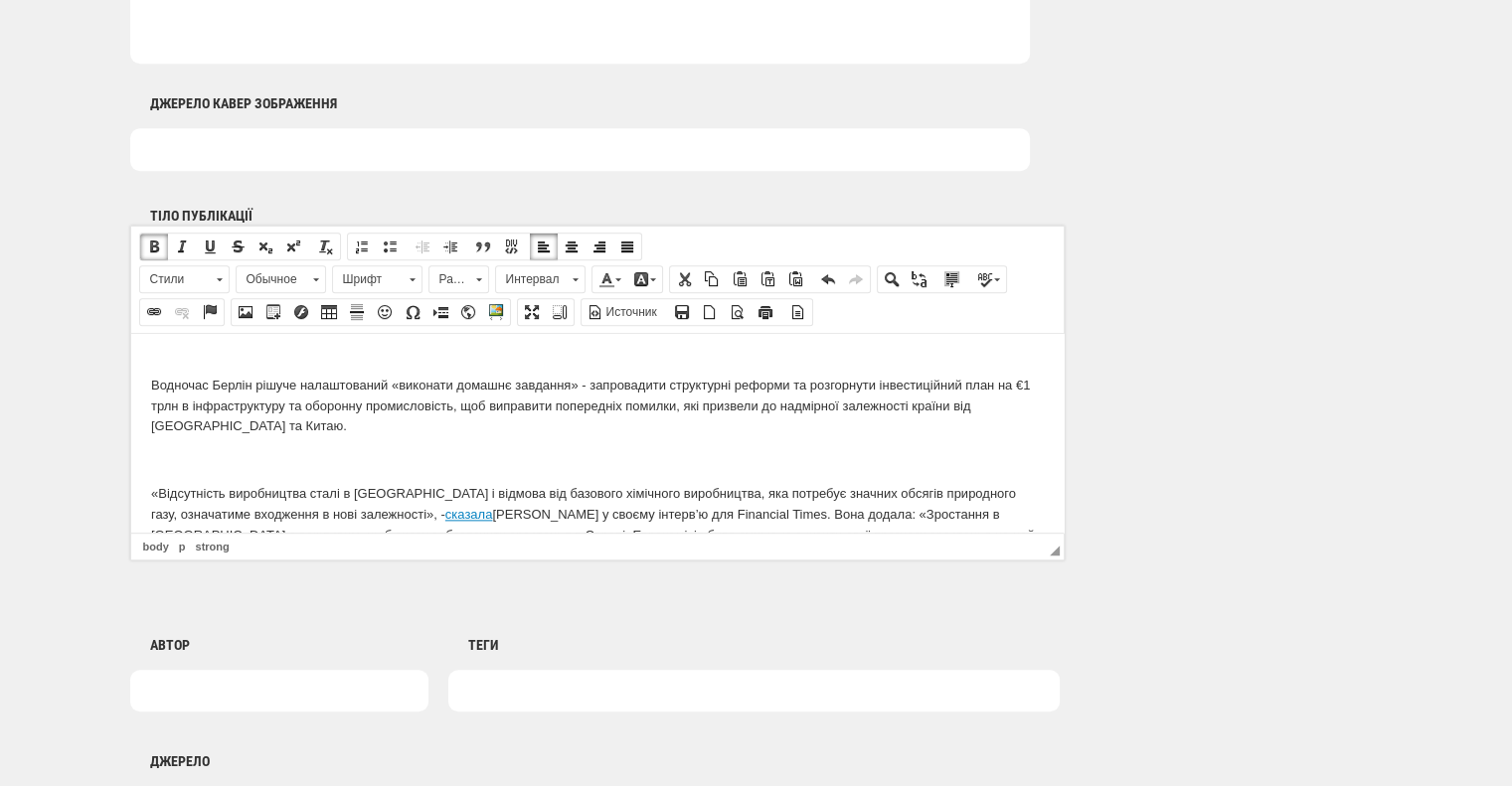 click on "Водночас Берлін рішуче налаштований «виконати домашнє завдання» - запровадити структурні реформи та розгорнути інвестиційний план на €1 трлн в інфраструктуру та оборонну промисловість, щоб виправити попередніх помилки, які призвели до надмірної залежності країни від Росії та Китаю." at bounding box center (596, 405) 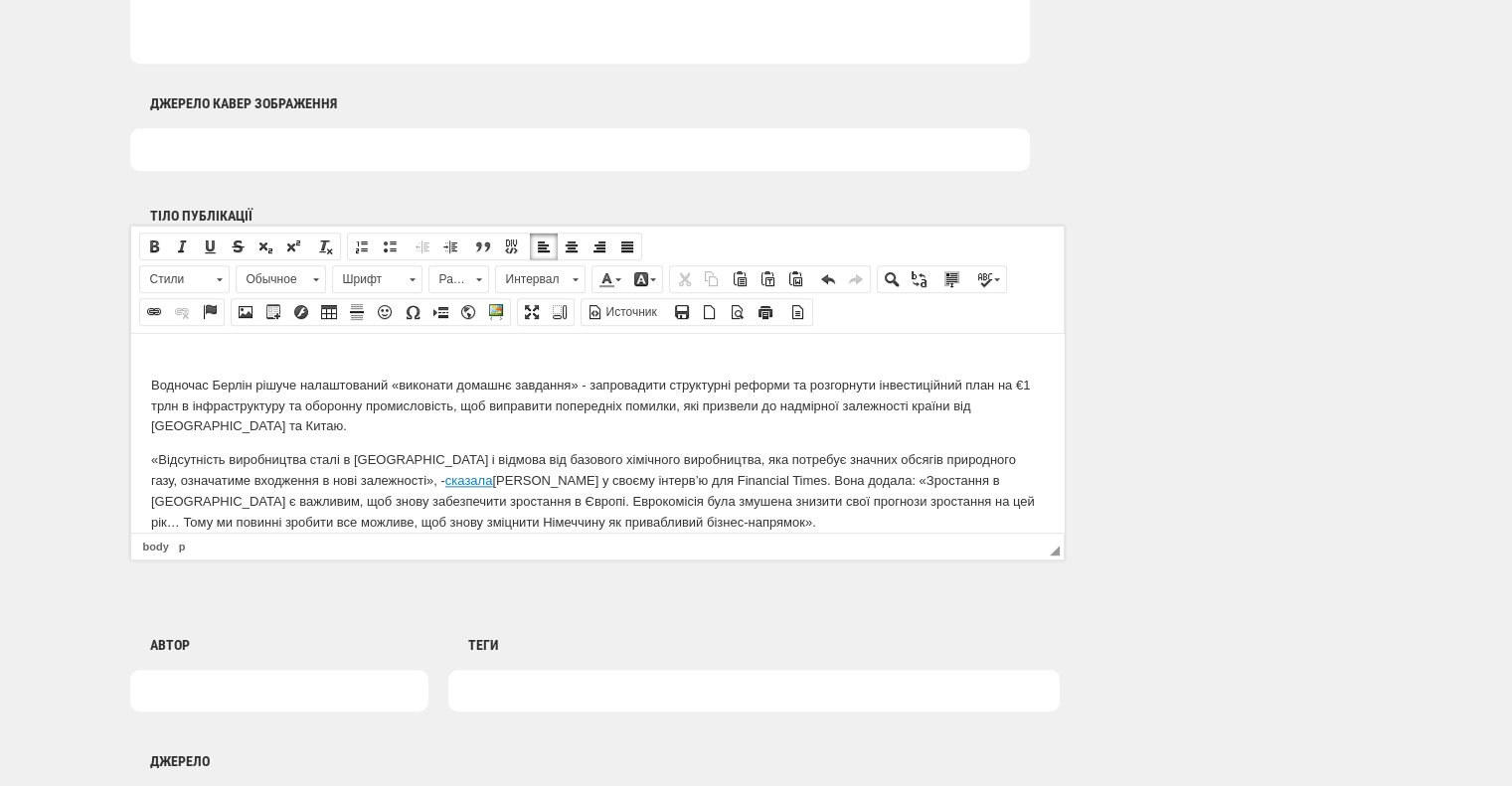 click on "«Відсутність виробництва сталі в Німеччині і відмова від базового хімічного виробництва, яка потребує значних обсягів природного газу, означатиме входження в нові залежності», -  сказала  Катаріна Райхе у своєму інтерв’ю для Financial Times. Вона додала: «Зростання в Німеччині є важливим, щоб знову забезпечити зростання в Європі. Еврокомісія була змушена знизити свої прогнози зростання на цей рік… Тому ми повинні зробити все можливе, щоб знову зміцнити Німеччину як привабливий бізнес-напрямок»." at bounding box center [596, 490] 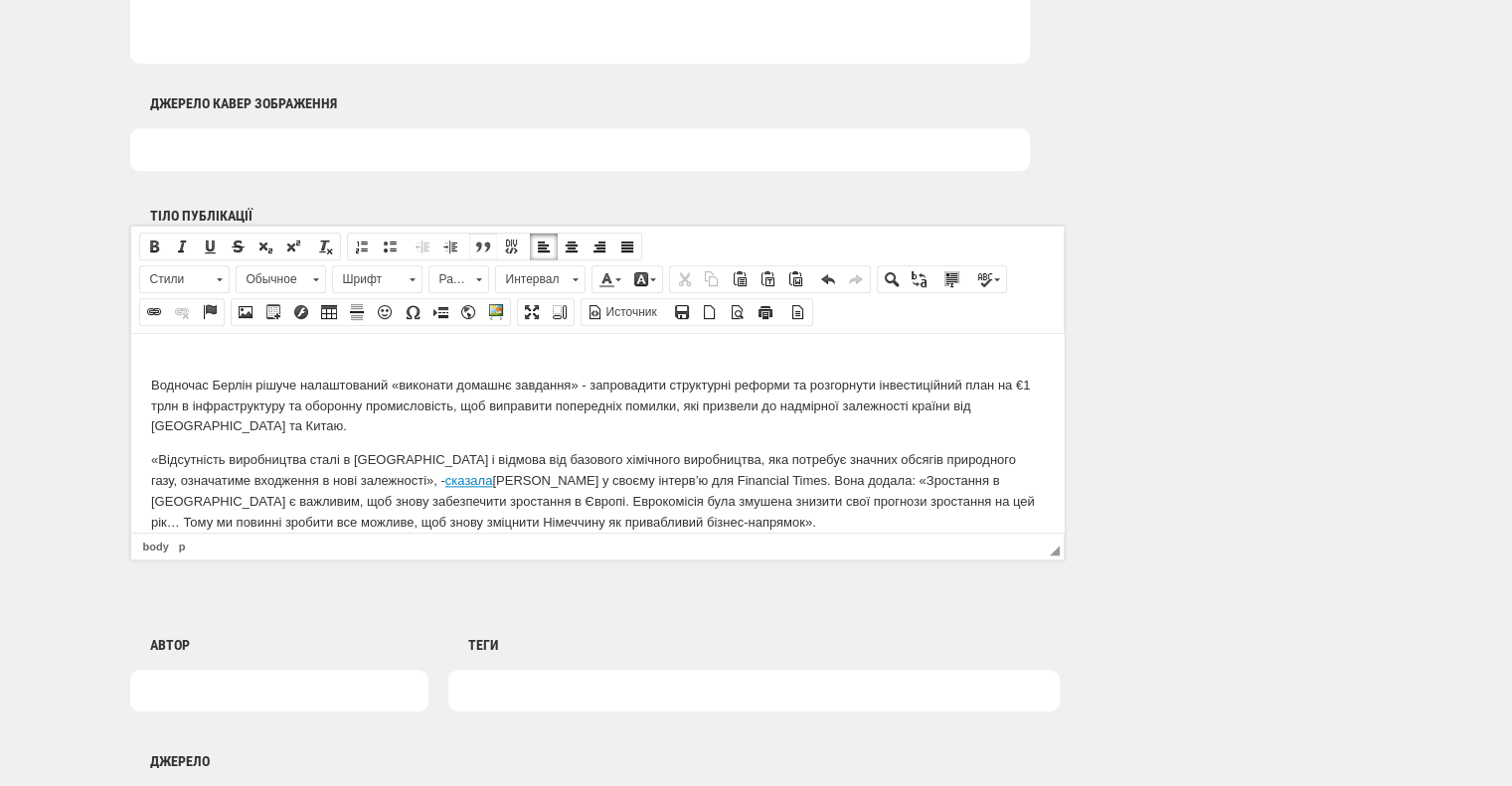 click at bounding box center [483, 246] 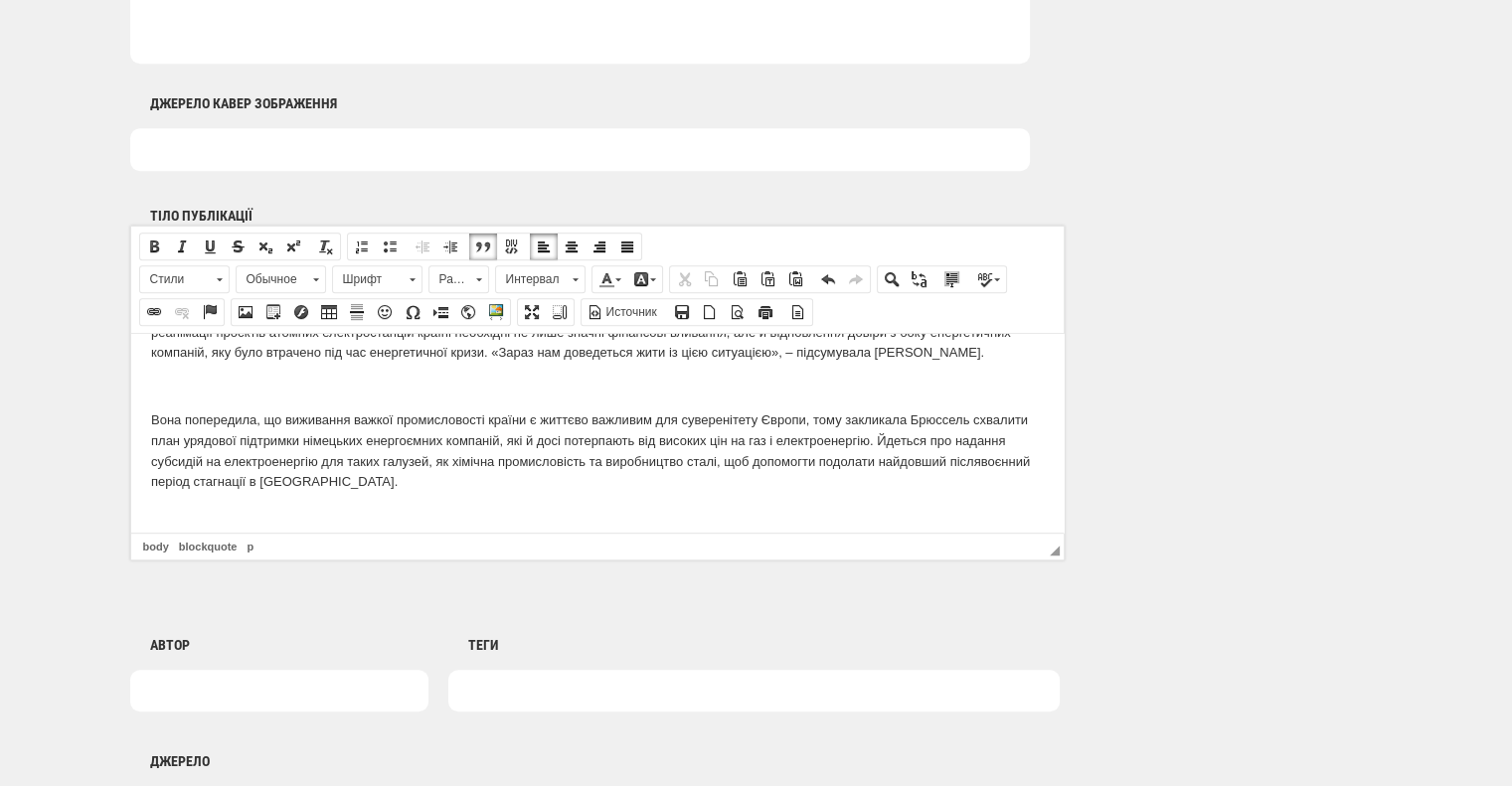 scroll, scrollTop: 2368, scrollLeft: 0, axis: vertical 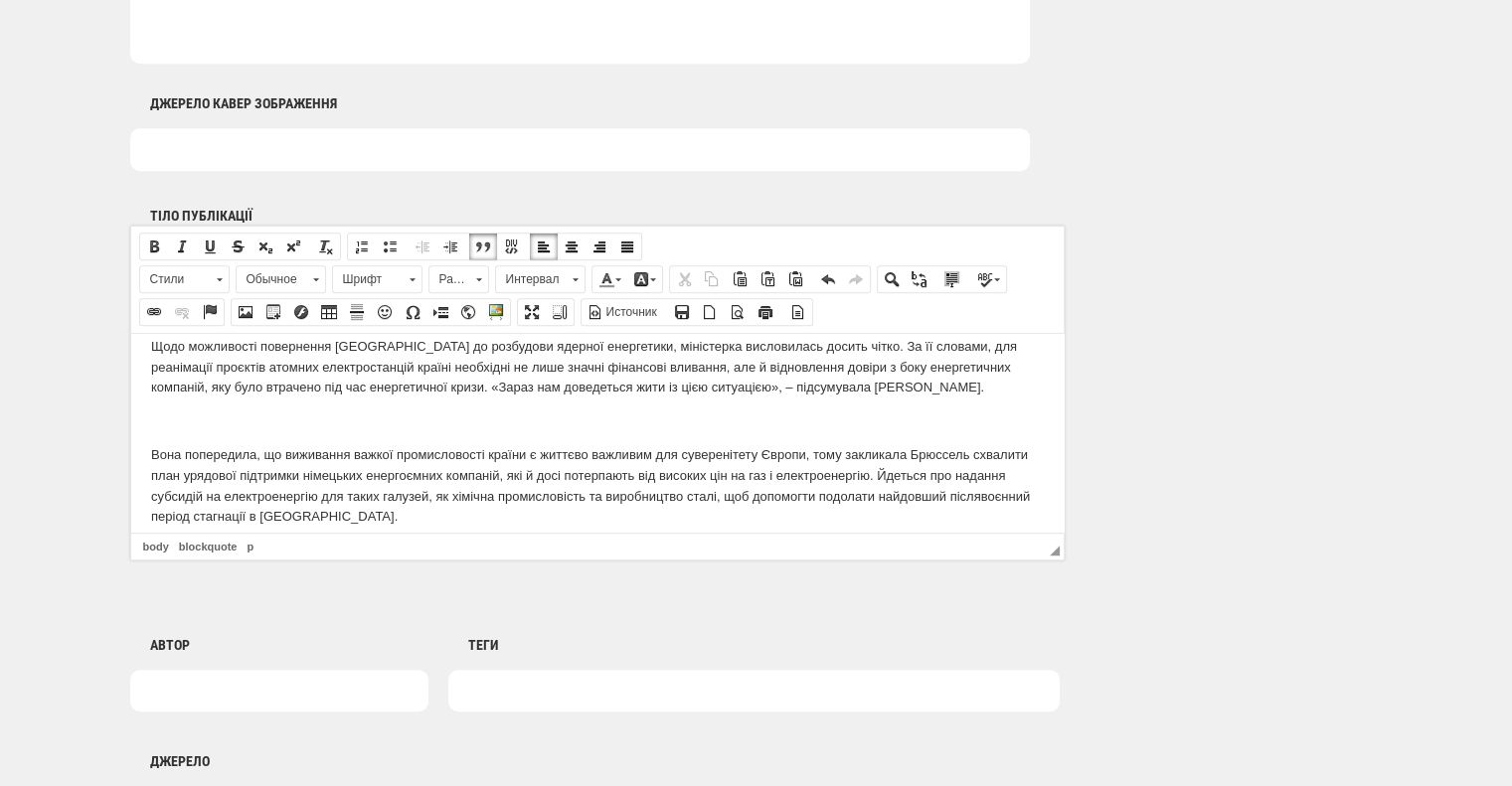 click on "Вона попередила, що виживання важкої промисловості країни є життєво важливим для суверенітету Європи, тому закликала Брюссель схвалити план урядової підтримки німецьких енергоємних компаній, які й досі потерпають від високих цін на газ і електроенергію. Йдеться про надання субсидій на електроенергію для таких галузей, як хімічна промисловість та виробництво сталі, щоб допомогти подолати найдовший післявоєнний період стагнації в Німеччині." at bounding box center (596, 485) 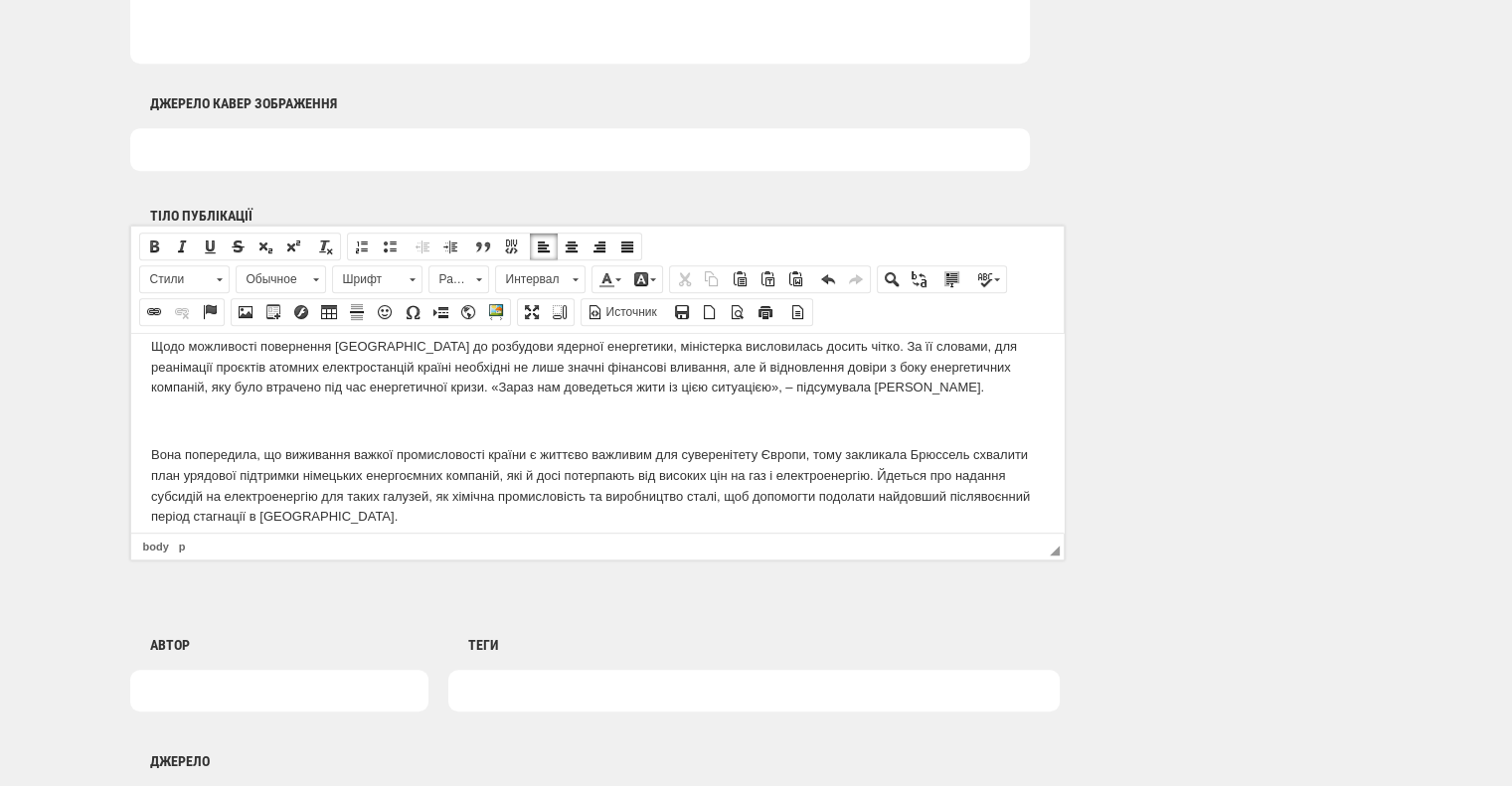 click on "Радикальний поворот. Як Німеччина посилює енергетику і безпеку І яку роль відіграє Велика Британія у новій стратегії Берліну Тепер для найбільшої економіки ЄС постало питання перебудови усталених міжнародних звʼязків і укладання нових партнерств, які допоможуть відновити її колишнє благополуччя і посилити безпеку. «Українська енергетика» розібралася, в чому полягає нова стратегія канцлера Фрідріха Мерца, яку роль в її реалізації відіграє Велика Британія та який план прагне реалізувати його уряд для економічного відродження Німеччини. назвало   на" at bounding box center (596, -174) 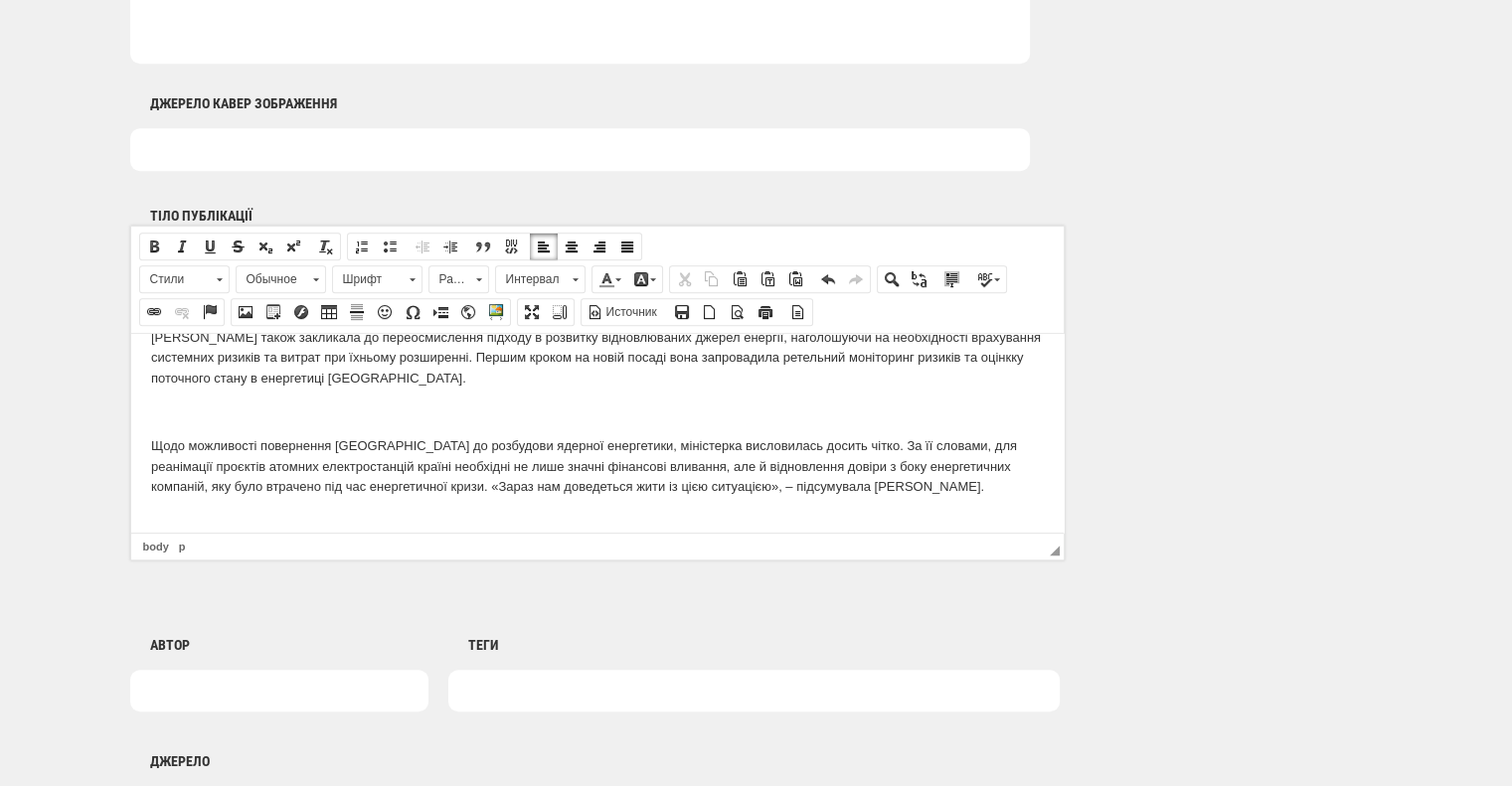 click on "Щодо можливості повернення Німеччини до розбудови ядерної енергетики, міністерка висловилась досить чітко. За її словами, для реанімації проєктів атомних електростанцій країні необхідні не лише значні фінансові вливання, але й відновлення довіри з боку енергетичних компаній, яку було втрачено під час енергетичної кризи. «Зараз нам доведеться жити із цією ситуацією», – підсумувала Катаріна Райхе." at bounding box center [596, 466] 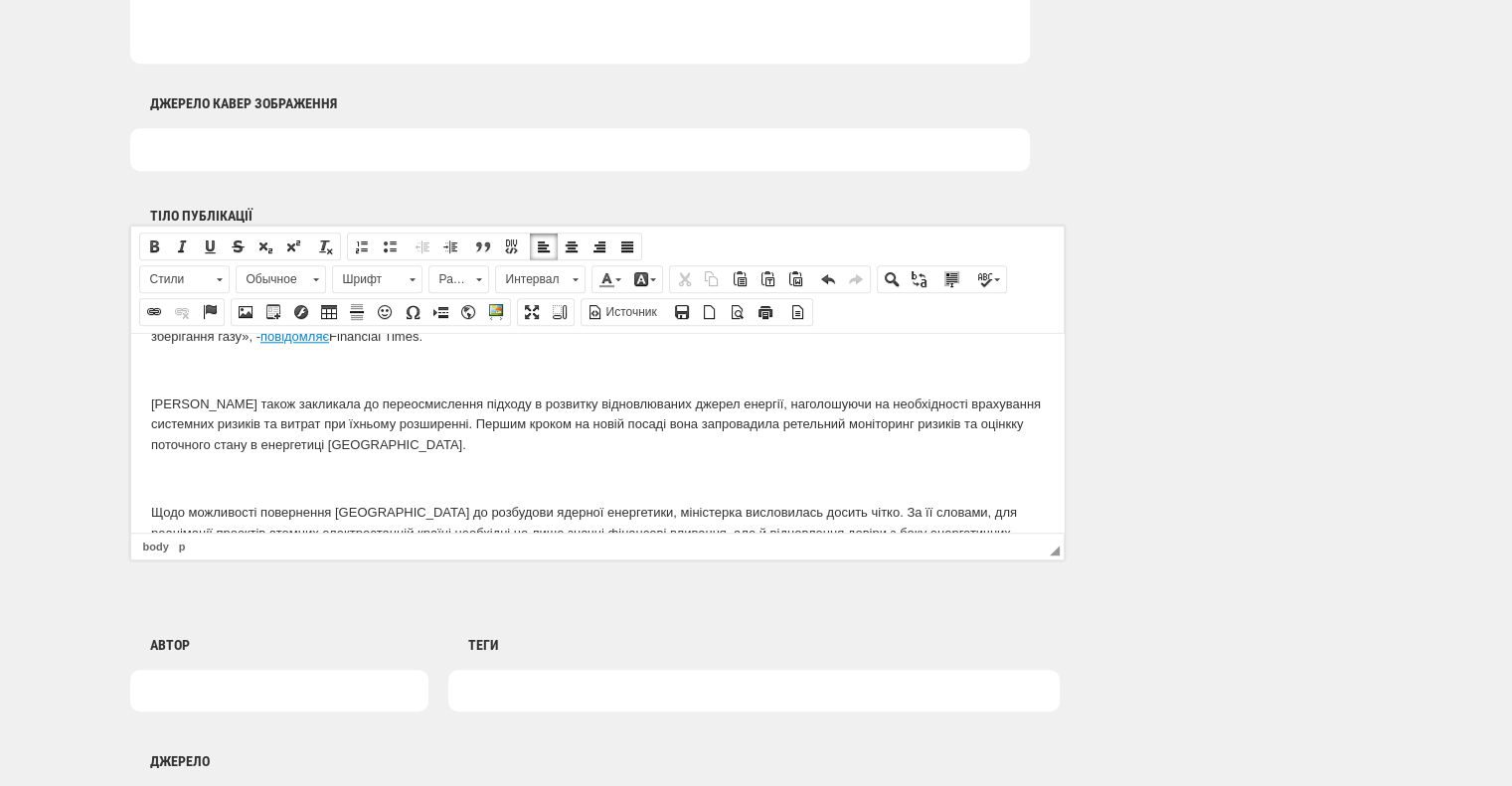 scroll, scrollTop: 2169, scrollLeft: 0, axis: vertical 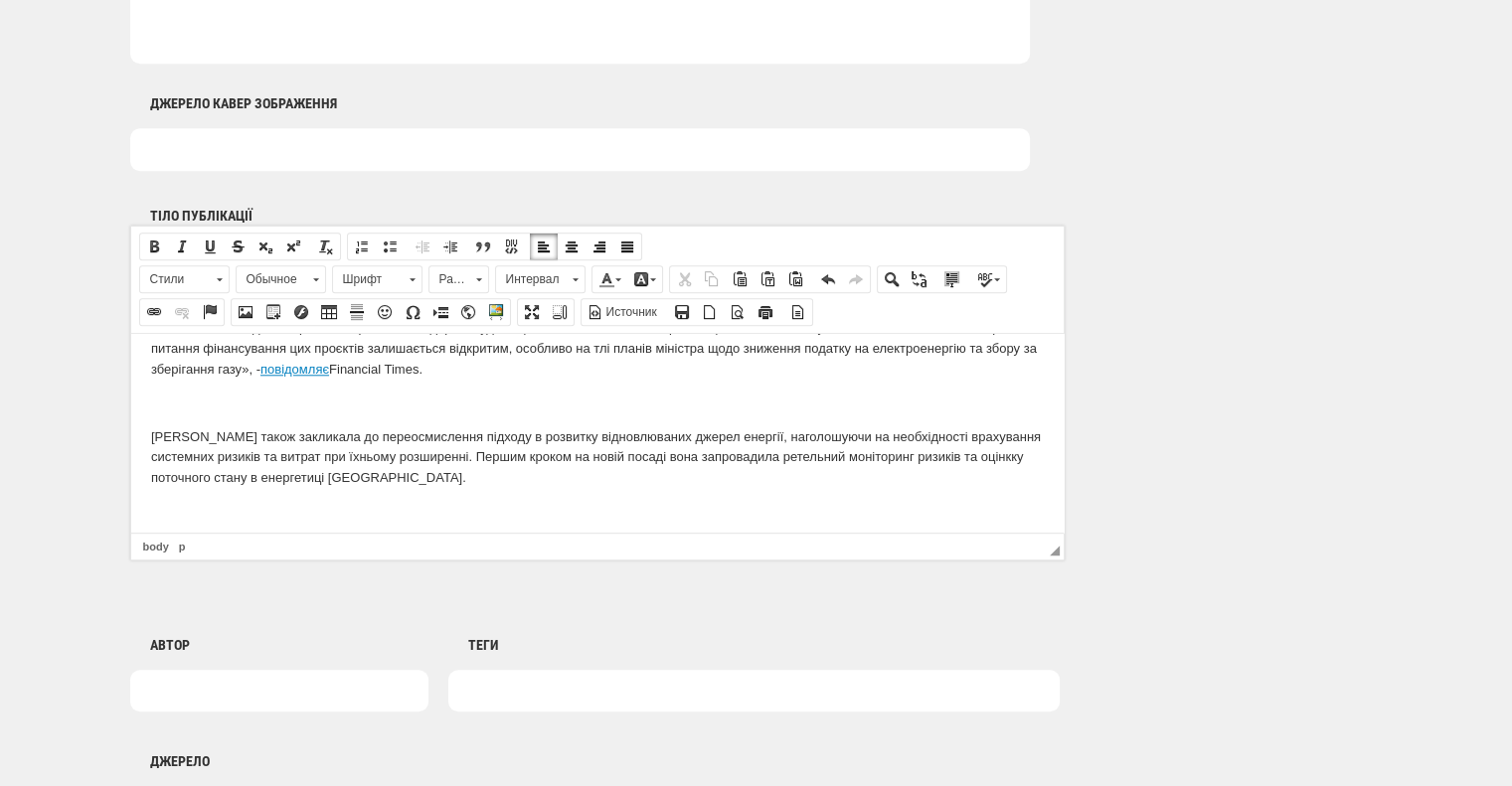 click on "Райхе також закликала до переосмислення підходу в розвитку відновлюваних джерел енергії, наголошуючи на необхідності врахування системних ризиків та витрат при їхньому розширенні. Першим кроком на новій посаді вона запровадила ретельний моніторинг ризиків та оцінкку поточного стану в енергетиці Німеччини." at bounding box center (596, 457) 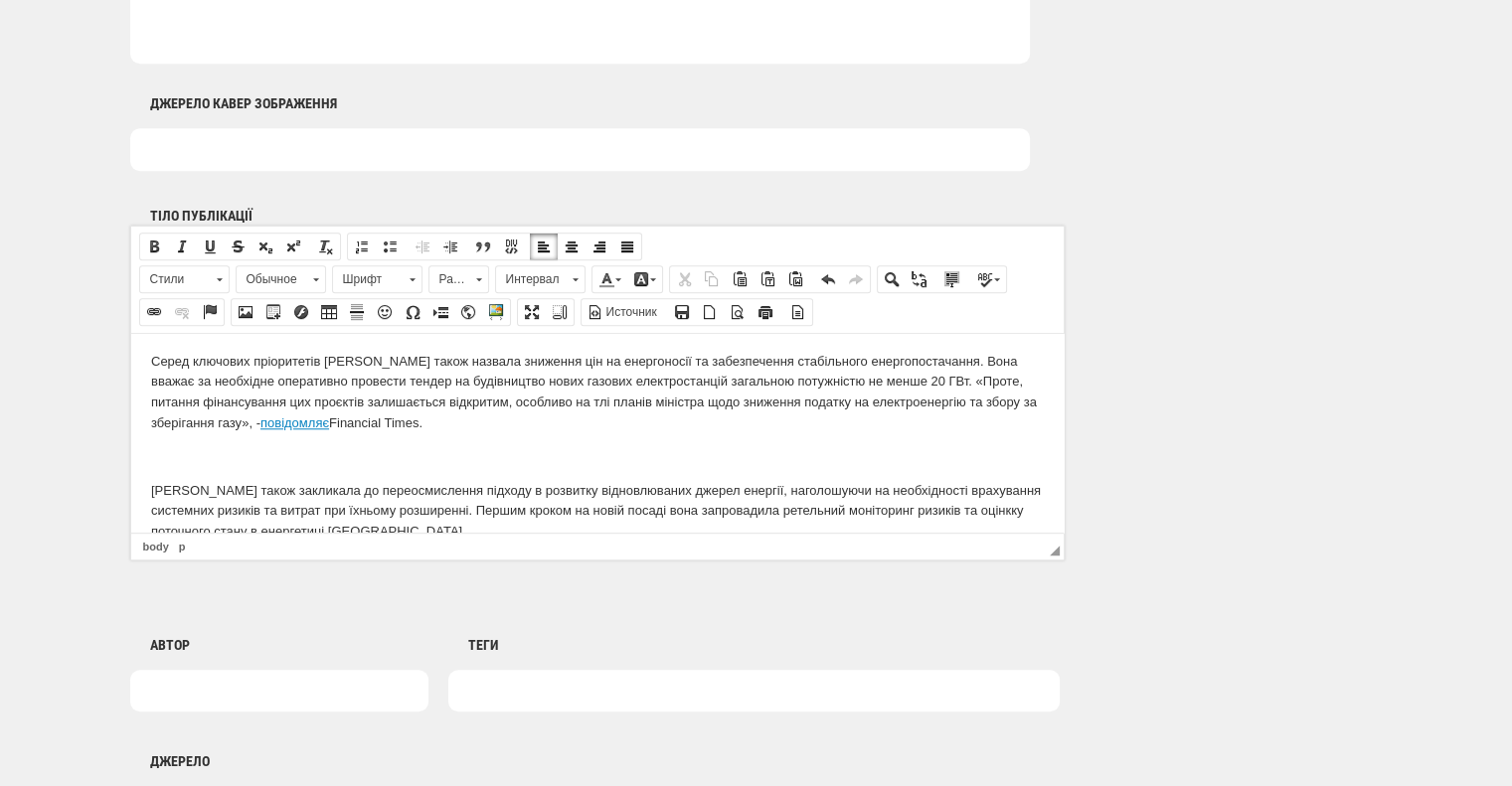 scroll, scrollTop: 2070, scrollLeft: 0, axis: vertical 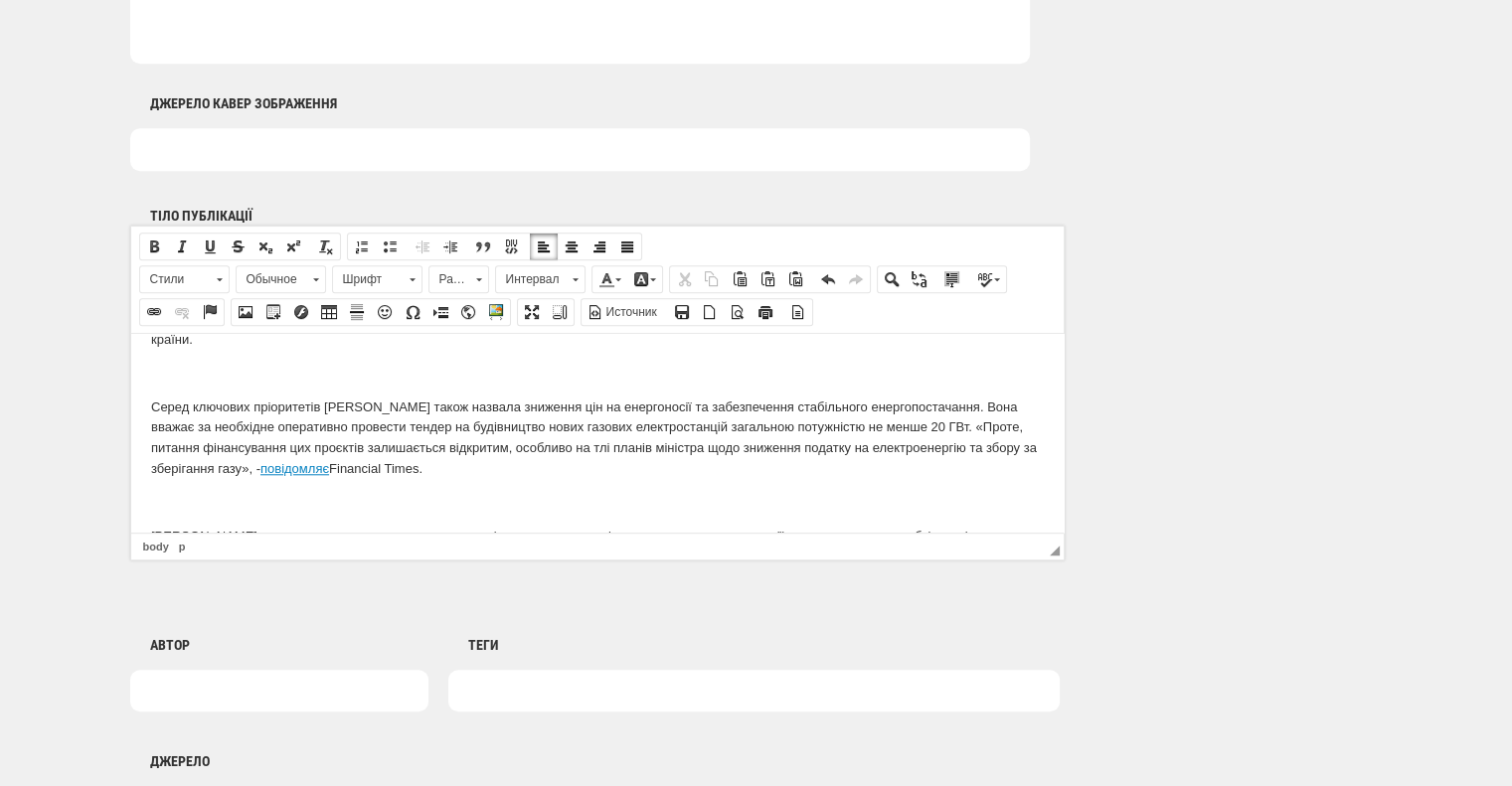 click on "Серед ключових пріоритетів Катаріна Райхе також назвала зниження цін на енергоносії та забезпечення стабільного енергопостачання. Вона вважає за необхідне оперативно провести тендер на будівництво нових газових електростанцій загальною потужністю не менше 20 ГВт. «Проте, питання фінансування цих проєктів залишається відкритим, особливо на тлі планів міністра щодо зниження податку на електроенергію та збору за зберігання газу», -  повідомляє  Financial Times." at bounding box center [596, 437] 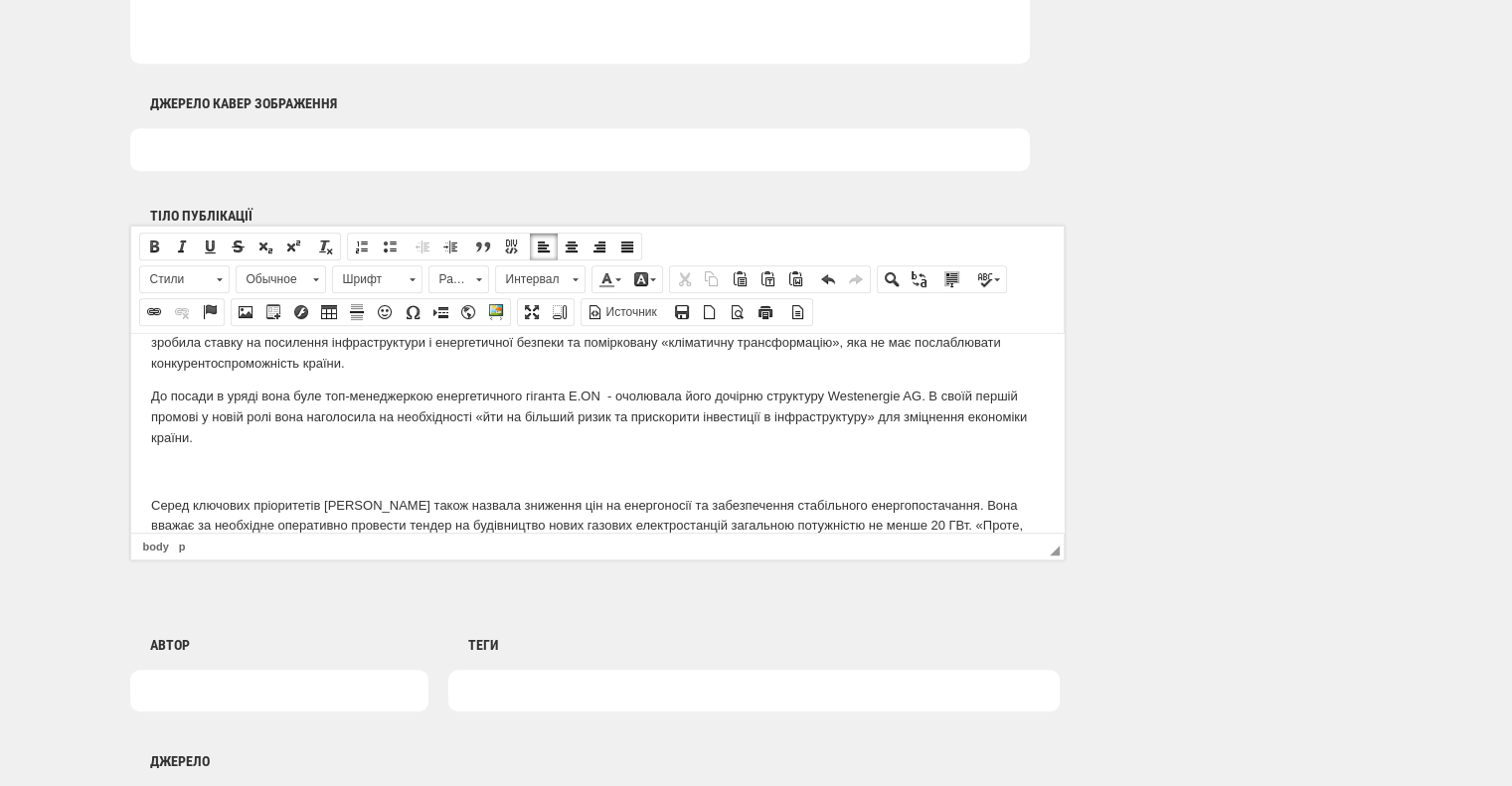 scroll, scrollTop: 1970, scrollLeft: 0, axis: vertical 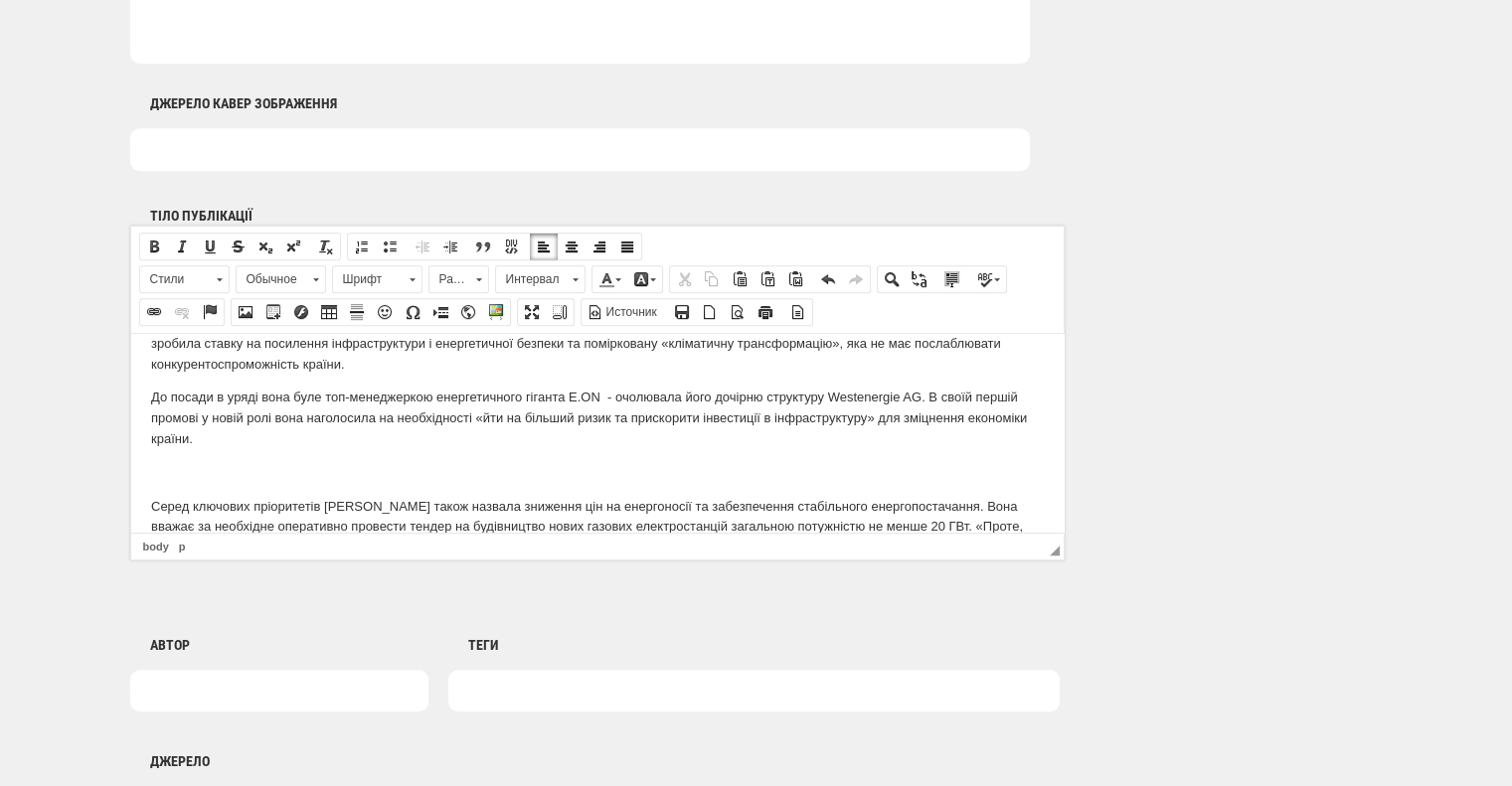 click on "До посади в уряді вона буле топ-менеджеркою енергетичного гіганта E.ON  - очолювала його дочірню структуру Westenergie AG. В своїй першій промові у новій ролі вона наголосила на необхідності «йти на більший ризик та прискорити інвестиції в інфраструктуру» для зміцнення економіки країни." at bounding box center (596, 417) 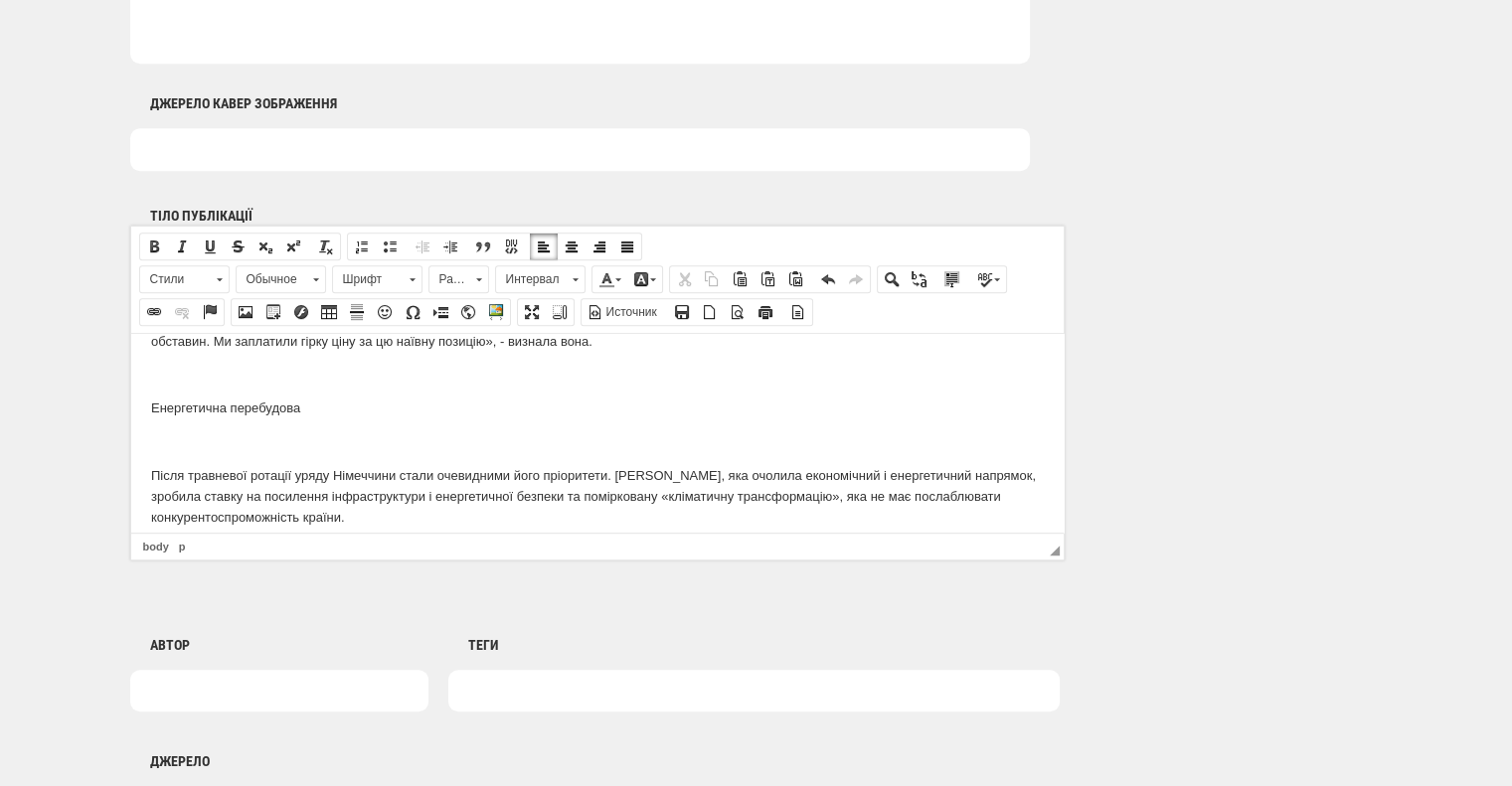 scroll, scrollTop: 1772, scrollLeft: 0, axis: vertical 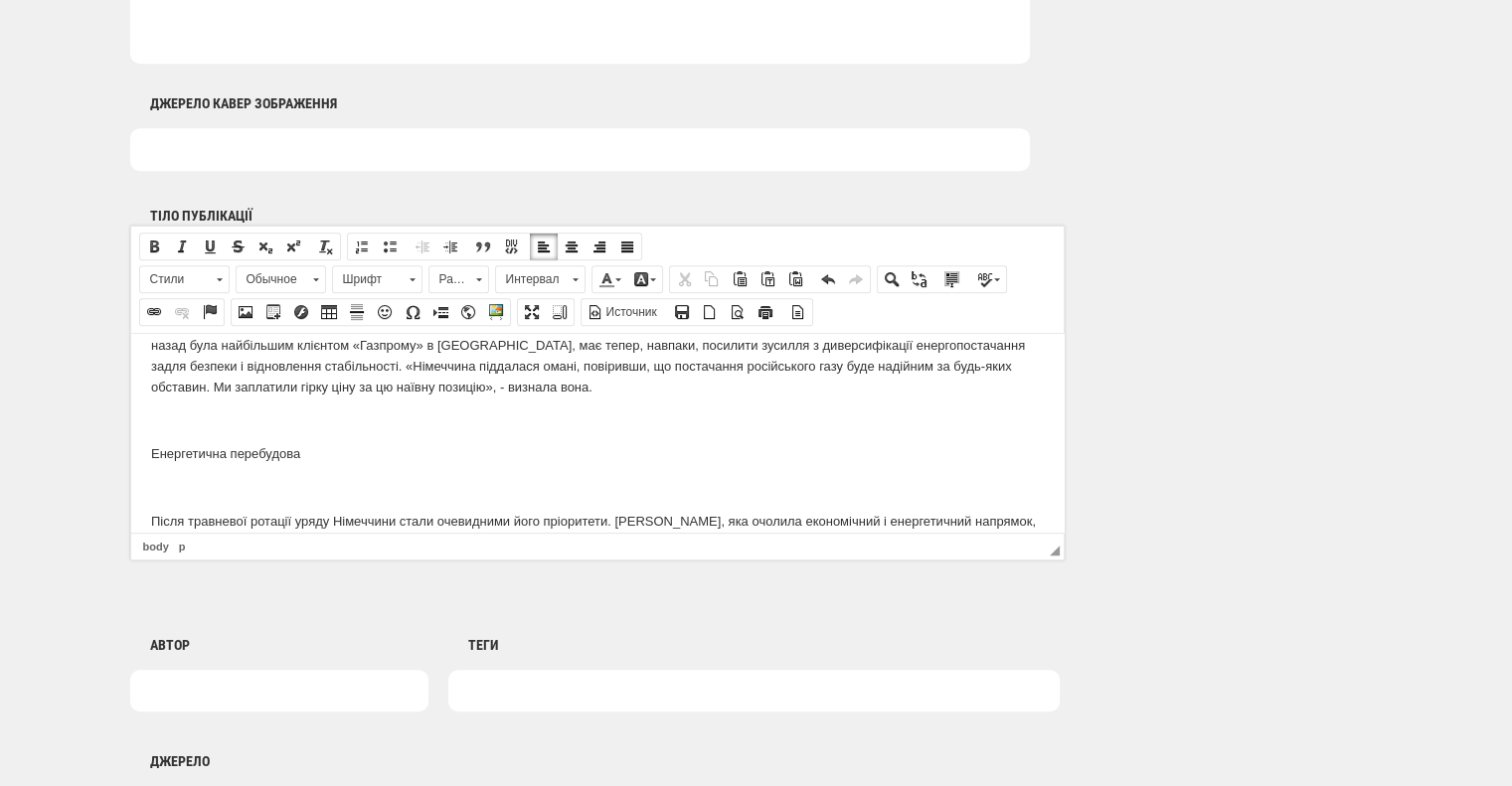 click on "Радикальний поворот. Як Німеччина посилює енергетику і безпеку І яку роль відіграє Велика Британія у новій стратегії Берліну Тепер для найбільшої економіки ЄС постало питання перебудови усталених міжнародних звʼязків і укладання нових партнерств, які допоможуть відновити її колишнє благополуччя і посилити безпеку. «Українська енергетика» розібралася, в чому полягає нова стратегія канцлера Фрідріха Мерца, яку роль в її реалізації відіграє Велика Британія та який план прагне реалізувати його уряд для економічного відродження Німеччини. назвало   на" at bounding box center (596, 339) 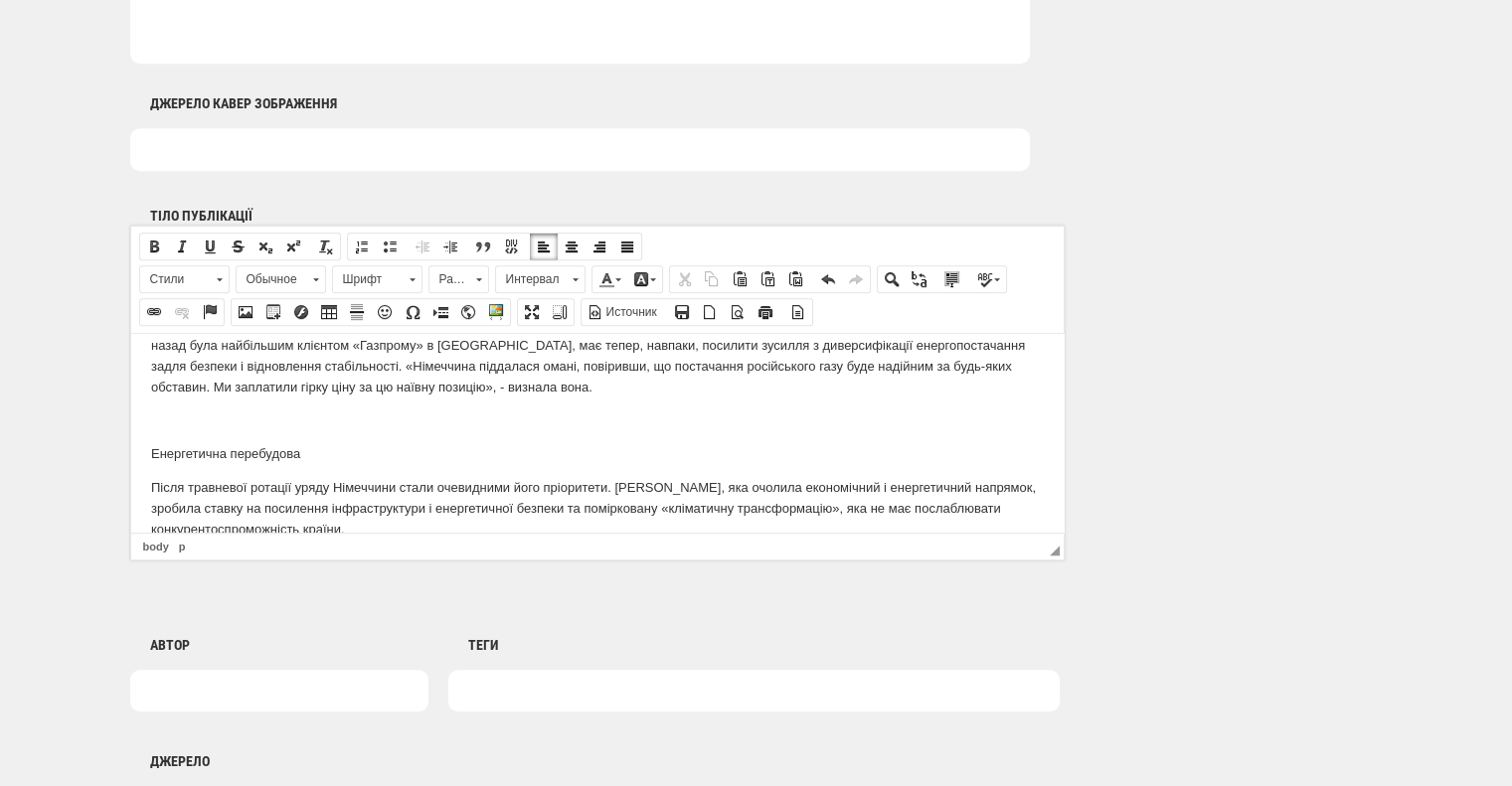 scroll, scrollTop: 1672, scrollLeft: 0, axis: vertical 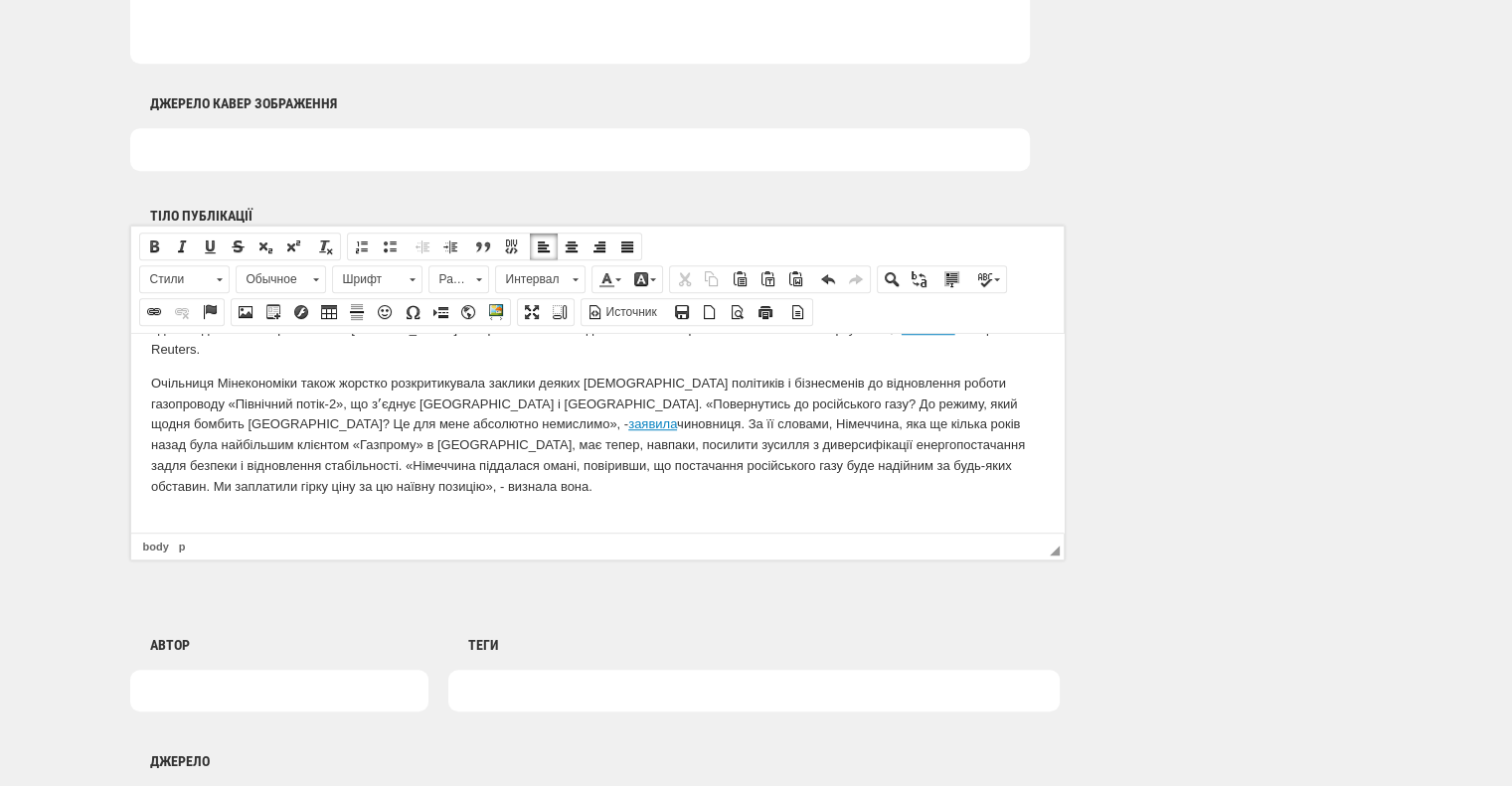 click on "Очільниця Мінекономіки також жорстко розкритикувала заклики деяких німецьких політиків і бізнесменів до відновлення роботи газопроводу «Північний потік-2», що зʼєднує Росію і Німеччину. «Повернутись до російського газу? До режиму, який щодня бомбить Київ? Це для мене абсолютно немислимо», -  заявила" at bounding box center (596, 434) 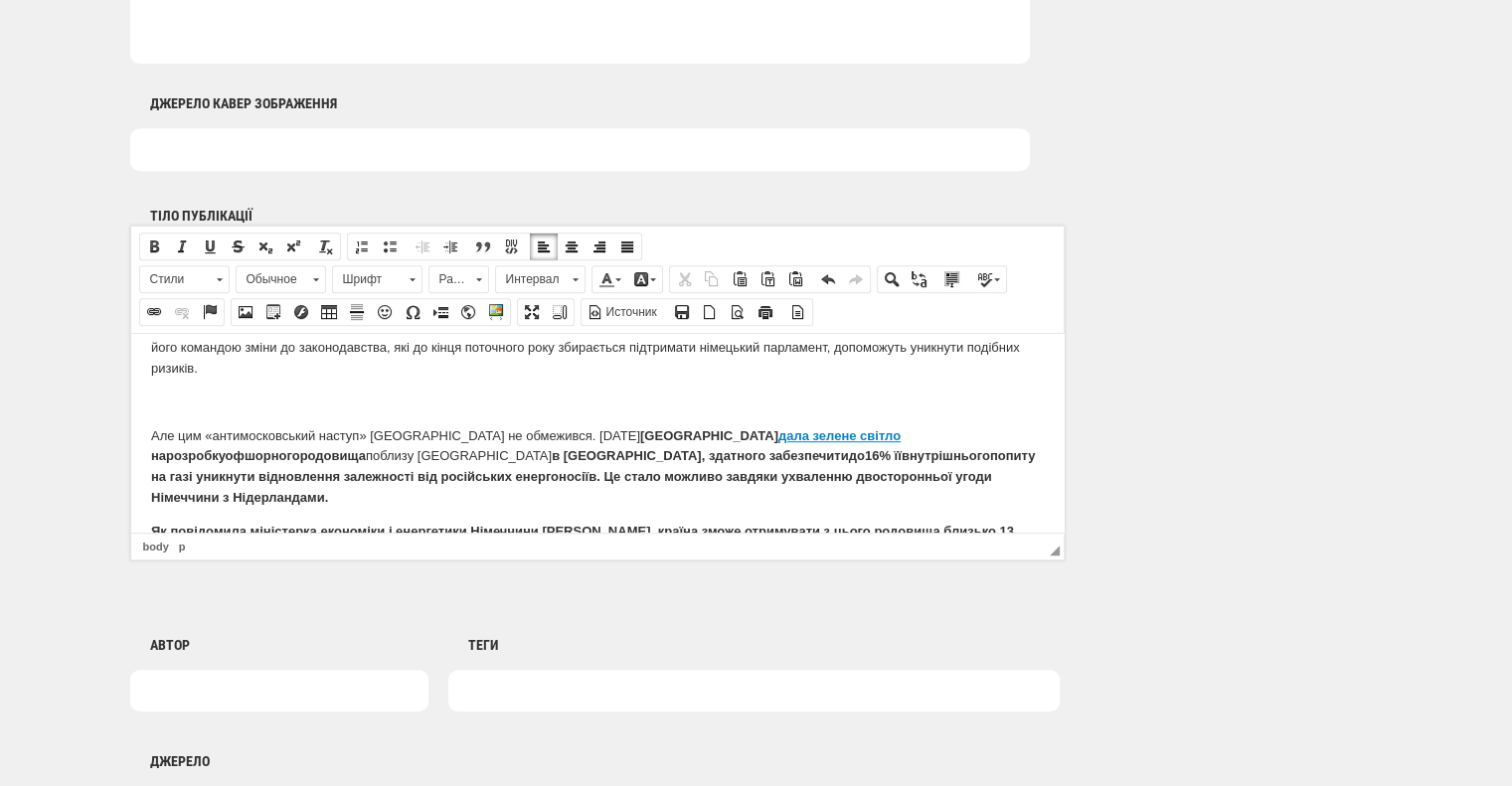 scroll, scrollTop: 1374, scrollLeft: 0, axis: vertical 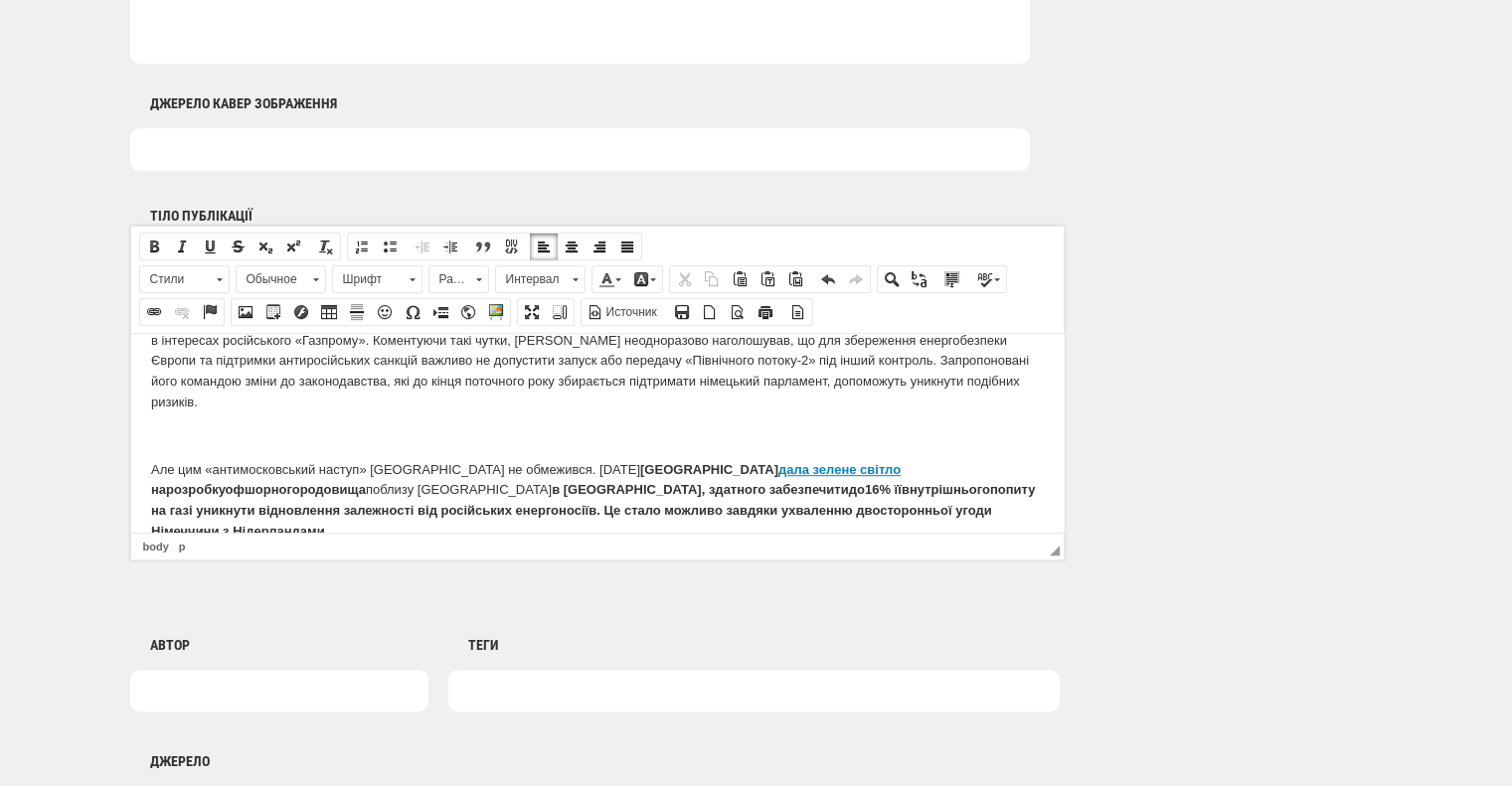 click on "Раніше численні джерела західних медіа  повідомляли  про можливу угоду Nord Stream 2 AG з американським бізнесменом Стівеном Лінчем в інтересах російського «Газпрому». Коментуючи такі чутки, Фрідріх Мерц неодноразово наголошував, що для збереження енергобезпеки Європи та підтримки антиросійських санкцій важливо не допустити запуск або передачу «Північного потоку-2» під інший контроль. Запропоновані його командою зміни до законодавства, які до кінця поточного року збирається підтримати німецький парламент, допоможуть уникнути подібних ризиків." at bounding box center [596, 361] 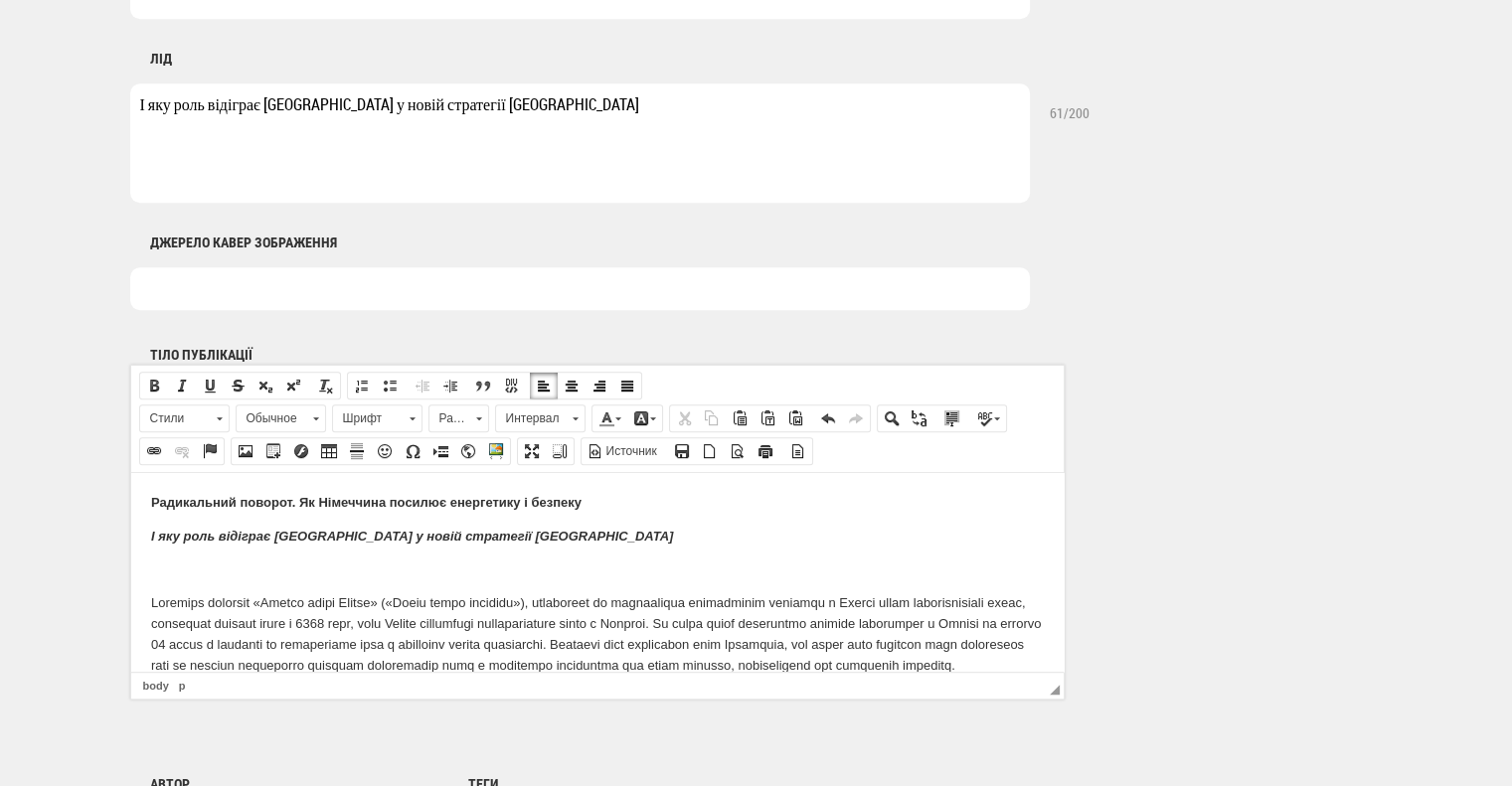 scroll, scrollTop: 894, scrollLeft: 0, axis: vertical 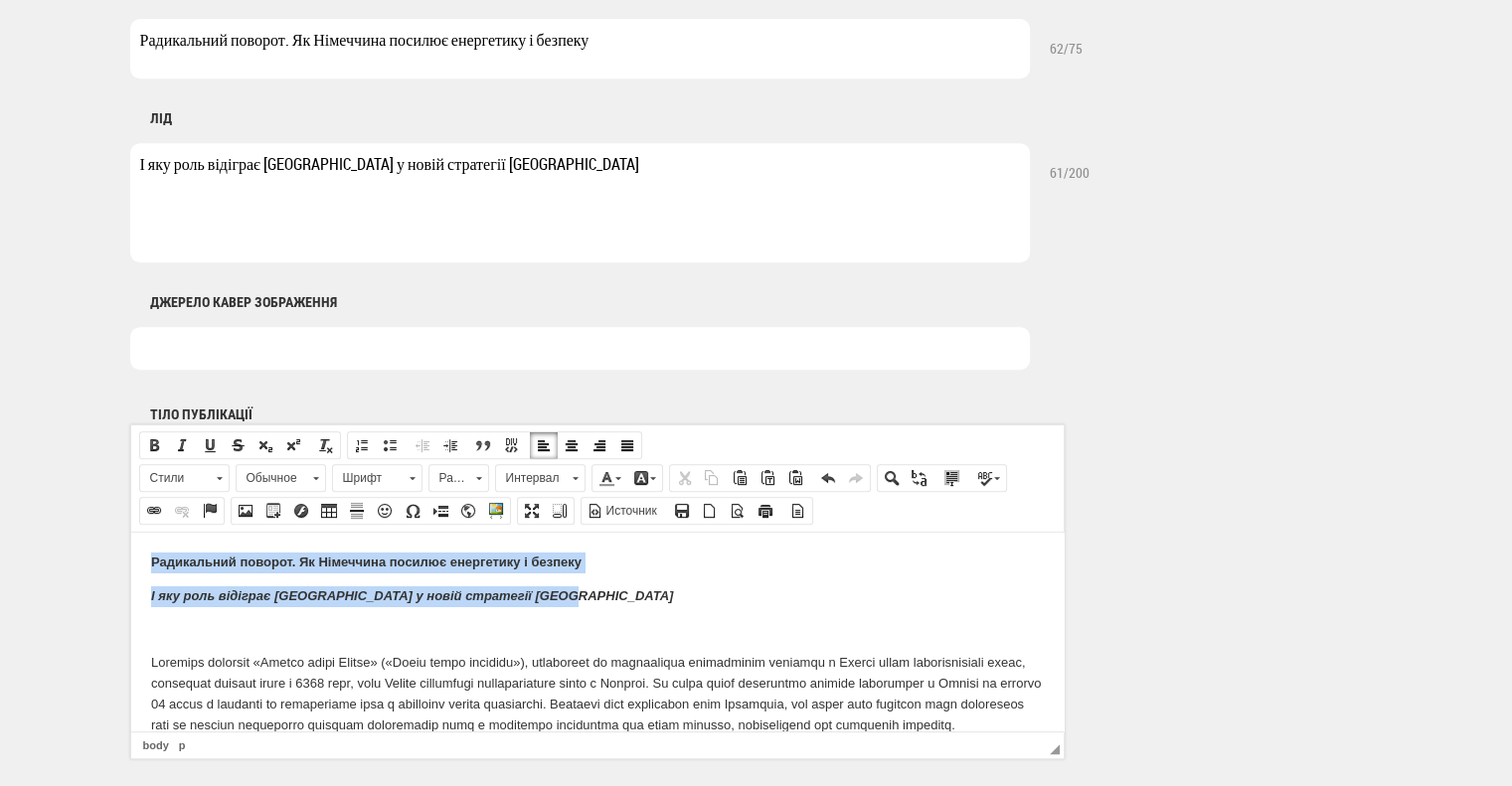 drag, startPoint x: 552, startPoint y: 595, endPoint x: 134, endPoint y: 550, distance: 420.41527 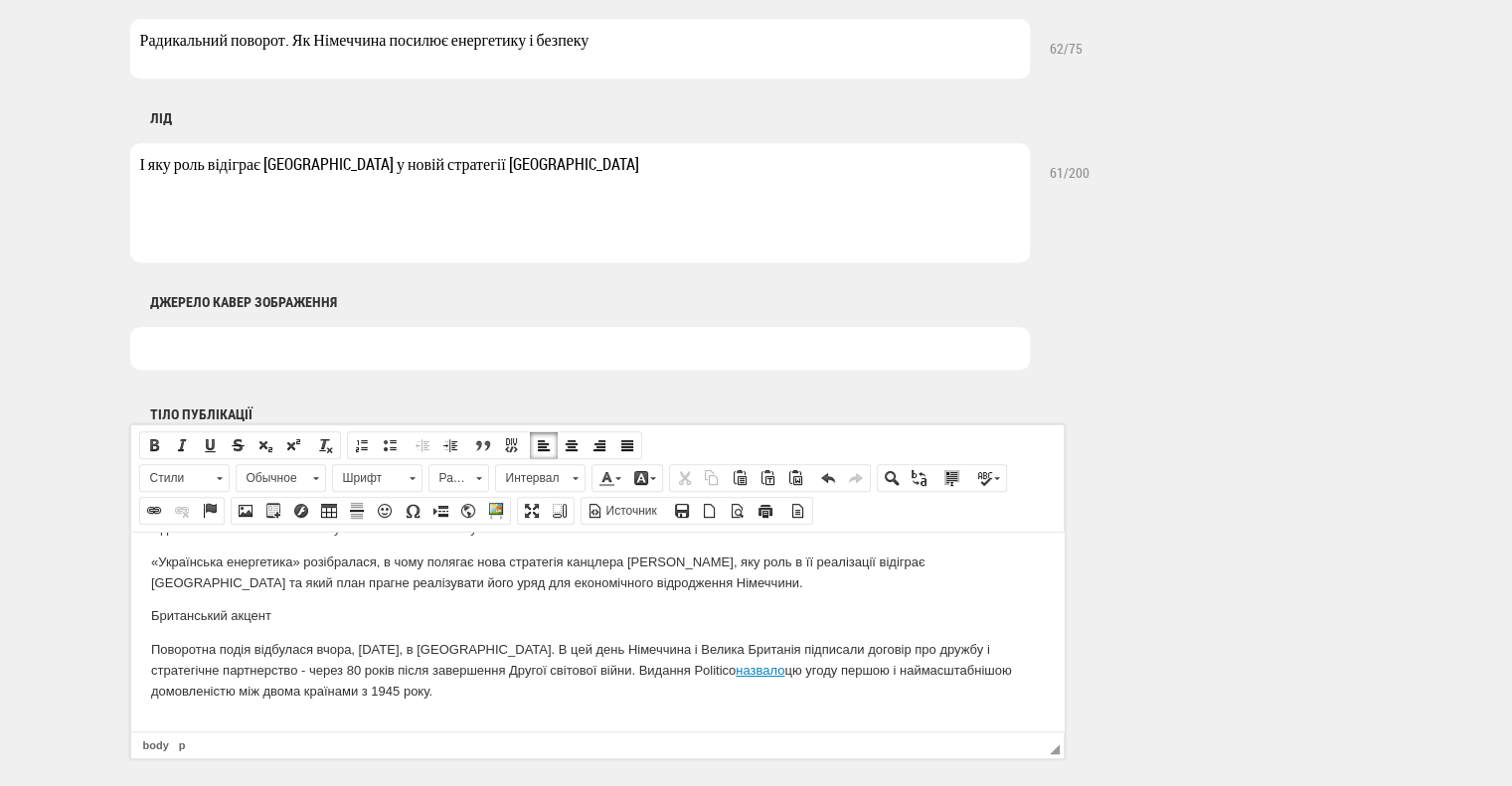 scroll, scrollTop: 199, scrollLeft: 0, axis: vertical 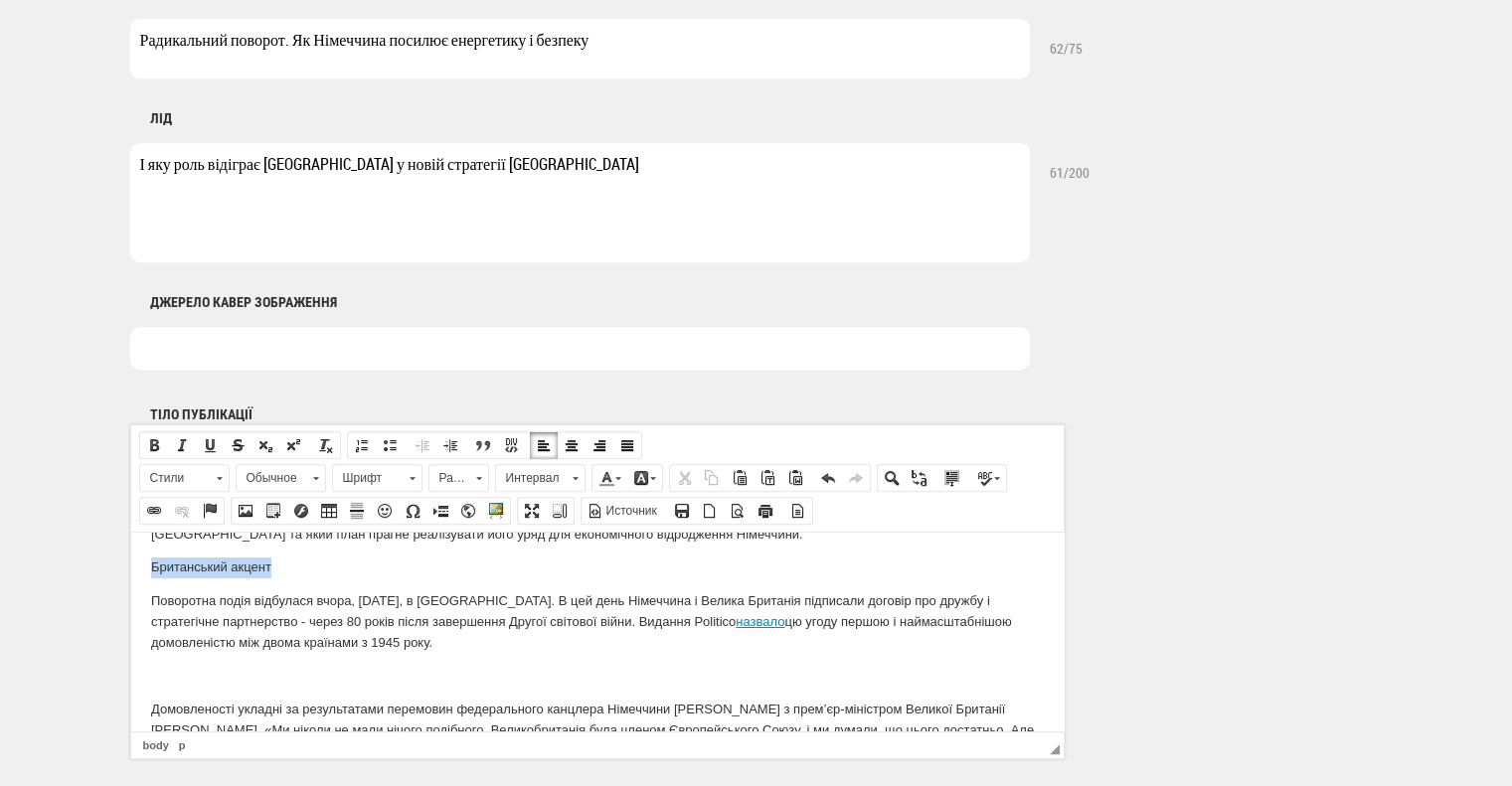 drag, startPoint x: 287, startPoint y: 580, endPoint x: 84, endPoint y: 573, distance: 203.12065 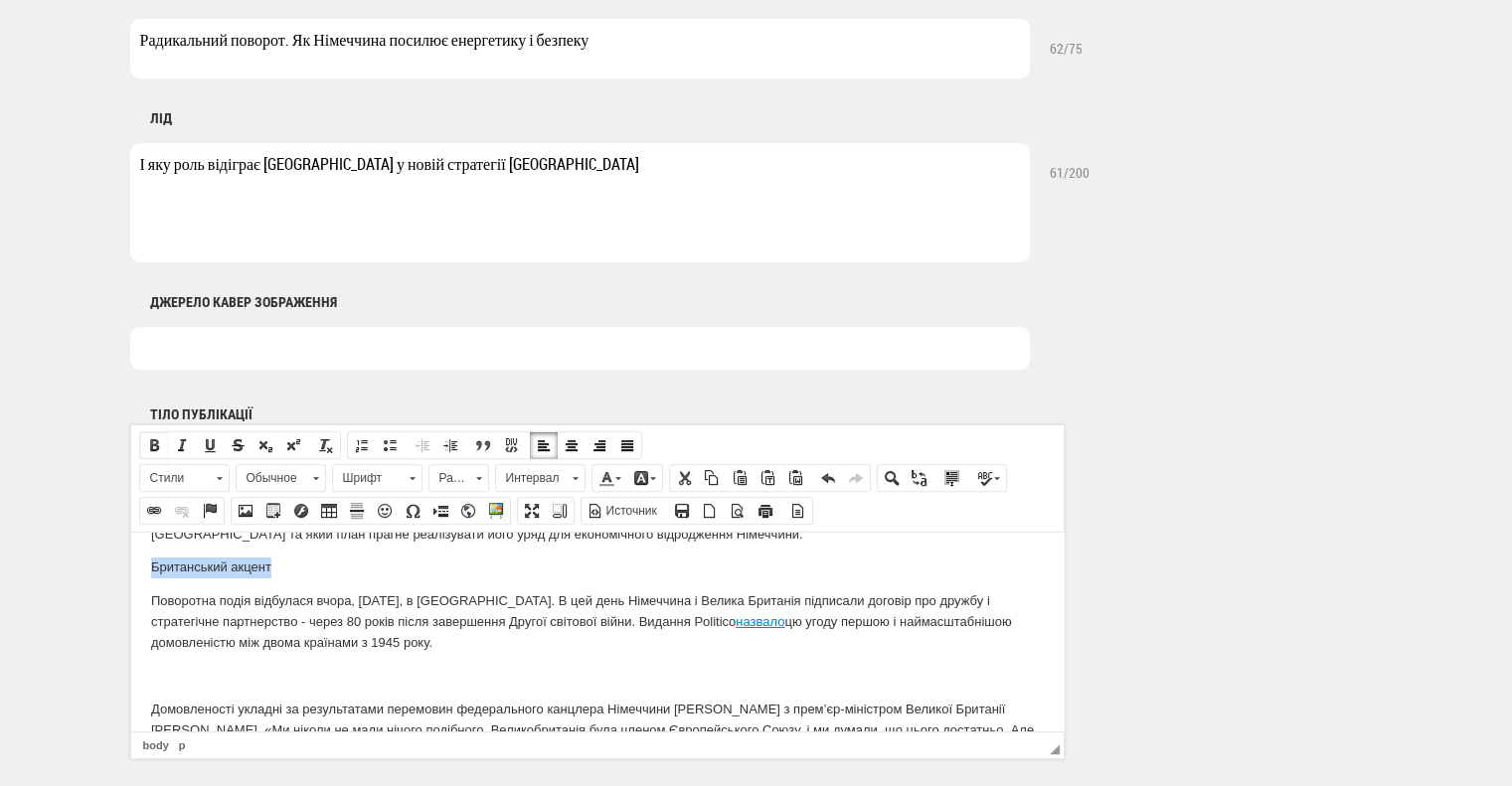 click at bounding box center [154, 445] 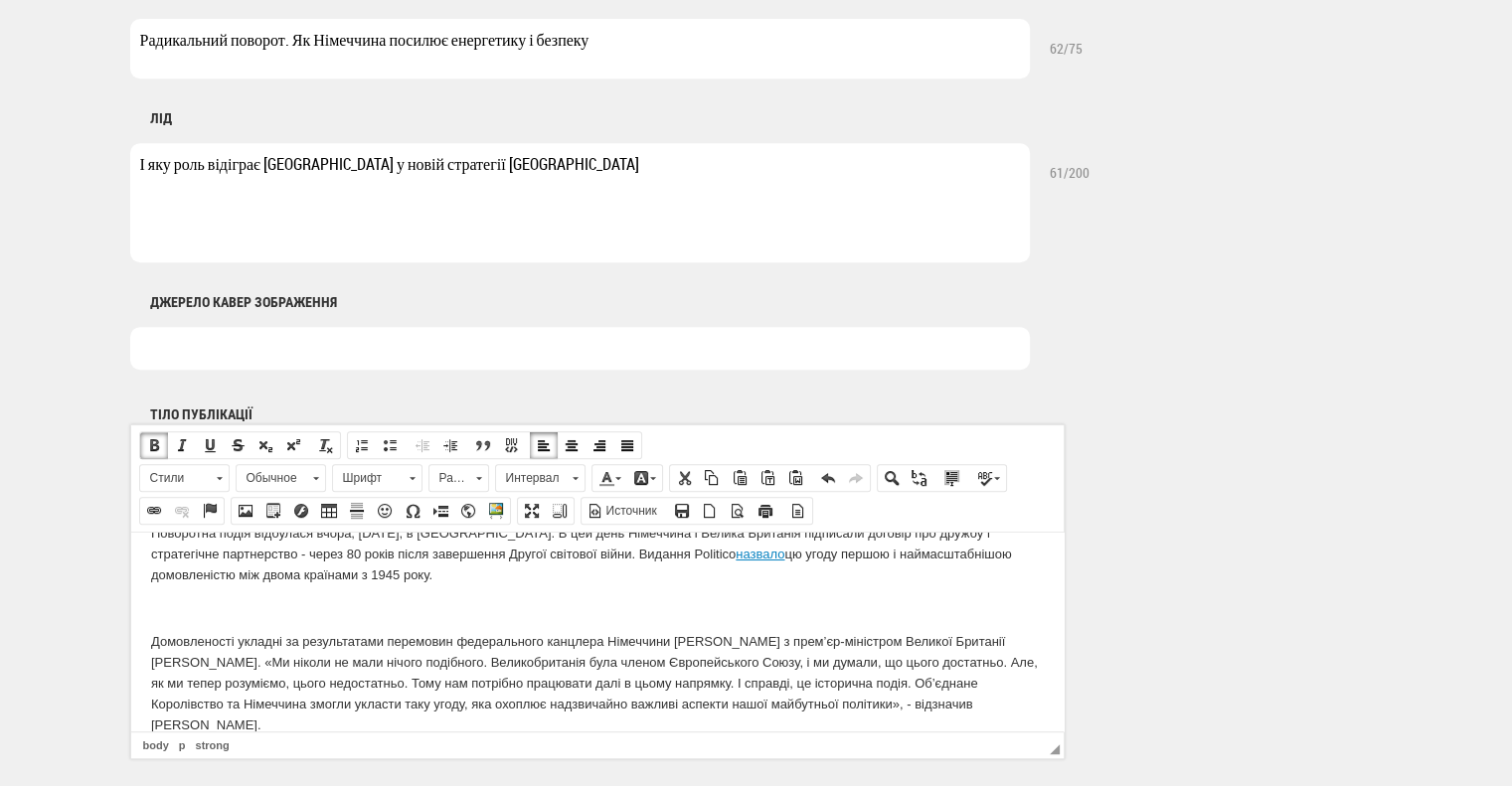 scroll, scrollTop: 298, scrollLeft: 0, axis: vertical 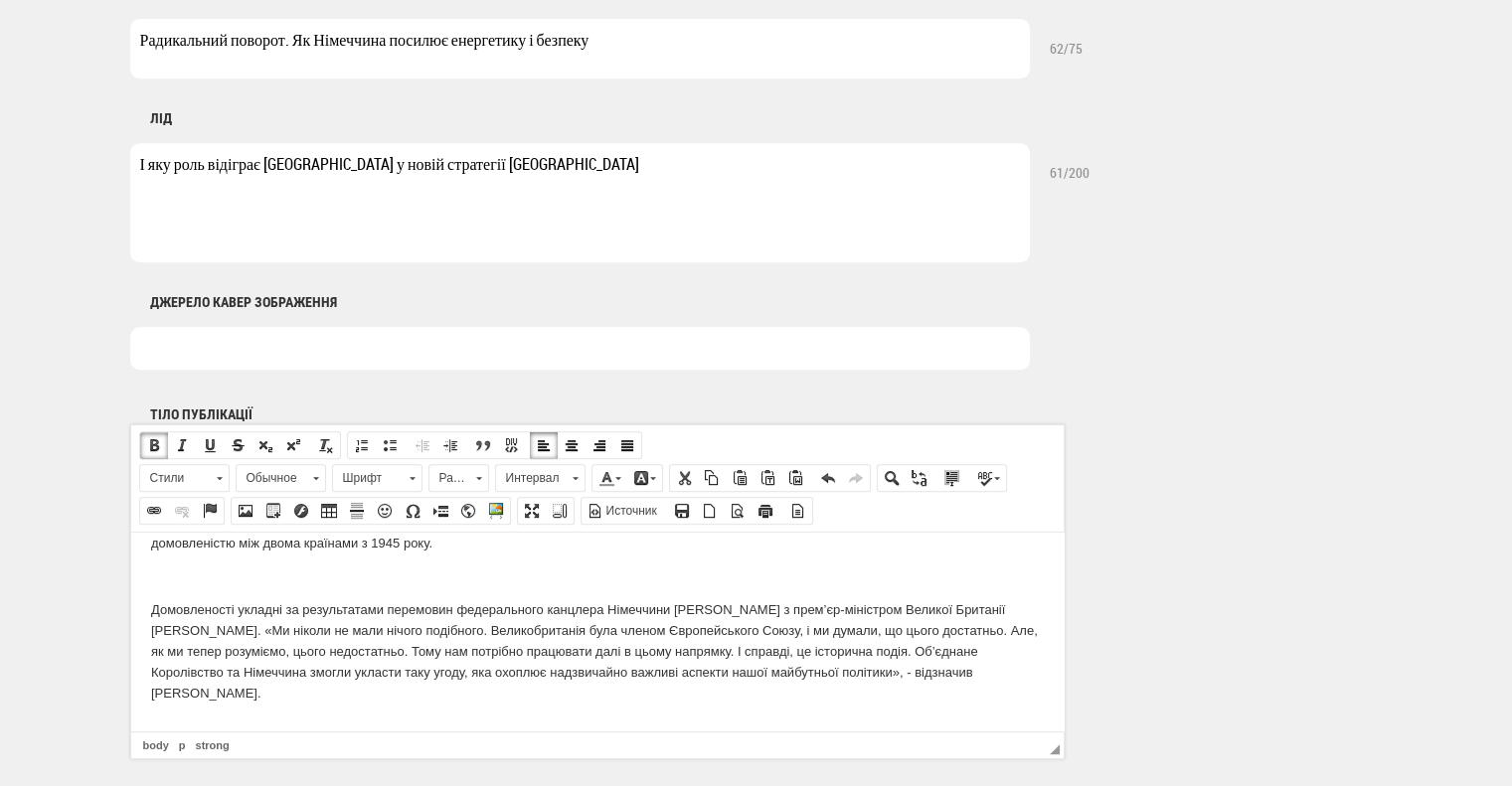 click on "Поворотна подія відбулася вчора, 17 липня, в Лондоні. В цей день Німеччина і Велика Британія підписали договір про дружбу і стратегічне партнерство - через 80 років після завершення Другої світової війни. Видання Politico  назвало  цю угоду першою і наймасштабнішою домовленістю між двома країнами з 1945 року." at bounding box center (596, 522) 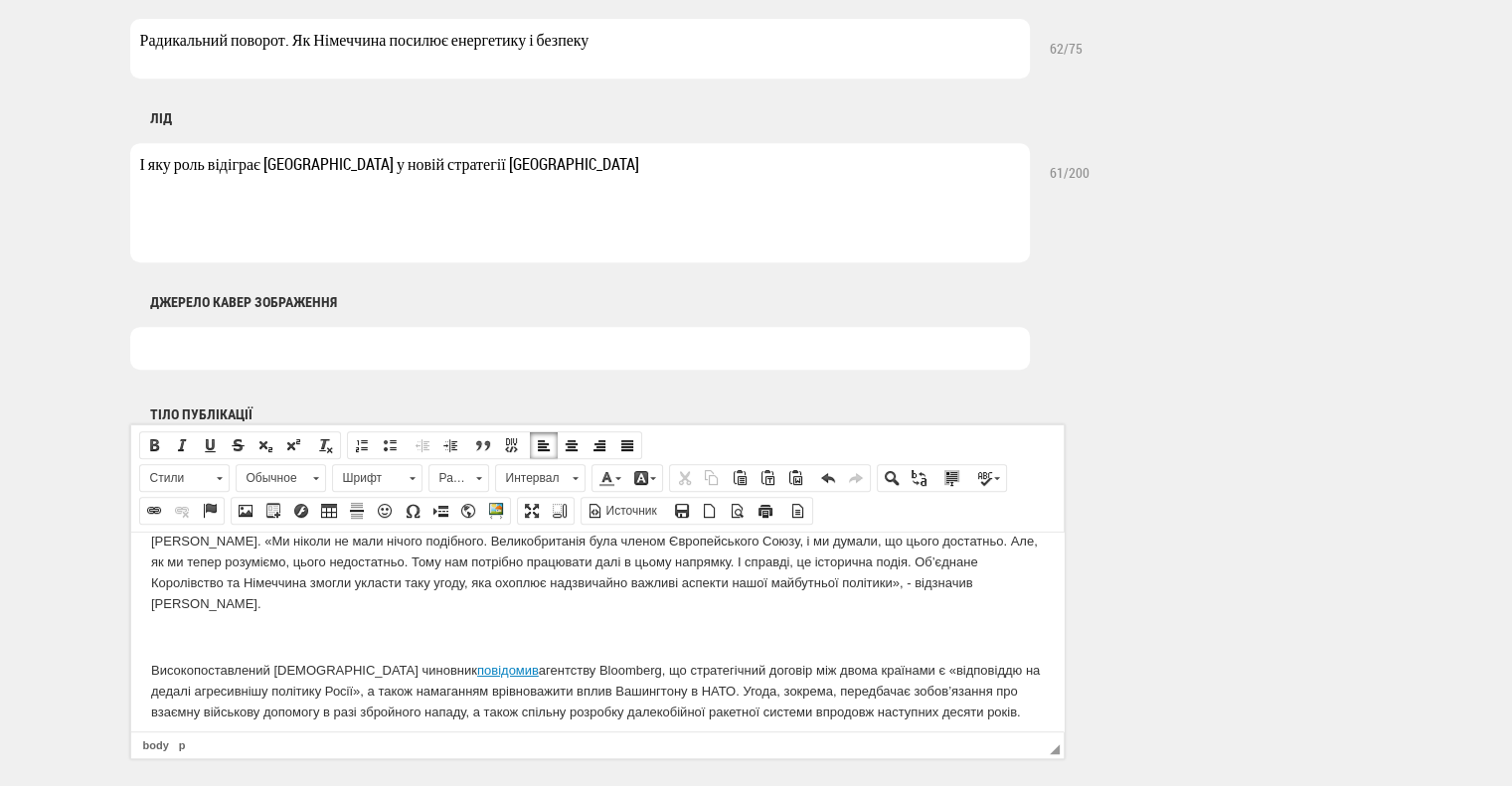scroll, scrollTop: 397, scrollLeft: 0, axis: vertical 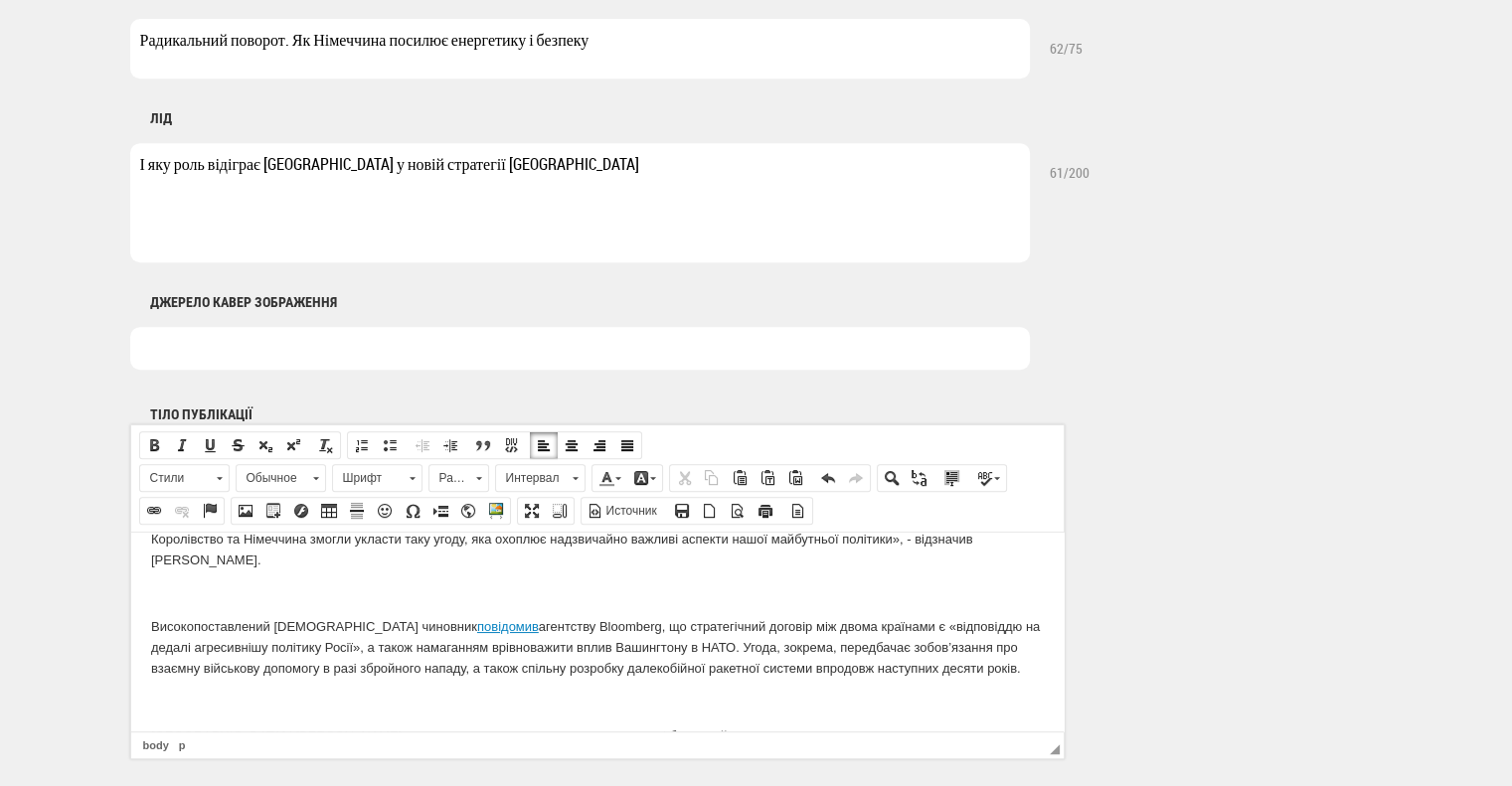 click on "Домовленості укладні за результатами перемовин федерального канцлера Німеччини Фрідріха Мерца з прем’єр-міністром Великої Британії Кіром Стармером. «Ми ніколи не мали нічого подібного. Великобританія була членом Європейського Союзу, і ми думали, що цього достатньо. Але, як ми тепер розуміємо, цього недостатньо. Тому нам потрібно працювати далі в цьому напрямку. І справді, це історична подія. Об’єднане Королівство та Німеччина змогли укласти таку угоду, яка охоплює надзвичайно важливі аспекти нашої майбутньої політики», - відзначив Мерц." at bounding box center (596, 519) 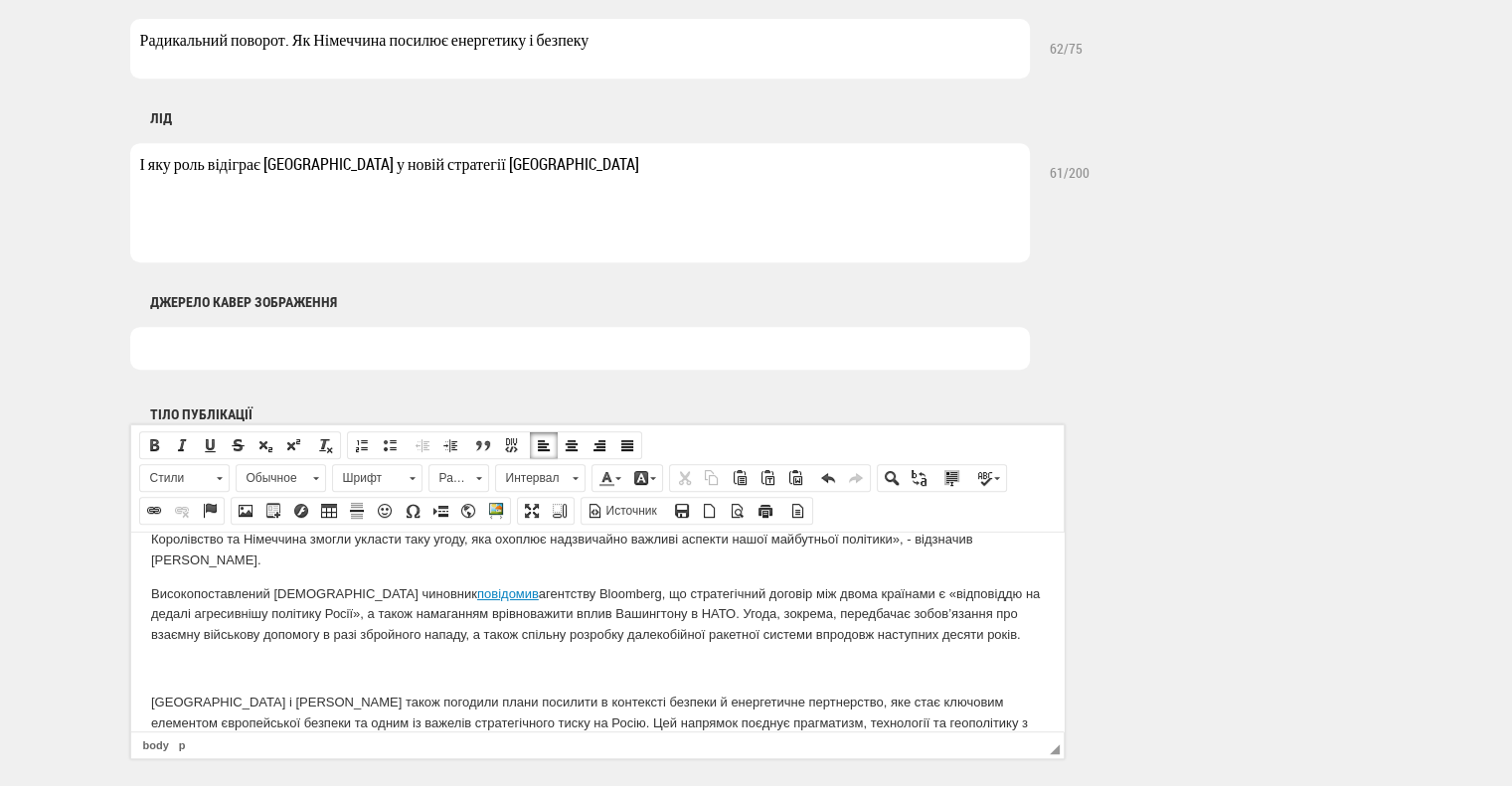 scroll, scrollTop: 298, scrollLeft: 0, axis: vertical 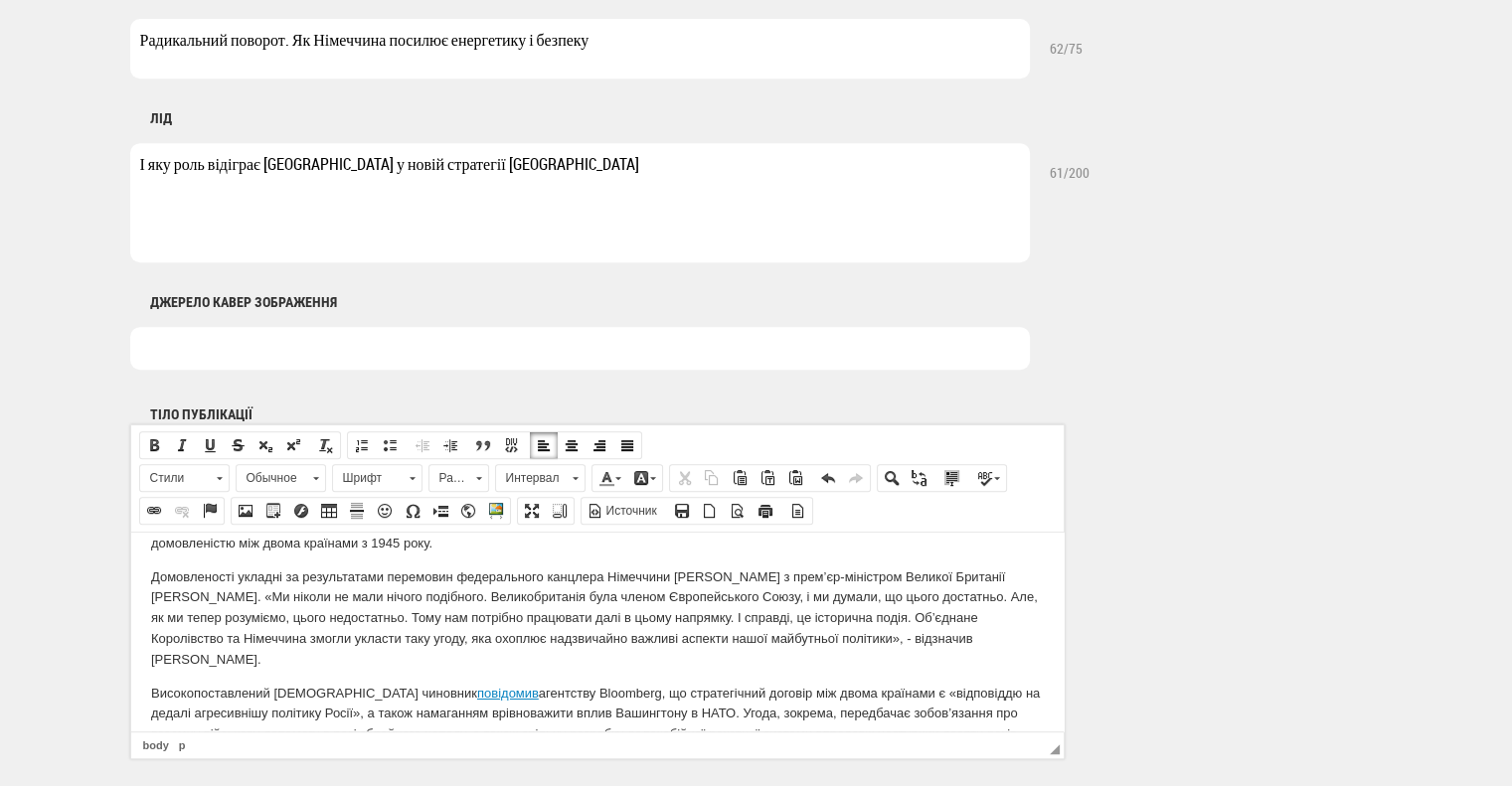 click on "Домовленості укладні за результатами перемовин федерального канцлера Німеччини Фрідріха Мерца з прем’єр-міністром Великої Британії Кіром Стармером. «Ми ніколи не мали нічого подібного. Великобританія була членом Європейського Союзу, і ми думали, що цього достатньо. Але, як ми тепер розуміємо, цього недостатньо. Тому нам потрібно працювати далі в цьому напрямку. І справді, це історична подія. Об’єднане Королівство та Німеччина змогли укласти таку угоду, яка охоплює надзвичайно важливі аспекти нашої майбутньої політики», - відзначив Мерц." at bounding box center (596, 618) 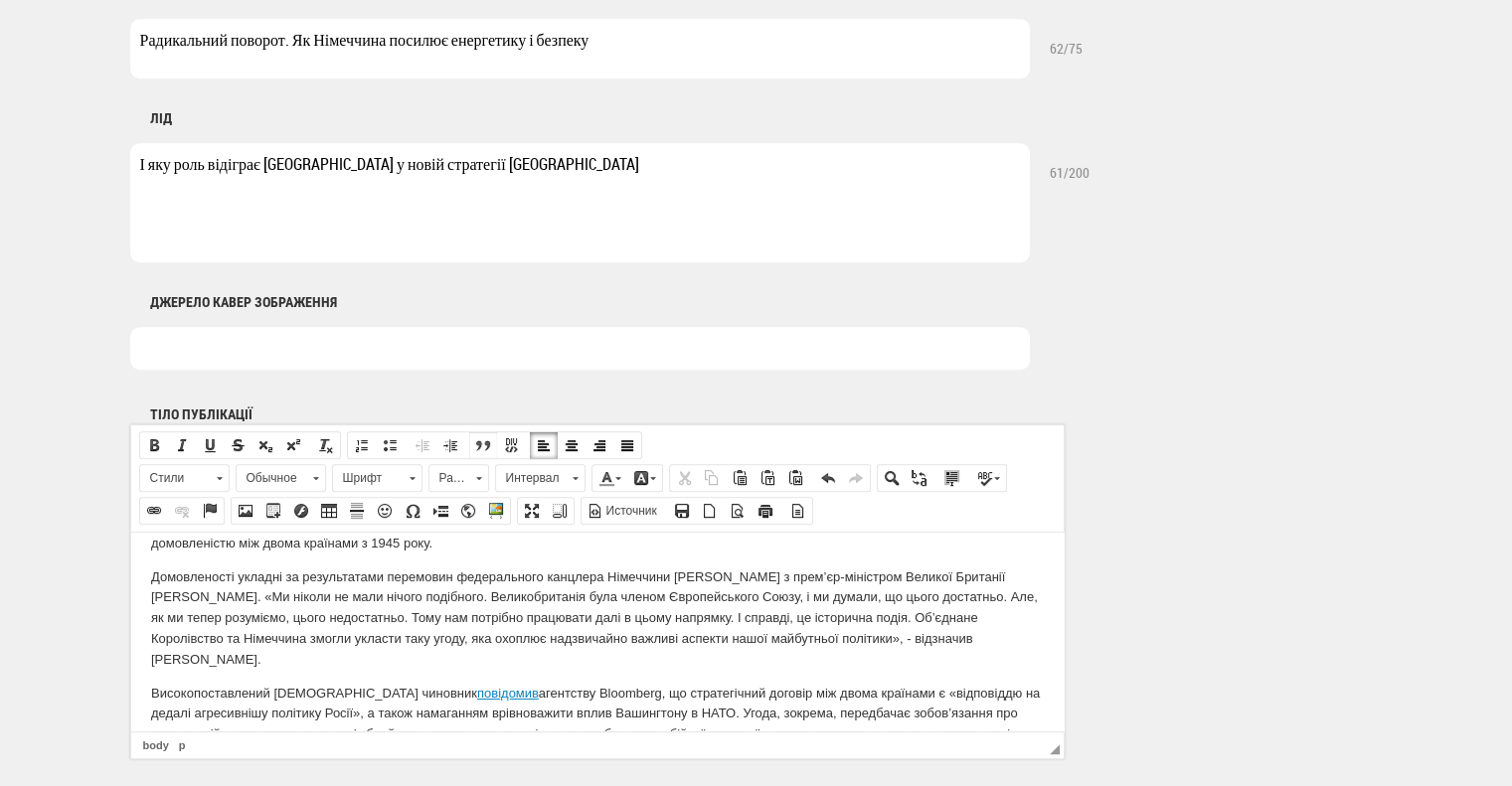 click at bounding box center (483, 445) 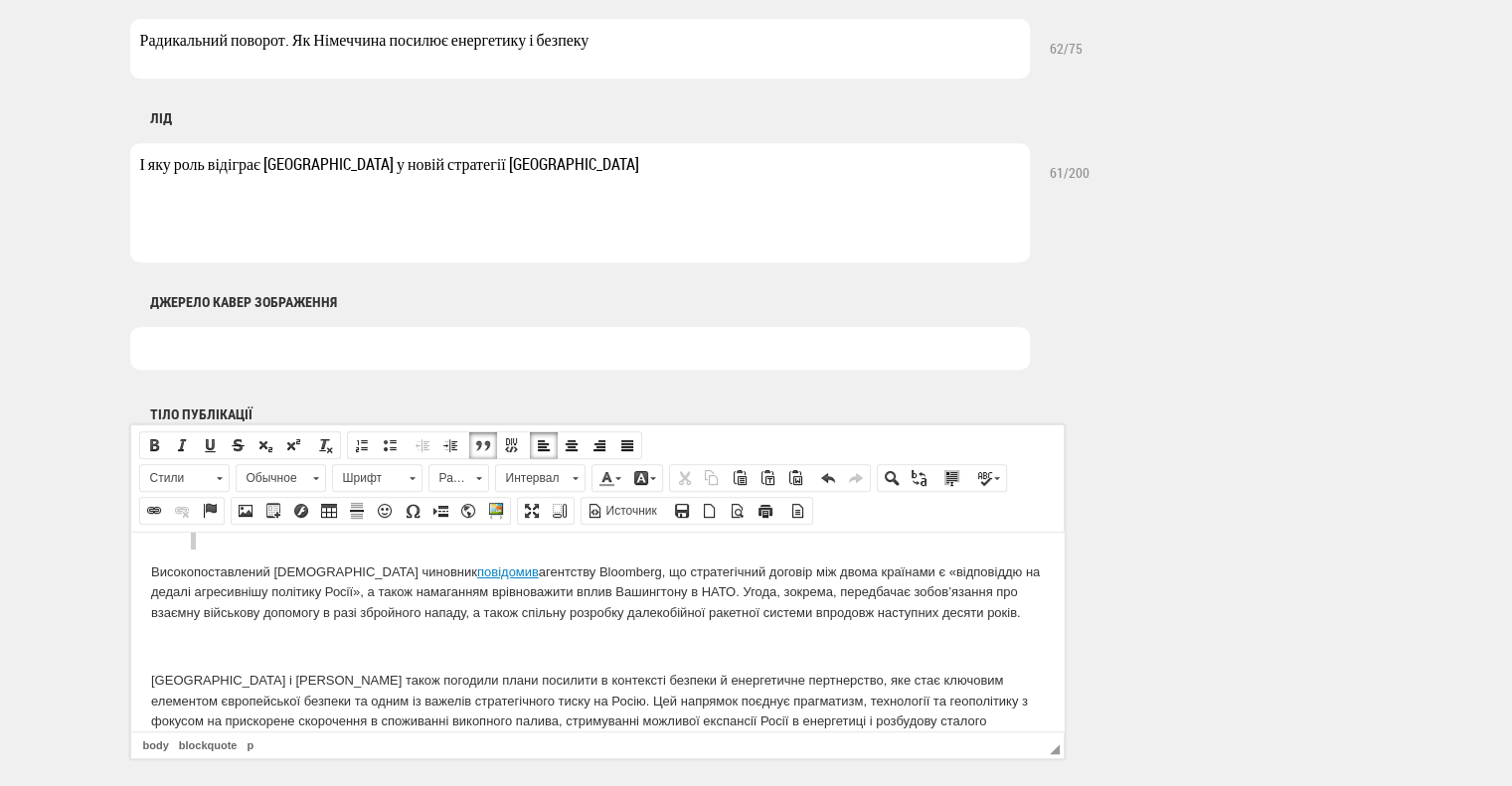 scroll, scrollTop: 497, scrollLeft: 0, axis: vertical 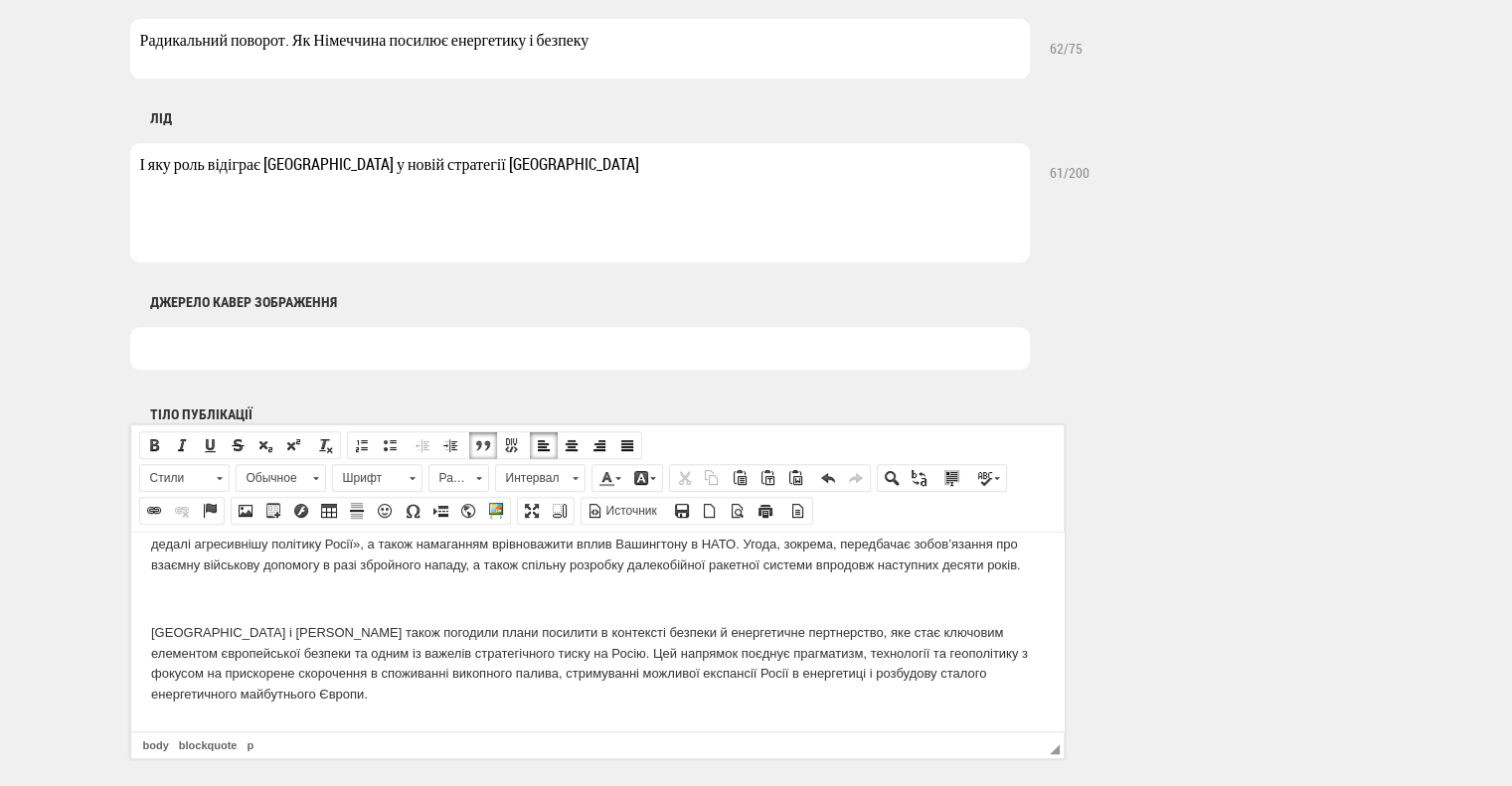 click on "Високопоставлений німецький чиновник  повідомив  агентству Bloomberg, що стратегічний договір між двома країнами є «відповіддю на дедалі агресивнішу політику Росії», а також намаганням врівноважити вплив Вашингтону в НАТО. Угода, зокрема, передбачає зобов’язання про взаємну військову допомогу в разі збройного нападу, а також спільну розробку далекобійної ракетної системи впродовж наступних десяти років." at bounding box center [596, 545] 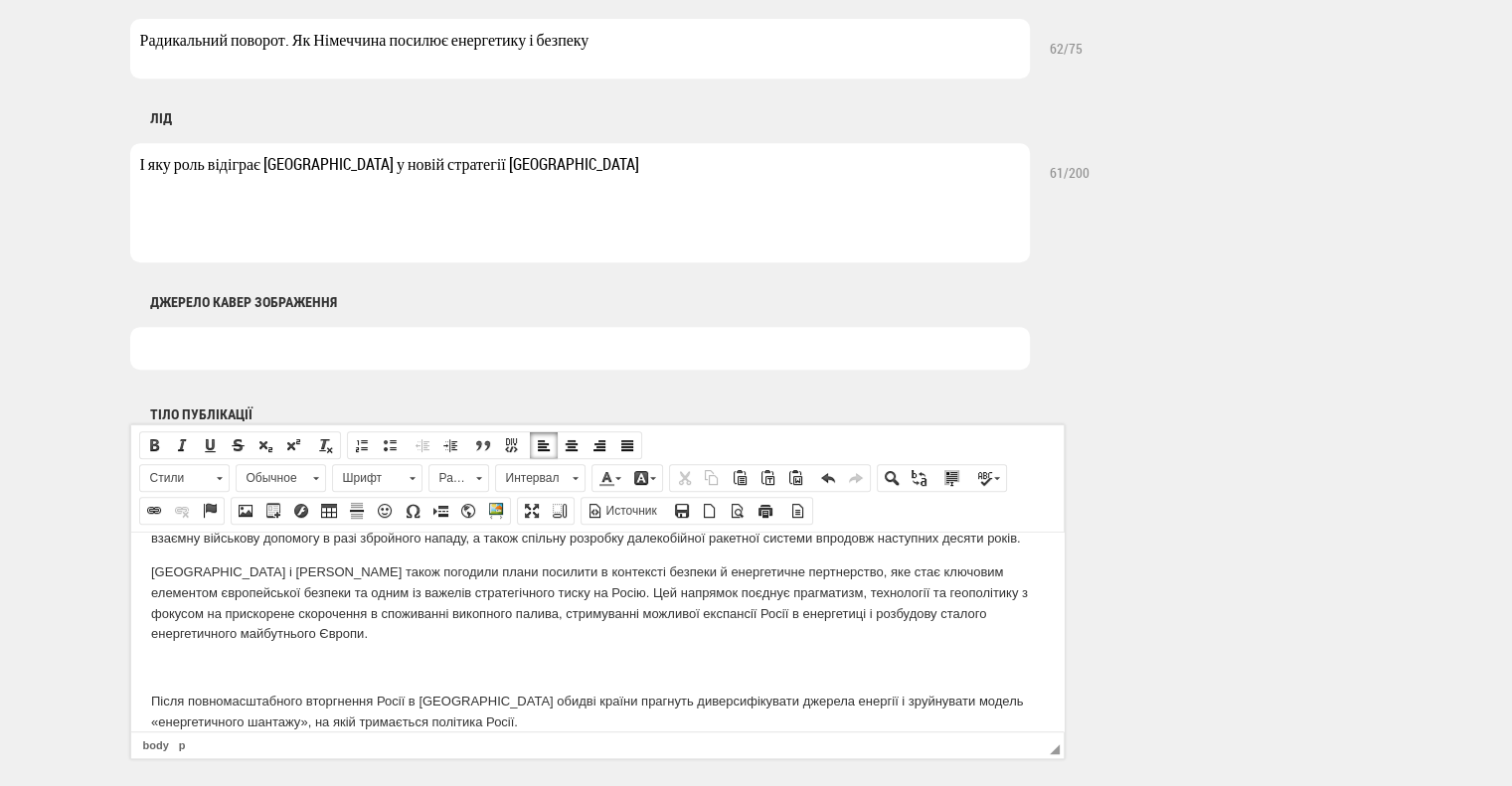 scroll, scrollTop: 596, scrollLeft: 0, axis: vertical 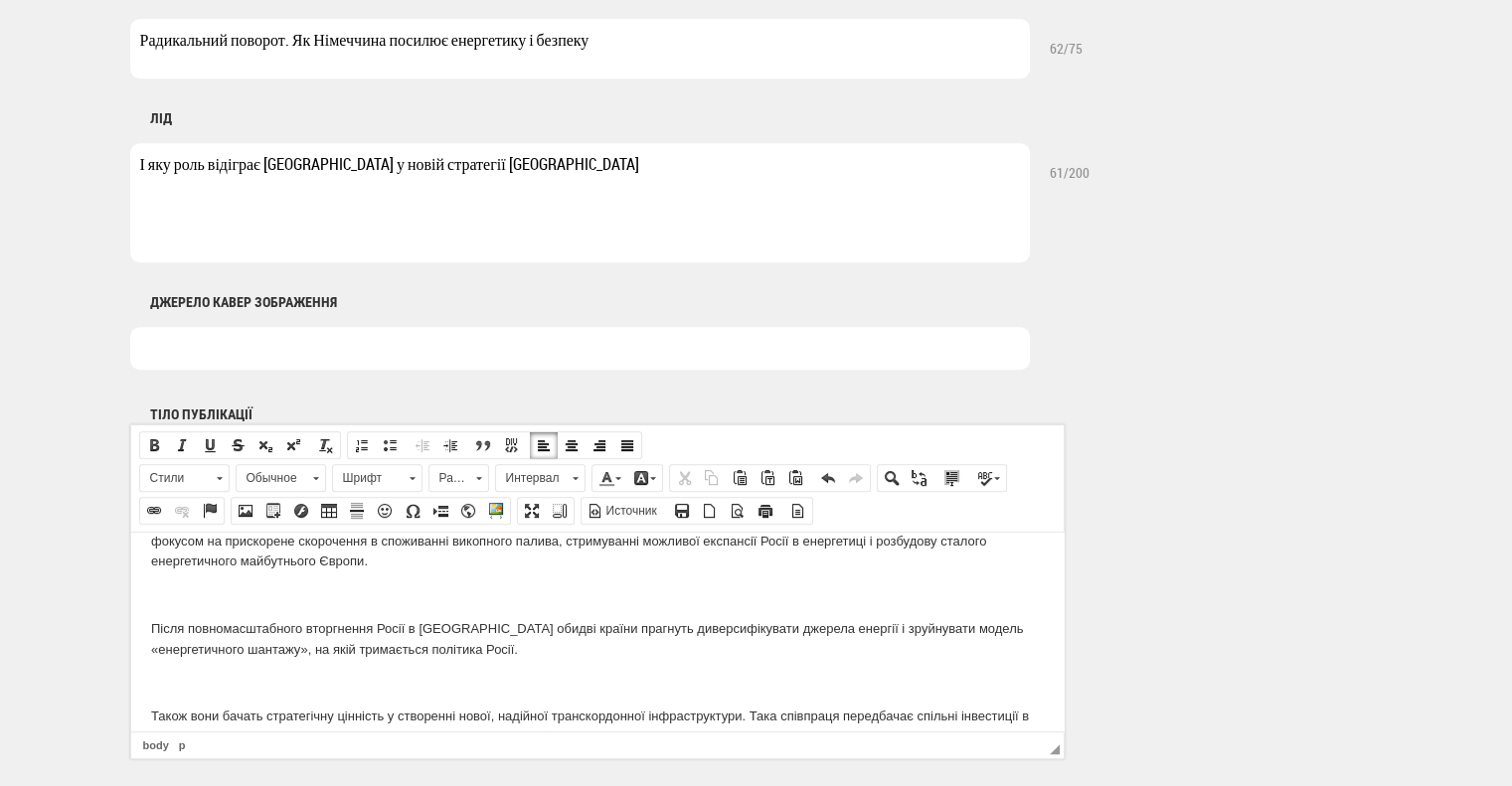 click on "Лондон і Берлін також погодили плани посилити в контексті безпеки й енергетичне пертнерство, яке стає ключовим елементом європейської безпеки та одним із важелів стратегічного тиску на Росію. Цей напрямок поєднує прагматизм, технології та геополітику з фокусом на прискорене скорочення в споживанні викопного палива, стримуванні можливої експансії Росії в енергетиці і розбудову сталого енергетичного майбутнього Європи." at bounding box center [596, 530] 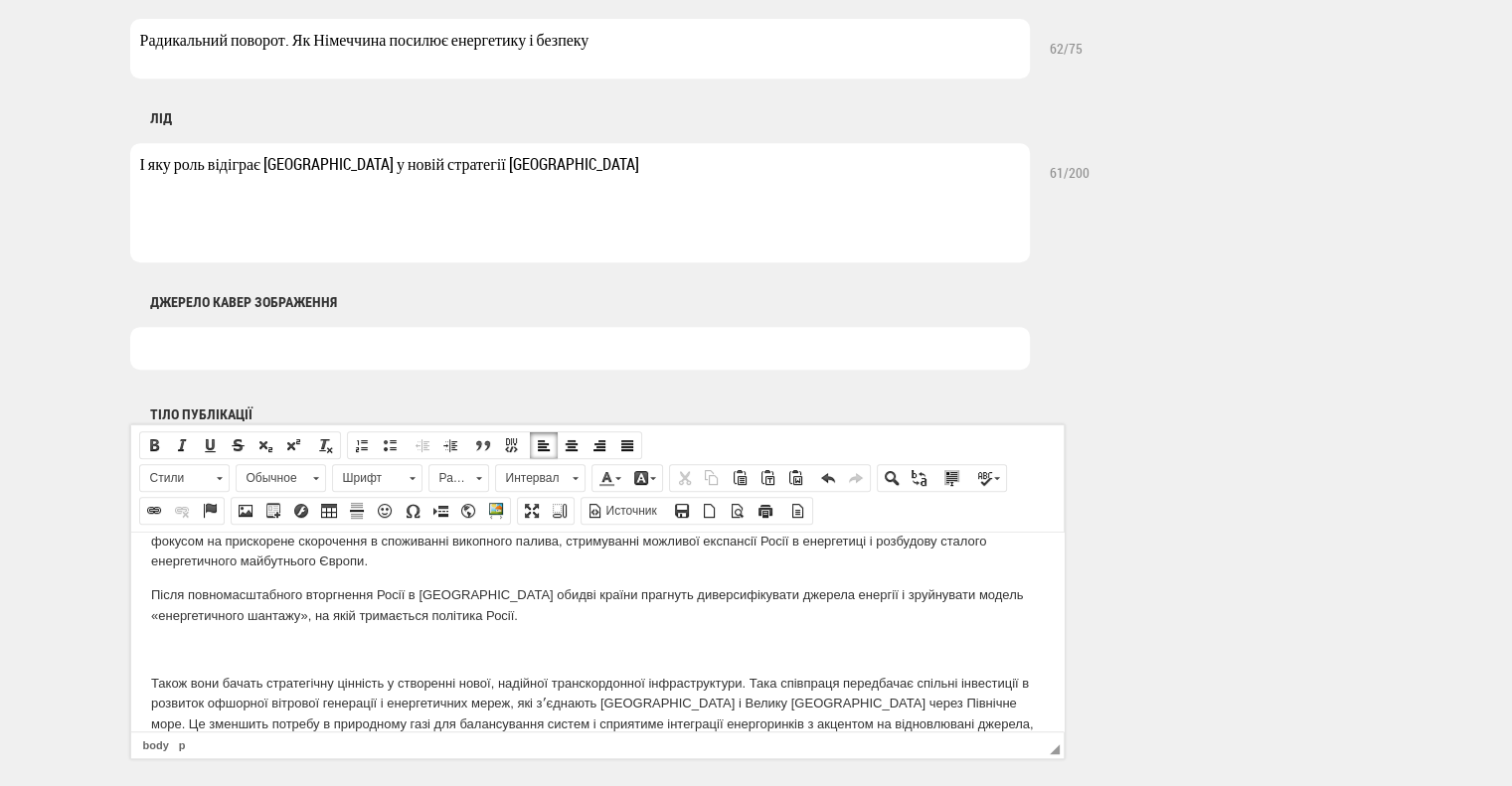 click on "Після повномасштабного вторгнення Росії в Україну обидві країни прагнуть диверсифікувати джерела енергії і зруйнувати модель «енергетичного шантажу», на якій тримається політика Росії." at bounding box center [596, 605] 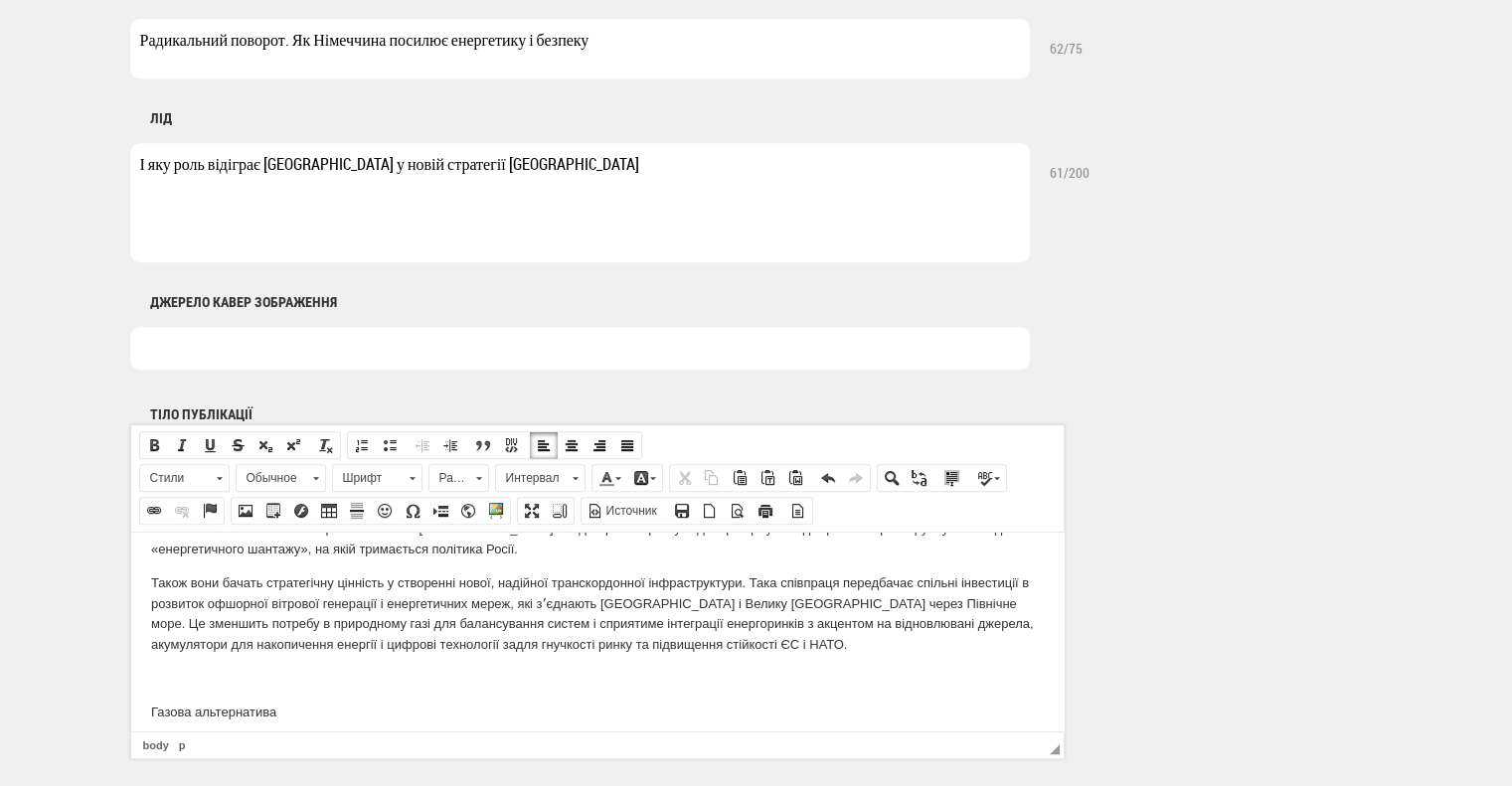 scroll, scrollTop: 696, scrollLeft: 0, axis: vertical 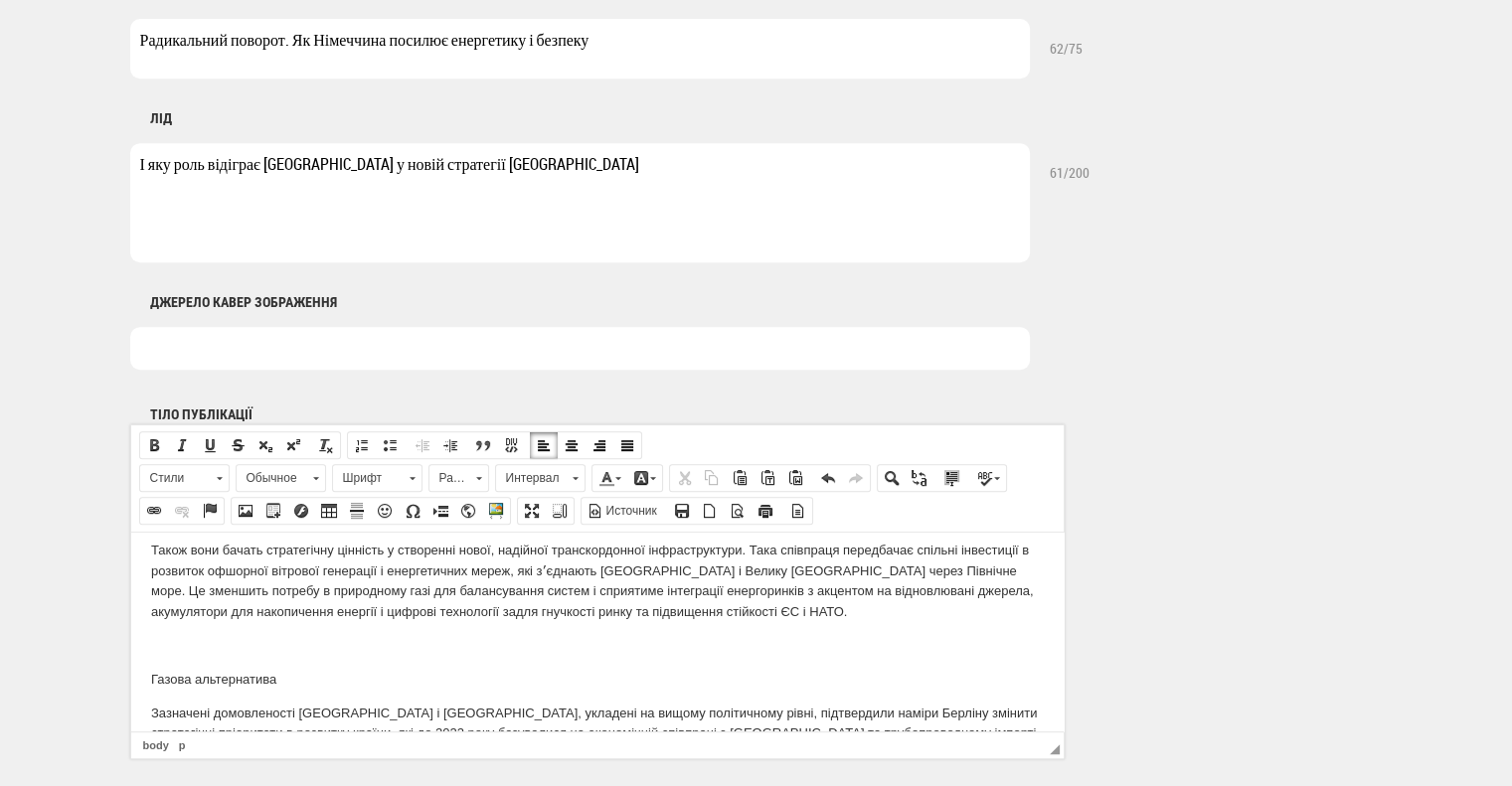 click on "Також вони бачать стратегічну цінність у створенні нової, надійної транскордонної інфраструктури. Така співпраця передбачає спільні інвестиції в розвиток офшорної вітрової генерації і енергетичних мереж, які зʼєднають Німеччину і Велику Британію через Північне море. Це зменшить потребу в природному газі для балансування систем і сприятиме інтеграції енергоринків з акцентом на відновлювані джерела, акумулятори для накопичення енергії і цифрові технології задля гнучкості ринку та підвищення стійкості ЄС і НАТО." at bounding box center [596, 580] 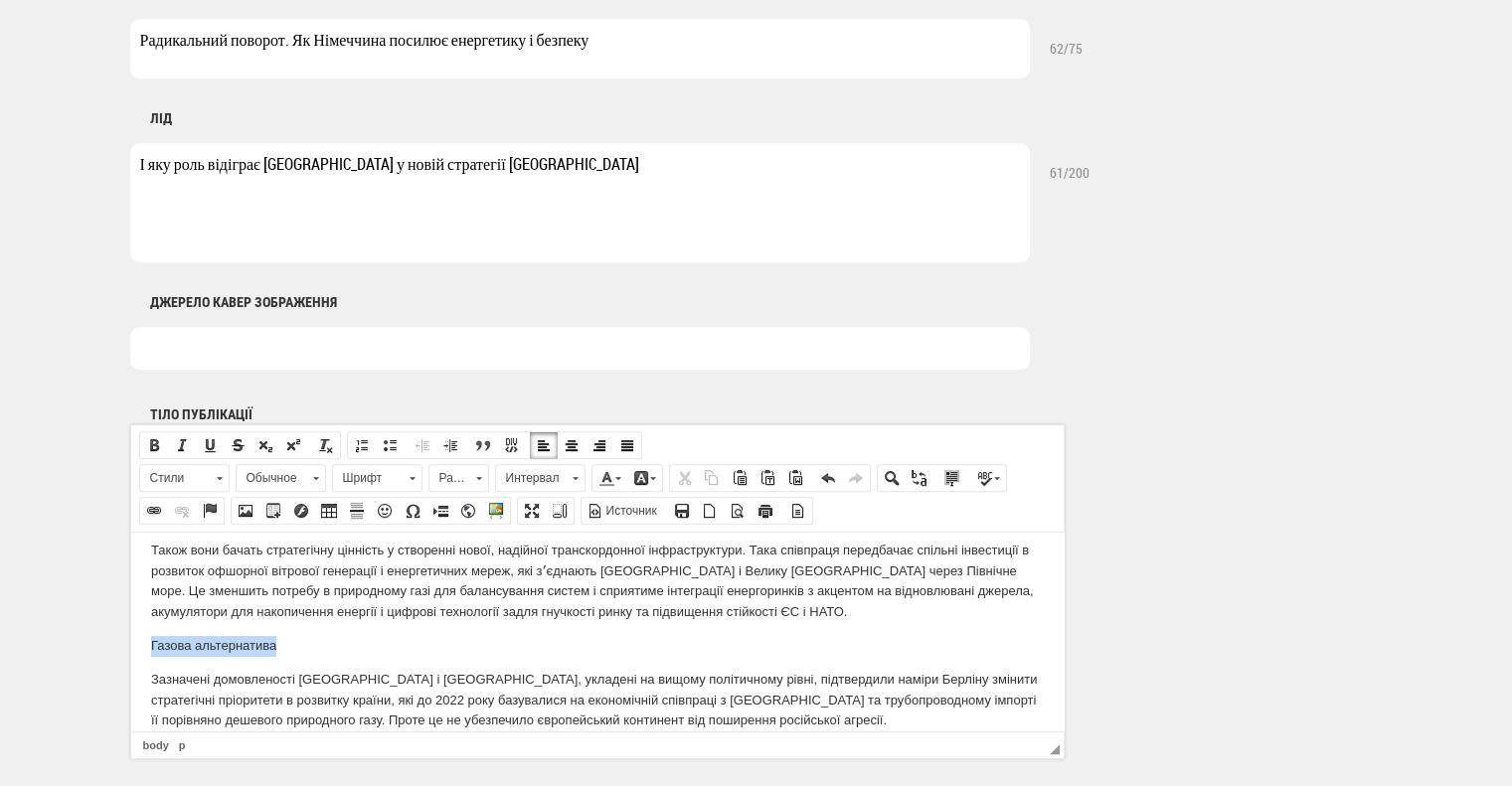 drag, startPoint x: 445, startPoint y: 663, endPoint x: 41, endPoint y: 650, distance: 404.2091 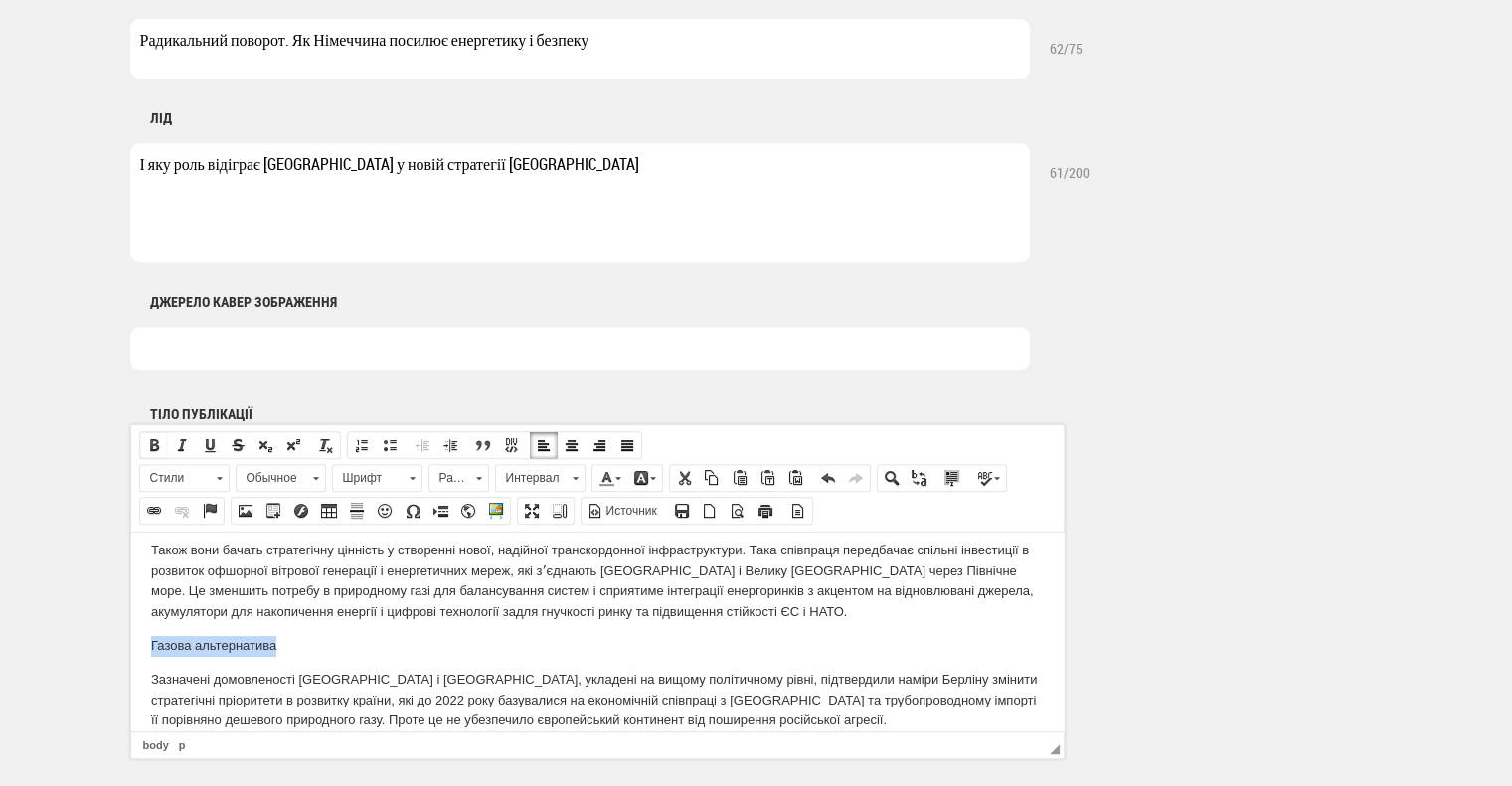 click at bounding box center [154, 445] 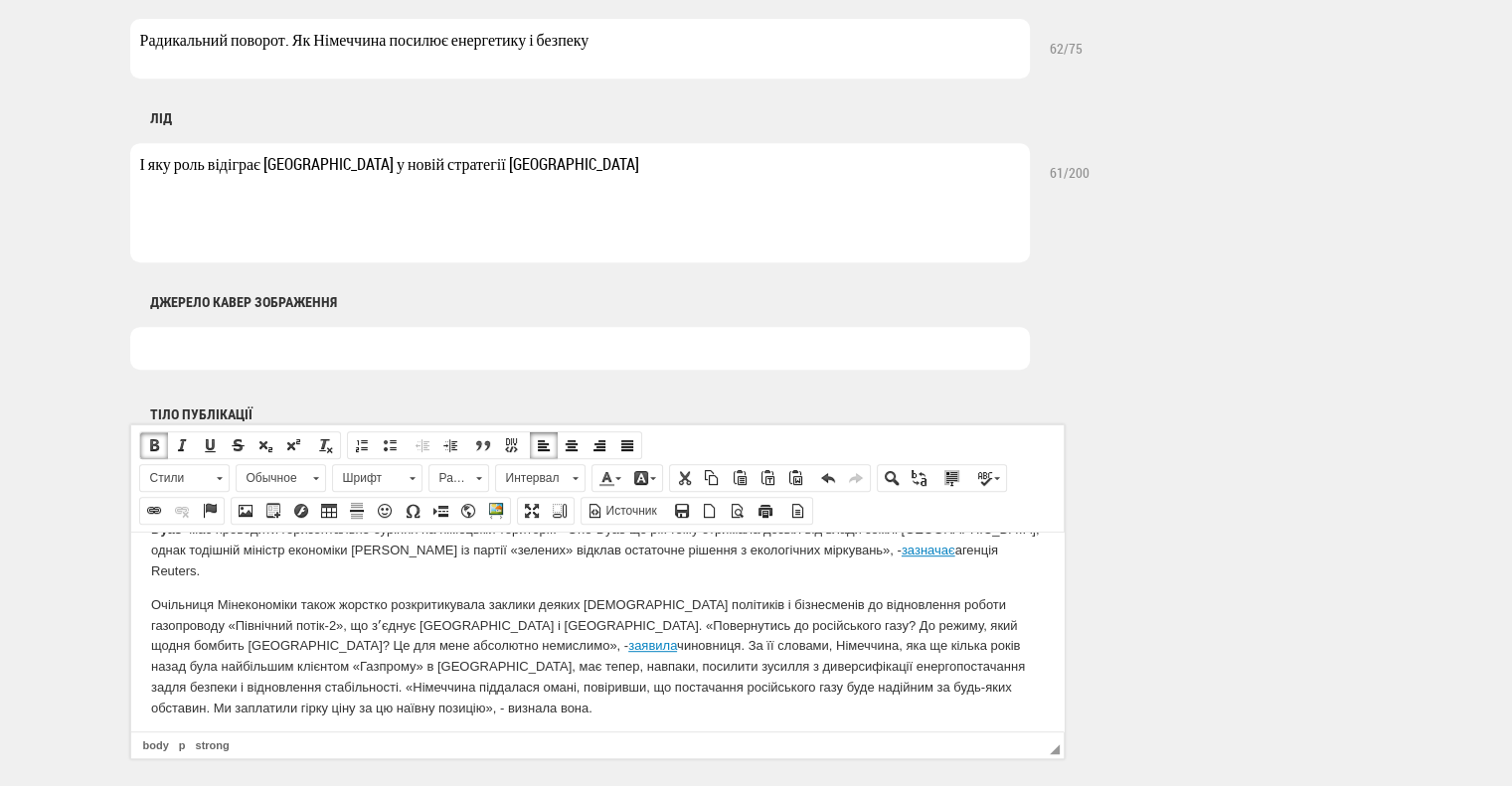 scroll, scrollTop: 1391, scrollLeft: 0, axis: vertical 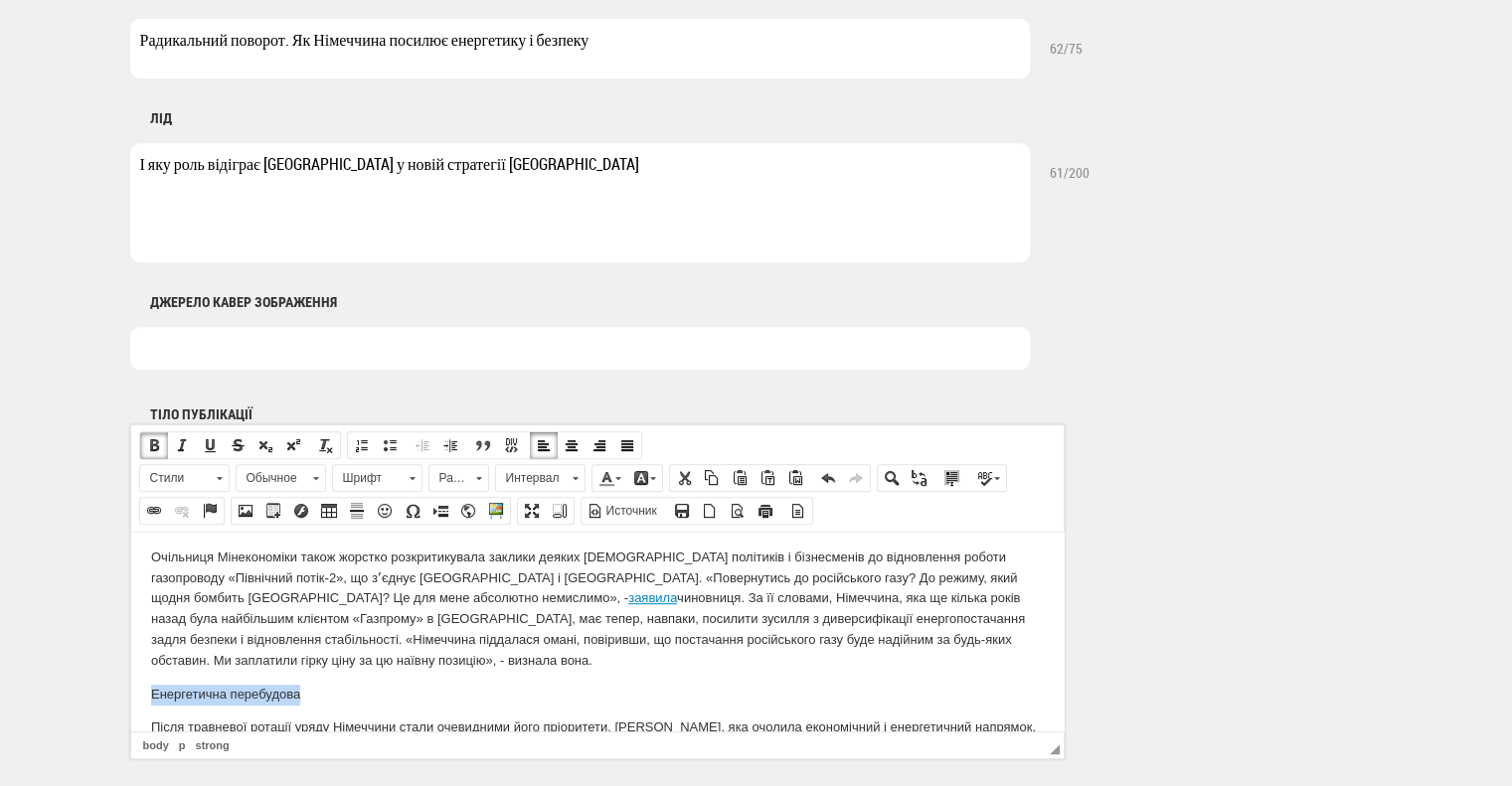 drag, startPoint x: 333, startPoint y: 678, endPoint x: 101, endPoint y: 678, distance: 232 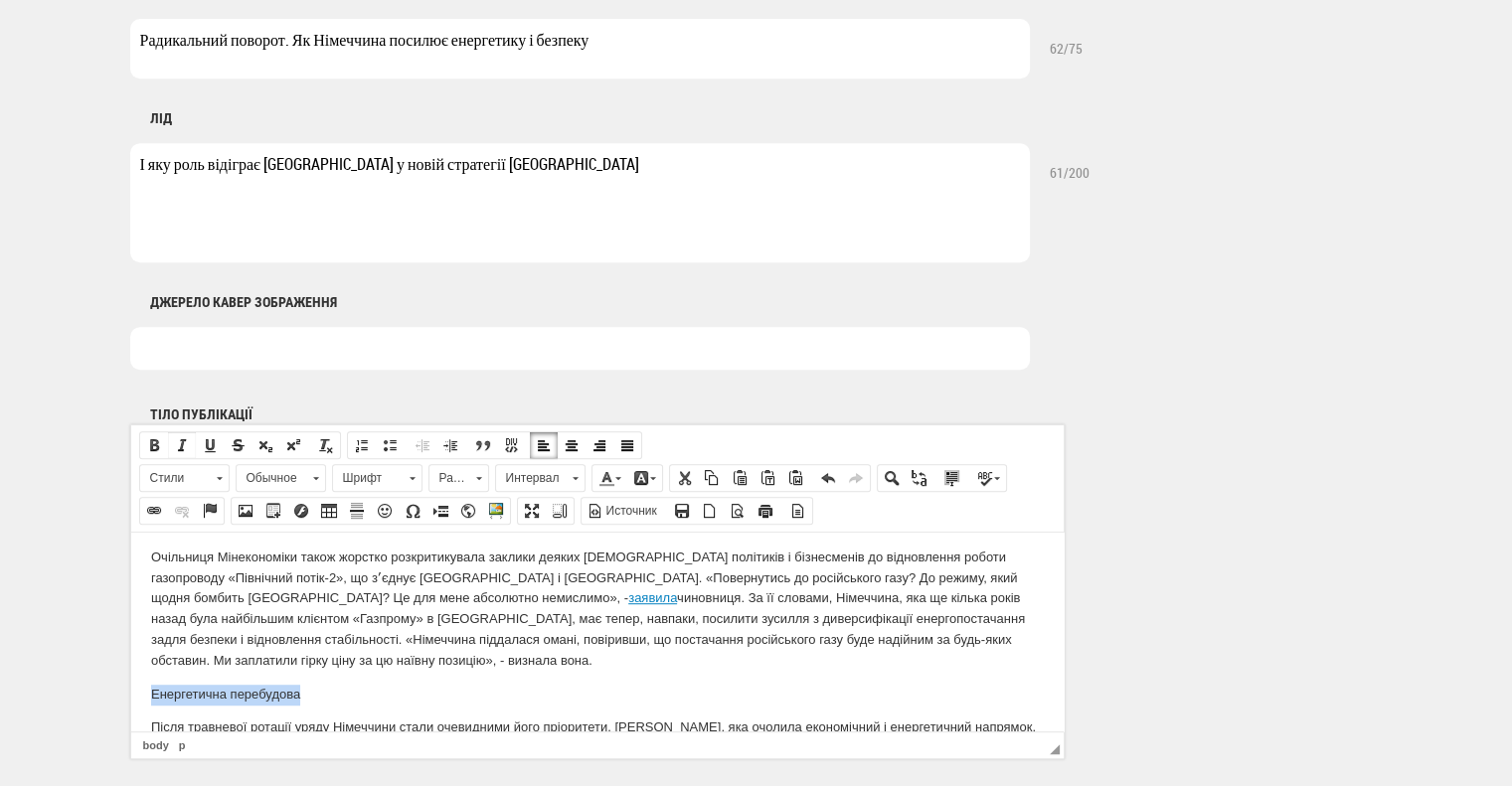 click on "Курсив" at bounding box center [182, 445] 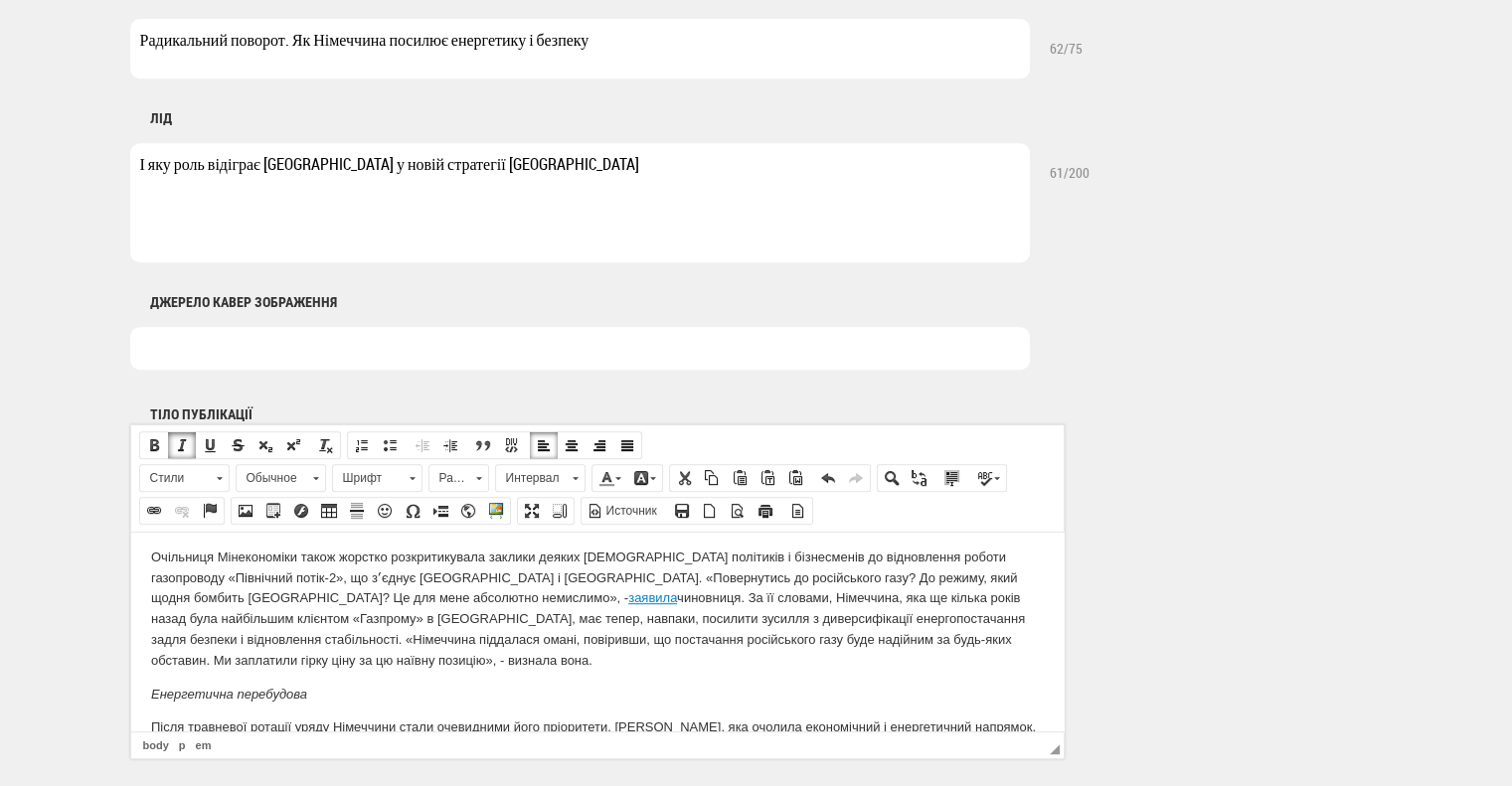 click at bounding box center (182, 445) 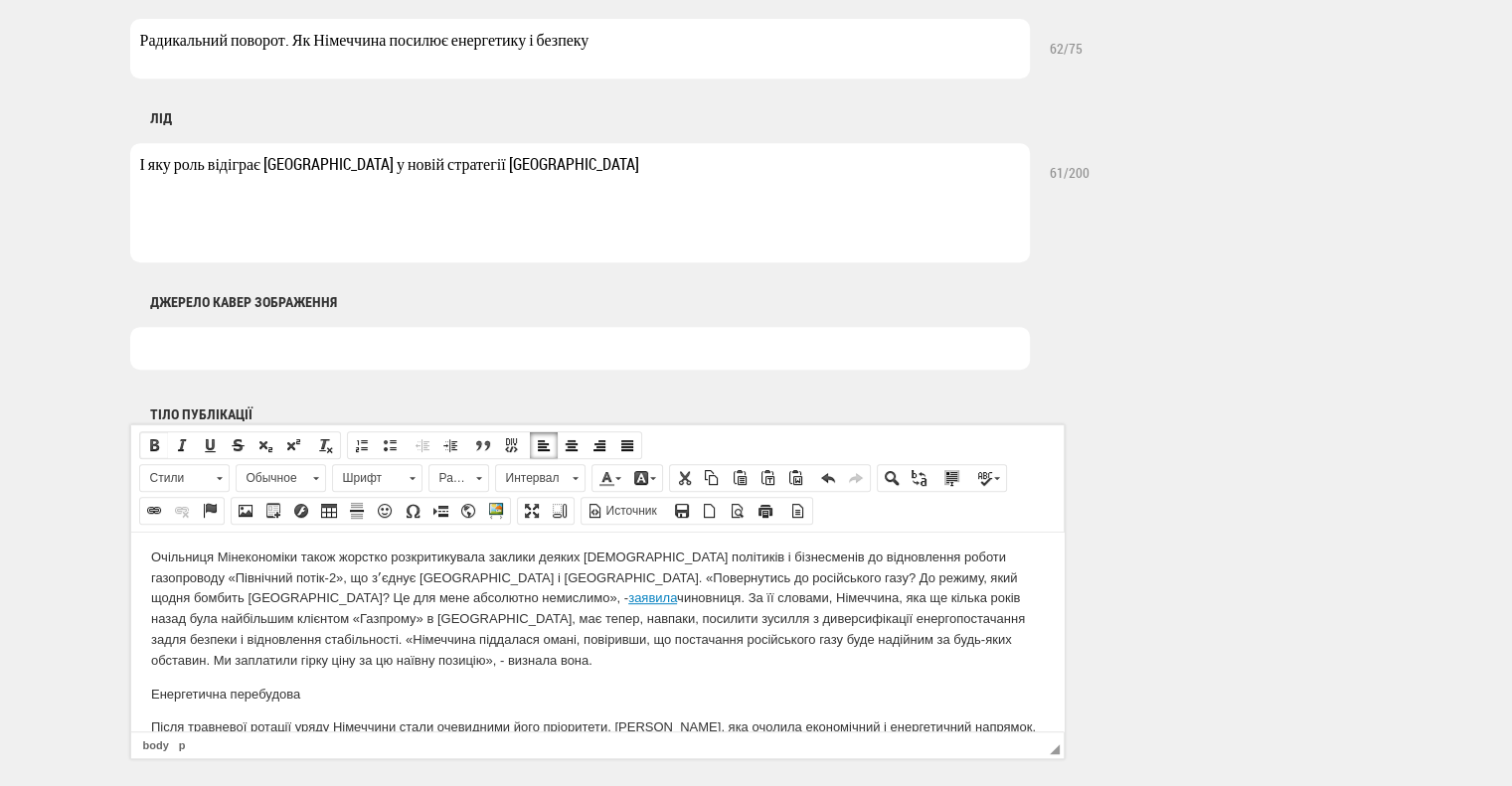 click on "Полужирный" at bounding box center [154, 445] 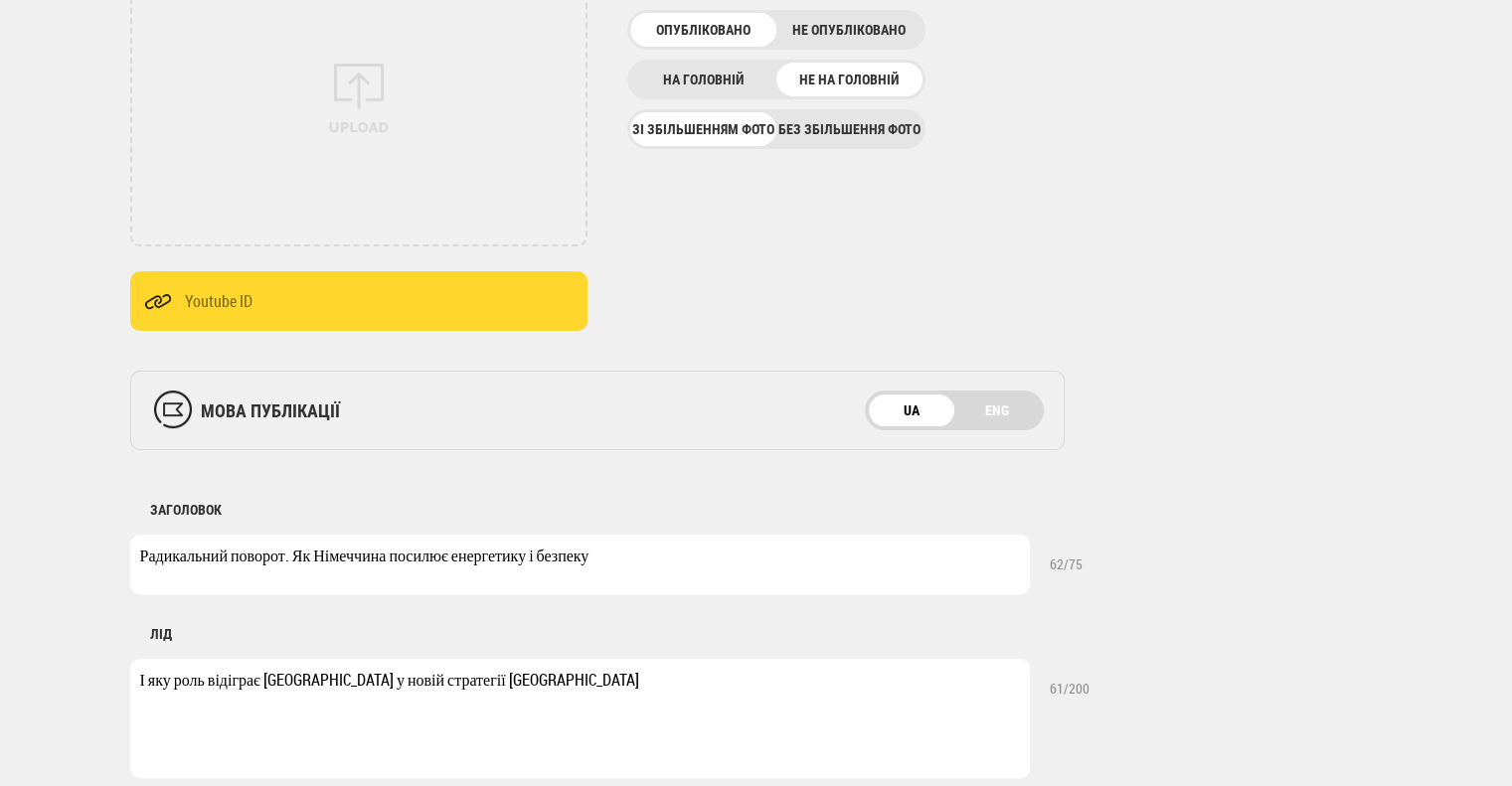 scroll, scrollTop: 397, scrollLeft: 0, axis: vertical 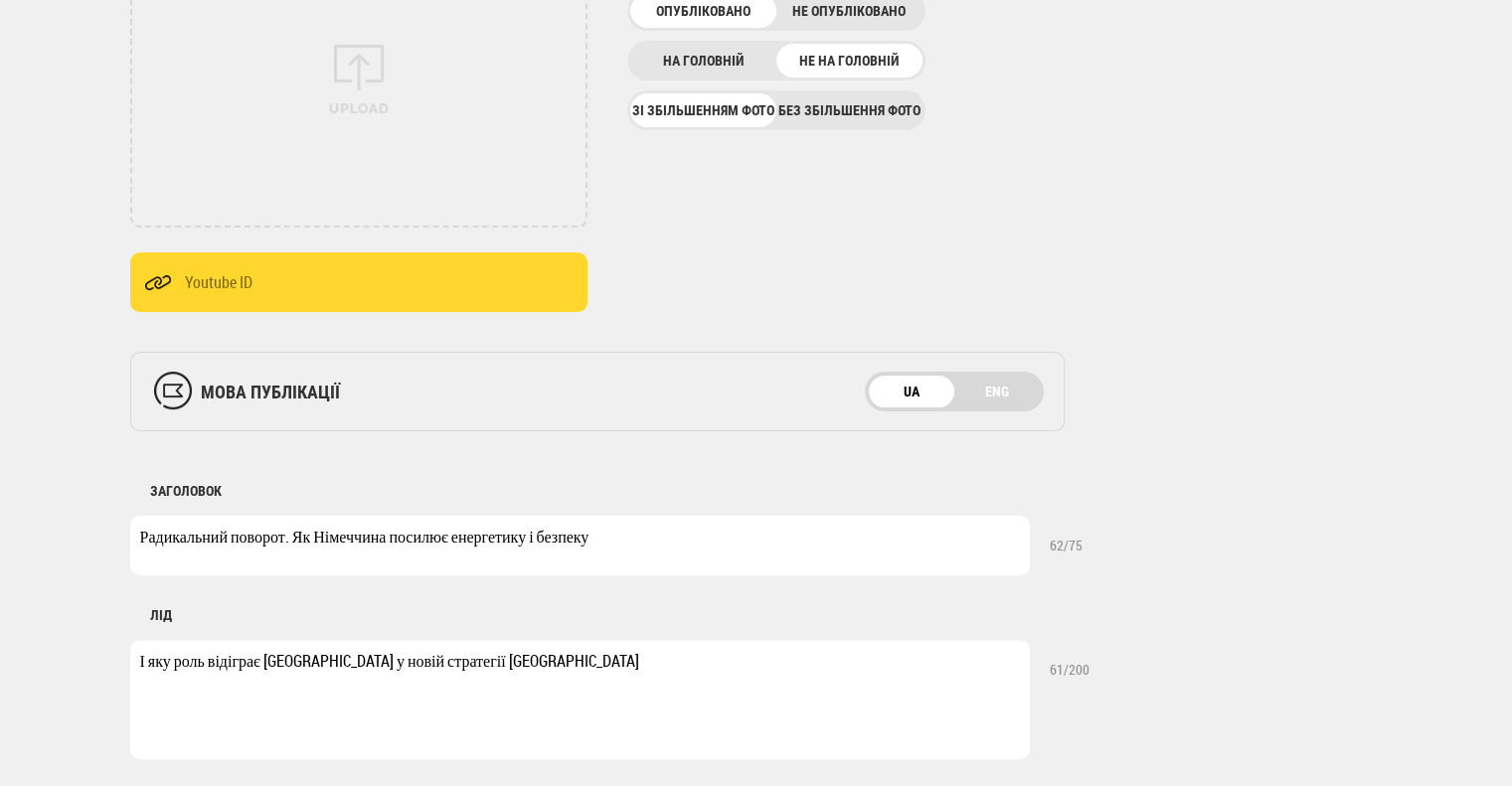drag, startPoint x: 316, startPoint y: 536, endPoint x: 388, endPoint y: 532, distance: 72.11103 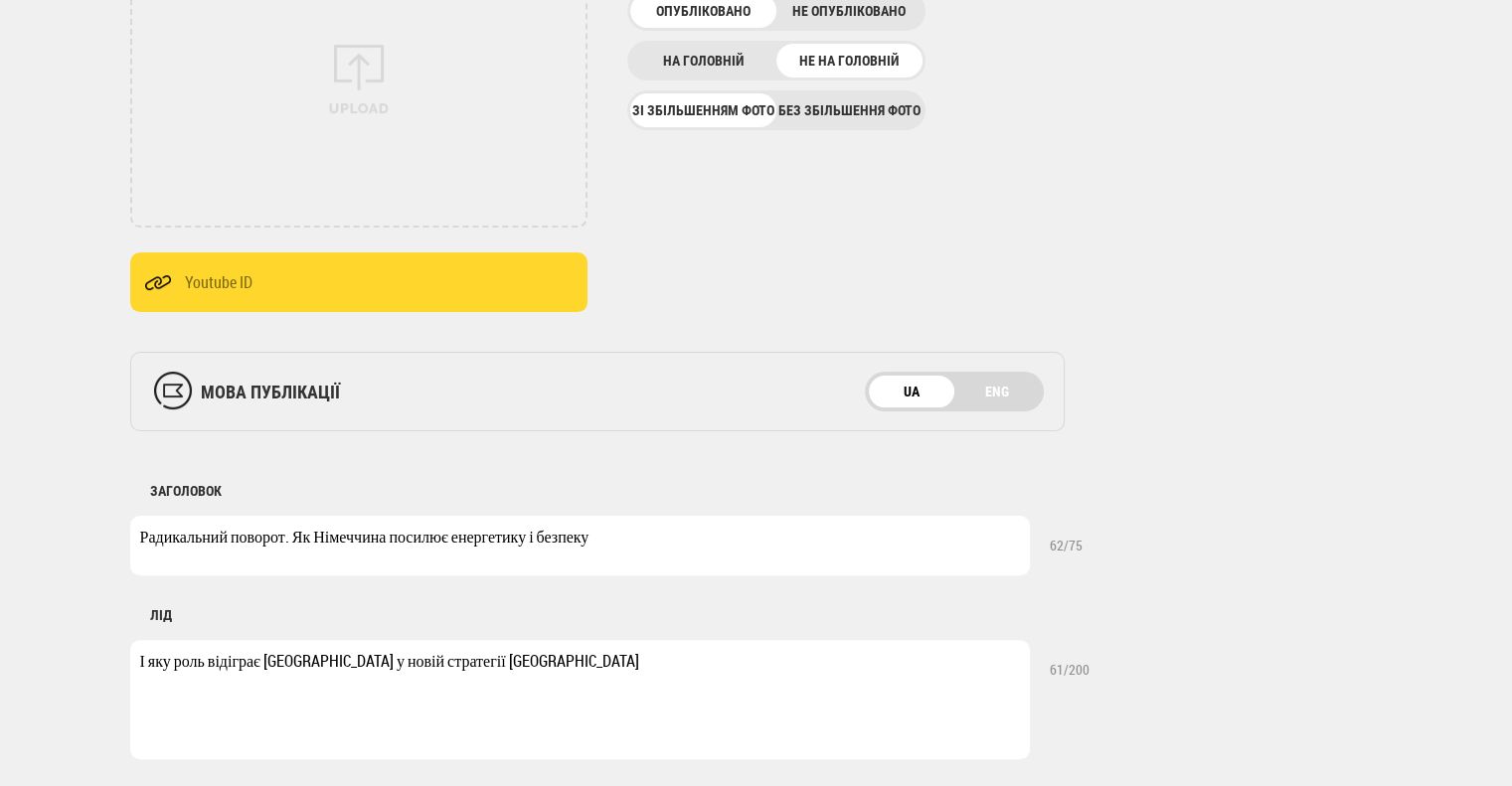 click on "Радикальний поворот. Як Німеччина посилює енергетику і безпеку" at bounding box center (580, 546) 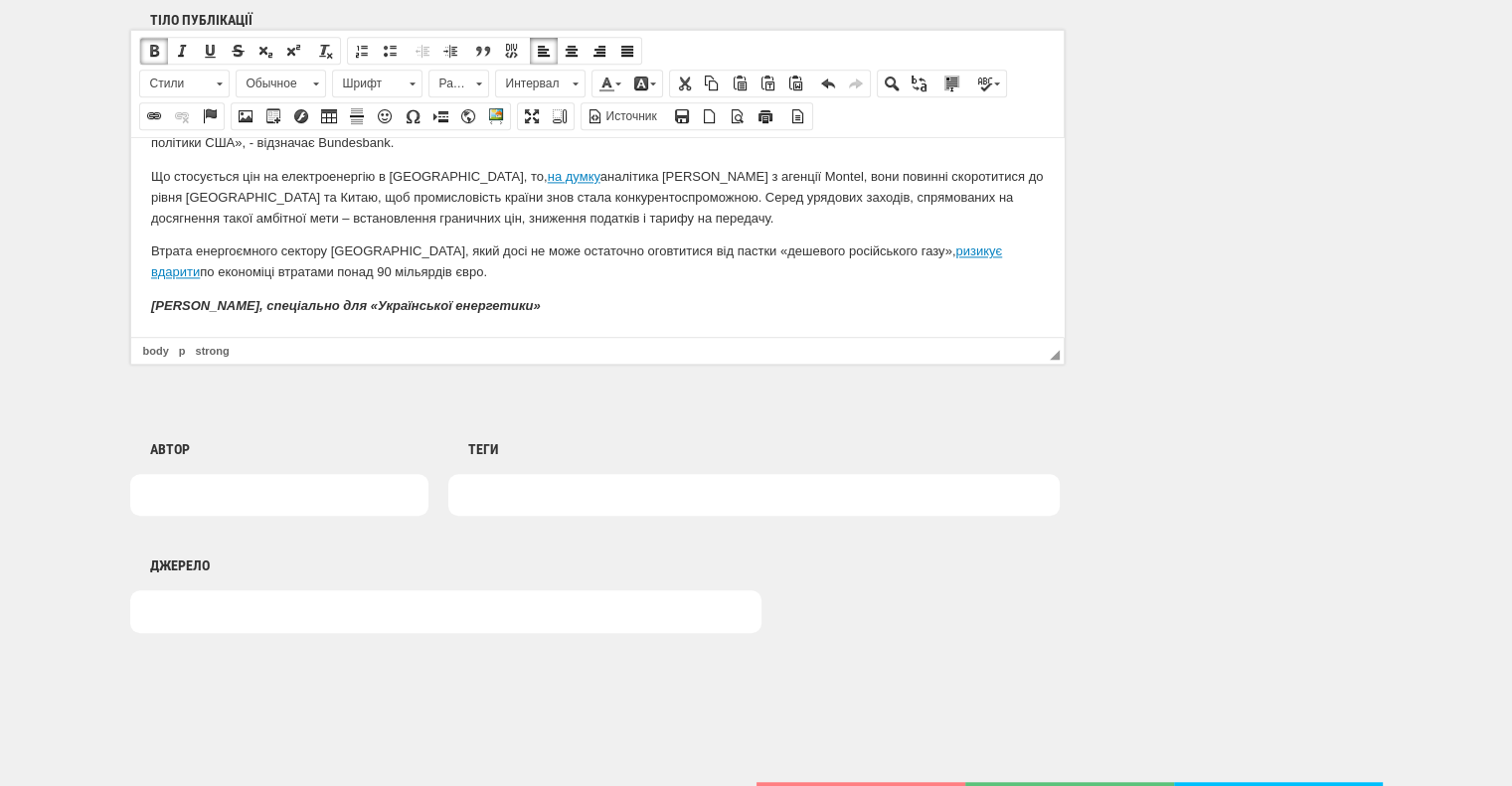 scroll, scrollTop: 1361, scrollLeft: 0, axis: vertical 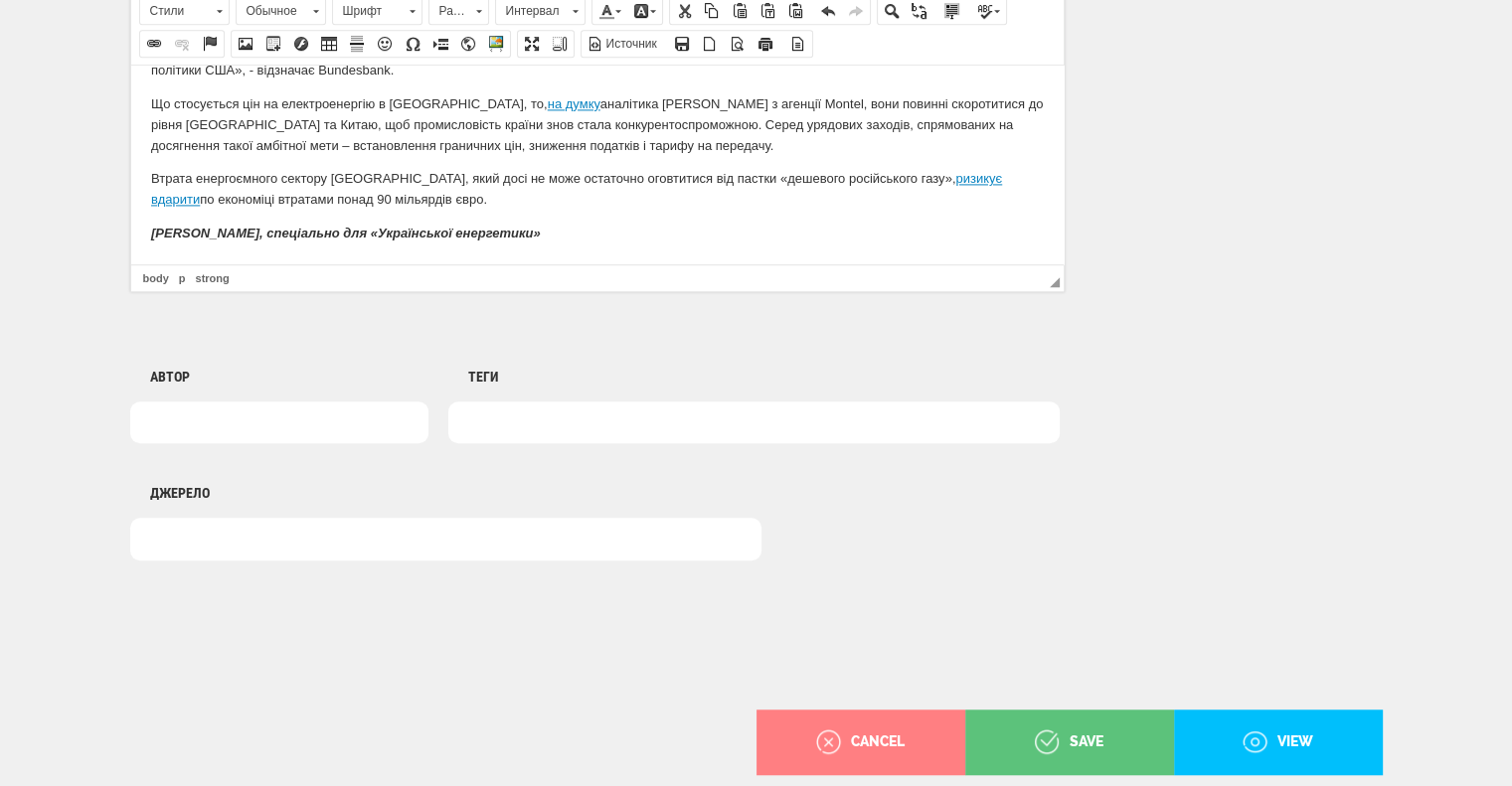 click at bounding box center (754, 422) 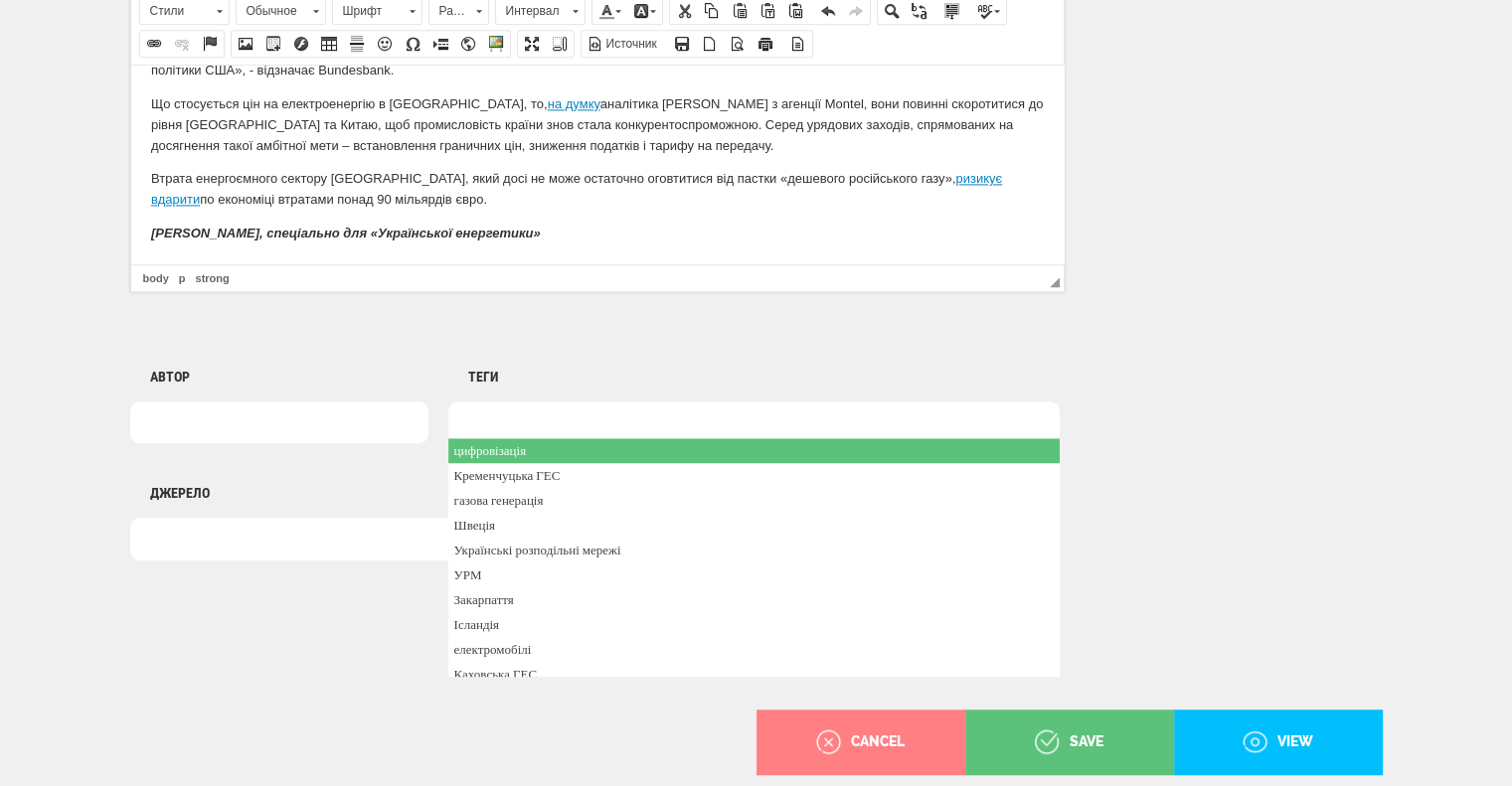 paste on "[GEOGRAPHIC_DATA]" 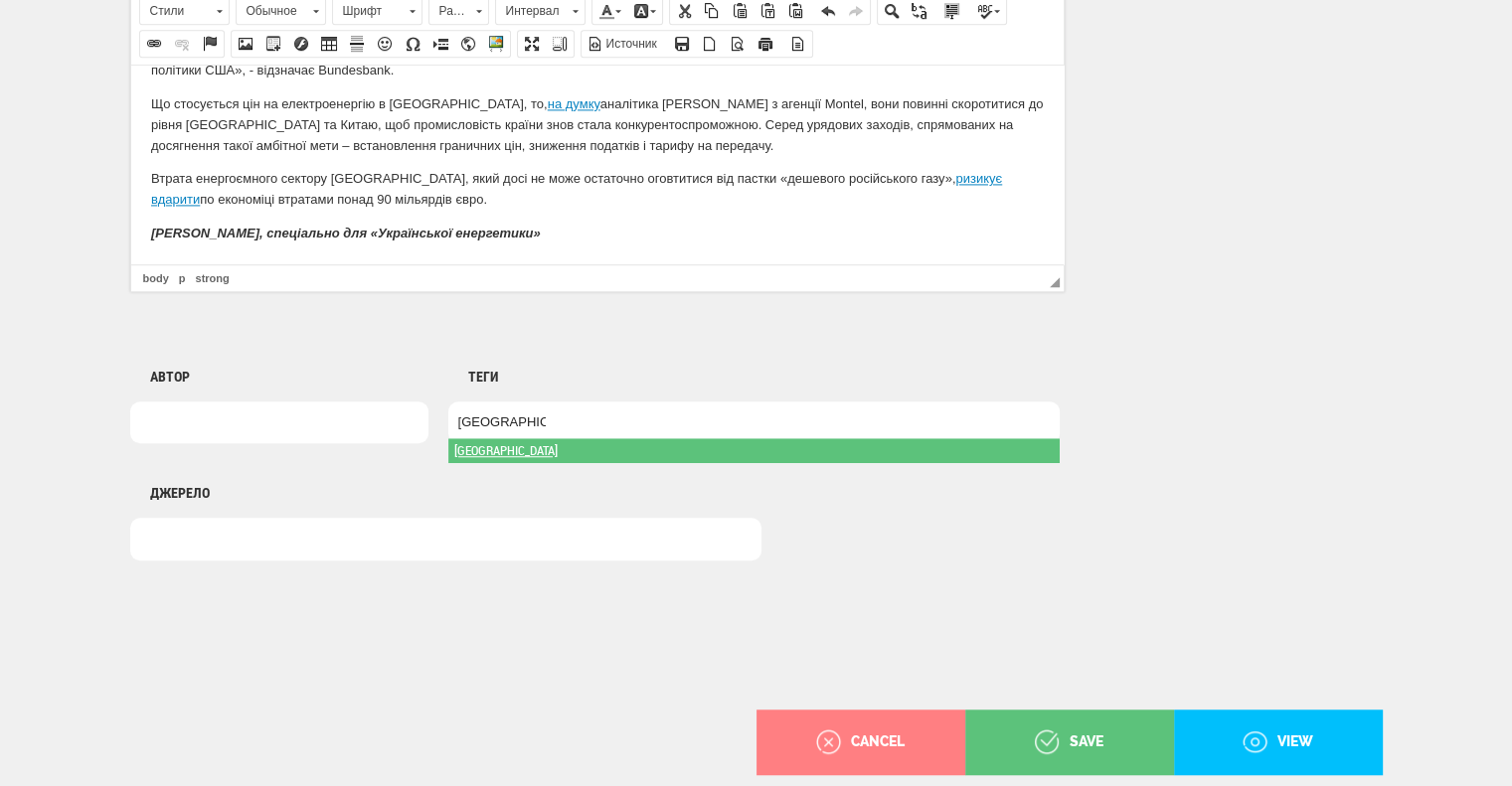 scroll, scrollTop: 0, scrollLeft: 0, axis: both 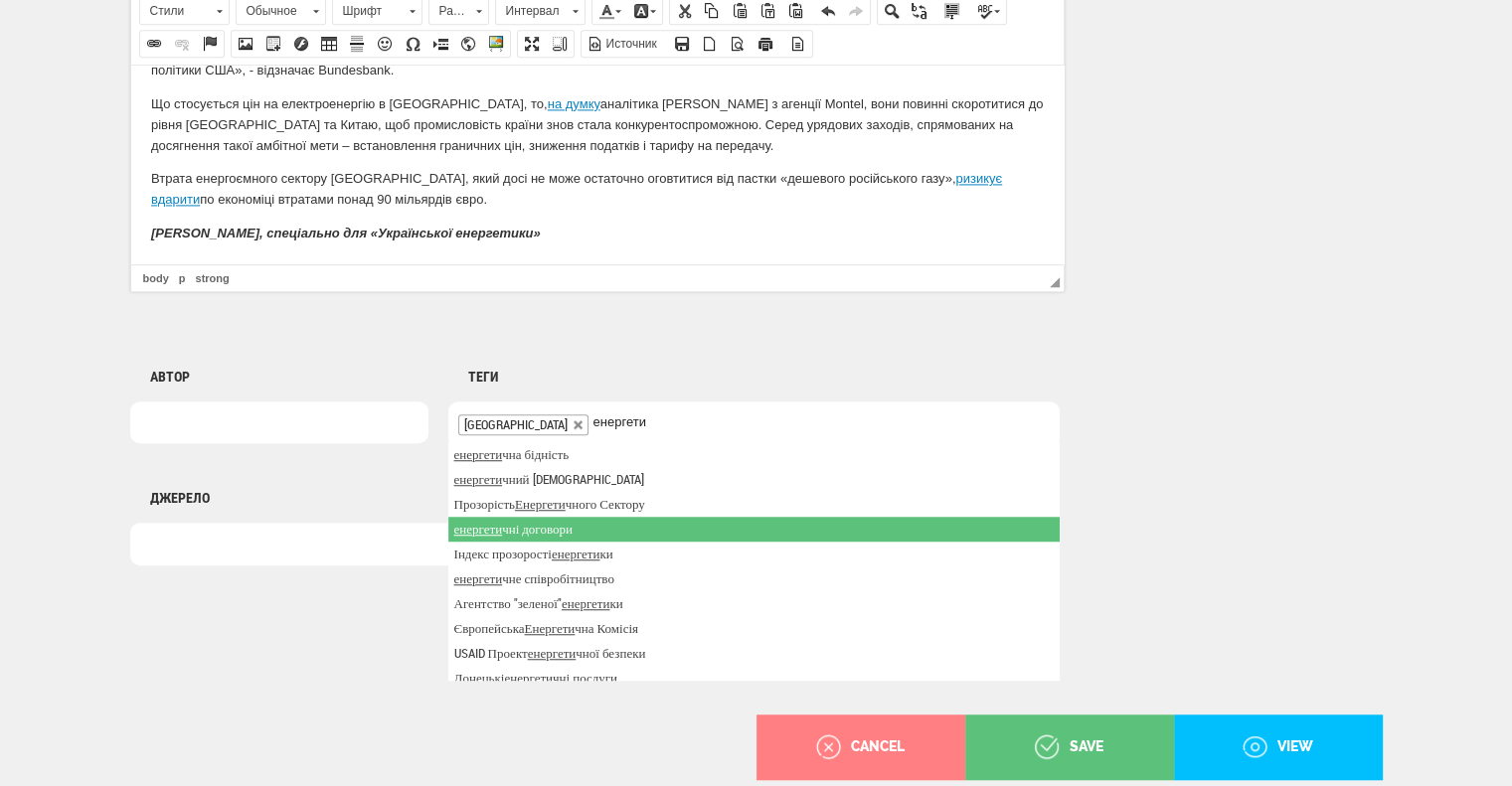 type on "енергети" 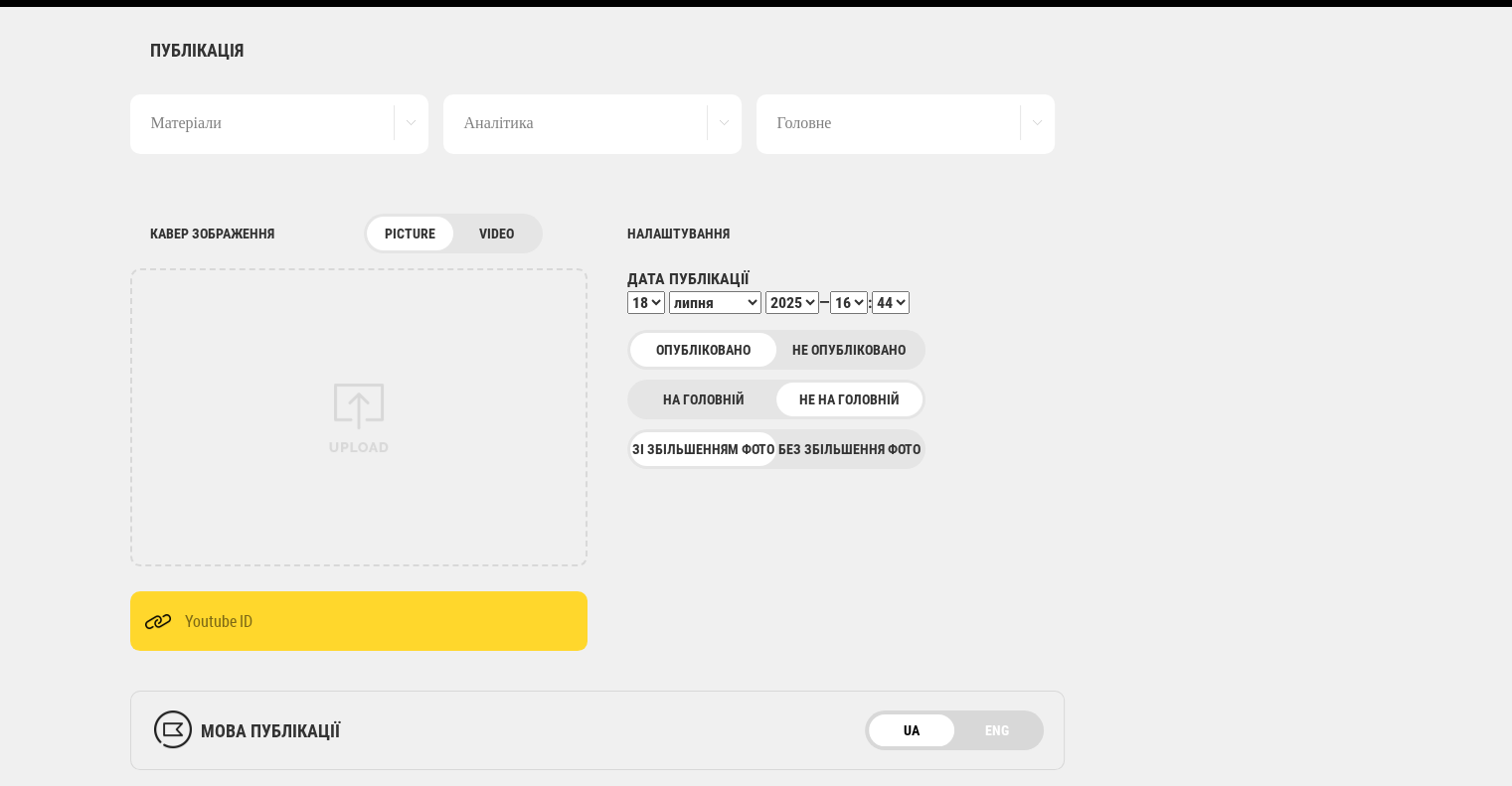 scroll, scrollTop: 0, scrollLeft: 0, axis: both 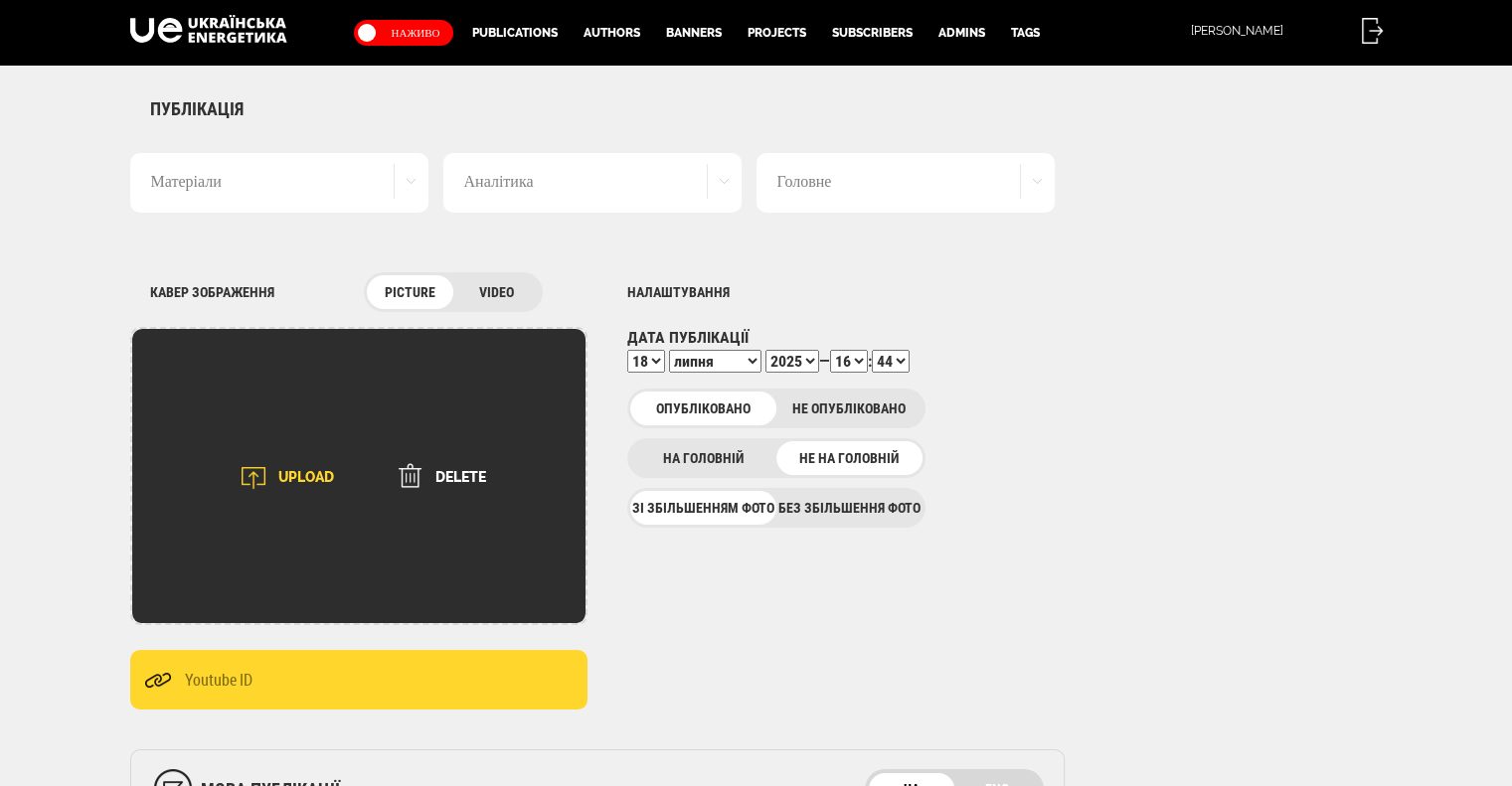click on "UPLOAD" at bounding box center (281, 478) 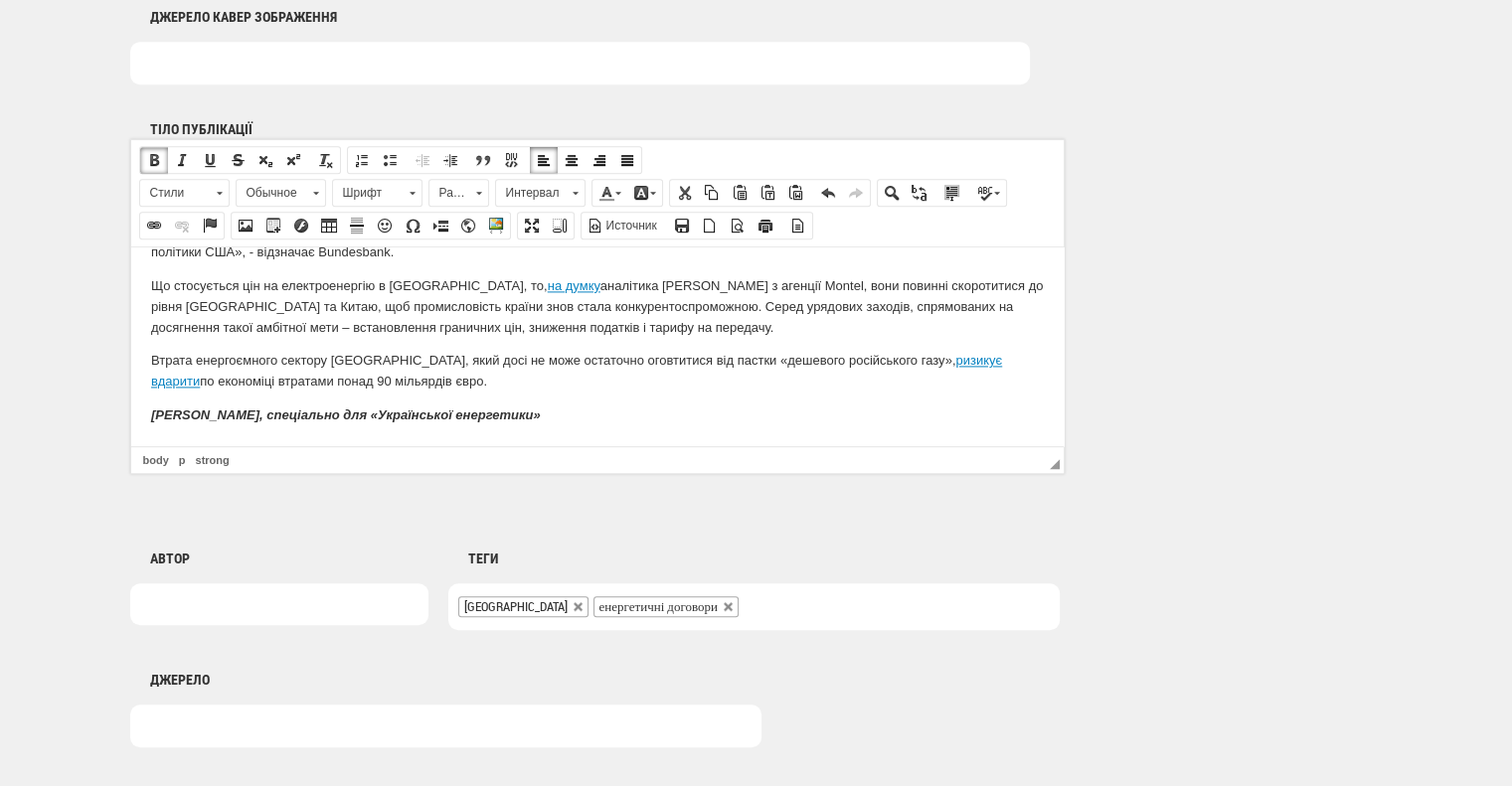 scroll, scrollTop: 1366, scrollLeft: 0, axis: vertical 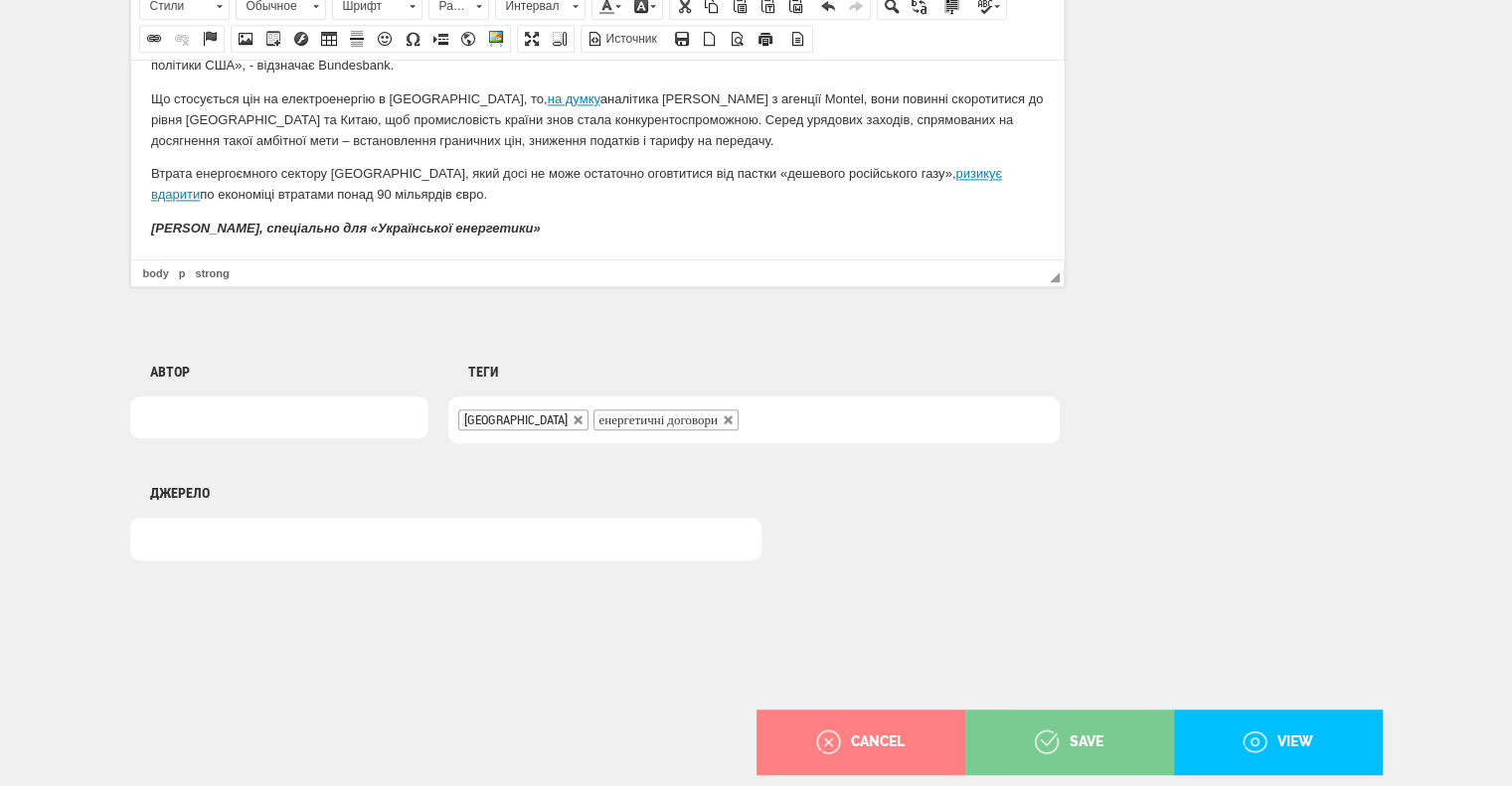 click on "save" at bounding box center (1070, 742) 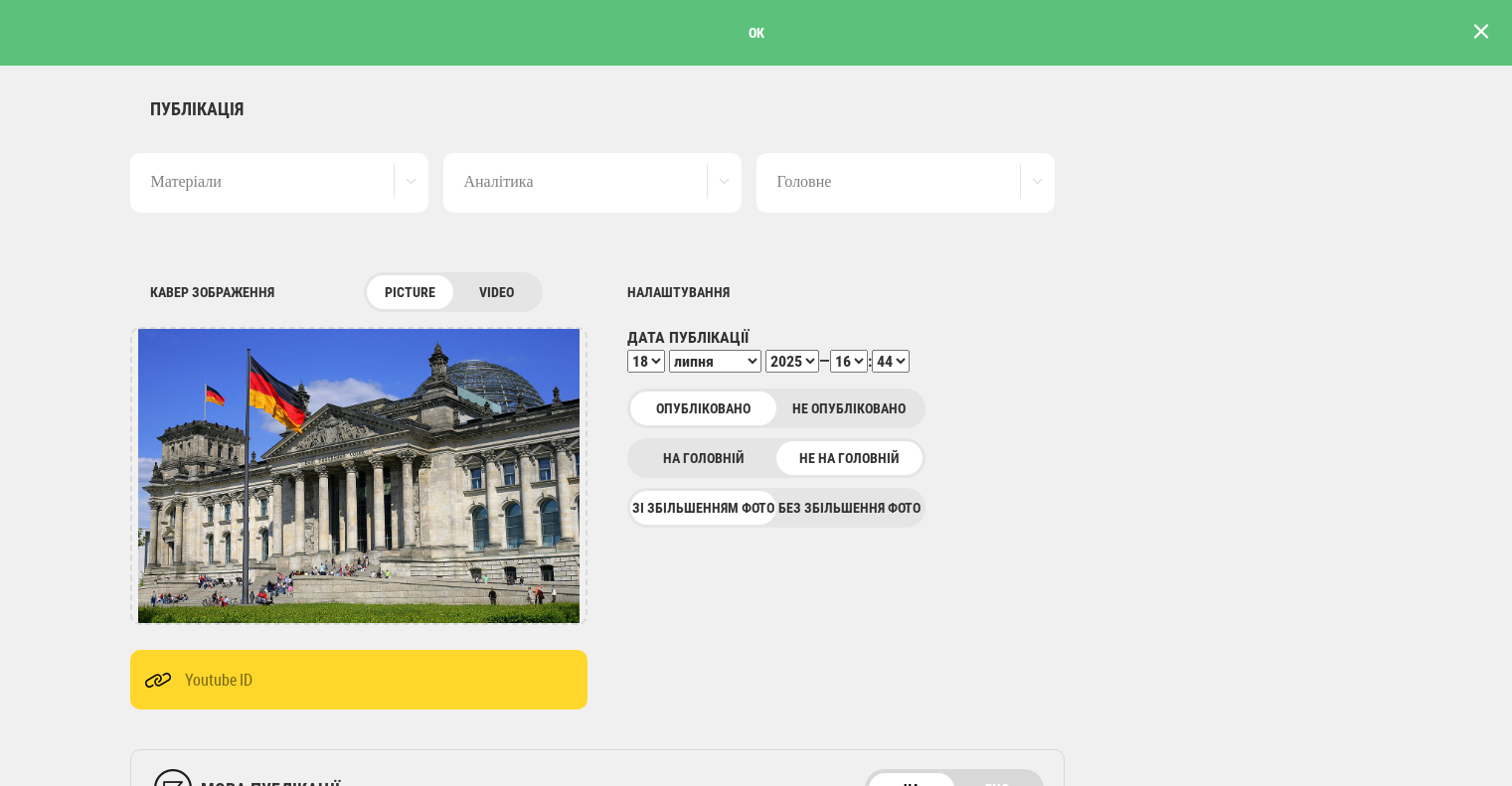 scroll, scrollTop: 0, scrollLeft: 0, axis: both 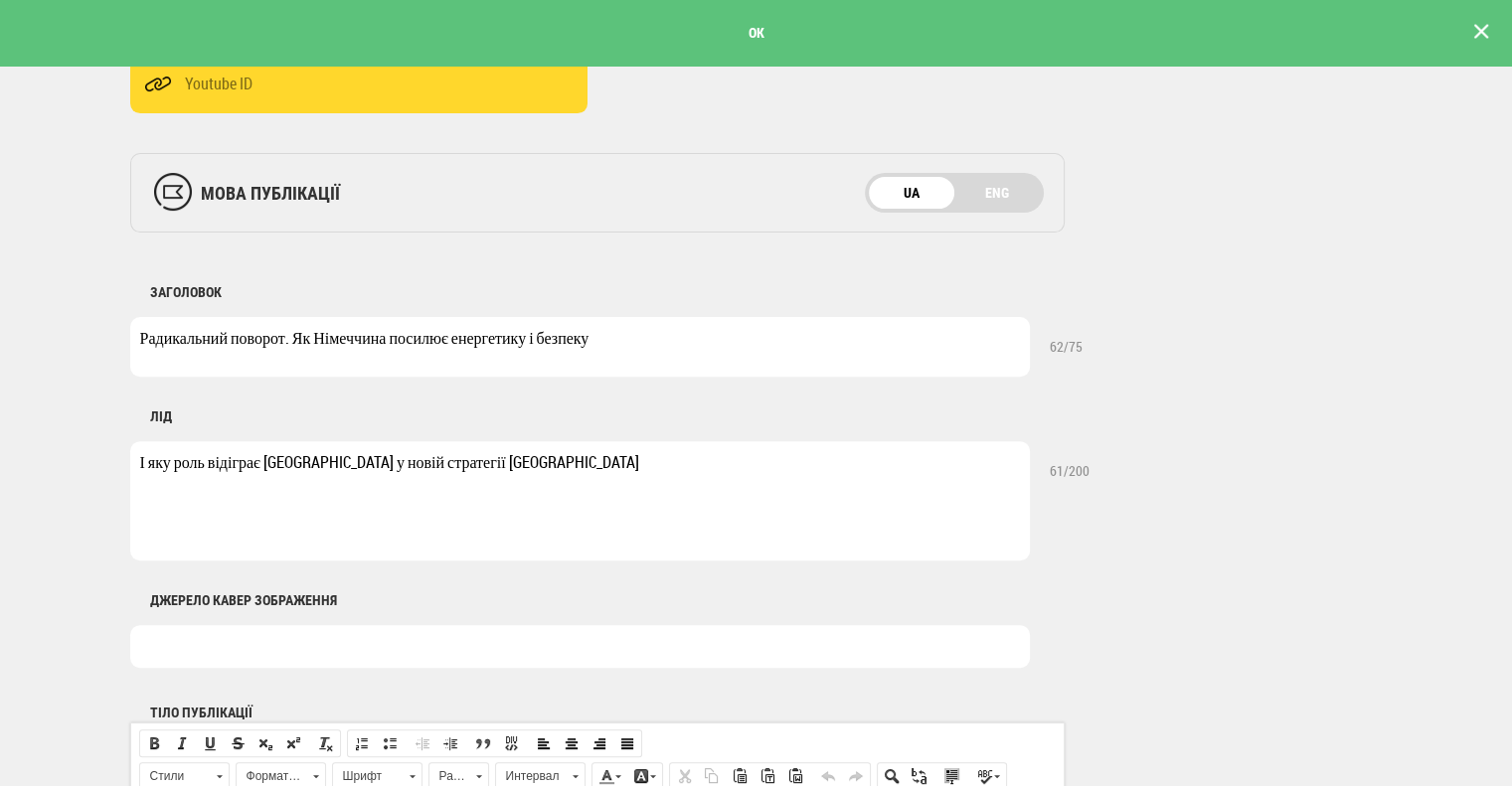 drag, startPoint x: 624, startPoint y: 353, endPoint x: 143, endPoint y: 377, distance: 481.59838 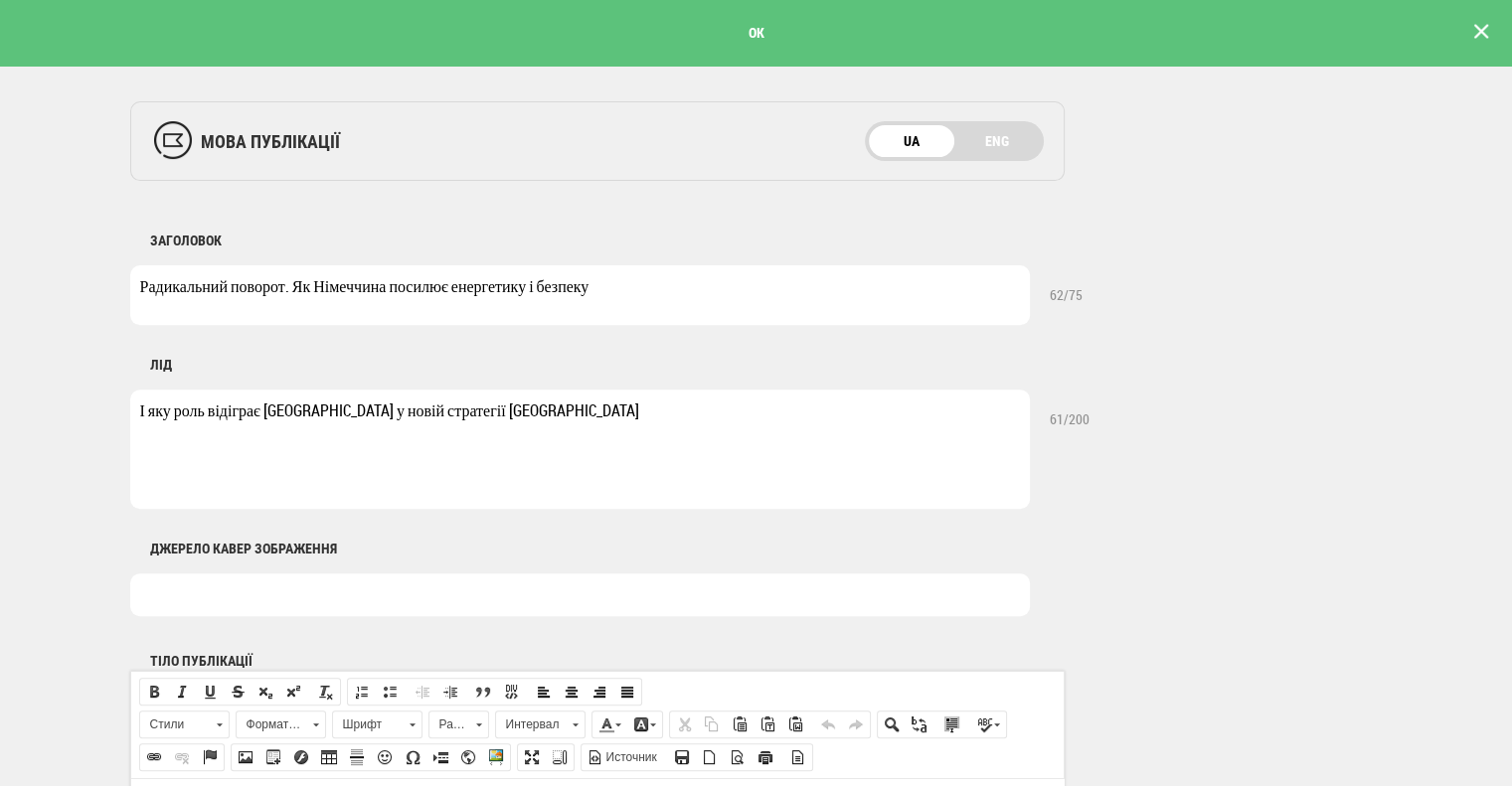 scroll, scrollTop: 696, scrollLeft: 0, axis: vertical 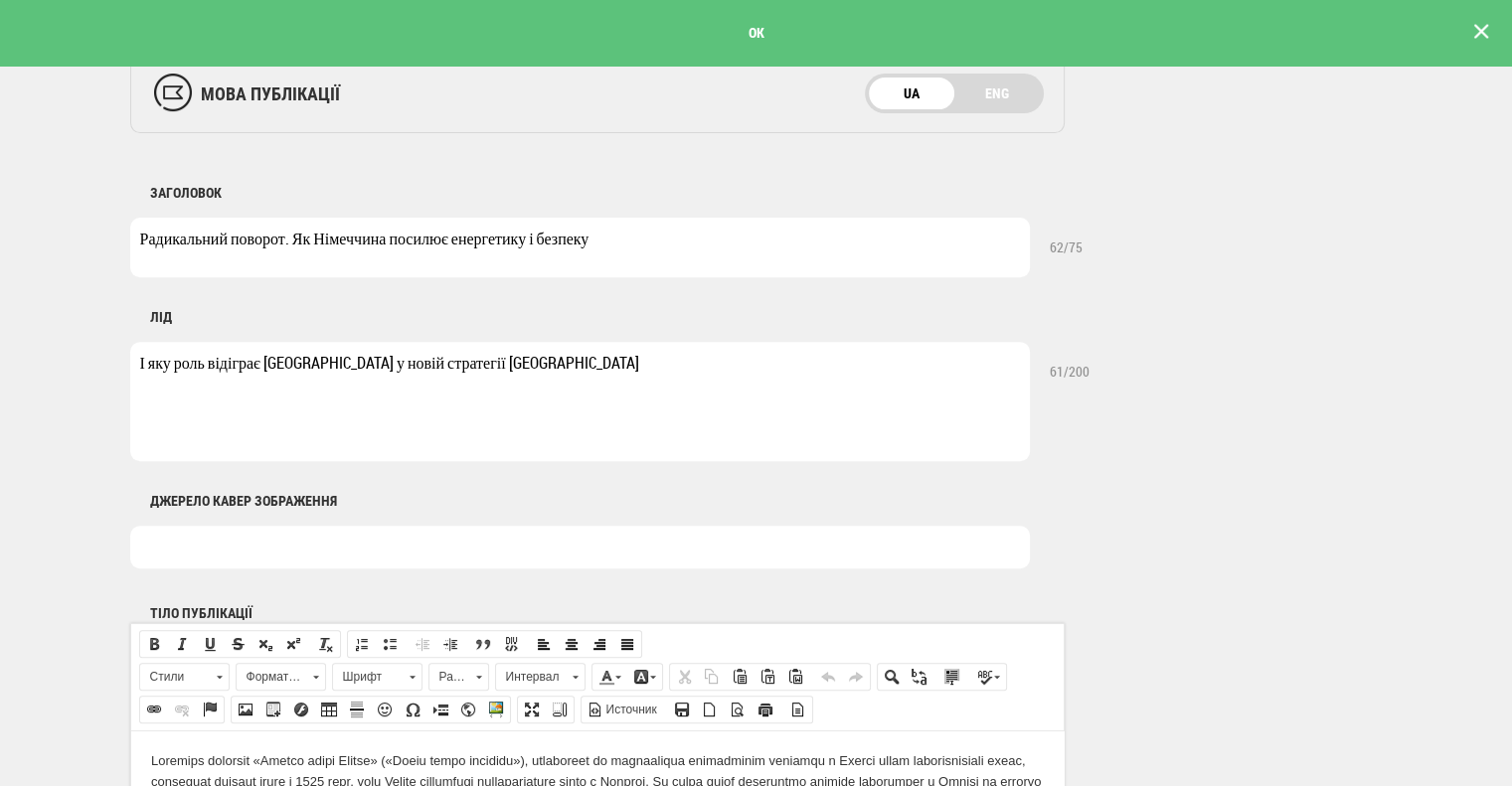drag, startPoint x: 591, startPoint y: 368, endPoint x: 136, endPoint y: 355, distance: 455.18568 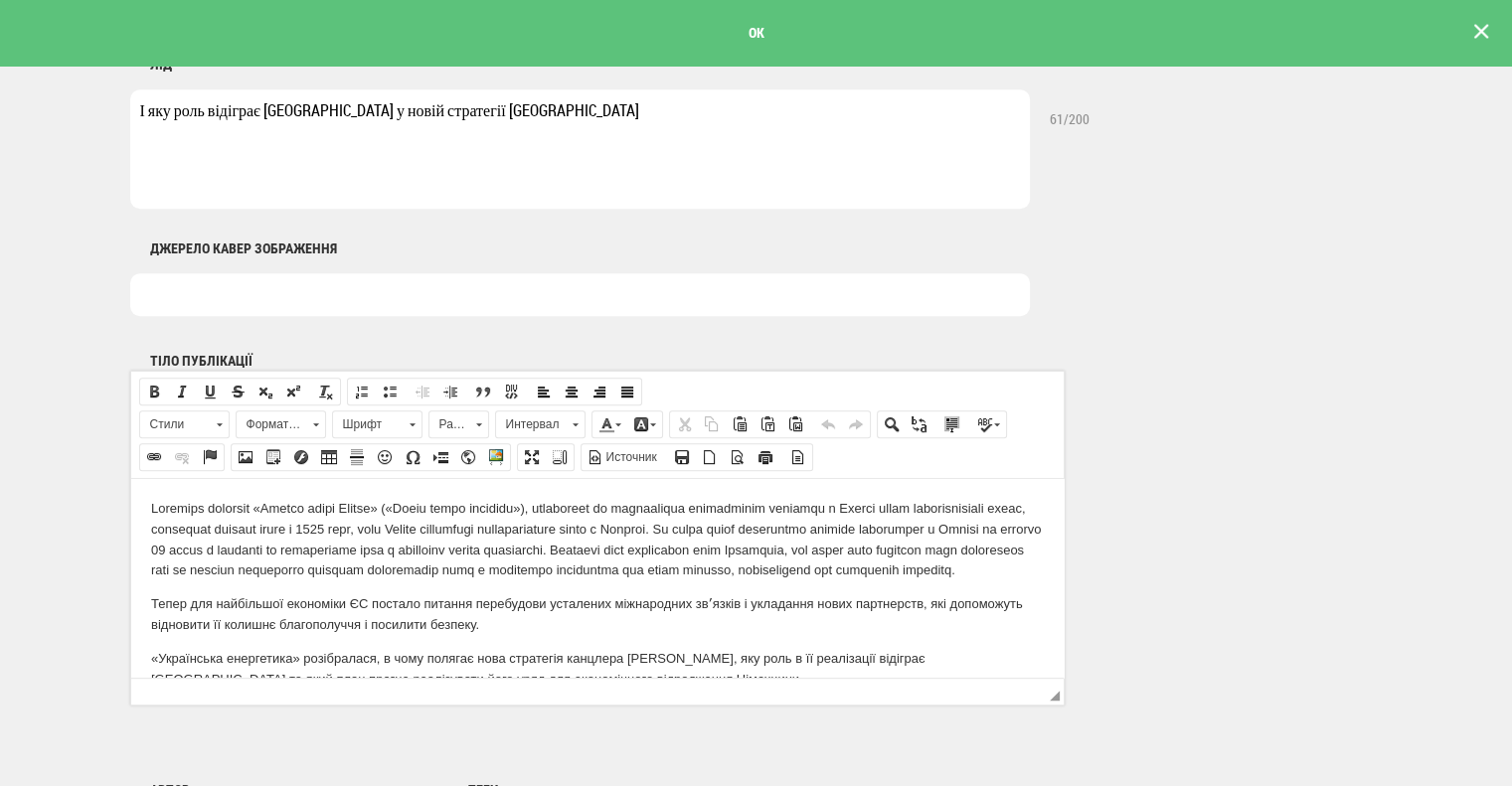 scroll, scrollTop: 1093, scrollLeft: 0, axis: vertical 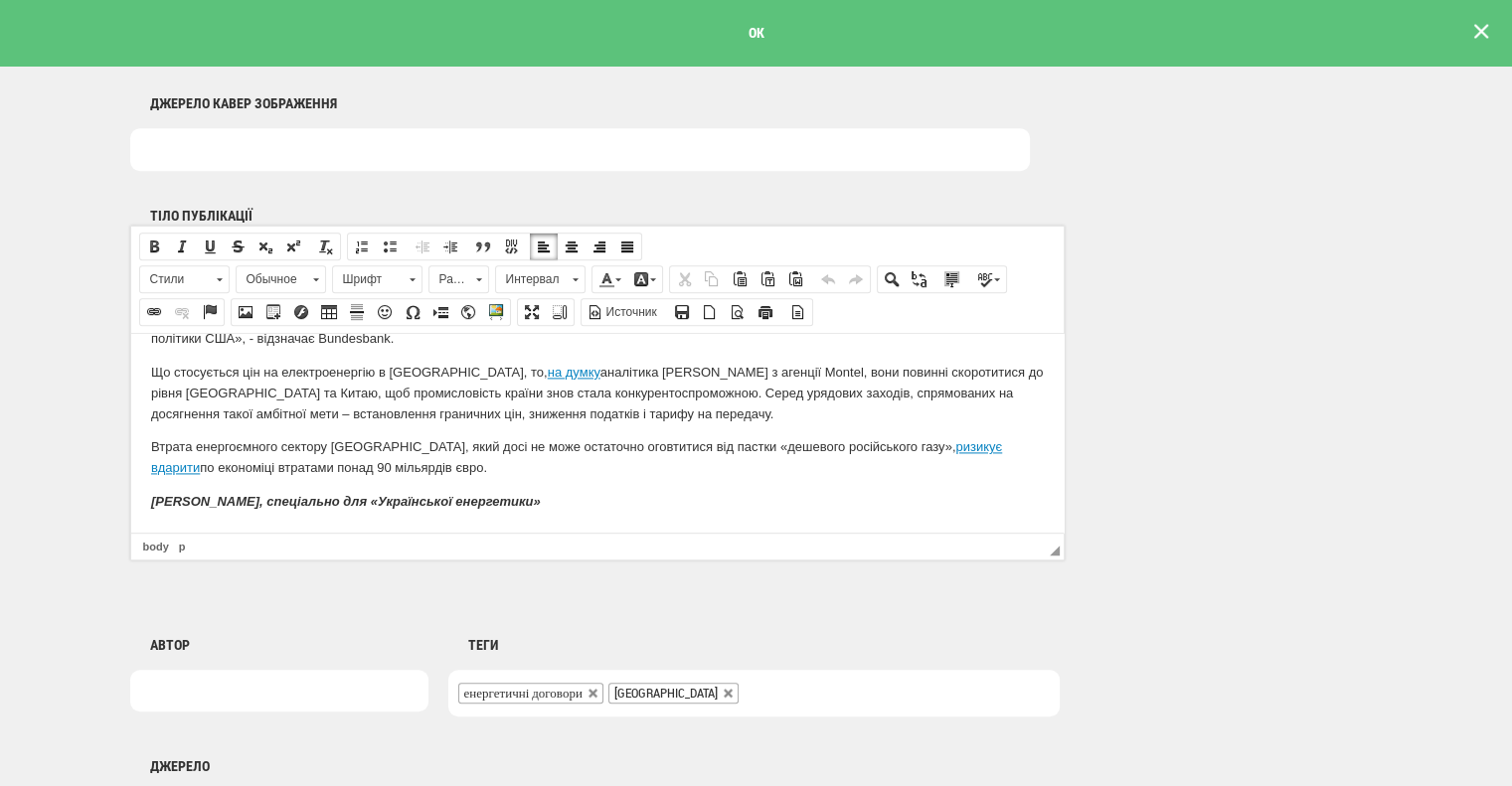 drag, startPoint x: 146, startPoint y: 368, endPoint x: 627, endPoint y: 490, distance: 496.2308 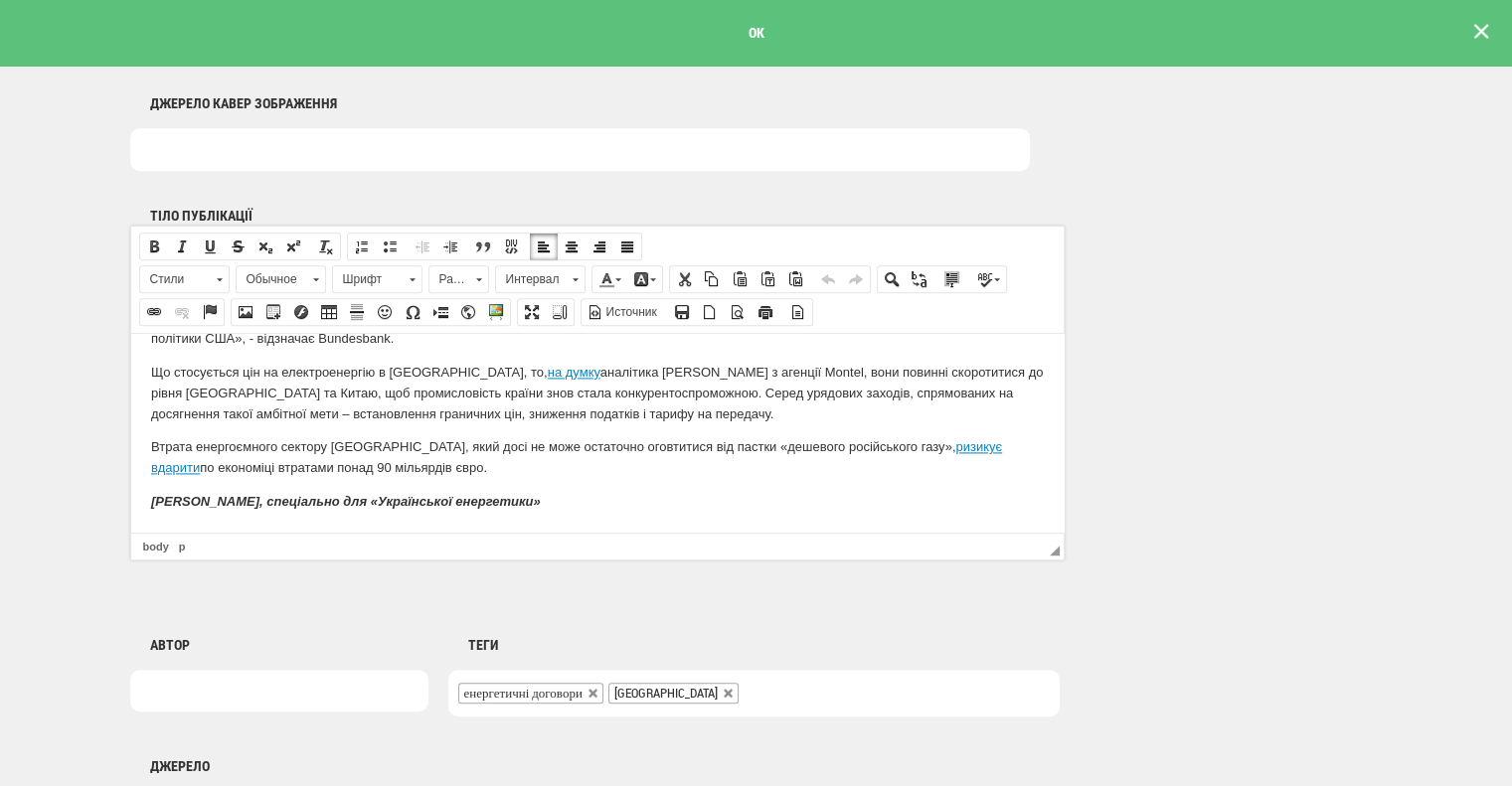 copy on "Німецька політика «Wandel durch Handel» («Зміни через торгівлю»), спрямована на поглиблення економічних звʼязків з Росією задля унеможливлення війни, остаточно зазнала краху в 2022 році, коли Москва влаштувала повномасштабну війну в Україні. Ця війна стала найбільшим гарячим конфліктом в Європі за останні 50 років і призвела до тектонічних змін в економіці всього континенту. Особливо вони торкнулися саме Німеччини, яка довгі роки будувала свою промислову міць на великих закупівлях дешевого російського газу і опинилася відрізаною від цього ресурсу, відмовившись від підтримки агресора. Тепер для найбільшої економіки ЄС постало питання перебудови усталених міжнародних звʼязків і укладання нових партнерств, які допоможуть відновити її колишнє благополуччя і посилити безпеку. «Українська енергетика» розібралася, в чому полягає нова стратегія канцлера Фрідріха Мерца, яку роль в її реалізації відіграє Велика Британія та який план прагне реалізувати його уряд для економічного відродження Німеччини. Британський акц..." 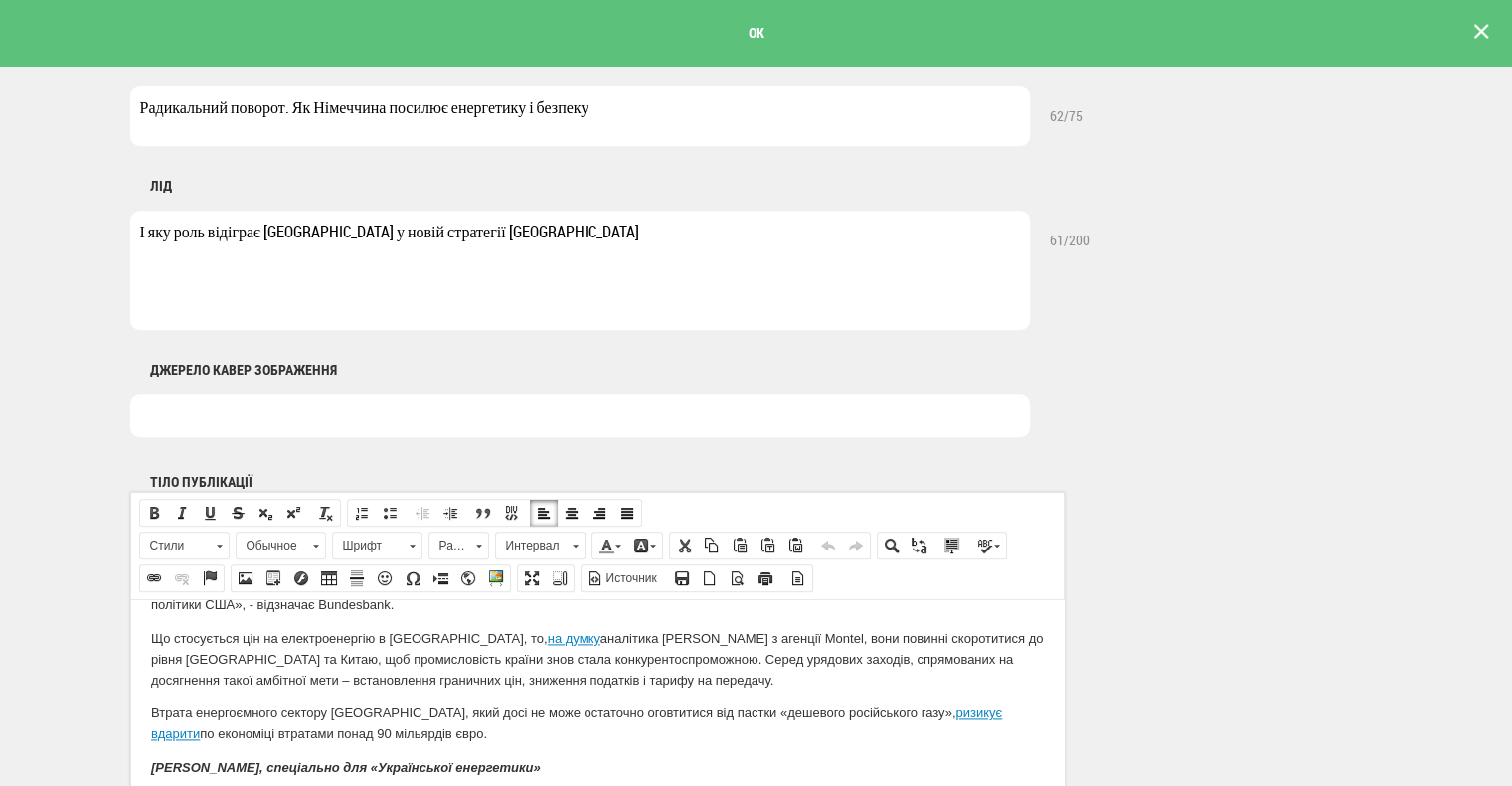 scroll, scrollTop: 596, scrollLeft: 0, axis: vertical 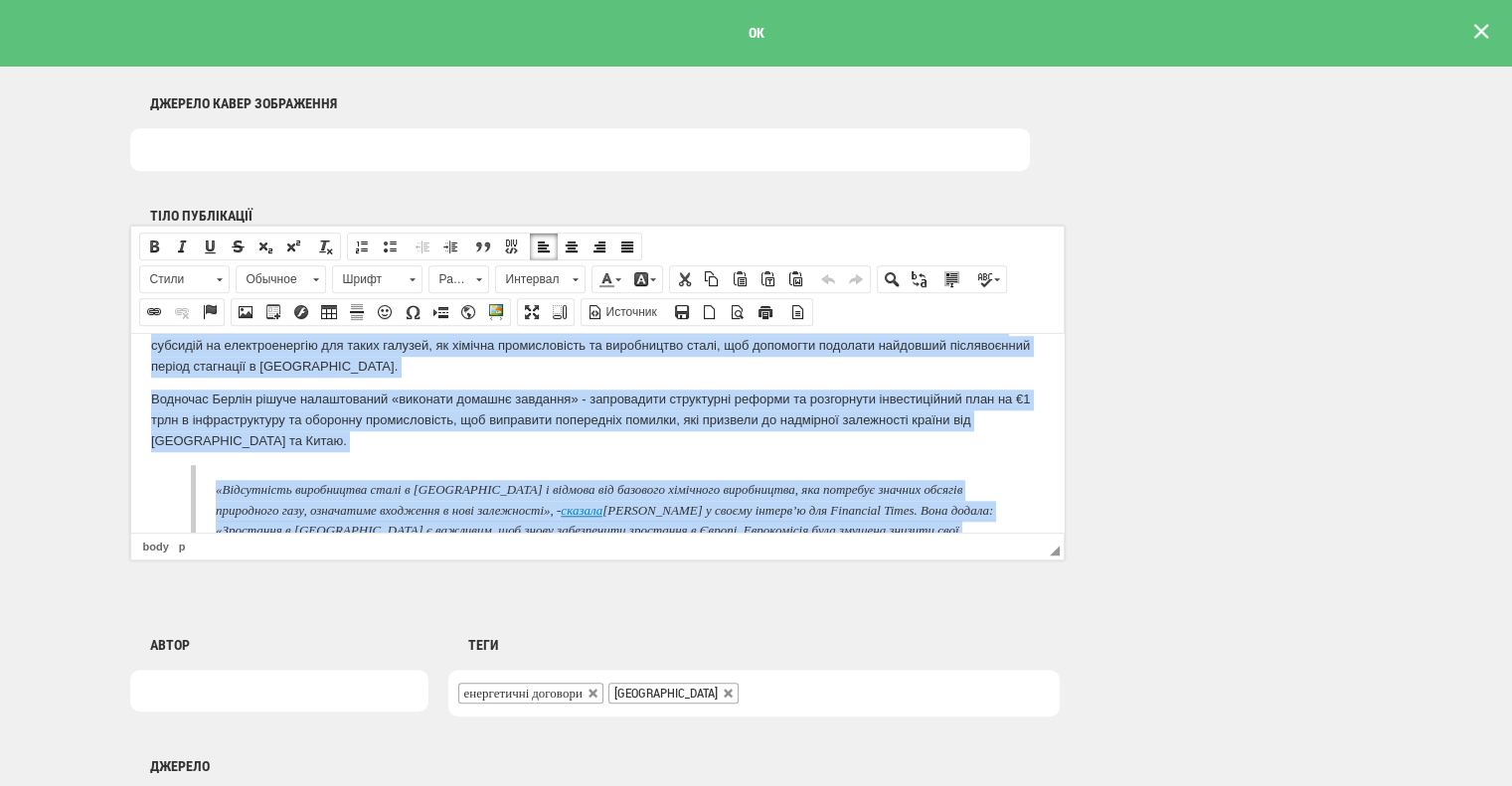 click on "«Відсутність виробництва сталі в Німеччині і відмова від базового хімічного виробництва, яка потребує значних обсягів природного газу, означатиме входження в нові залежності», -  сказала  Катаріна Райхе у своєму інтерв’ю для Financial Times. Вона додала: «Зростання в Німеччині є важливим, щоб знову забезпечити зростання в Європі. Еврокомісія була змушена знизити свої прогнози зростання на цей рік… Тому ми повинні зробити все можливе, щоб знову зміцнити Німеччину як привабливий бізнес-напрямок»." at bounding box center (604, 520) 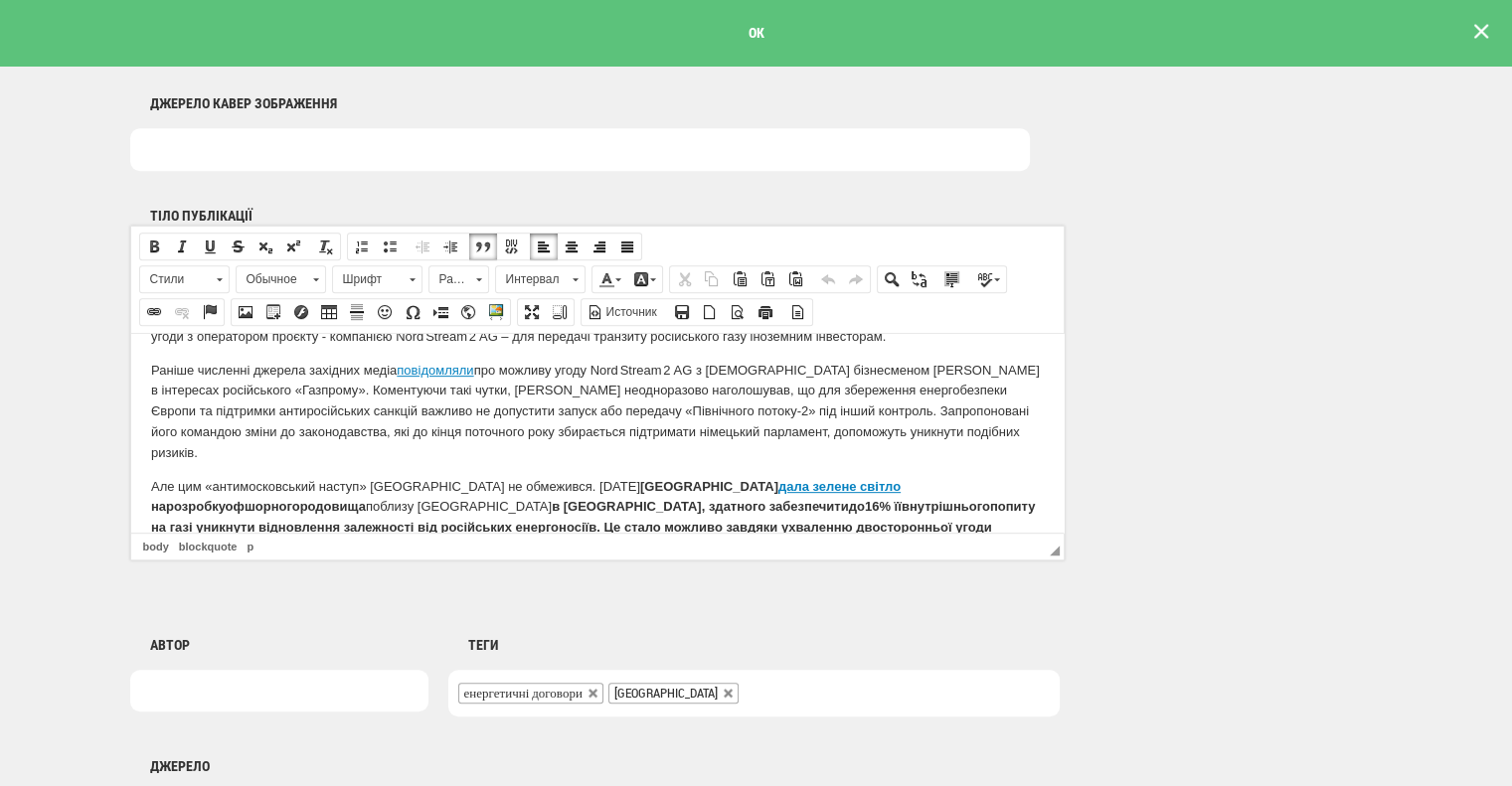 scroll, scrollTop: 1018, scrollLeft: 0, axis: vertical 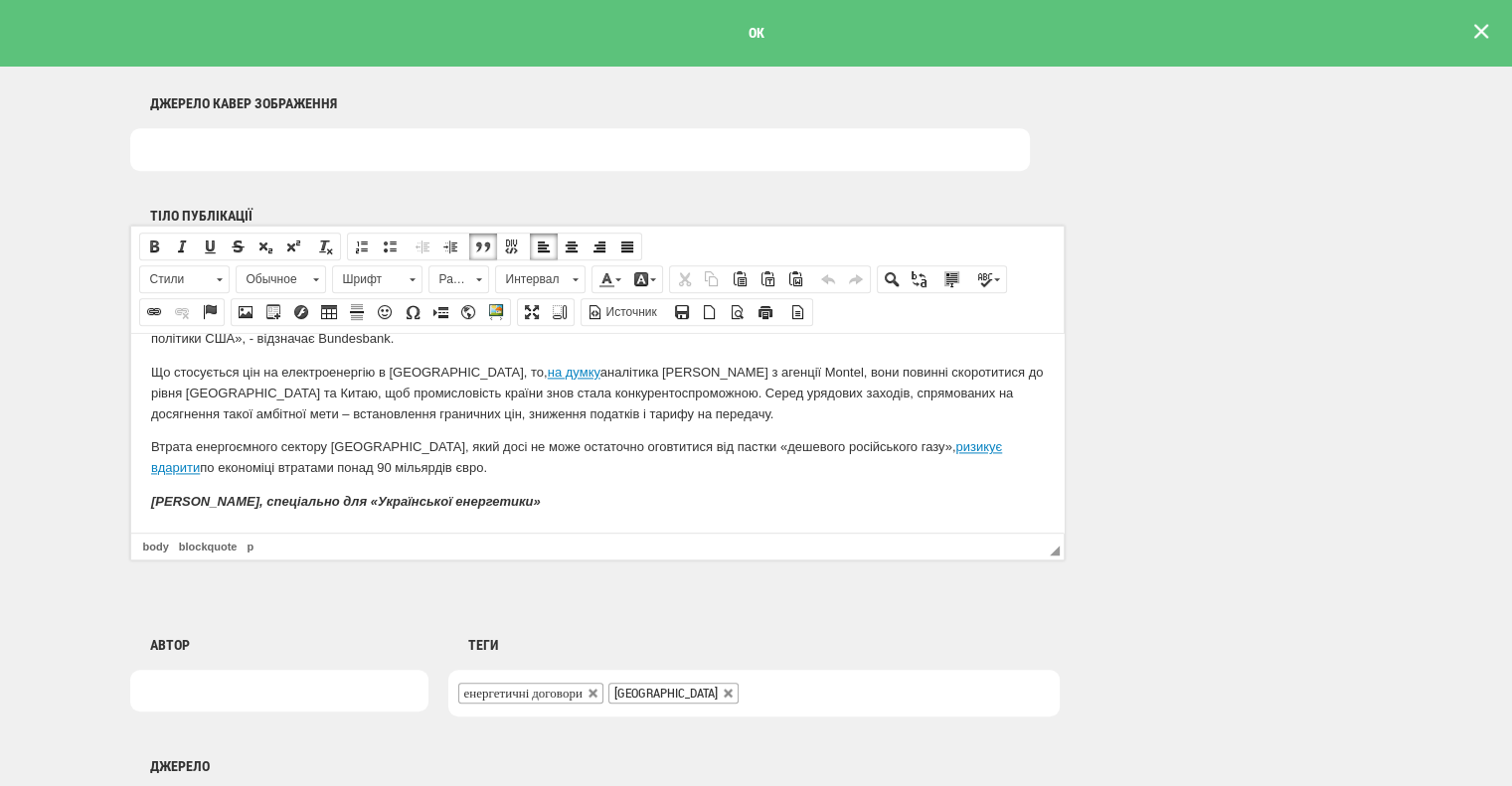 drag, startPoint x: 150, startPoint y: 405, endPoint x: 645, endPoint y: 698, distance: 575.21648 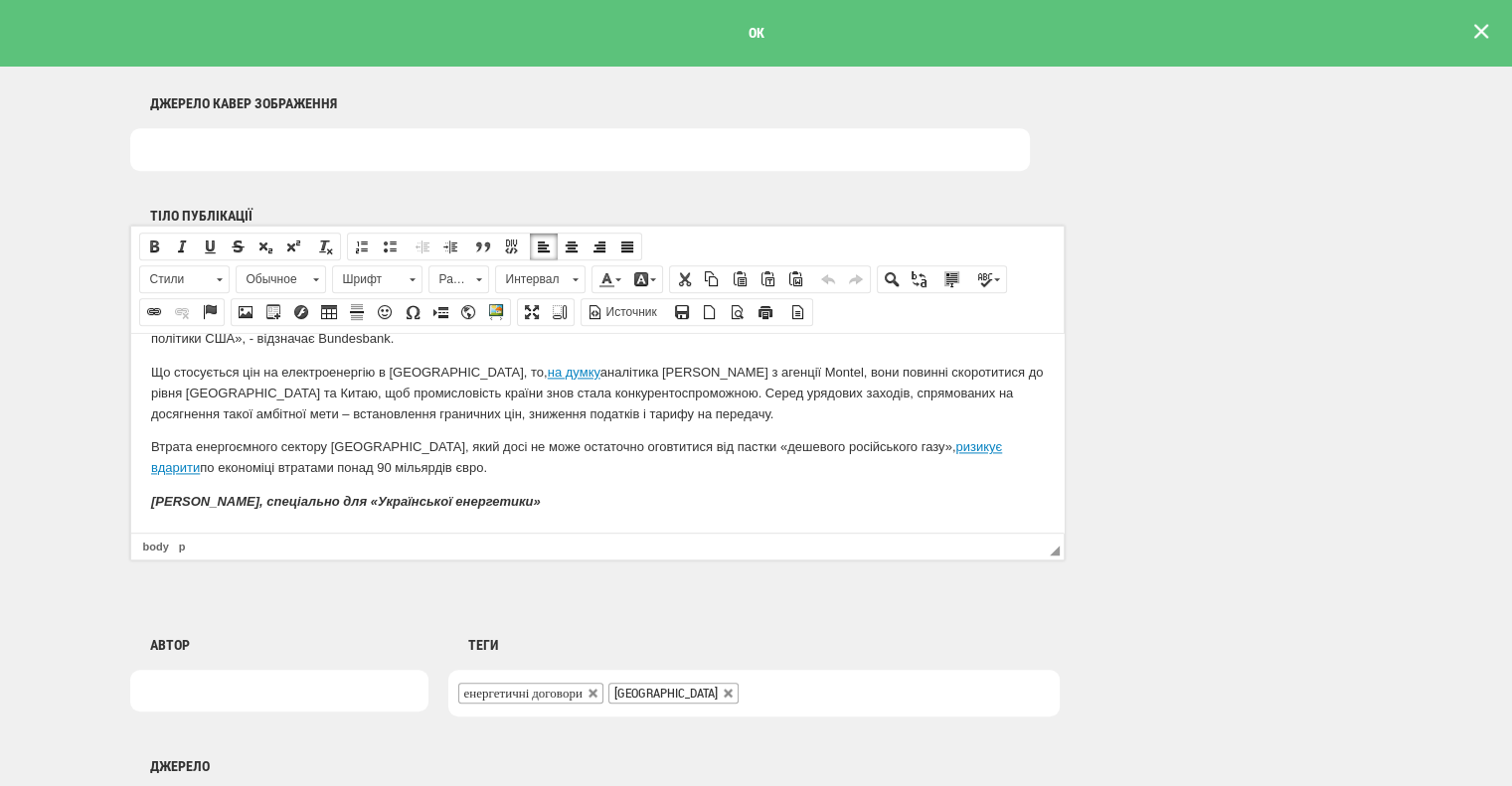 copy on "Раніше численні джерела західних медіа  повідомляли  про можливу угоду Nord Stream 2 AG з американським бізнесменом Стівеном Лінчем в інтересах російського «Газпрому». Коментуючи такі чутки, Фрідріх Мерц неодноразово наголошував, що для збереження енергобезпеки Європи та підтримки антиросійських санкцій важливо не допустити запуск або передачу «Північного потоку-2» під інший контроль. Запропоновані його командою зміни до законодавства, які до кінця поточного року збирається підтримати німецький парламент, допоможуть уникнути подібних ризиків. Але цим «антимосковський наступ» Берліну не обмежився. 2 липня  Німеччина  дала зелене світло   на  розробку  офшорного  родовища  поблизу острова Боркум  в Північному морі , здатного забезпечити  до  1 6 % її  внутрішнього  попиту на газ  і уникнути відновлення залежності від російських енергоносіїв. Це стало можливо завдяки ухваленню двосторонньої угоди Німеччини з Нідерландами. Як повідомила міністерка економіки і енергетики Німеччини Катаріна Райхе, країна зможе о..." 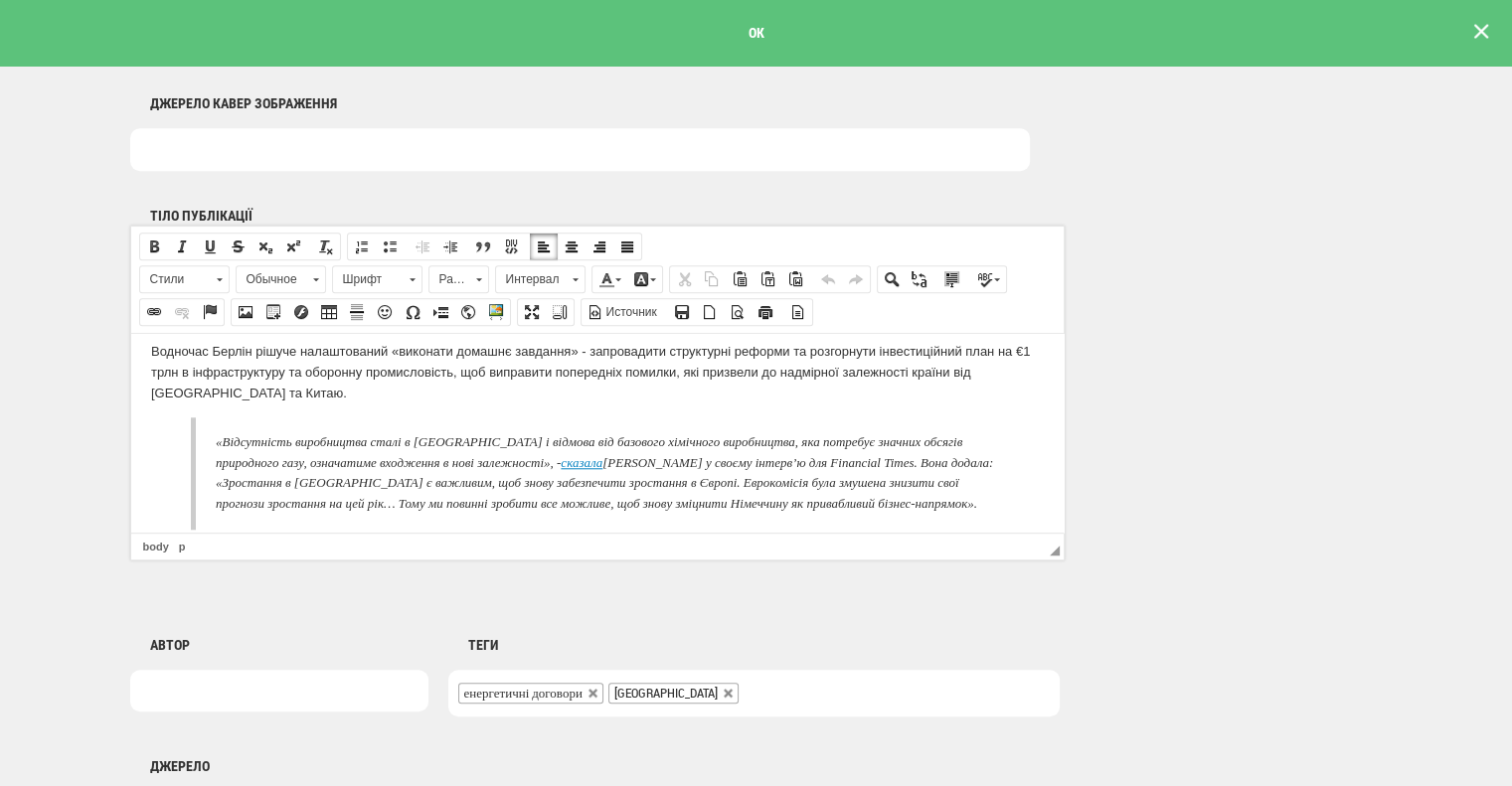 scroll, scrollTop: 2011, scrollLeft: 0, axis: vertical 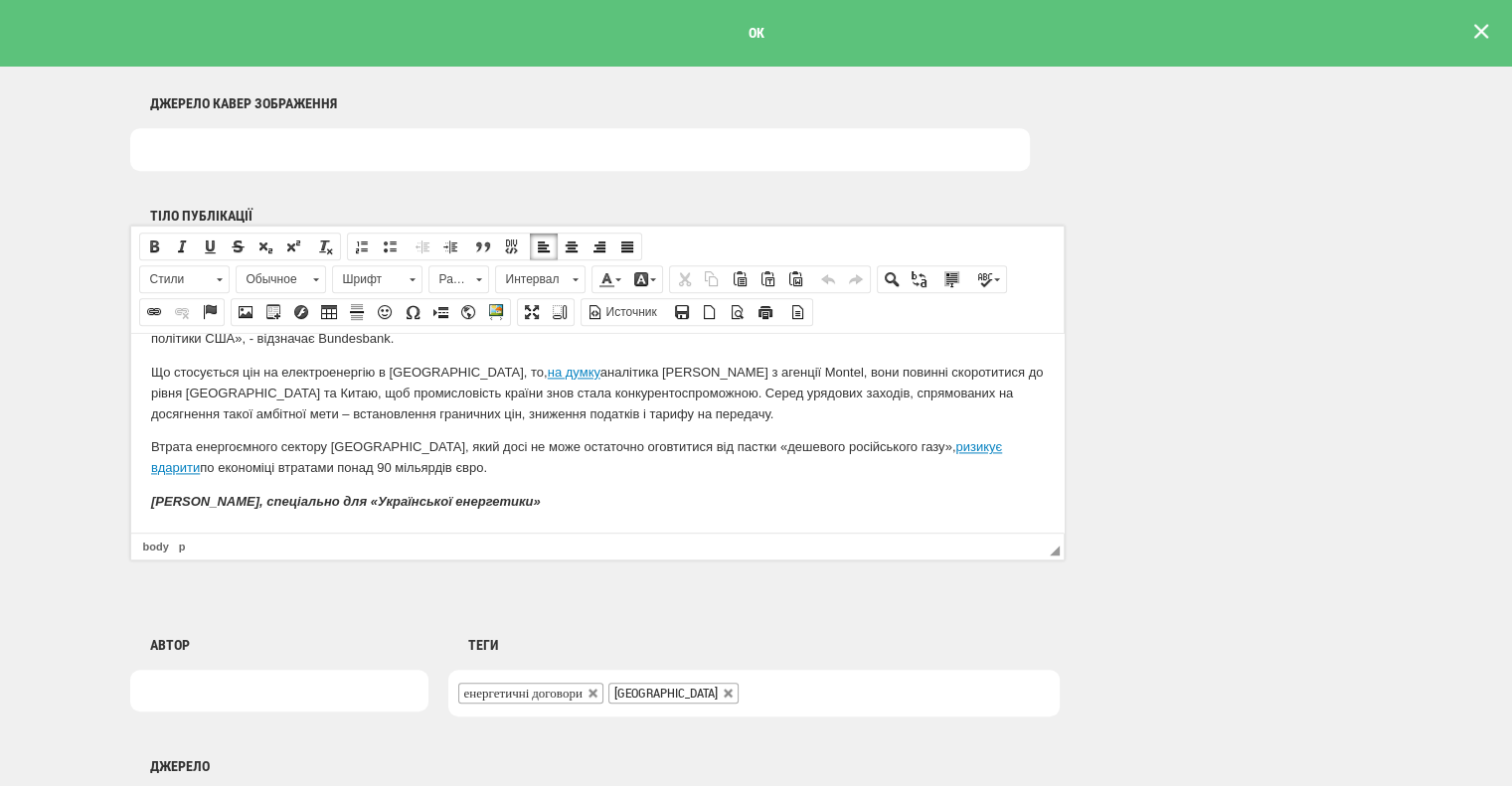 drag, startPoint x: 211, startPoint y: 462, endPoint x: 782, endPoint y: 924, distance: 734.49643 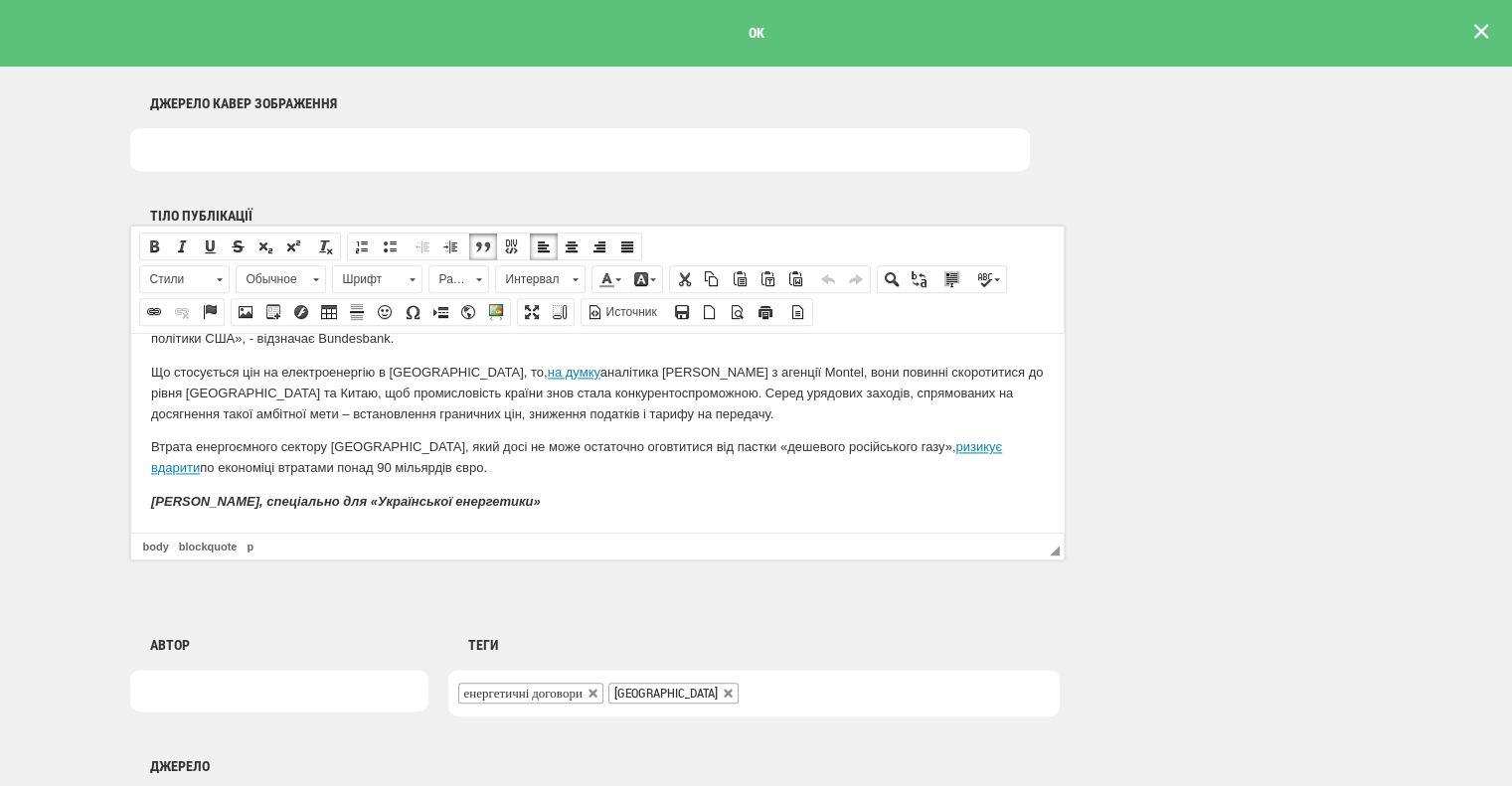 copy on "«Відсутність виробництва сталі в Німеччині і відмова від базового хімічного виробництва, яка потребує значних обсягів природного газу, означатиме входження в нові залежності», -  сказала  Катаріна Райхе у своєму інтерв’ю для Financial Times. Вона додала: «Зростання в Німеччині є важливим, щоб знову забезпечити зростання в Європі. Еврокомісія була змушена знизити свої прогнози зростання на цей рік… Тому ми повинні зробити все можливе, щоб знову зміцнити Німеччину як привабливий бізнес-напрямок». Цінові обмеження Найбільша економіка єврозони, якою є Німеччина, значною мірою залежить від продуктивності важкої промисловості, яка зіткнулася з високими енергетичними витратами - це наслідки прискоренної відмови від ядерної енергетики та повномасштабного вторгнення Росії в Україну у 2022 році, яке спричинило значну волатильність на ринках. Це створило додатковий тиск на експортно-орієнтовані компанії, які також страждають від конкуренції з боку Китаю та внутрішнього дефіциту робочої сили. Тепер загроза Дональда Тр..." 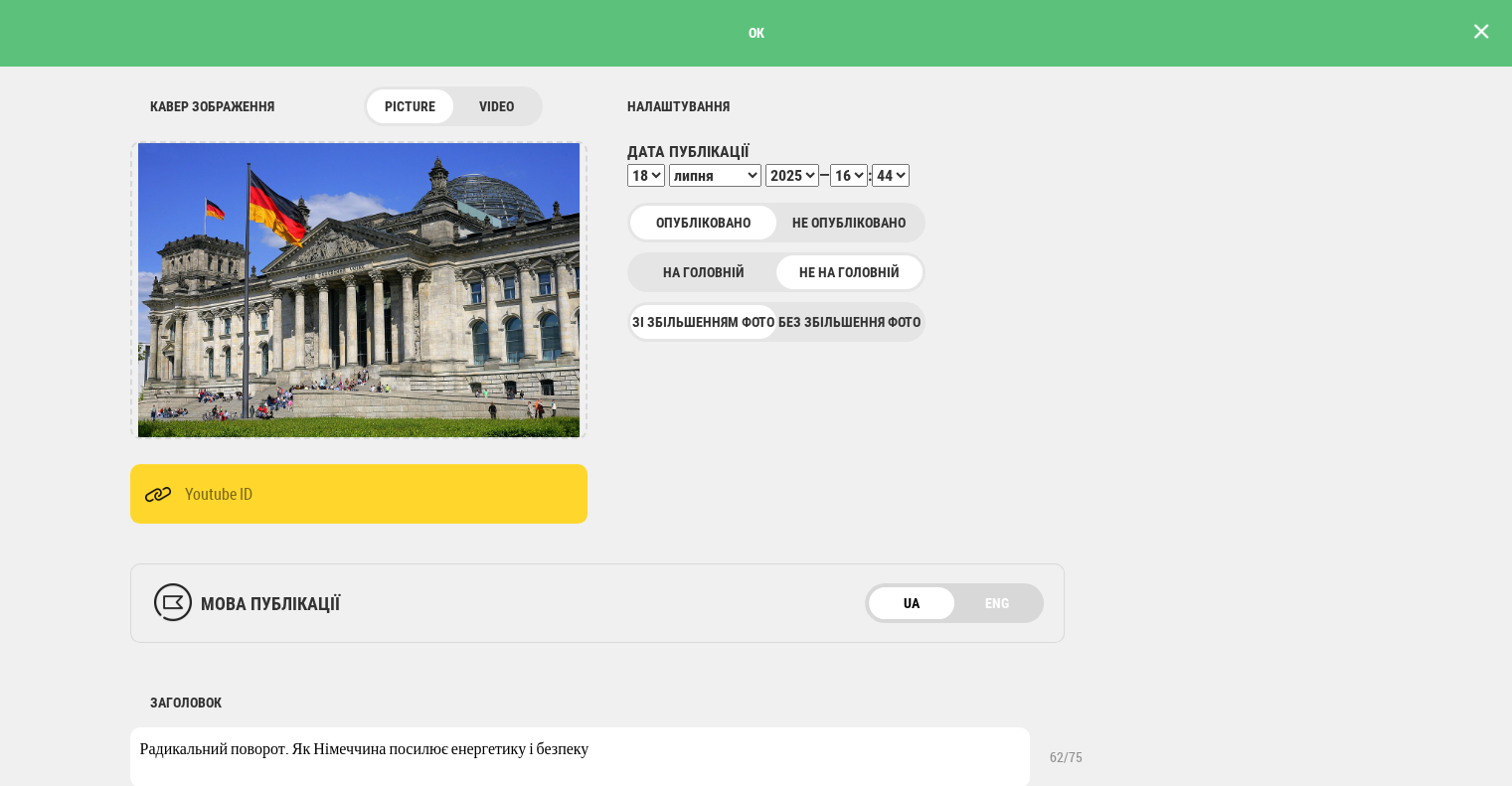 scroll, scrollTop: 0, scrollLeft: 0, axis: both 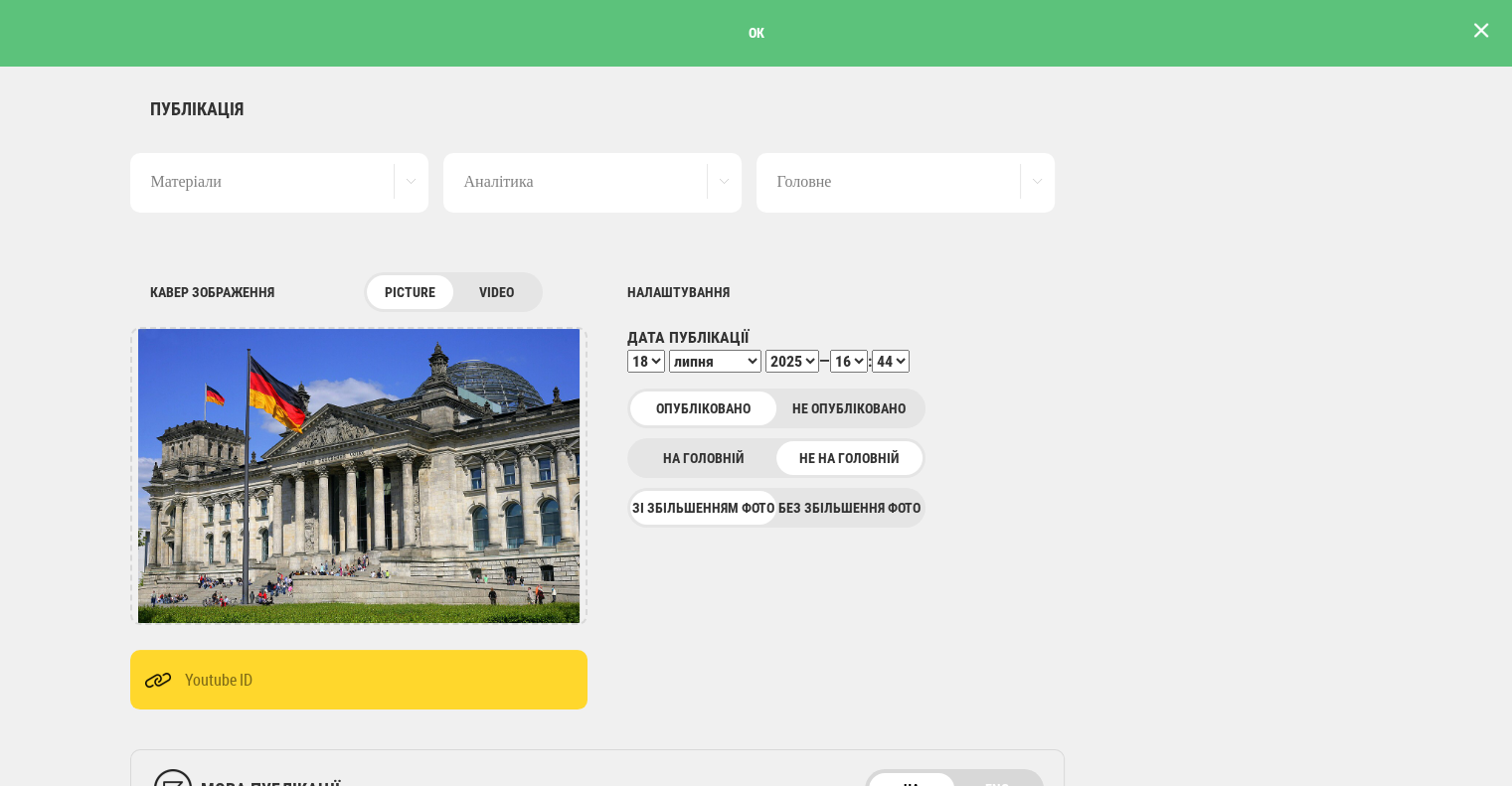 click at bounding box center [1481, 31] 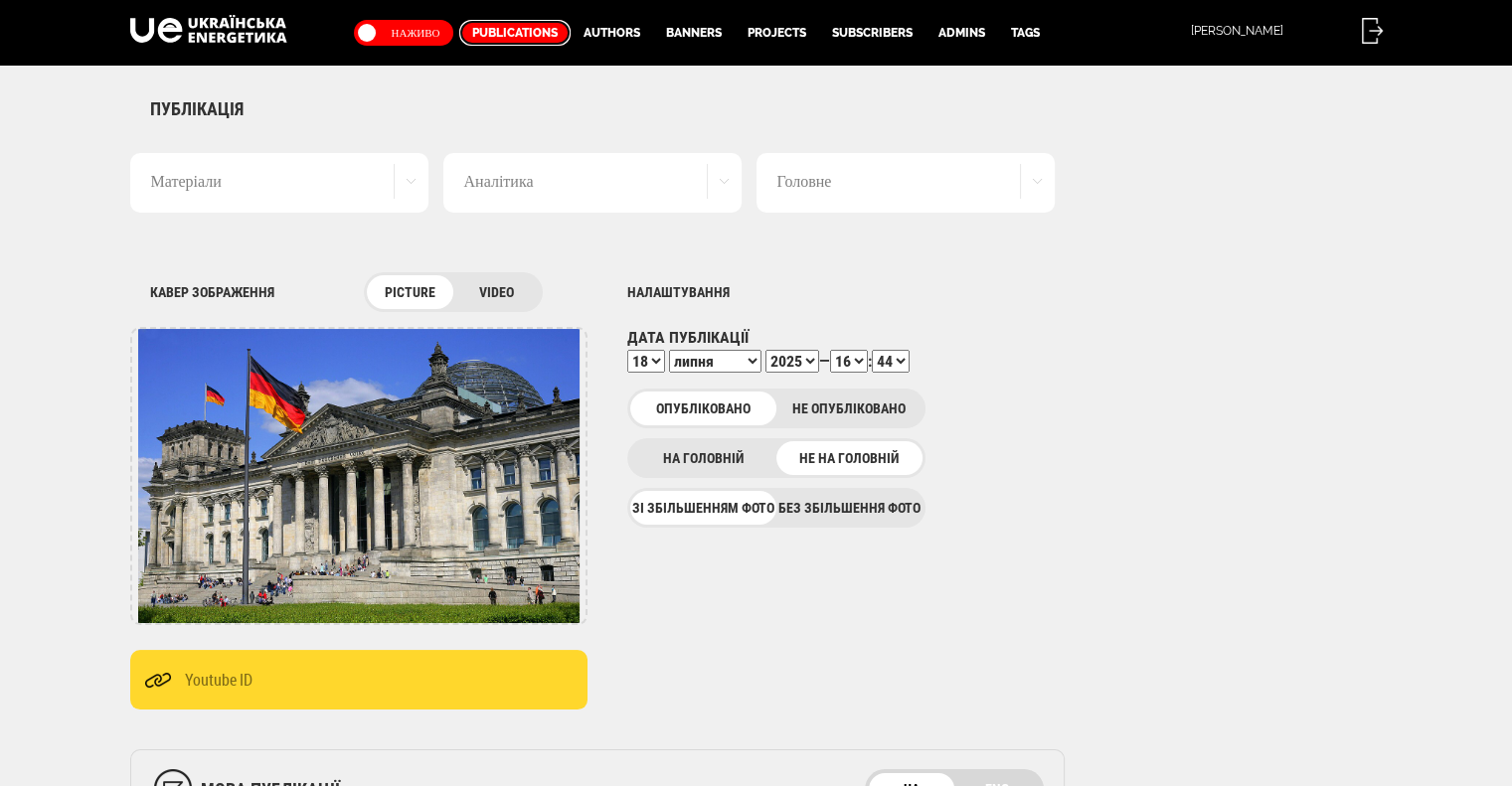 click on "Publications" at bounding box center (515, 33) 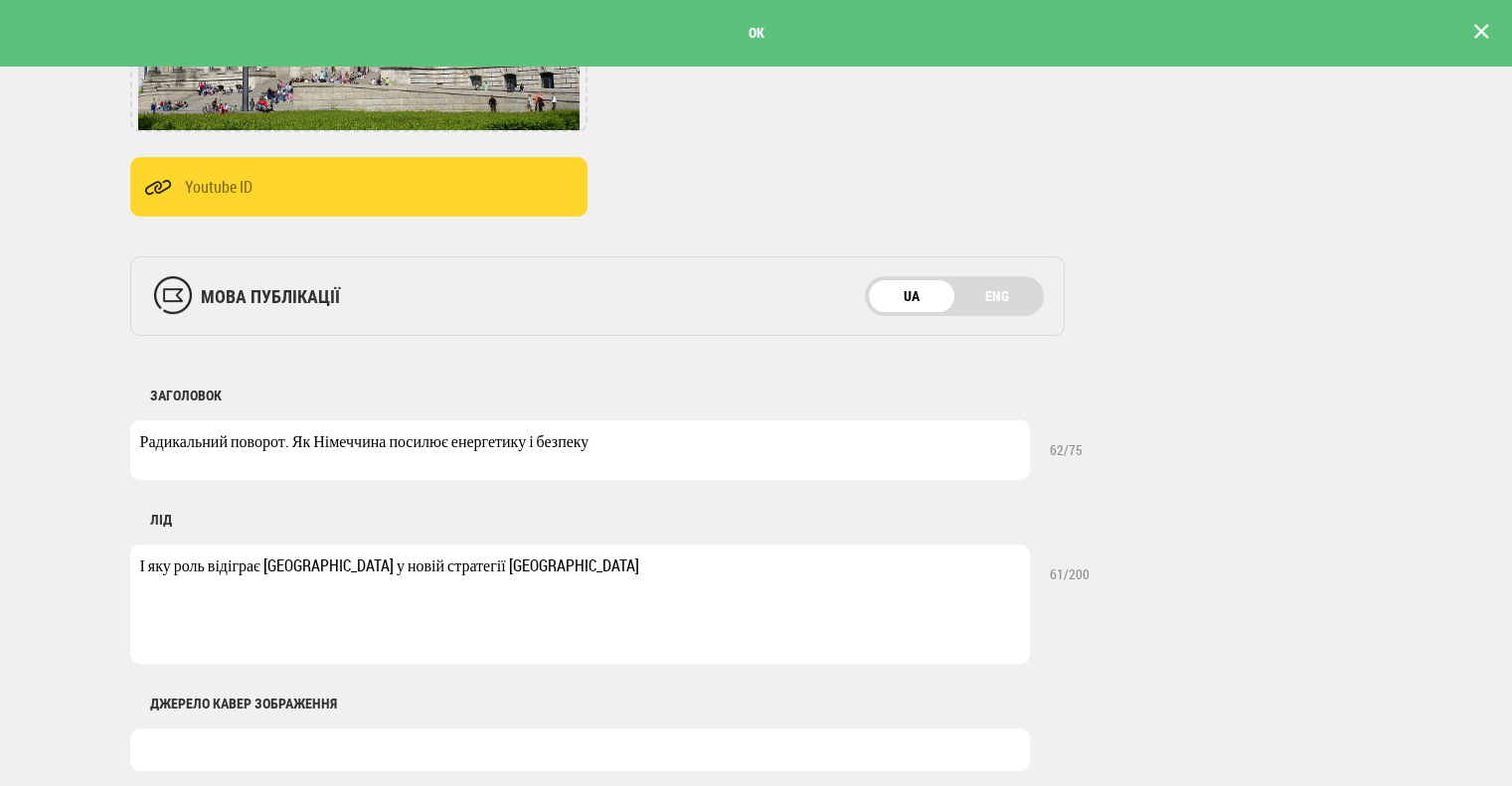 scroll, scrollTop: 497, scrollLeft: 0, axis: vertical 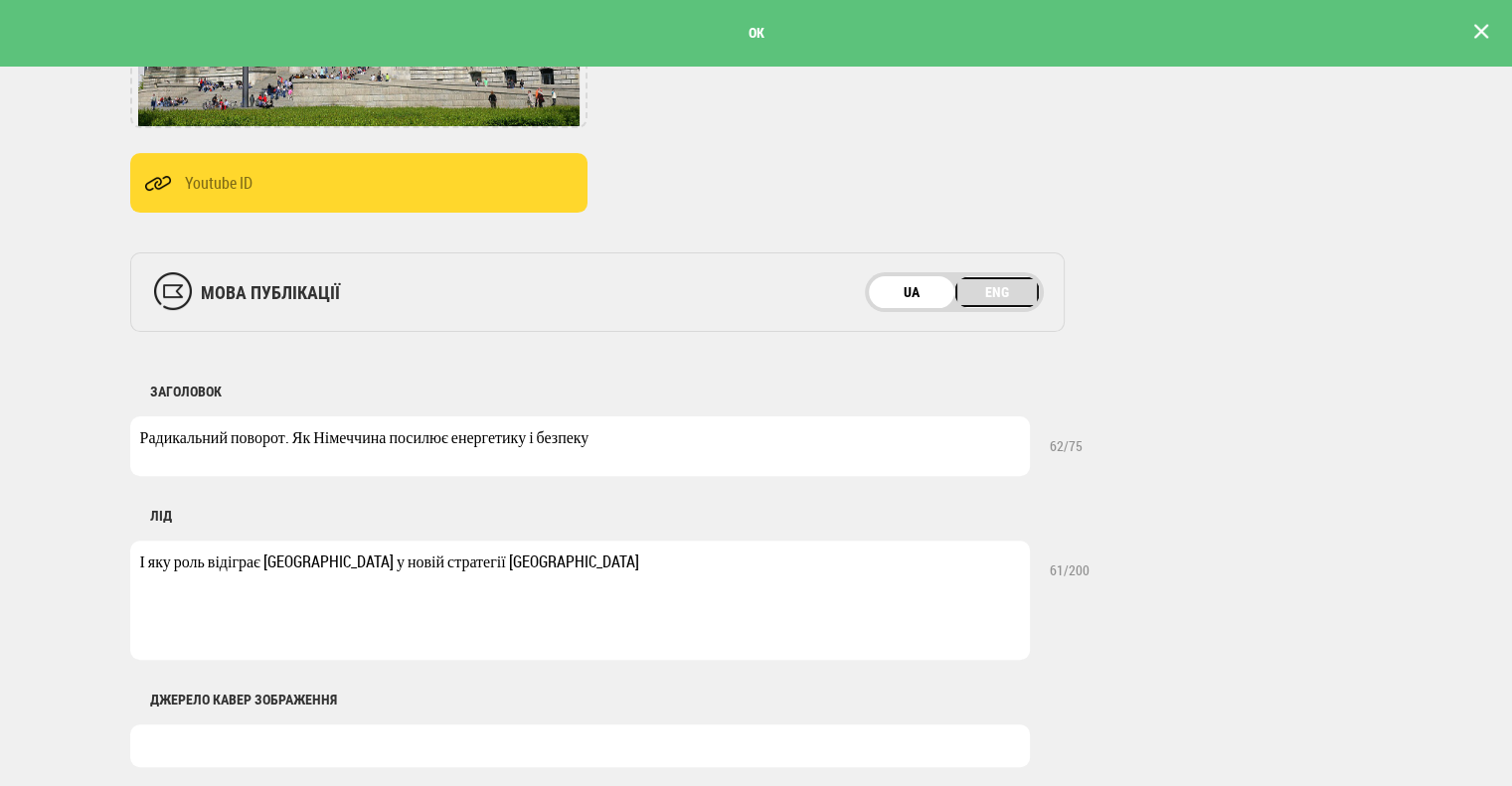 click on "ENG" at bounding box center (997, 292) 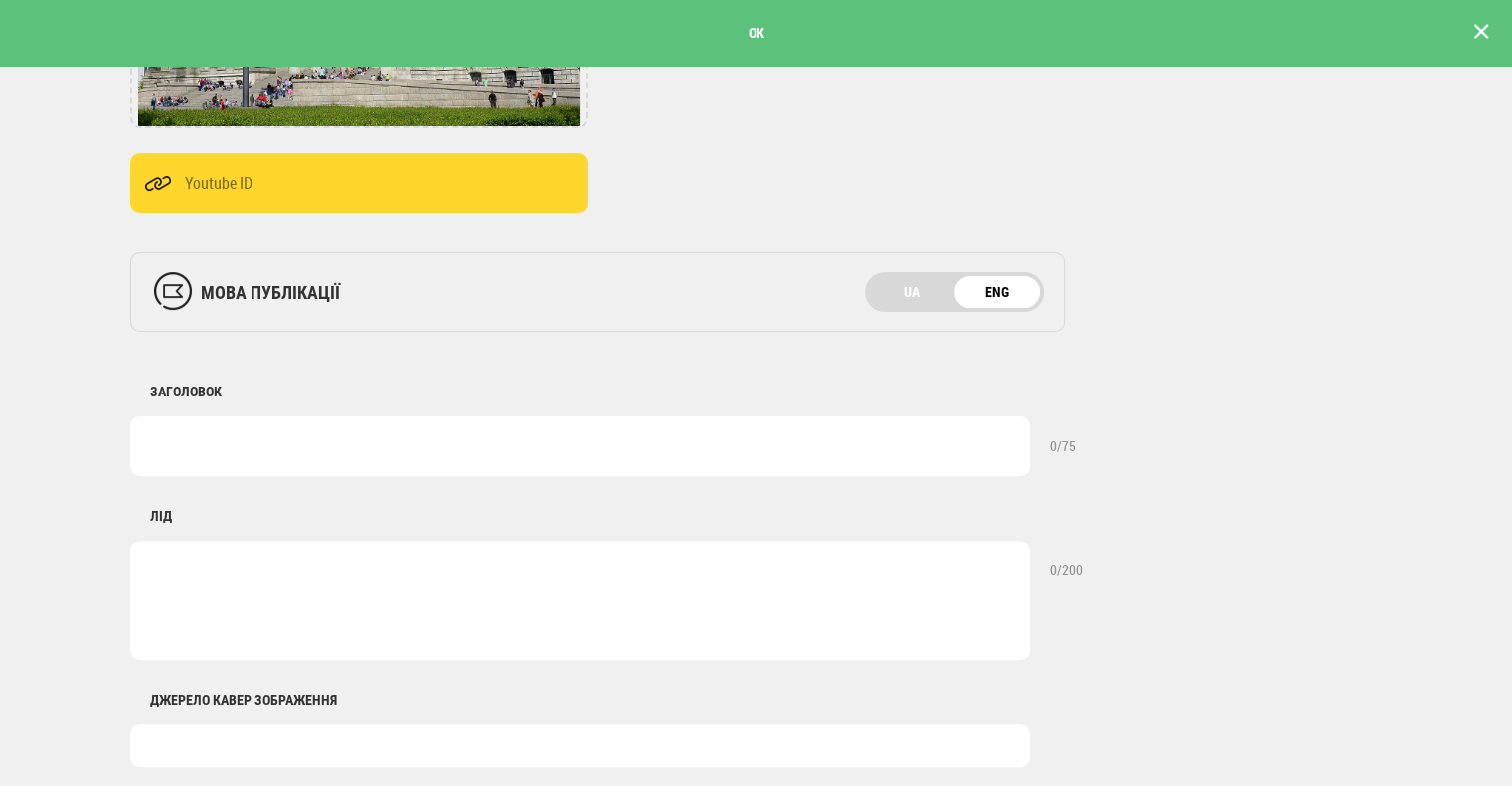 click at bounding box center (580, 446) 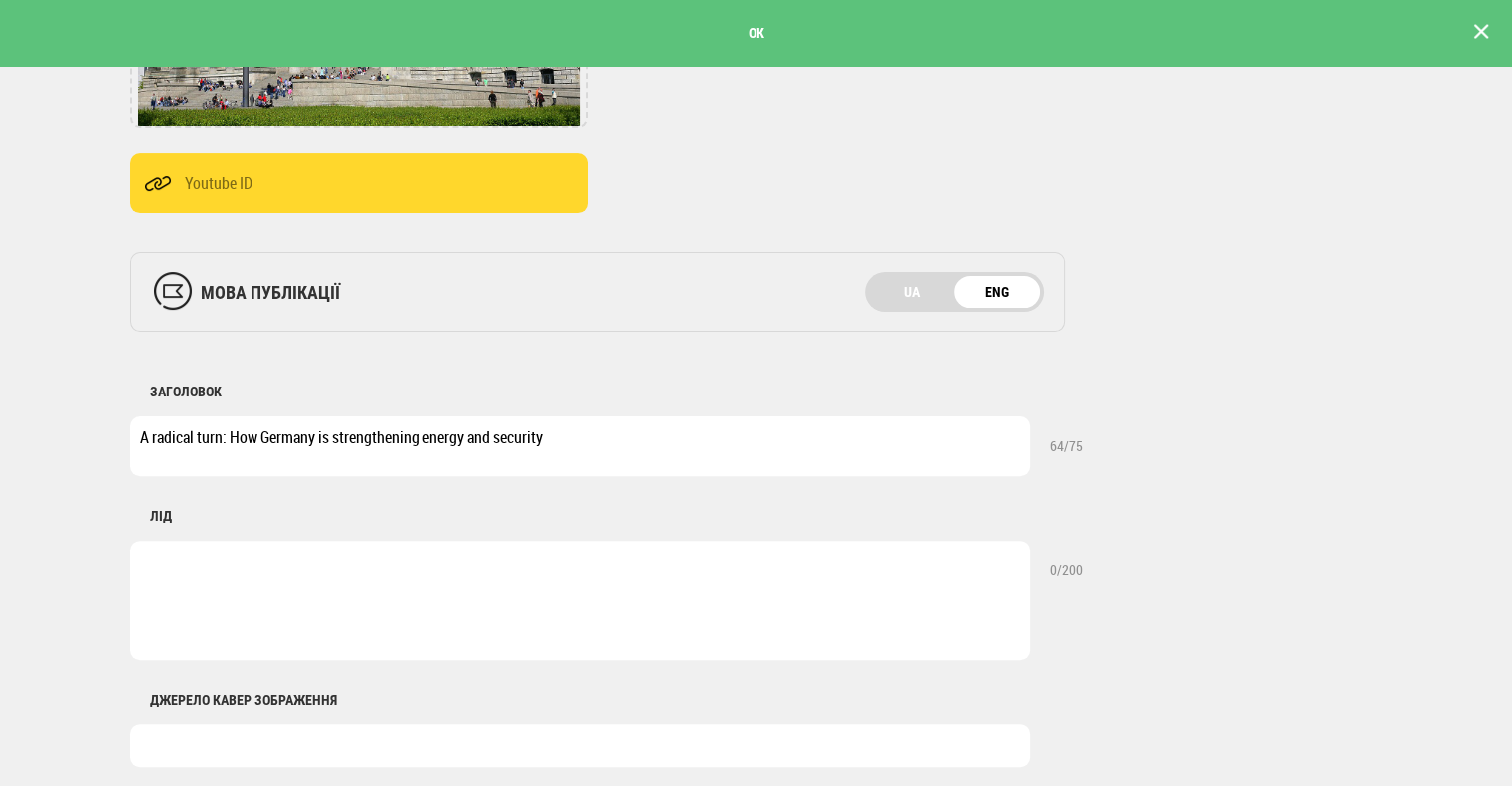 type on "A radical turn: How Germany is strengthening energy and security" 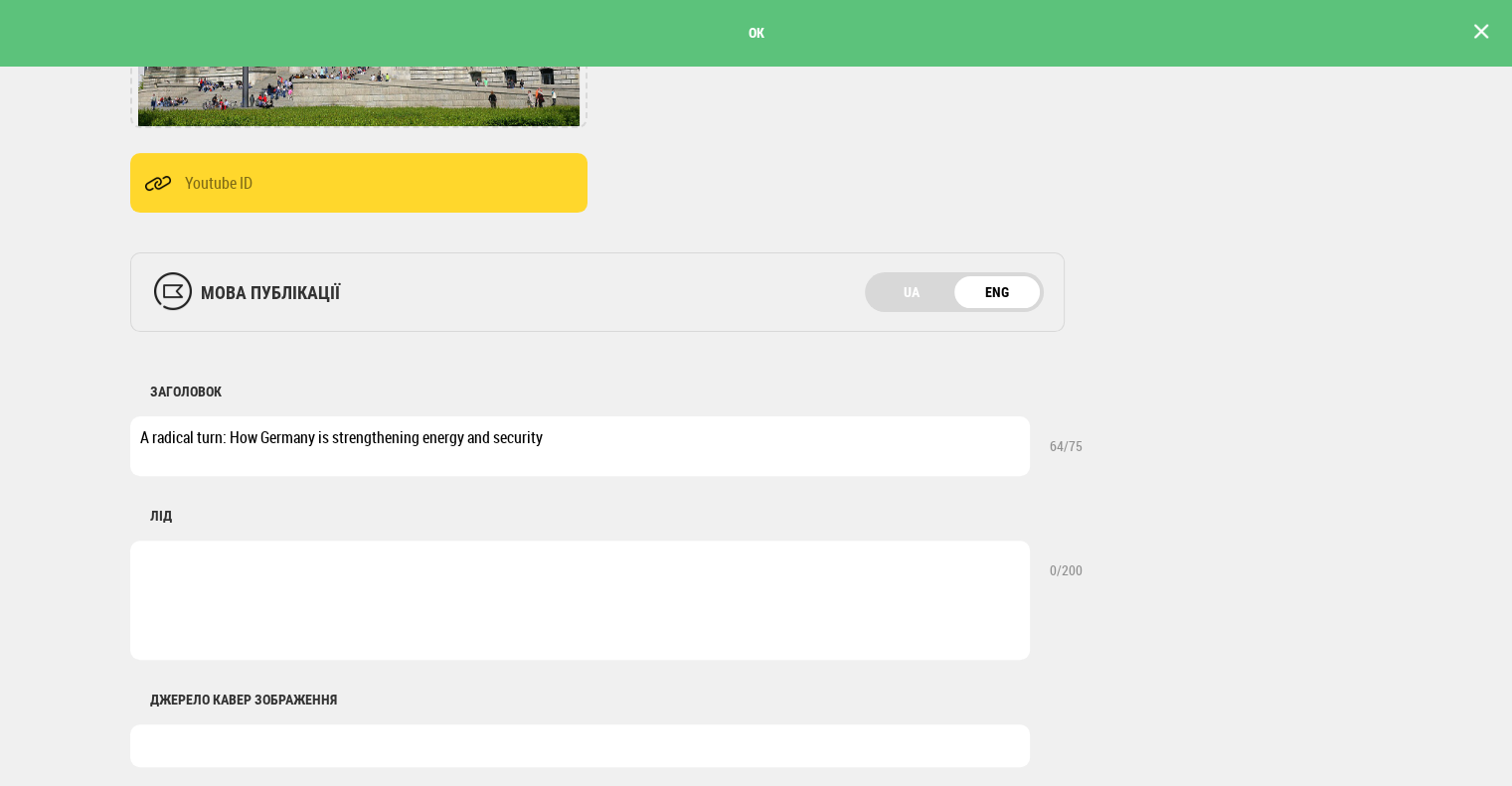 click at bounding box center [580, 600] 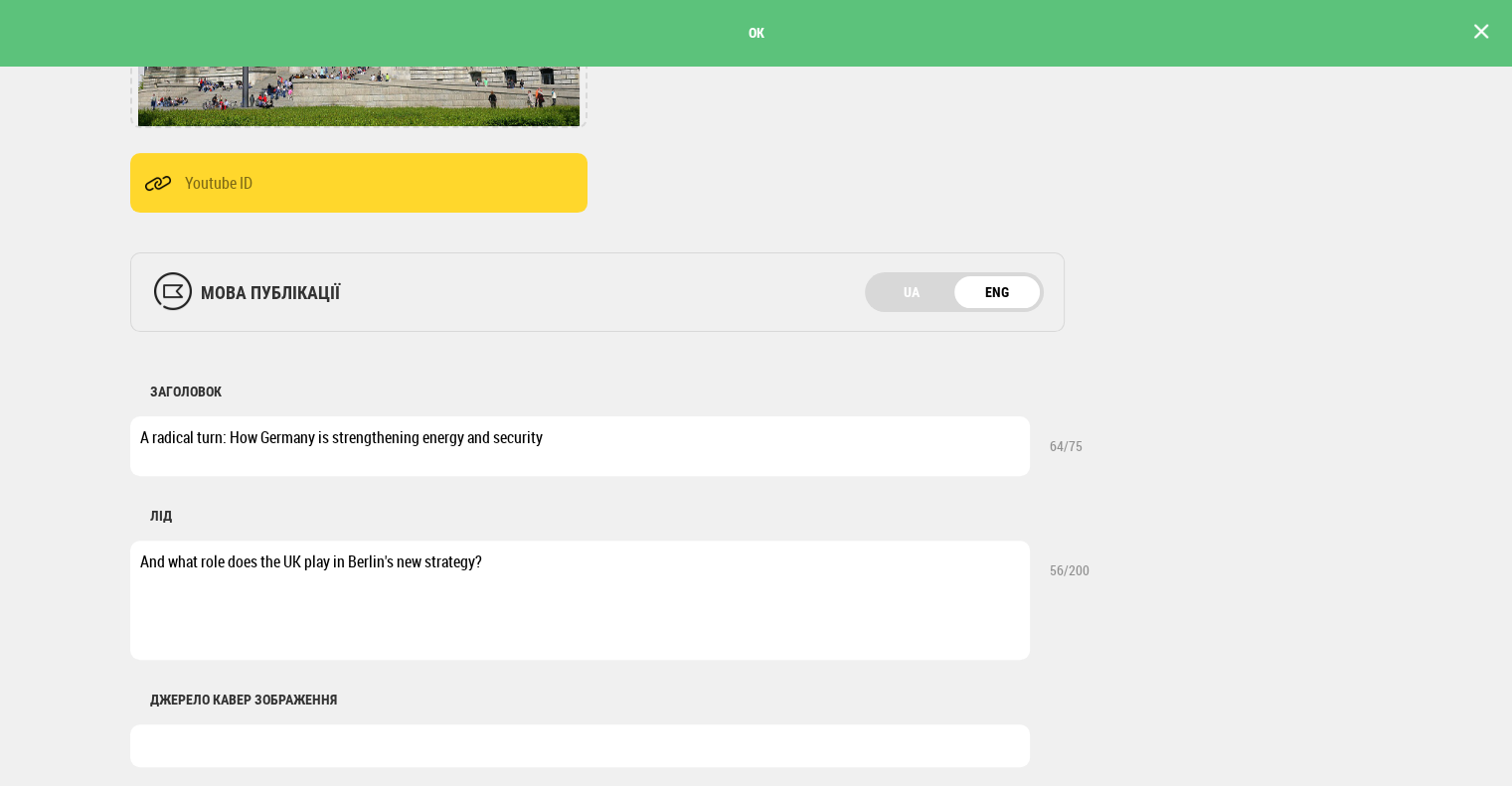 type on "And what role does the UK play in Berlin's new strategy?" 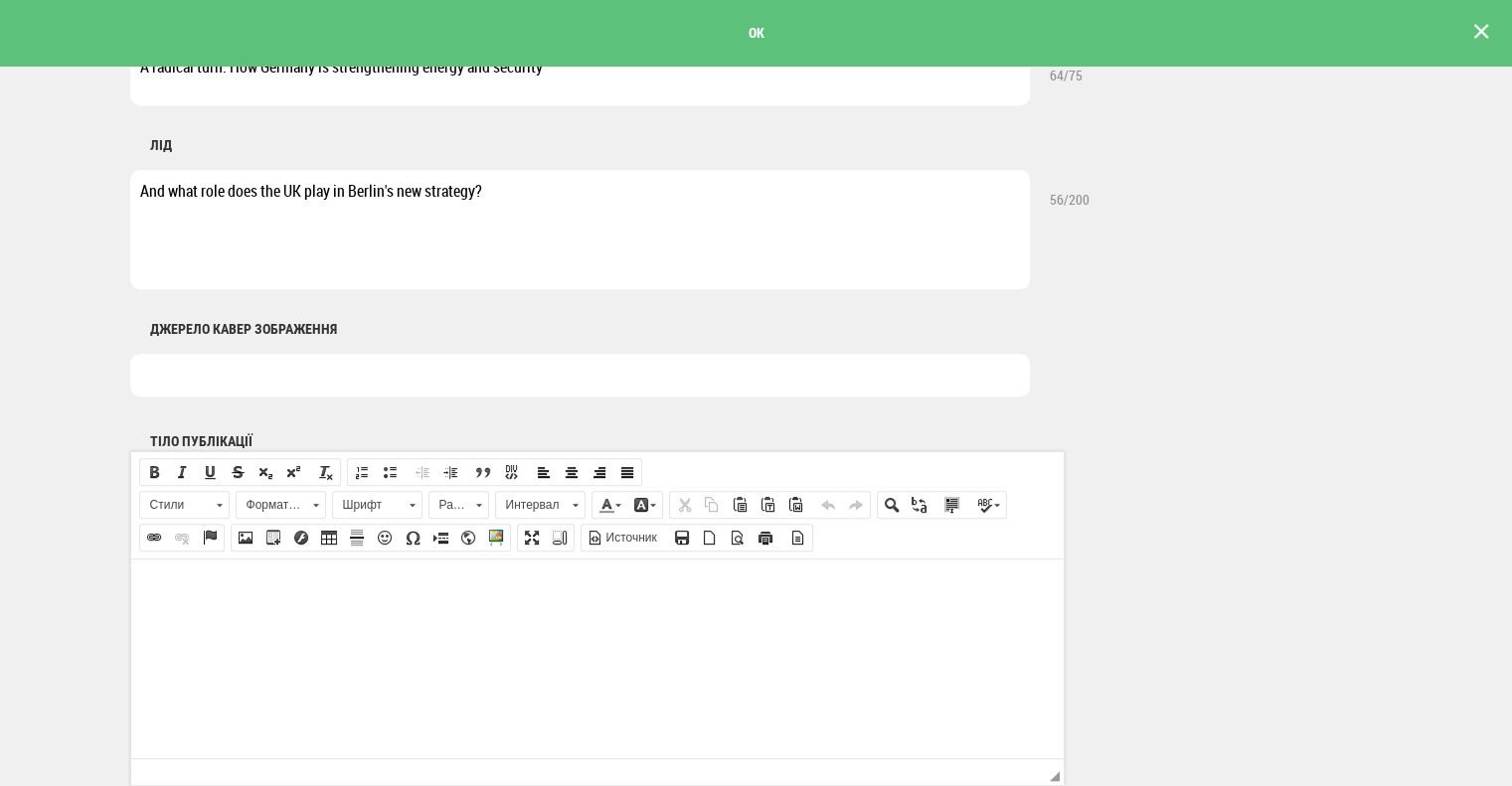 scroll, scrollTop: 894, scrollLeft: 0, axis: vertical 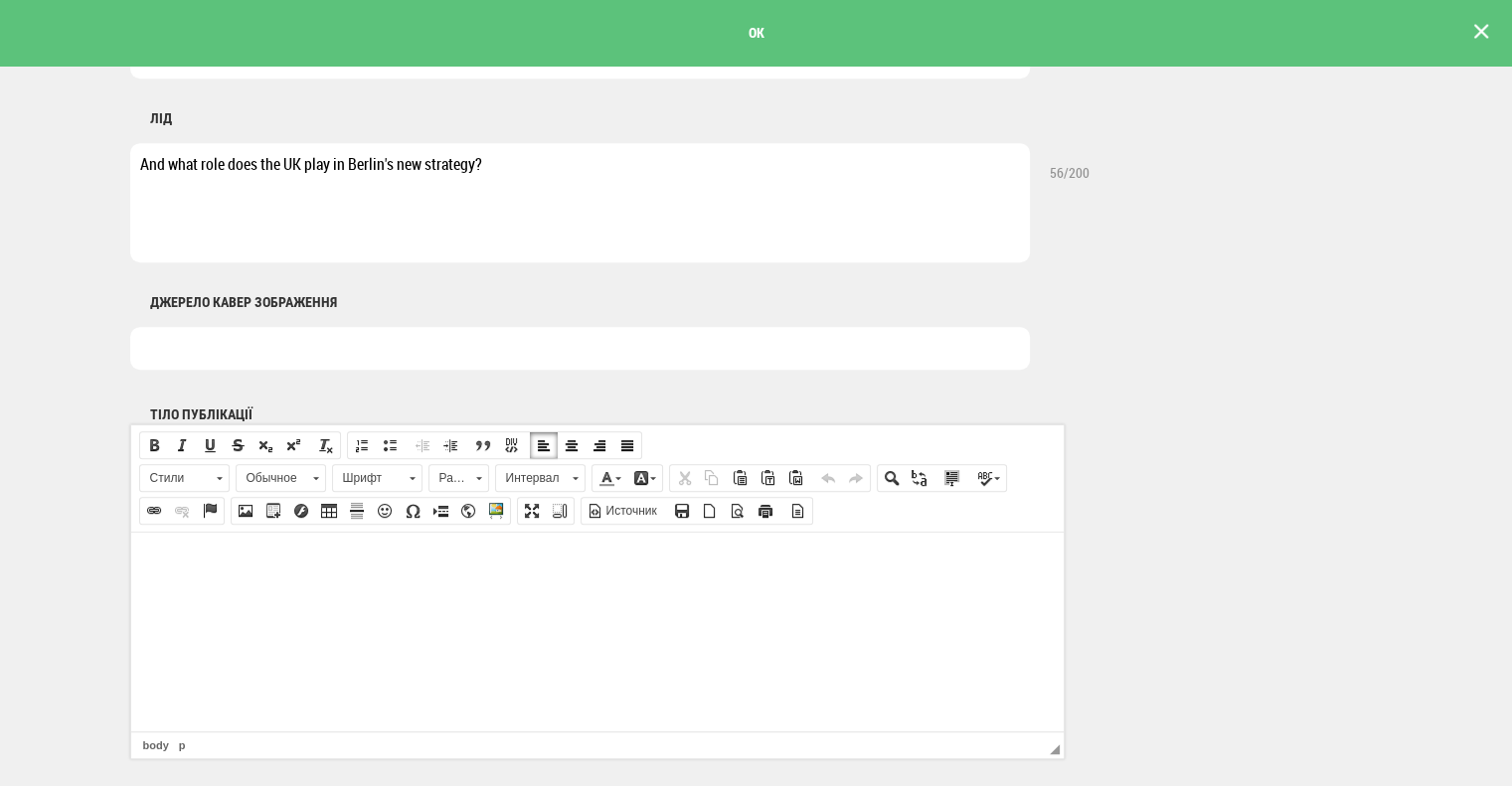click at bounding box center (596, 561) 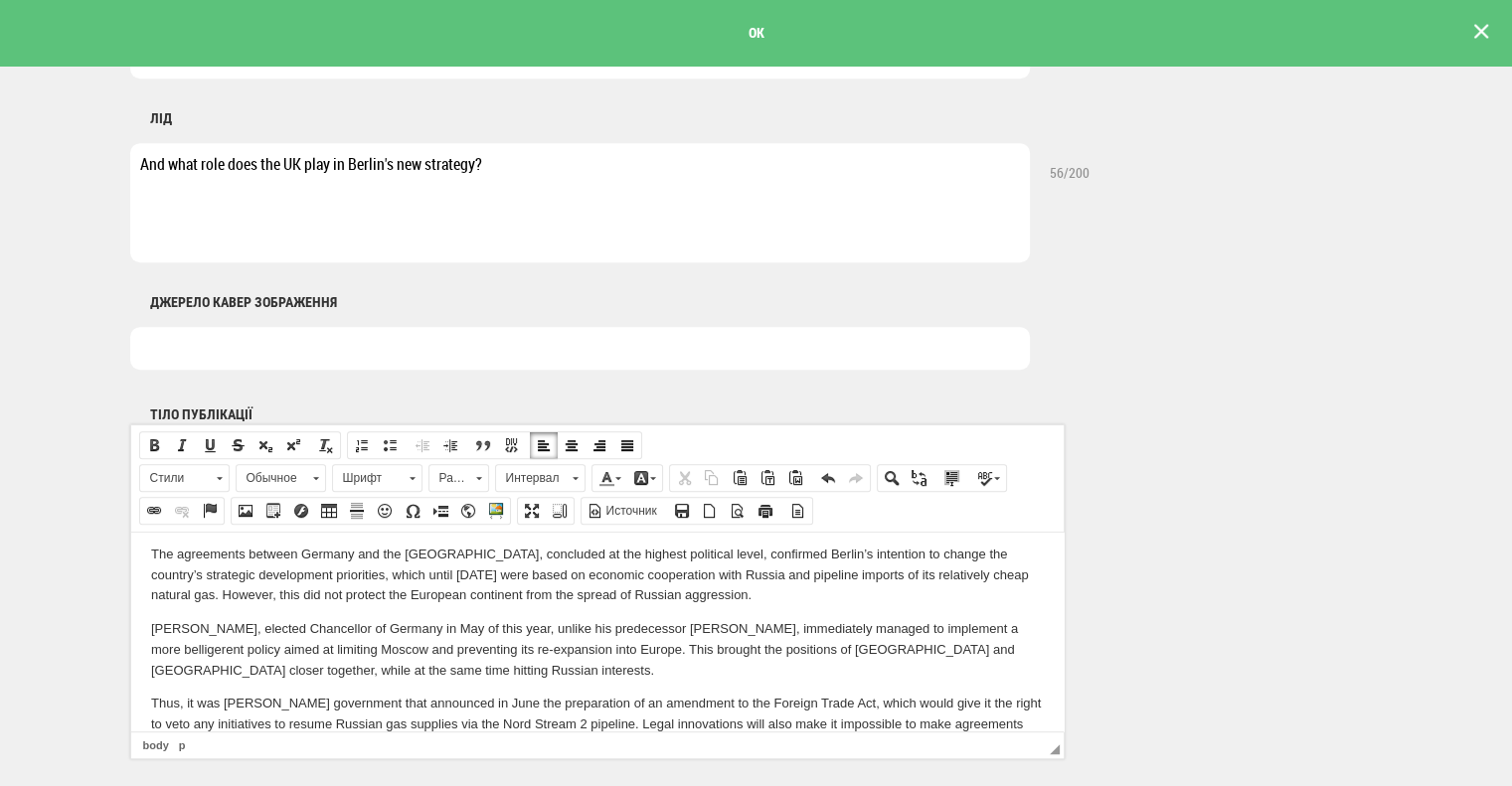 scroll, scrollTop: 825, scrollLeft: 0, axis: vertical 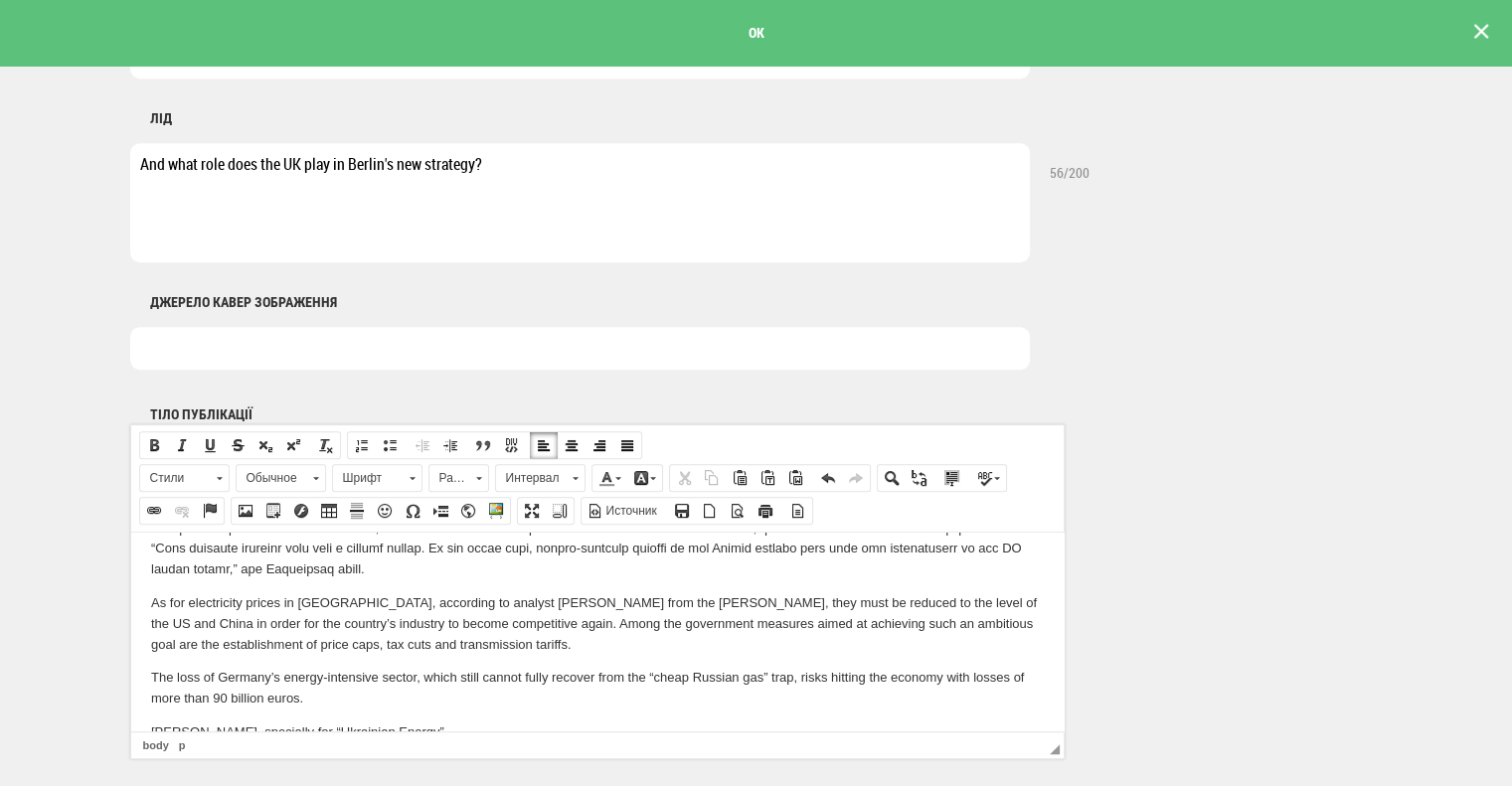 drag, startPoint x: 464, startPoint y: 714, endPoint x: 97, endPoint y: 668, distance: 369.8716 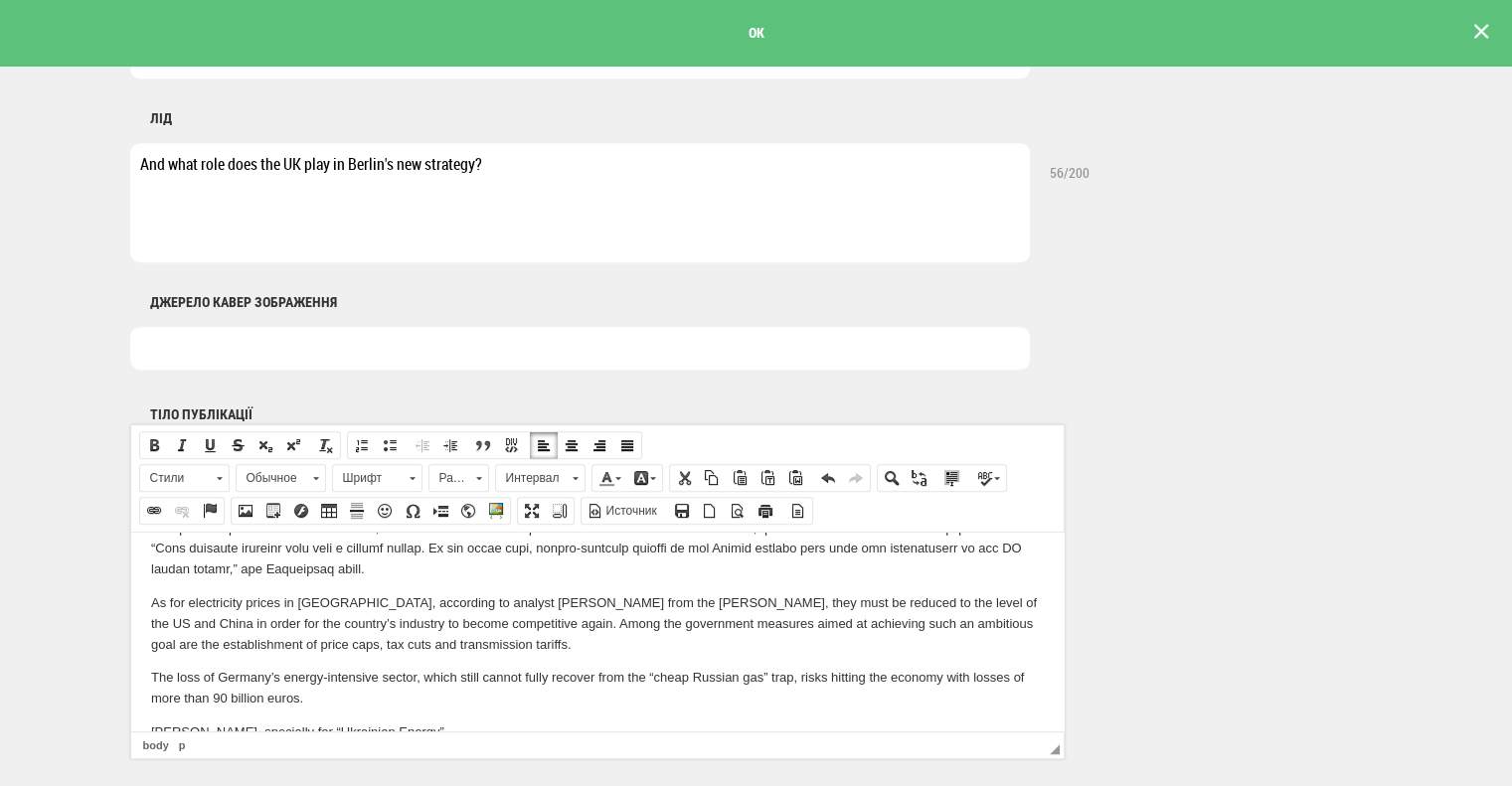 click on "Germany’s policy of “Wandel durch Handel” (“Change through Trade”), aimed at deepening economic ties with Russia in order to prevent war, finally collapsed in 2022, when Moscow launched a full-scale war in Ukraine. This war became the largest hot conflict in Europe in the past 50 years and led to tectonic changes in the economy of the entire continent. They especially affected Germany, which for many years built its industrial power on large purchases of cheap Russian gas and found itself cut off from this resource, refusing to support the aggressor. Now the question arose for the EU’s largest economy to restructure established international ties and forge new partnerships that would help restore its former prosperity and strengthen security. "Ukrainian Energy" has figured out what Chancellor Friedrich Merz's new strategy is, what role the United Kingdom plays in its implementation, and what plan his government seeks to implement for the economic revival of Germany. British accent Gas alternative" at bounding box center [596, -675] 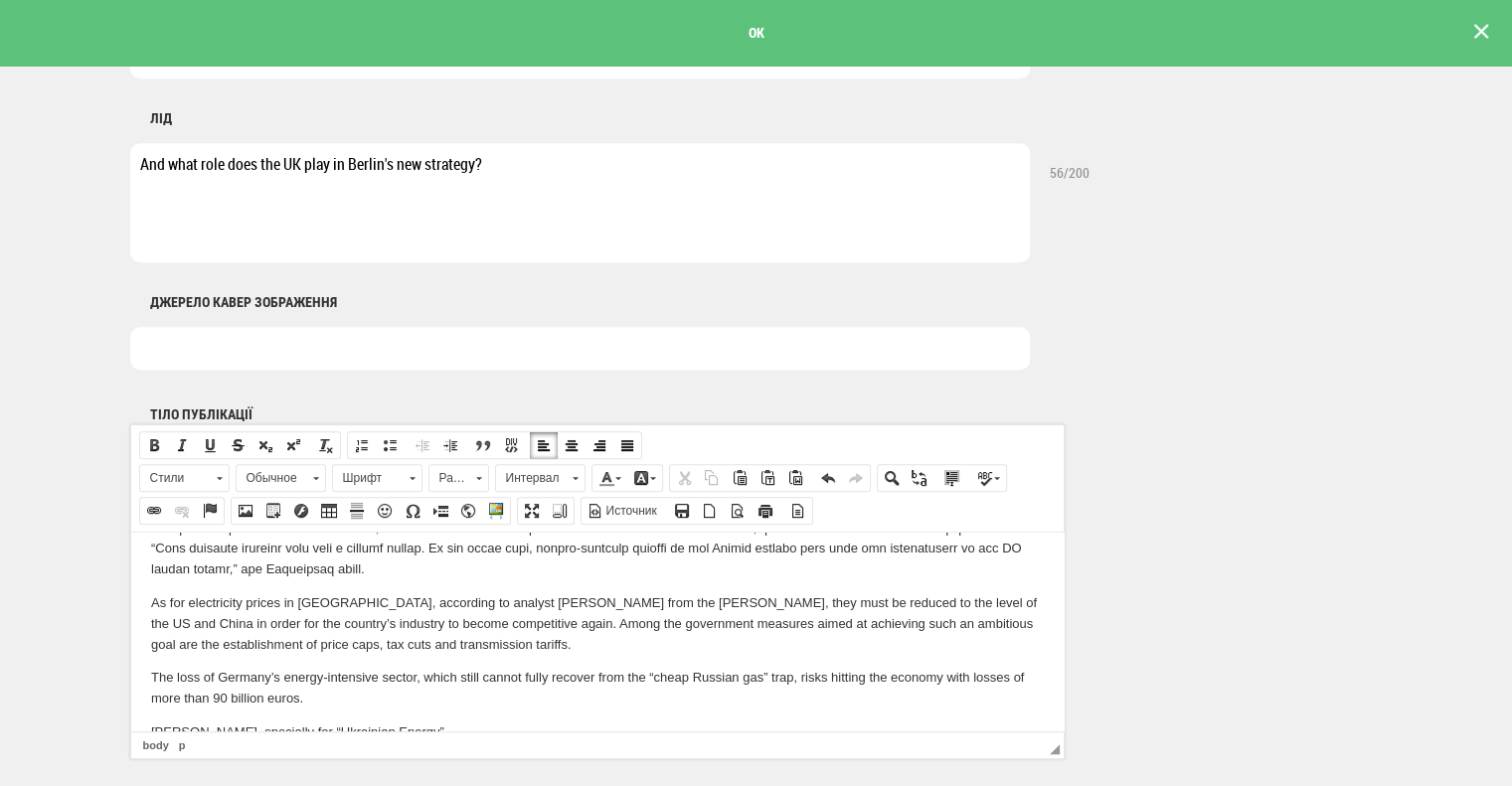 drag, startPoint x: 479, startPoint y: 708, endPoint x: 119, endPoint y: 699, distance: 360.1125 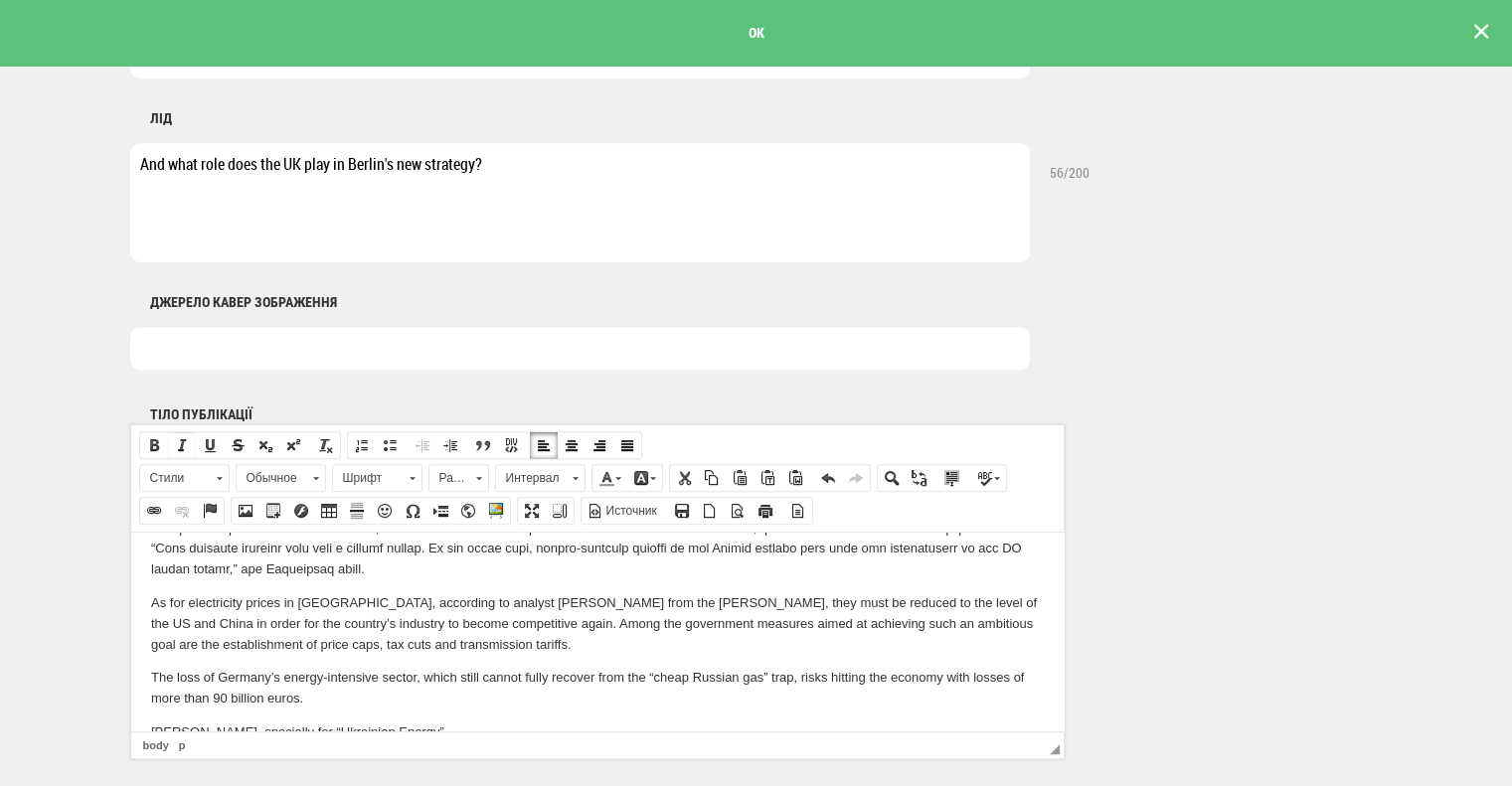 click at bounding box center (182, 445) 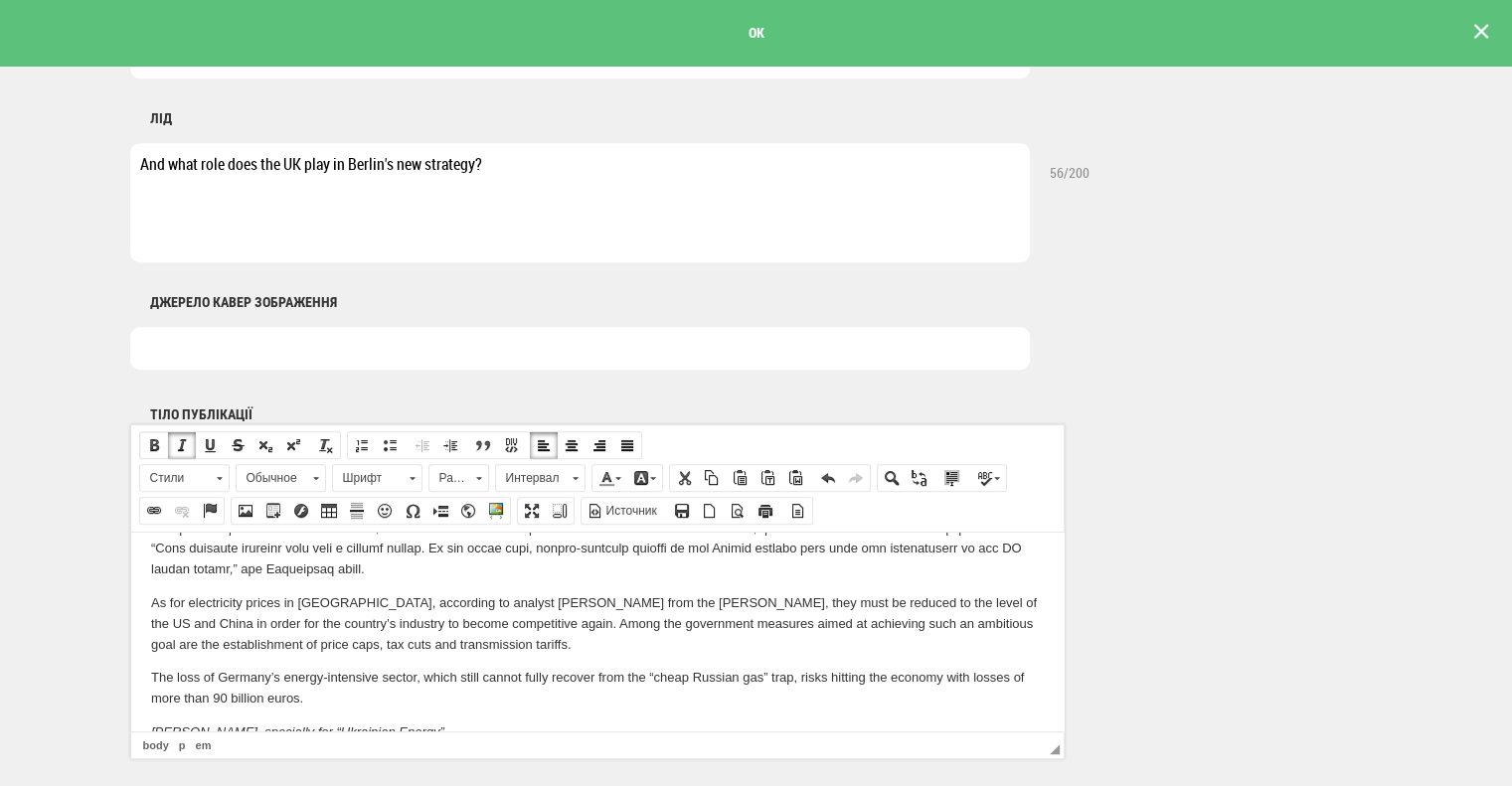 click at bounding box center [154, 445] 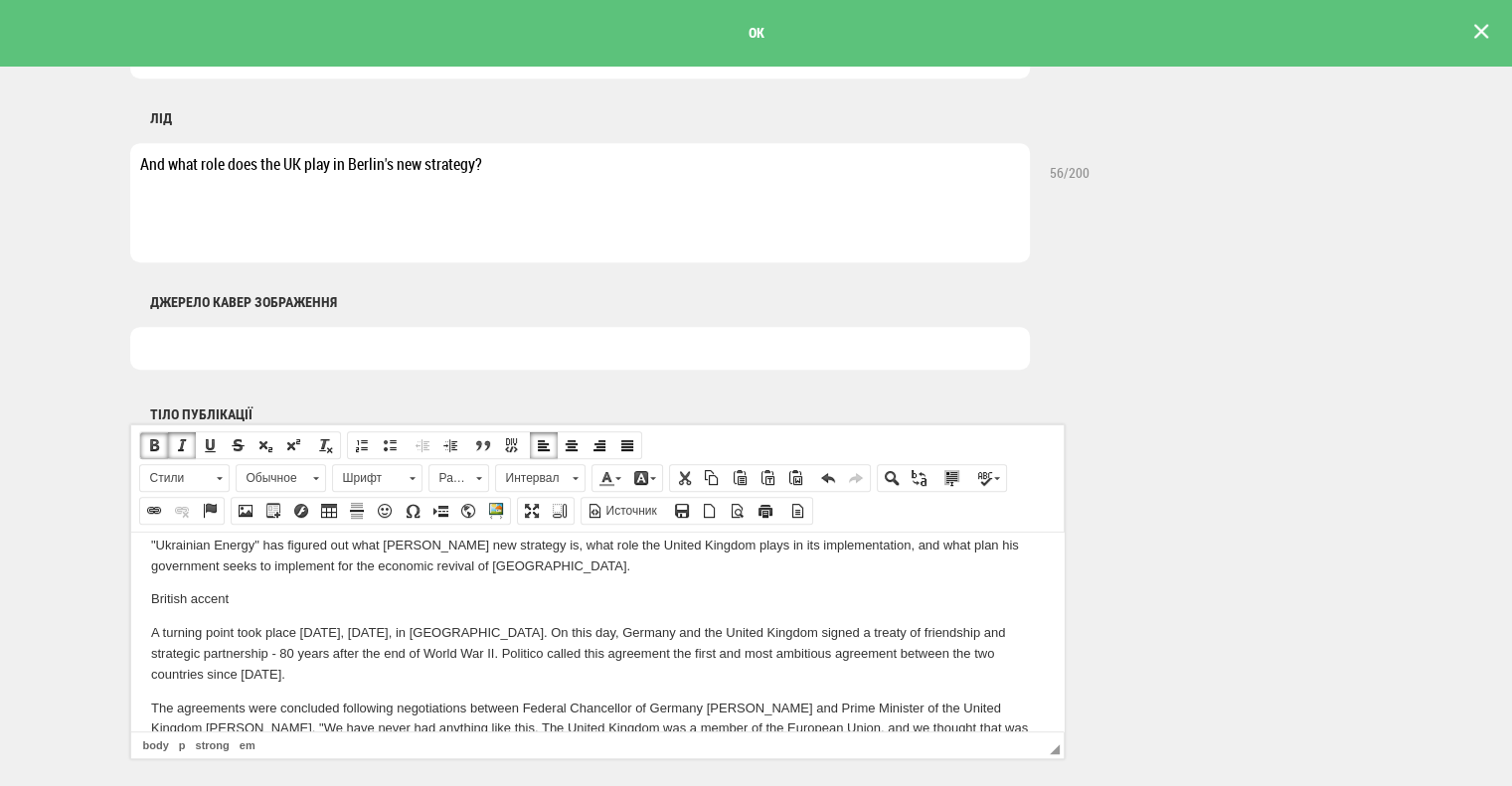 scroll, scrollTop: 0, scrollLeft: 0, axis: both 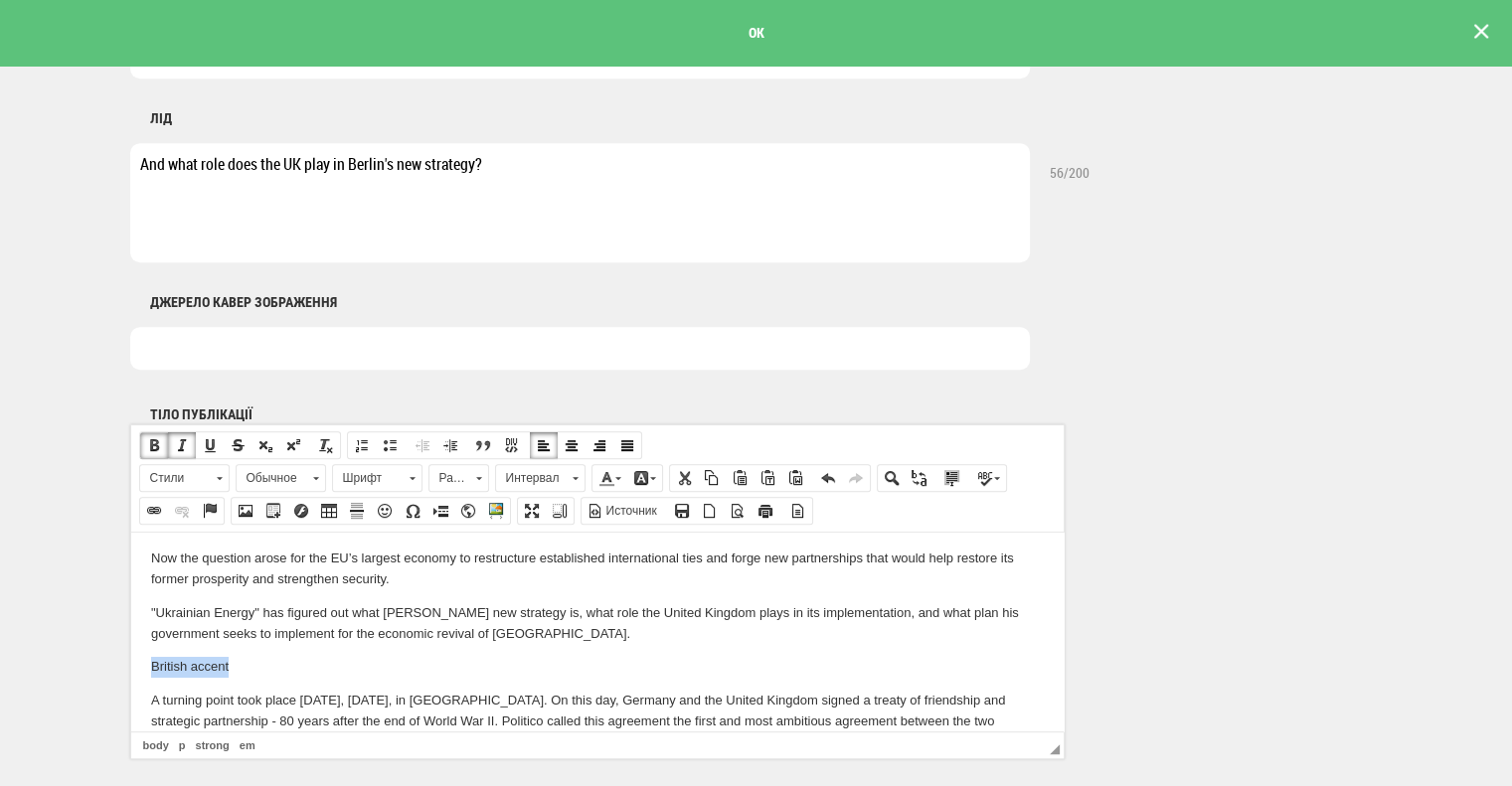 drag, startPoint x: 264, startPoint y: 663, endPoint x: 257, endPoint y: 1161, distance: 498.0492 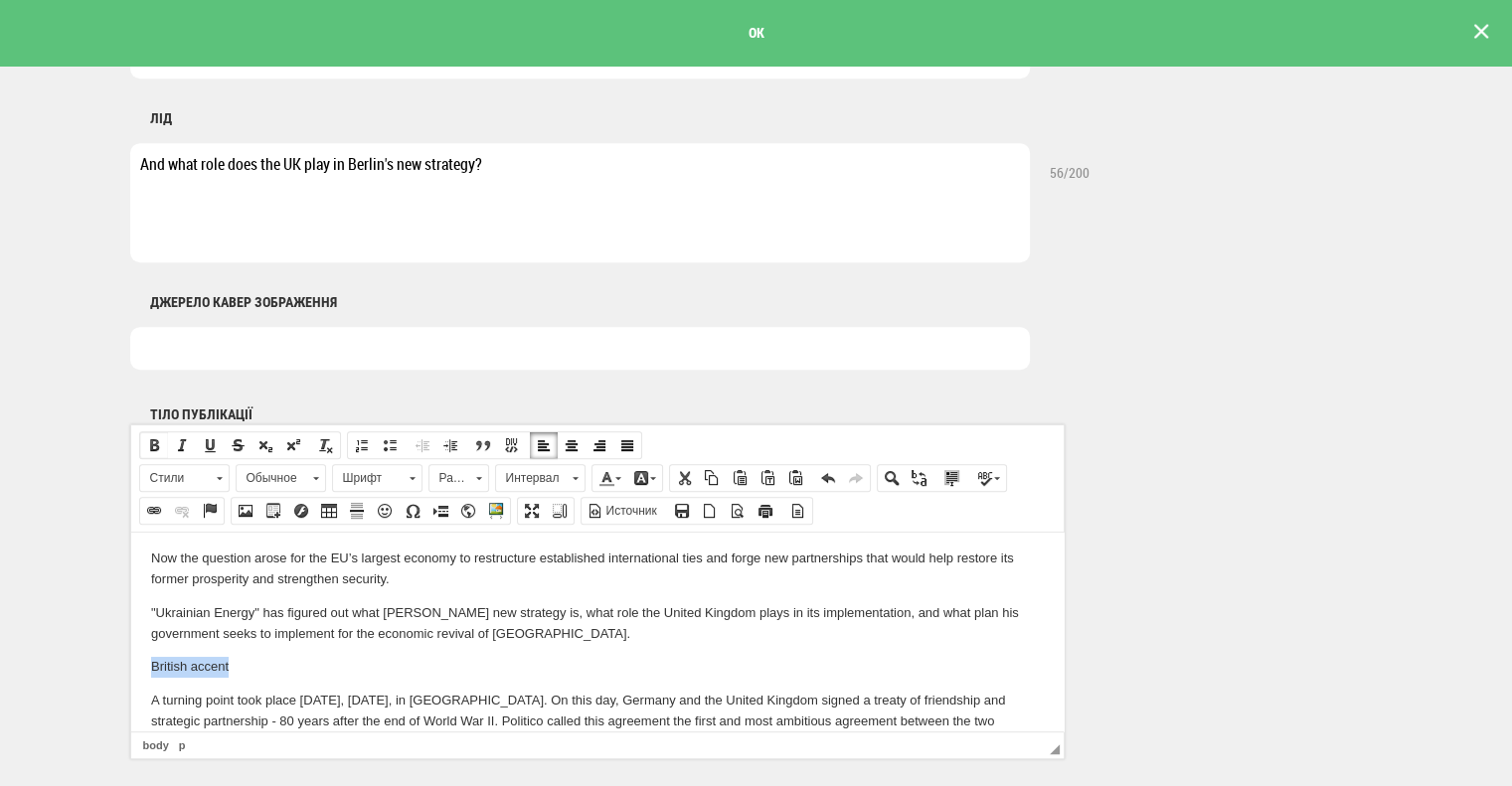 click at bounding box center (154, 445) 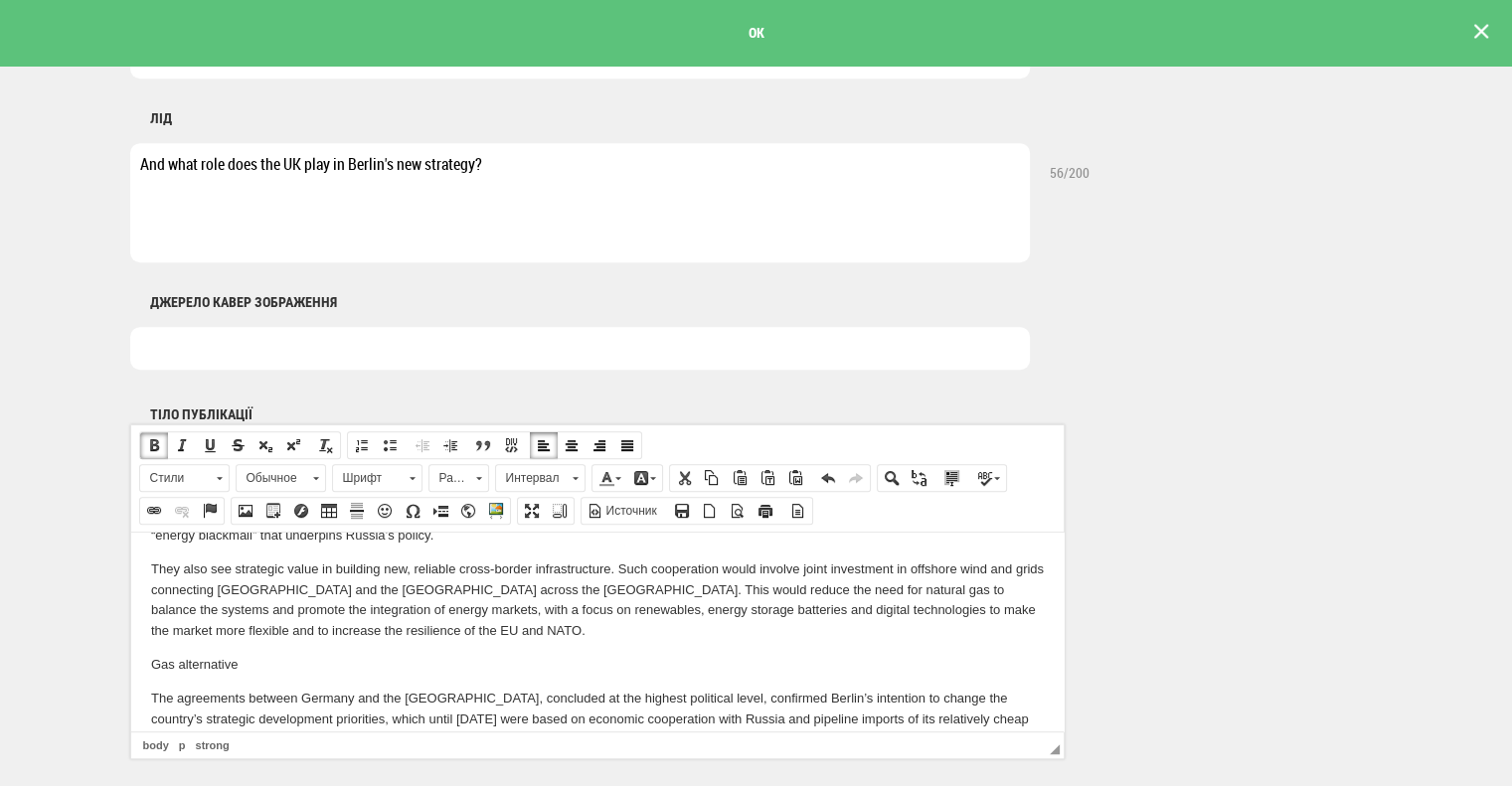 scroll, scrollTop: 596, scrollLeft: 0, axis: vertical 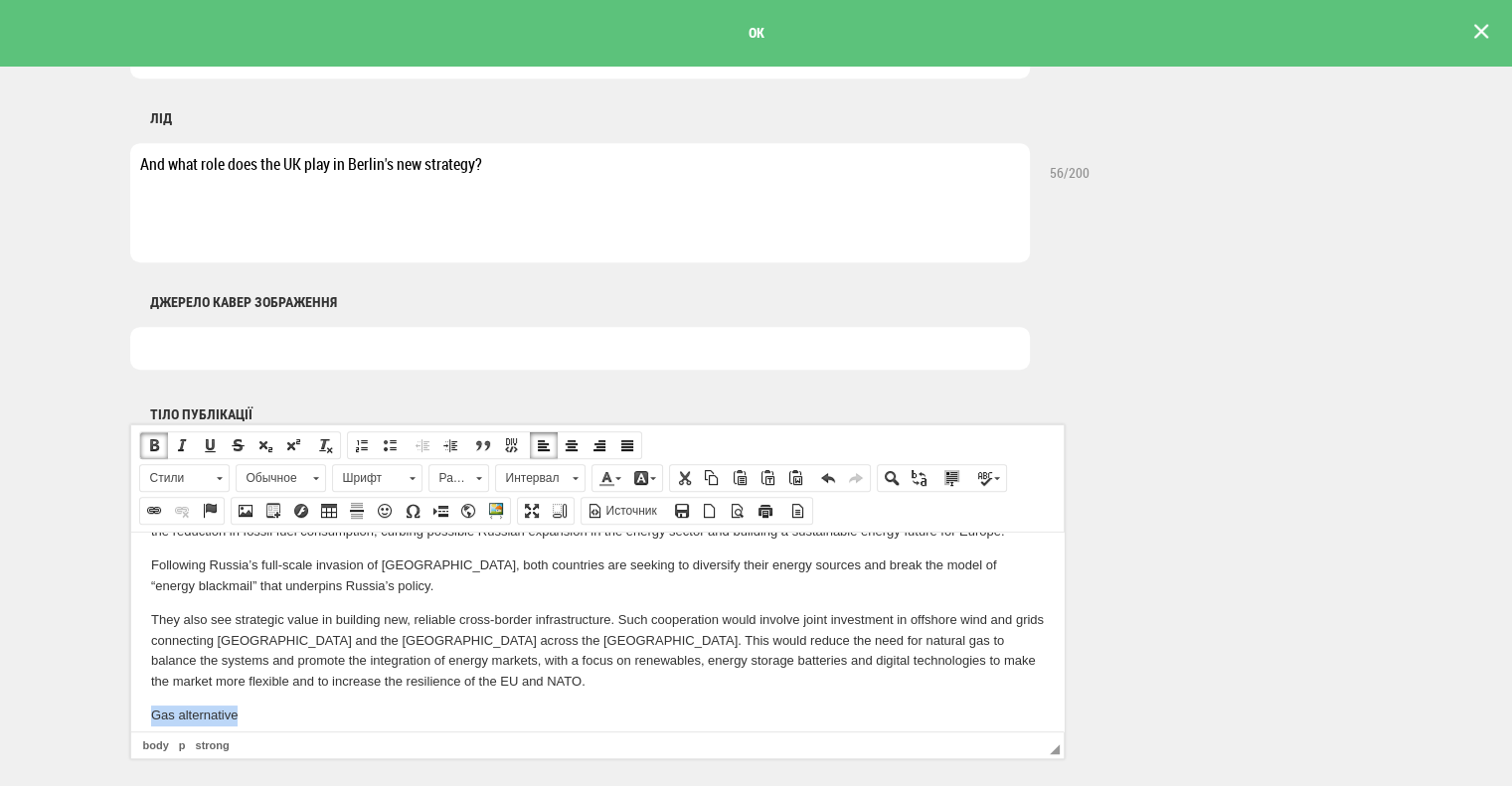 drag, startPoint x: 247, startPoint y: 694, endPoint x: 104, endPoint y: 690, distance: 143.05593 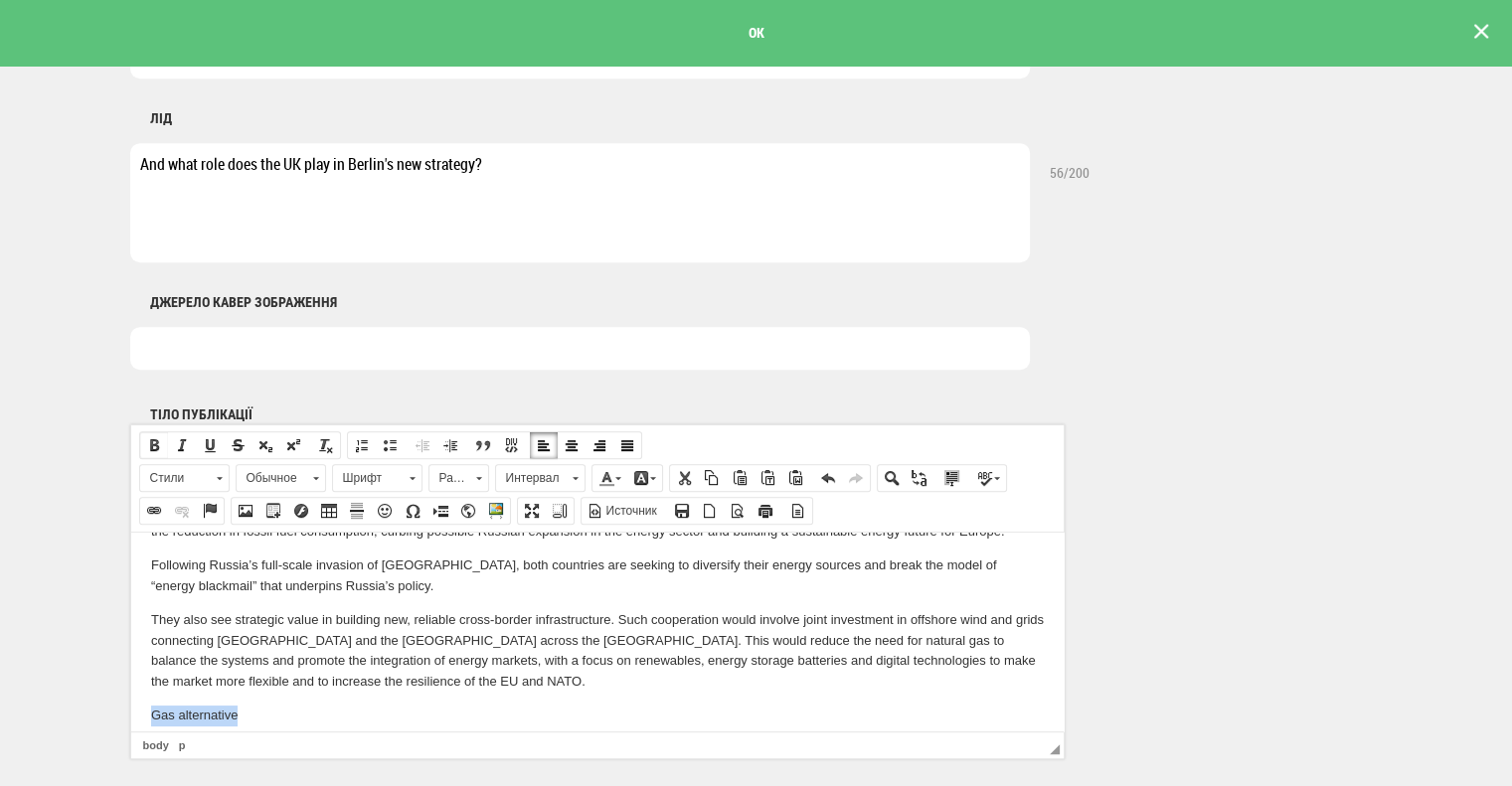 click at bounding box center [154, 445] 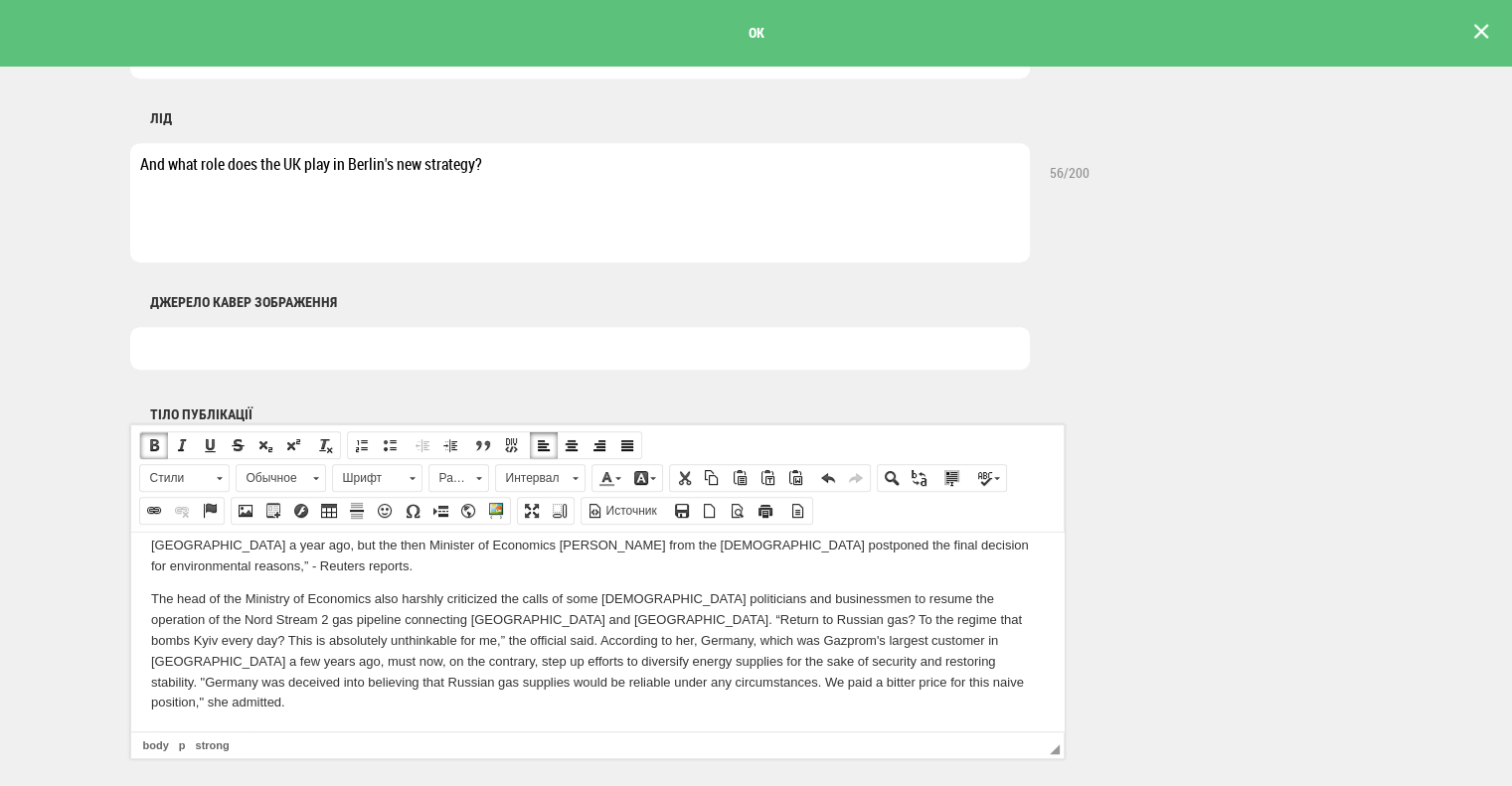 scroll, scrollTop: 1292, scrollLeft: 0, axis: vertical 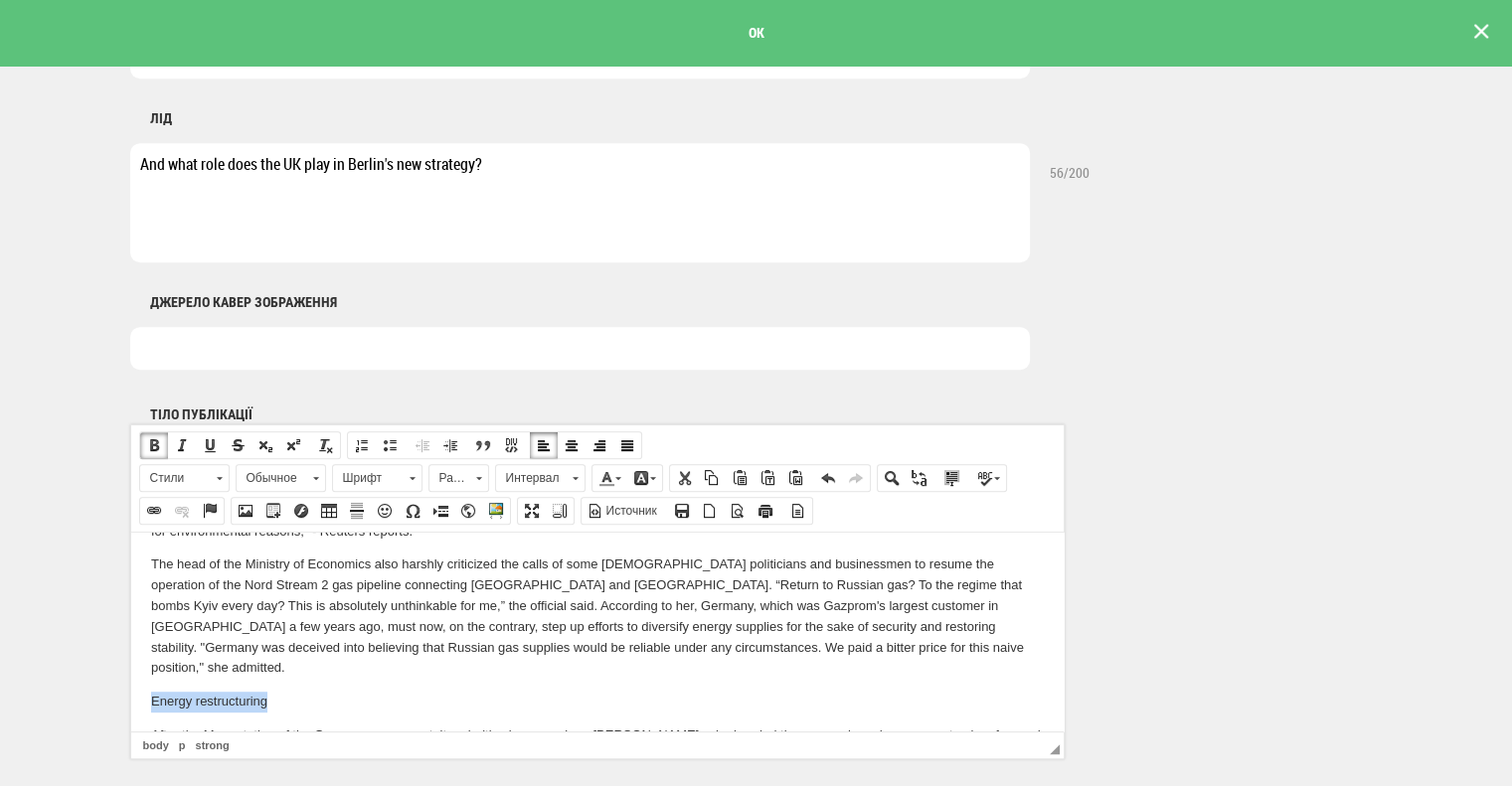 drag, startPoint x: 293, startPoint y: 629, endPoint x: 101, endPoint y: 640, distance: 192.31485 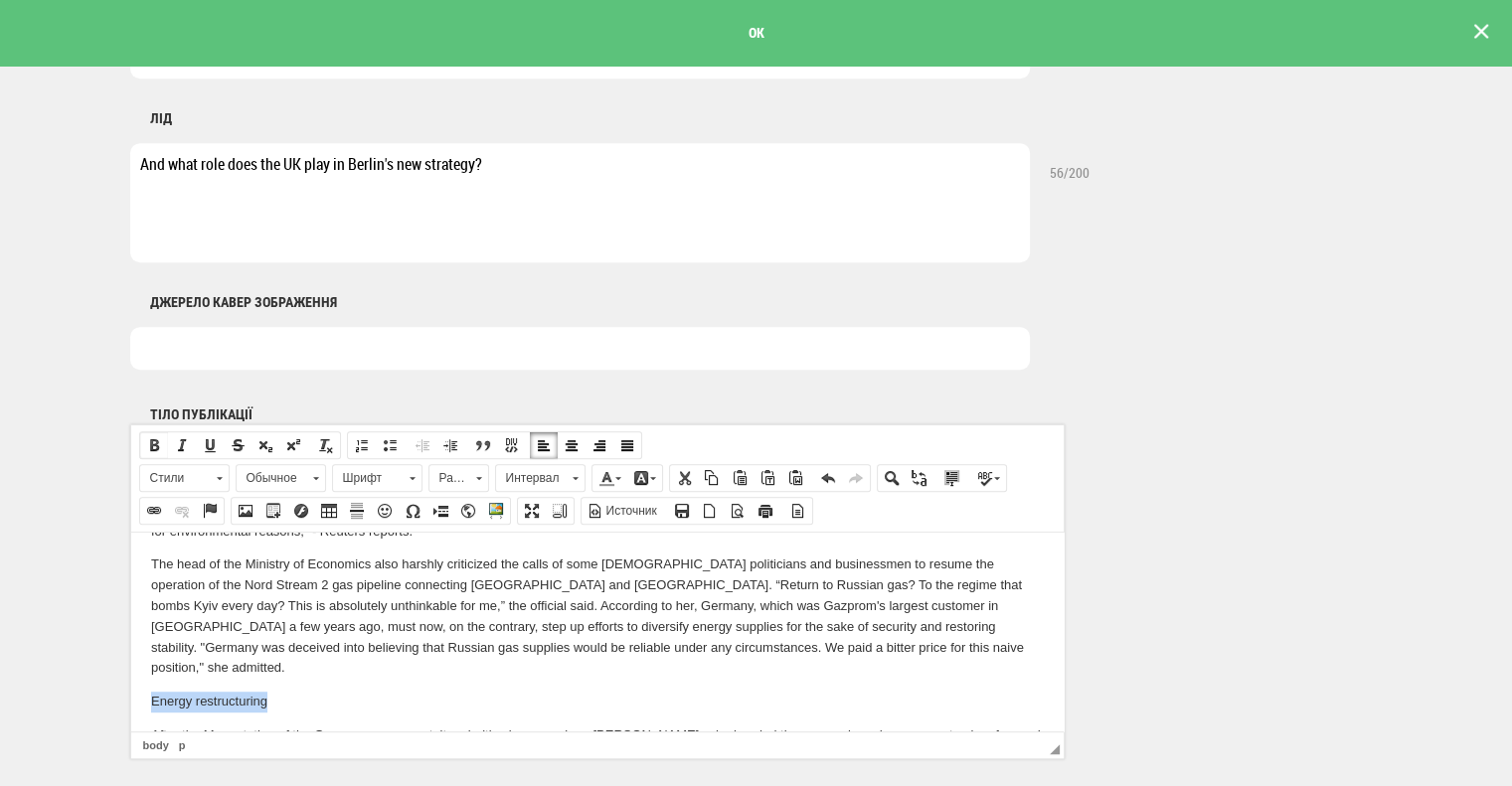 click at bounding box center [154, 445] 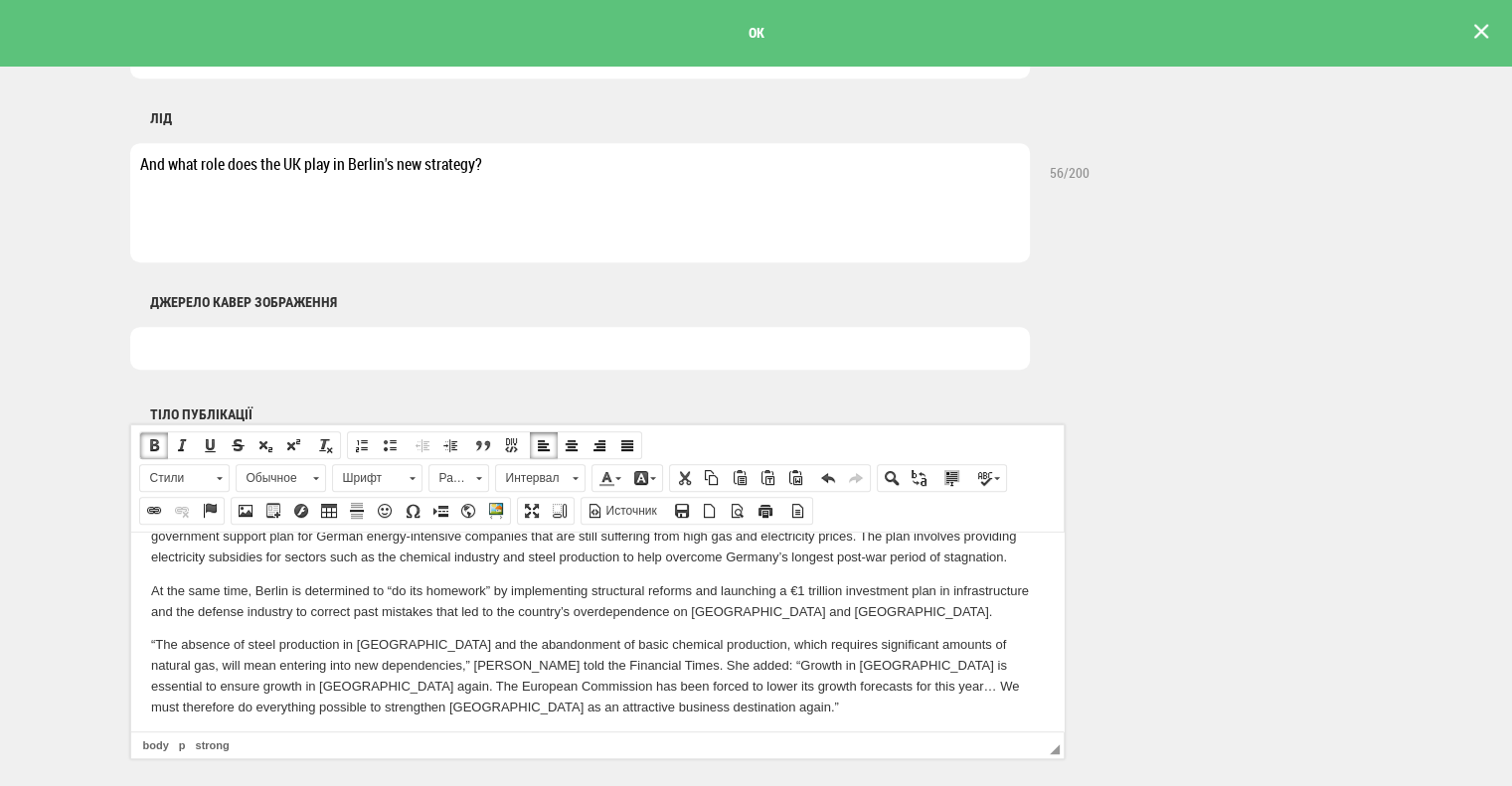 scroll, scrollTop: 1888, scrollLeft: 0, axis: vertical 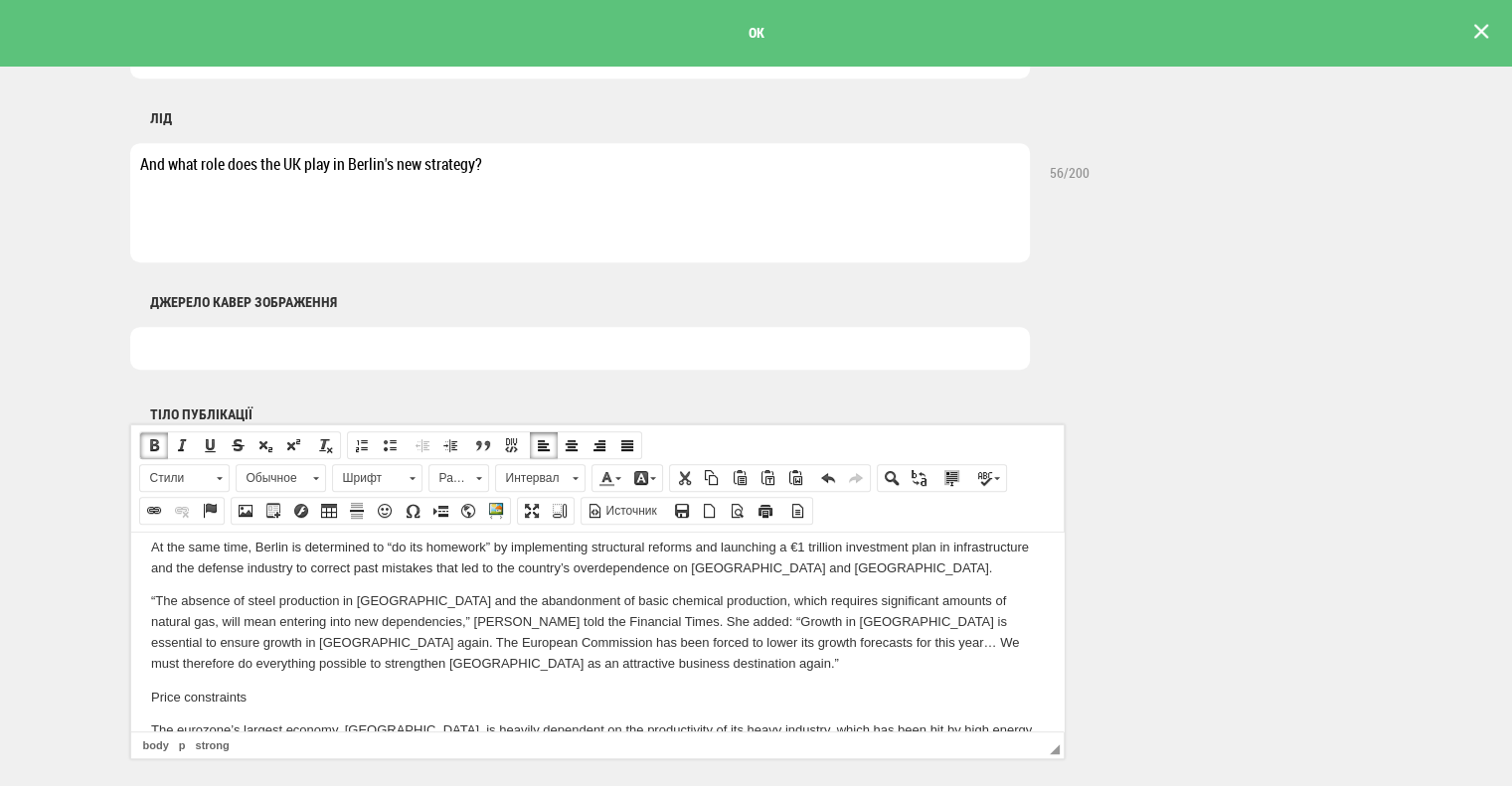 click on "“The absence of steel production in Germany and the abandonment of basic chemical production, which requires significant amounts of natural gas, will mean entering into new dependencies,” Katharina Reiche told the Financial Times. She added: “Growth in Germany is essential to ensure growth in Europe again. The European Commission has been forced to lower its growth forecasts for this year… We must therefore do everything possible to strengthen Germany as an attractive business destination again.”" at bounding box center [596, 631] 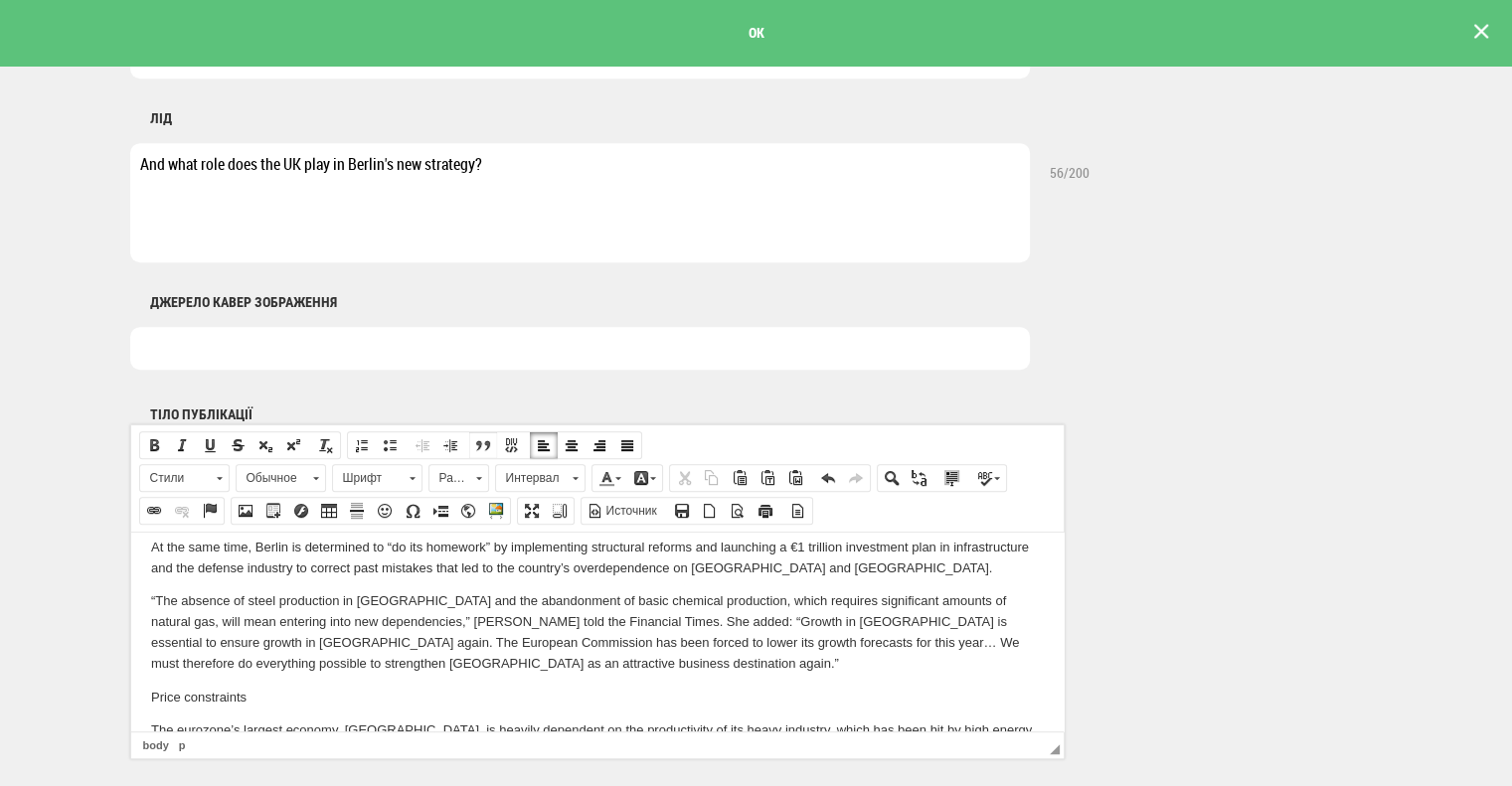 click at bounding box center (483, 445) 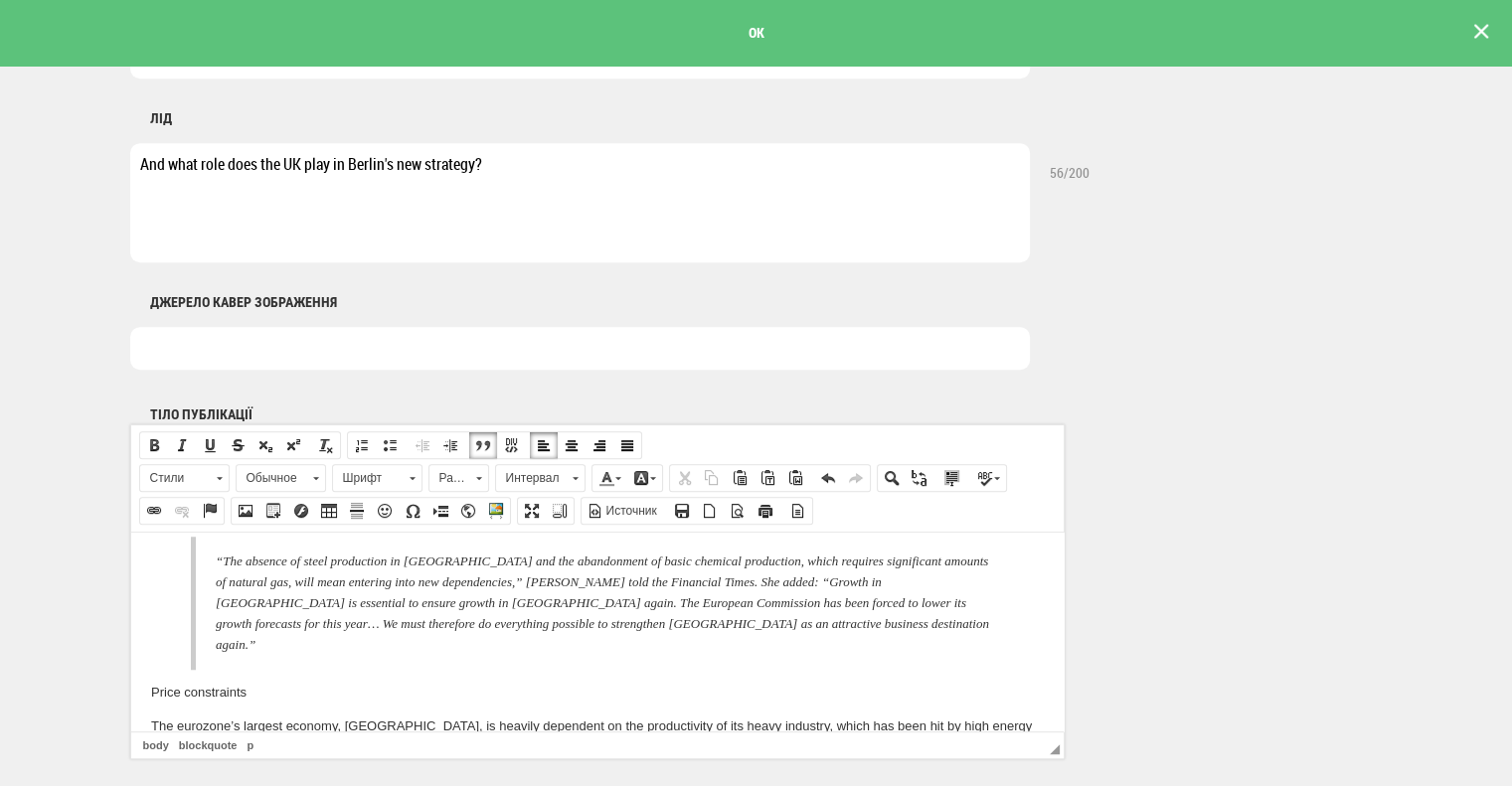 scroll, scrollTop: 1987, scrollLeft: 0, axis: vertical 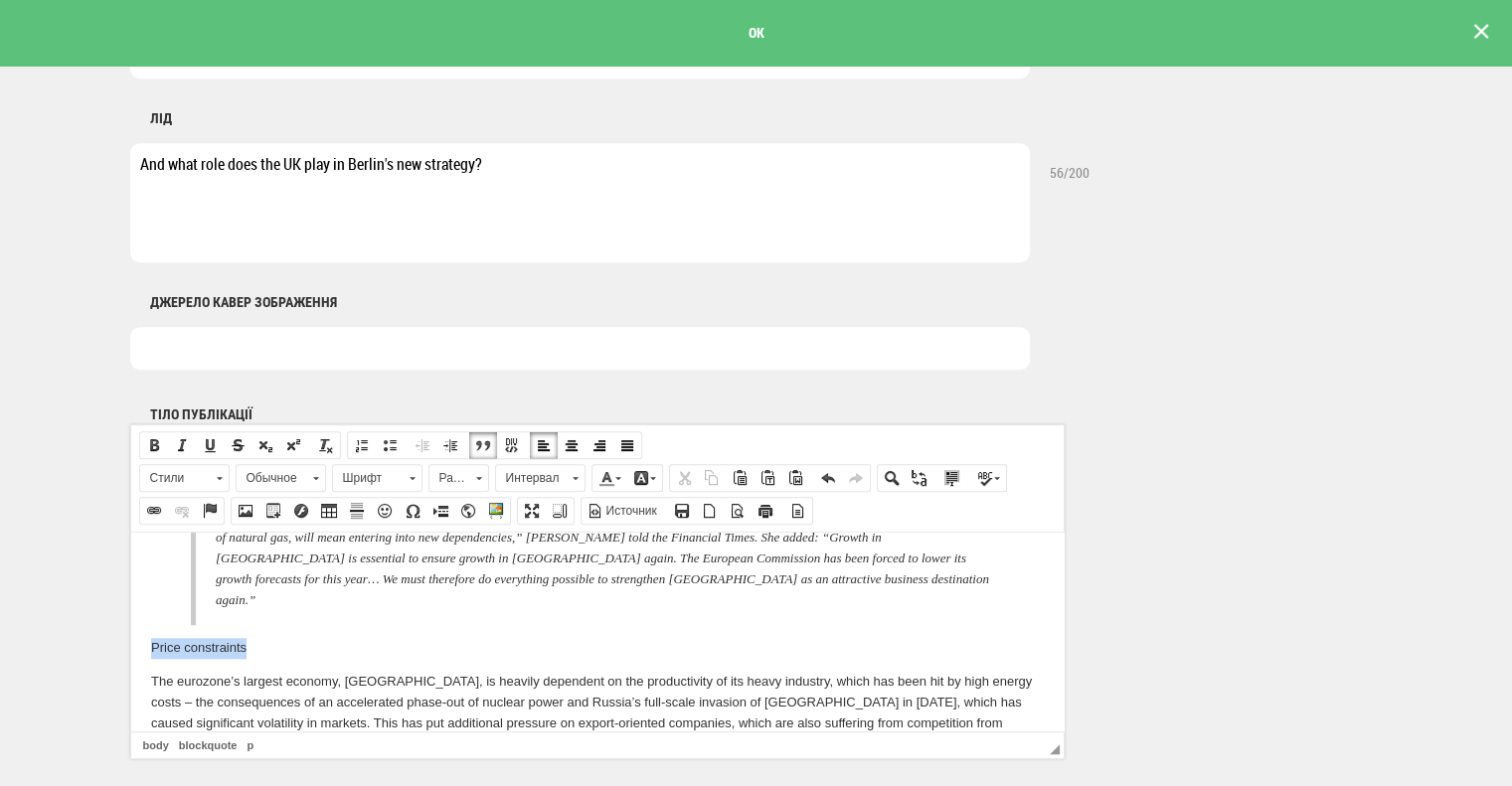 drag, startPoint x: 251, startPoint y: 604, endPoint x: 231, endPoint y: 1133, distance: 529.3779 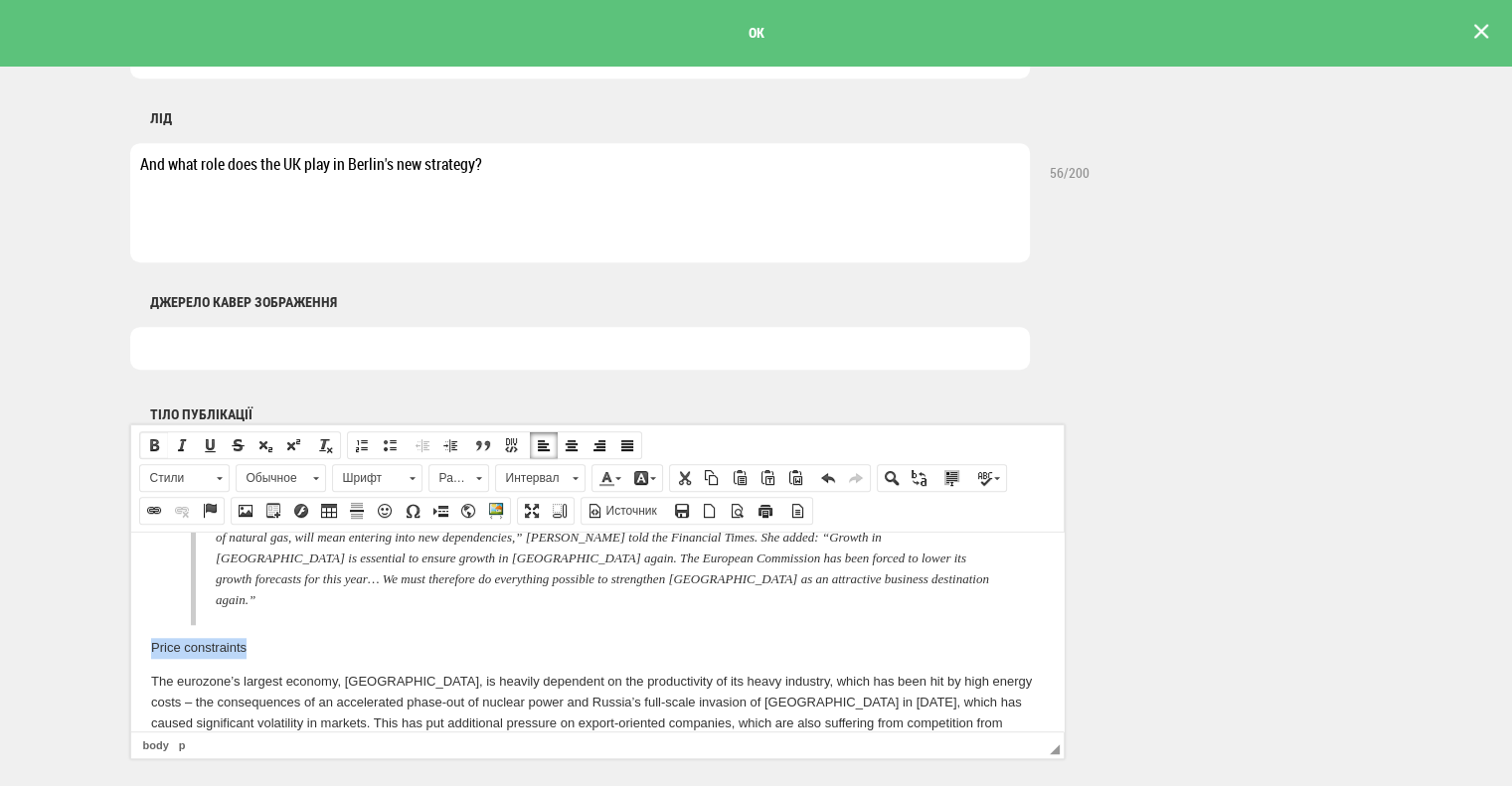 click at bounding box center (154, 445) 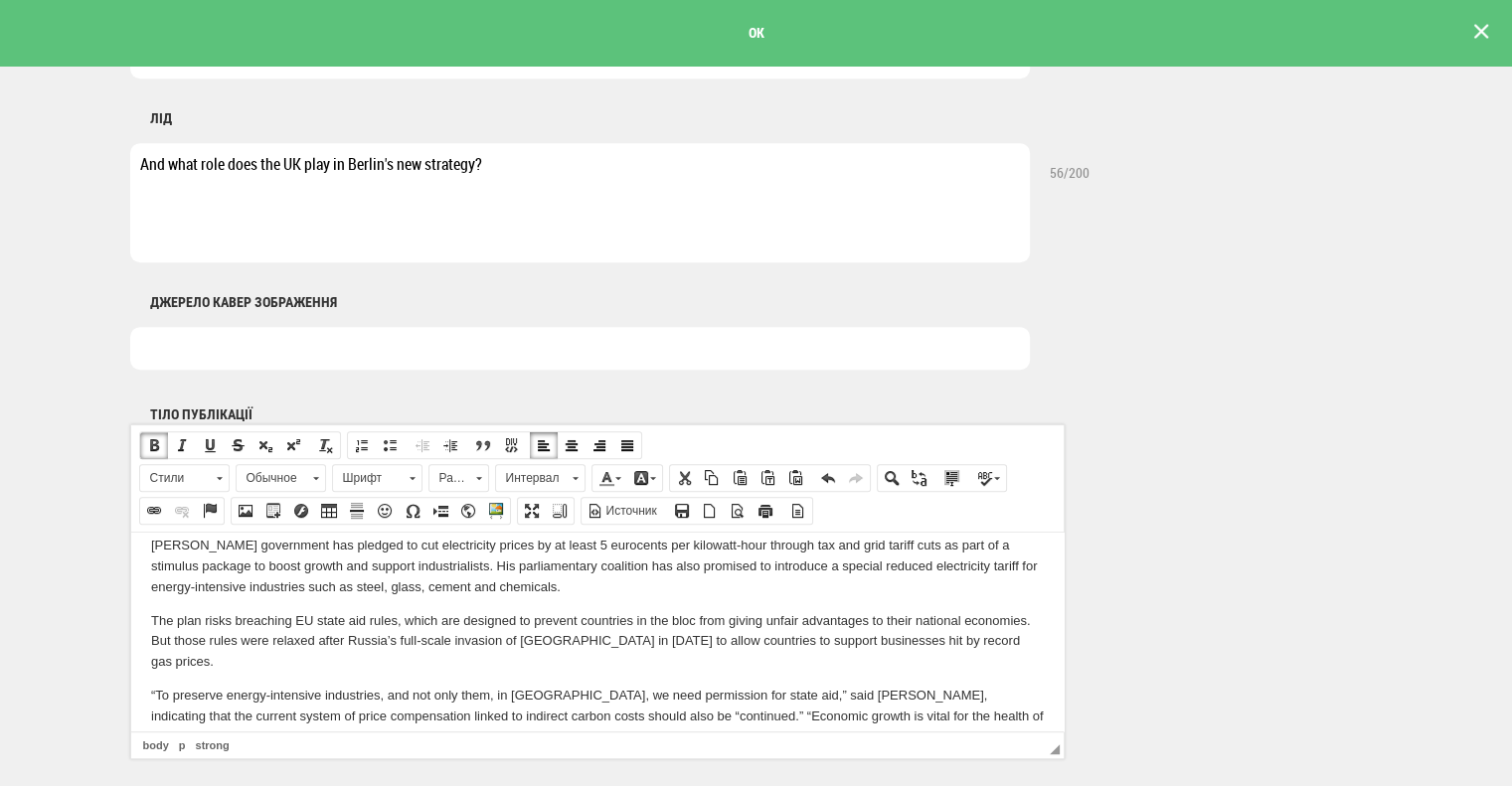 scroll, scrollTop: 2285, scrollLeft: 0, axis: vertical 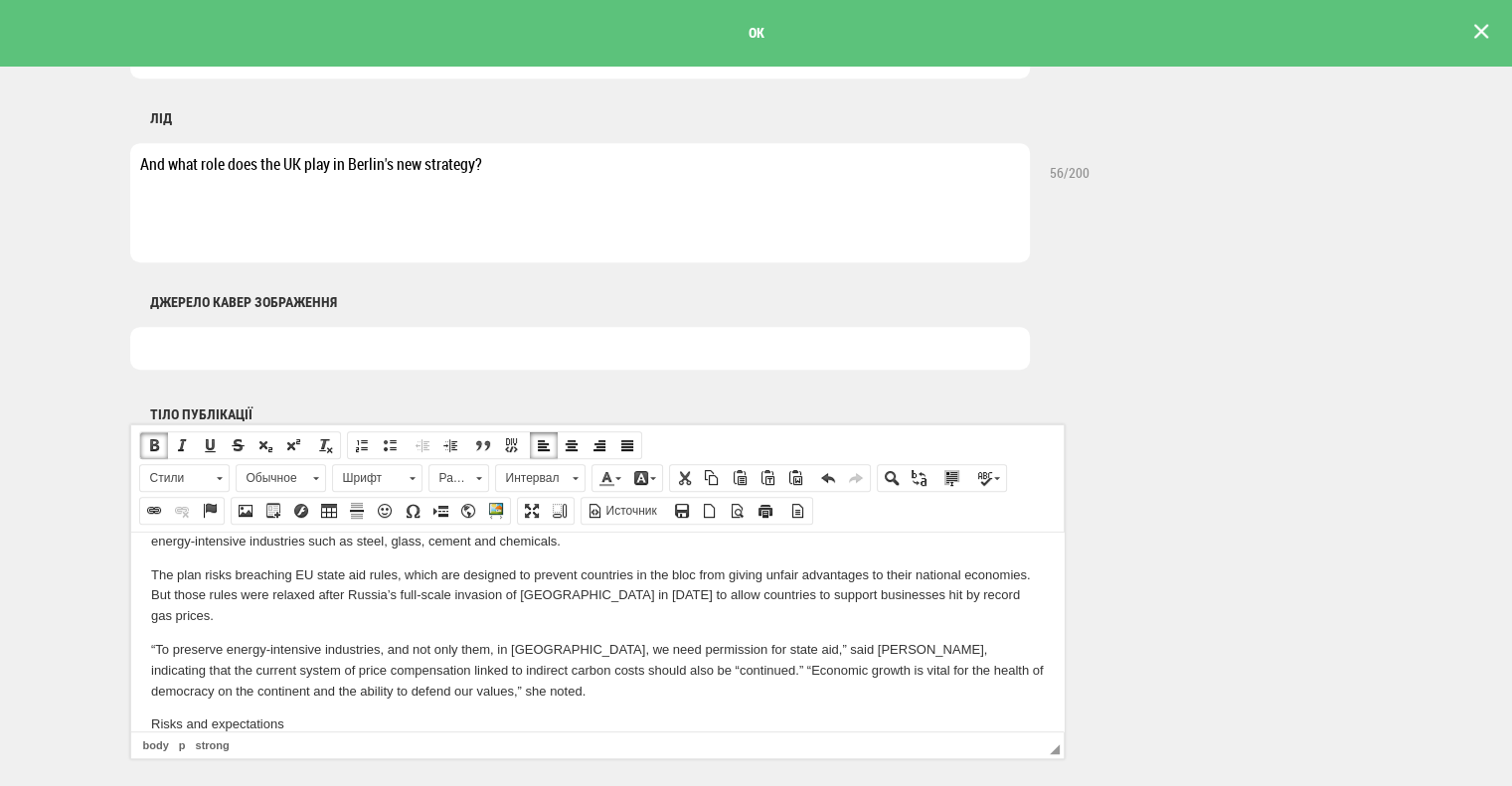 click on "“To preserve energy-intensive industries, and not only them, in Germany, we need permission for state aid,” said Katharina Reiche, indicating that the current system of price compensation linked to indirect carbon costs should also be “continued.” “Economic growth is vital for the health of democracy on the continent and the ability to defend our values,” she noted." at bounding box center (596, 670) 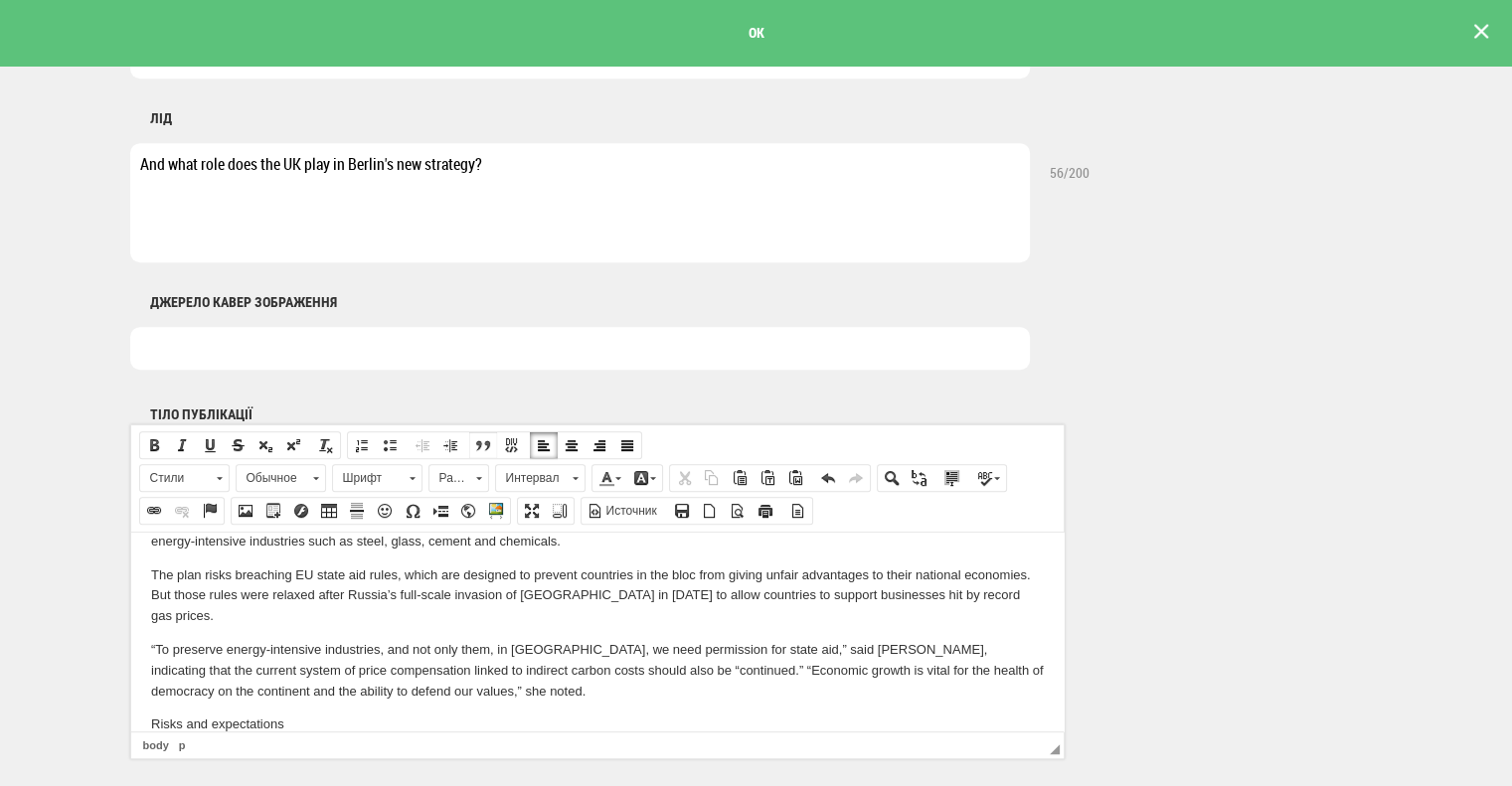 click at bounding box center (483, 445) 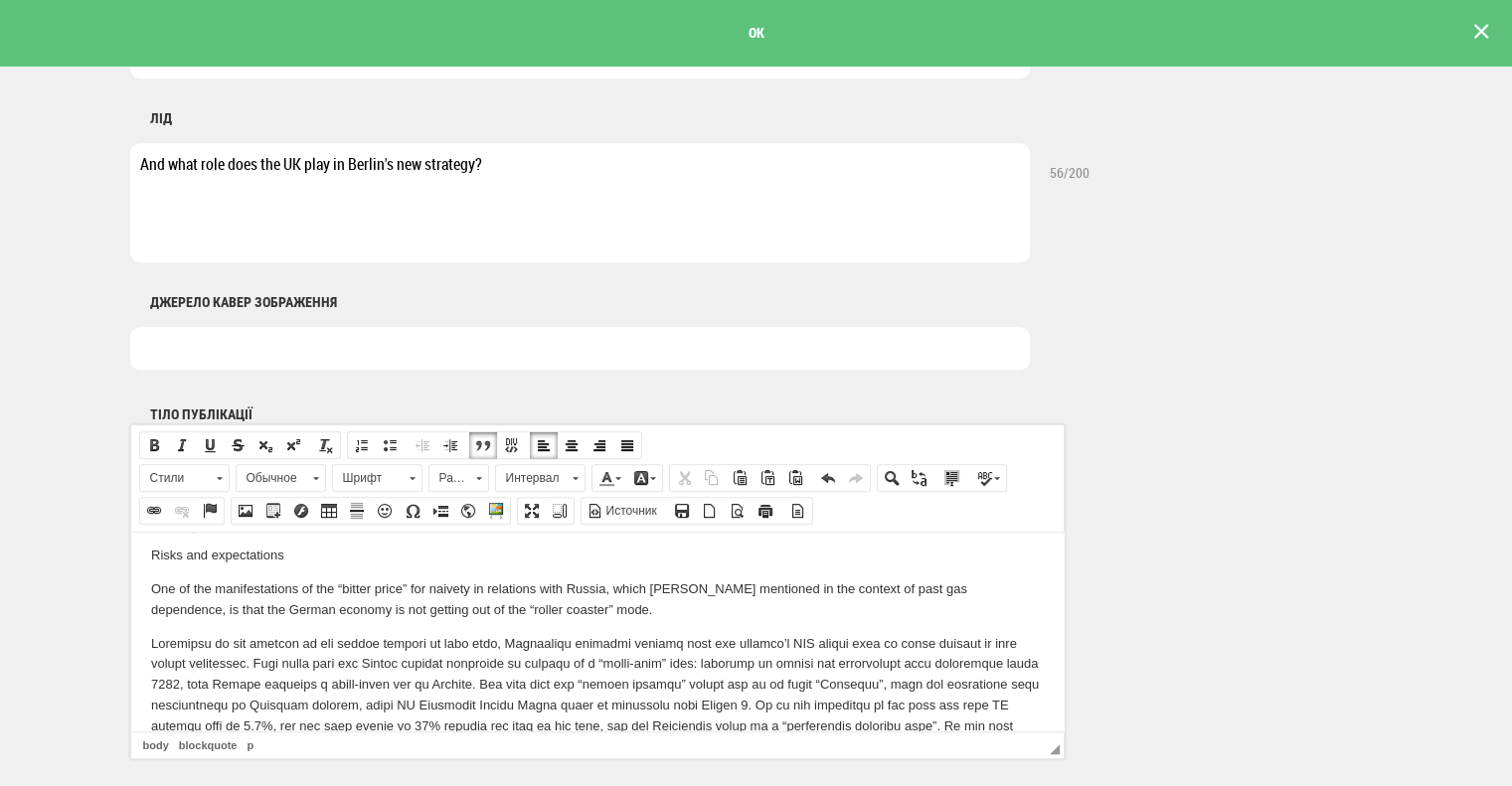 scroll, scrollTop: 2385, scrollLeft: 0, axis: vertical 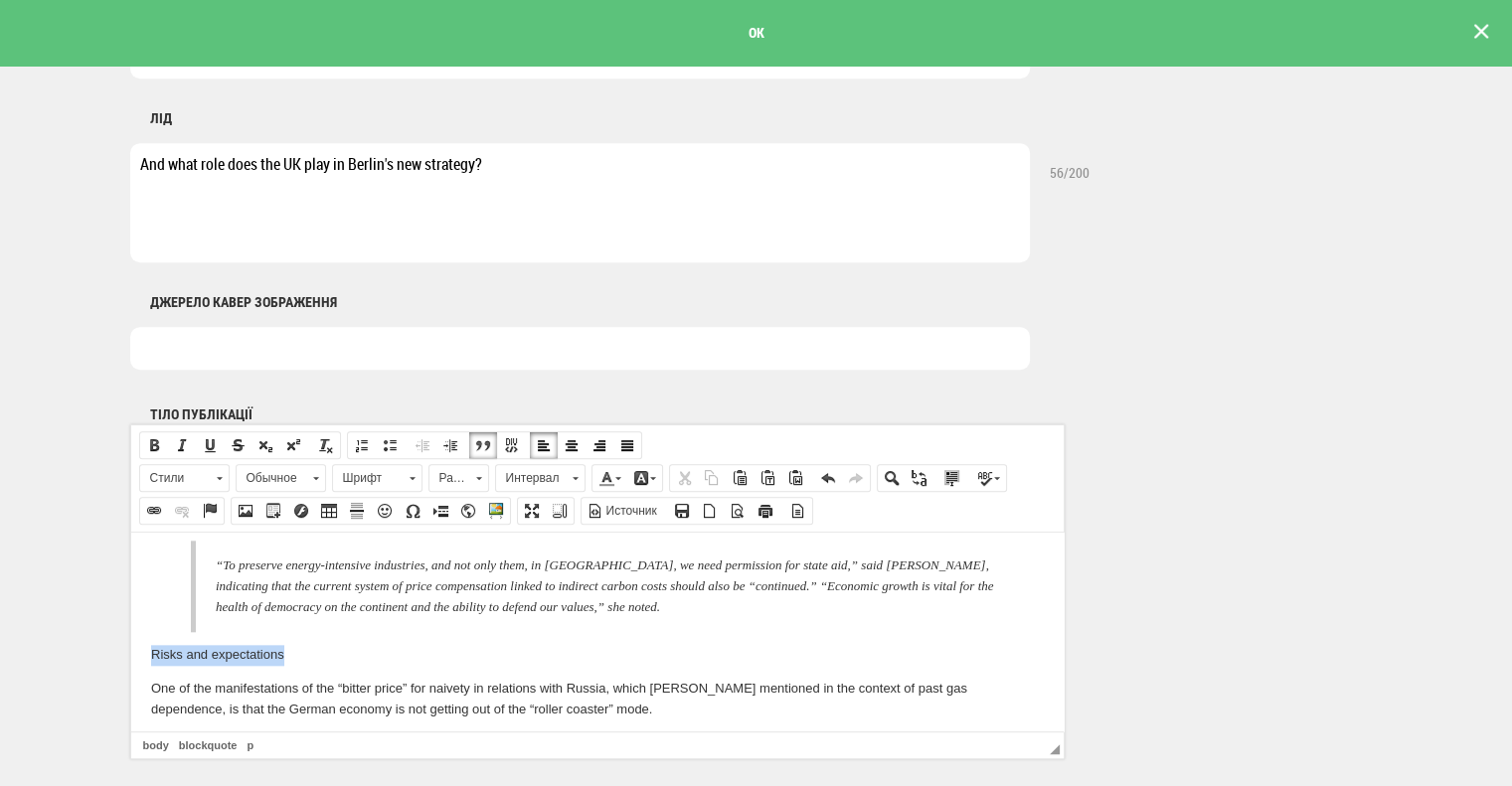 drag, startPoint x: 284, startPoint y: 612, endPoint x: 271, endPoint y: 1031, distance: 419.2016 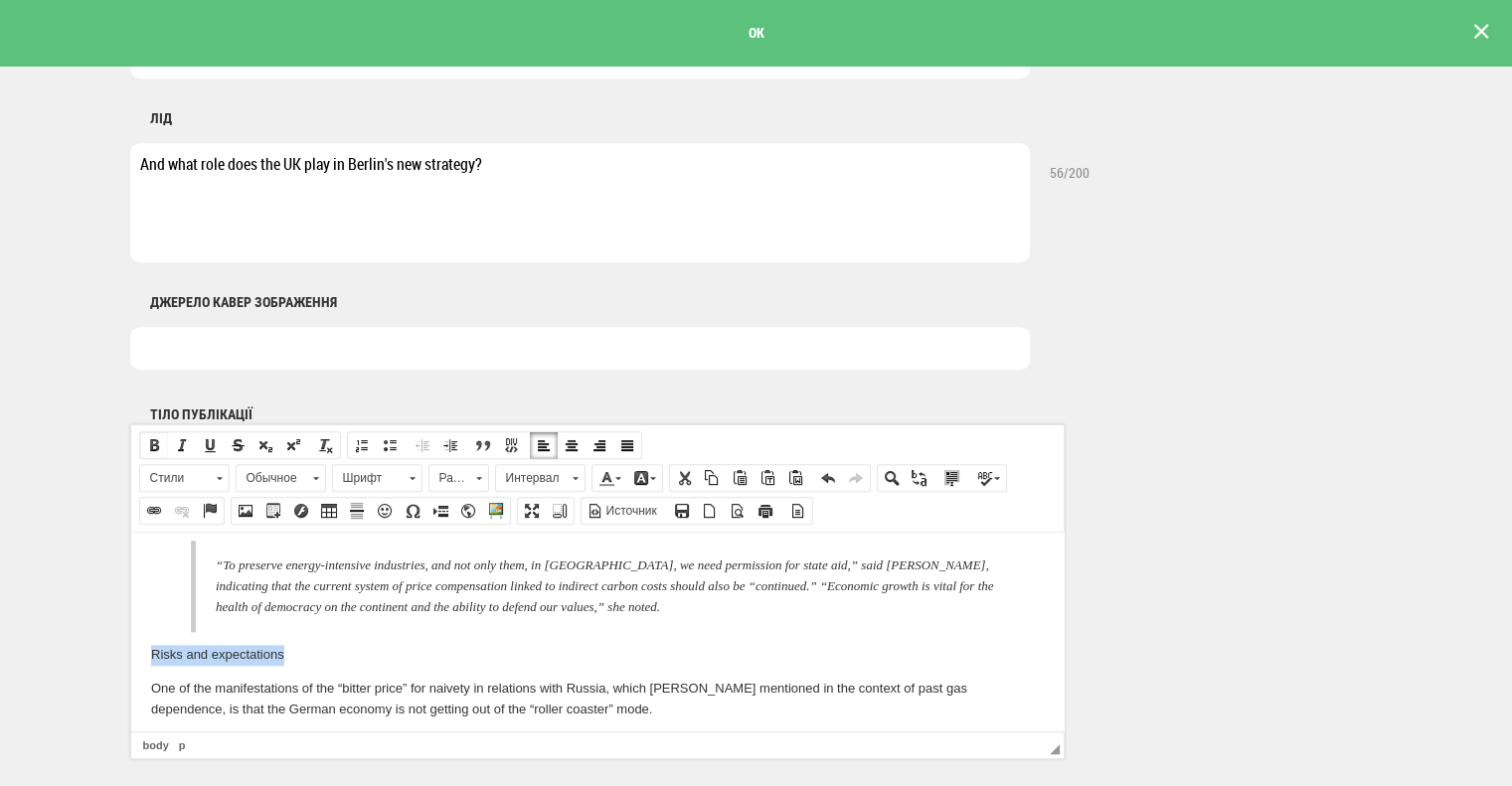 click at bounding box center (154, 445) 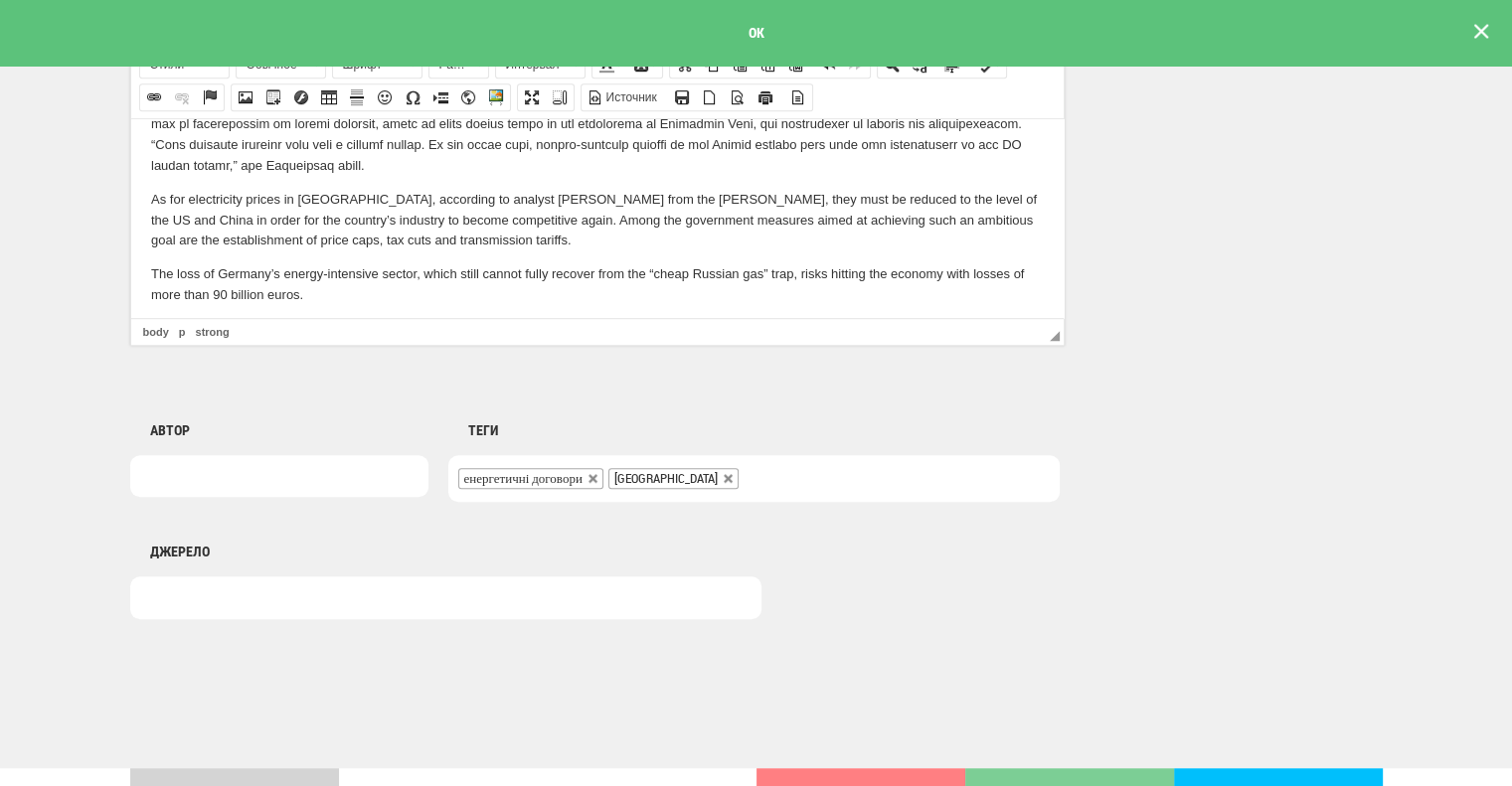 scroll, scrollTop: 1431, scrollLeft: 0, axis: vertical 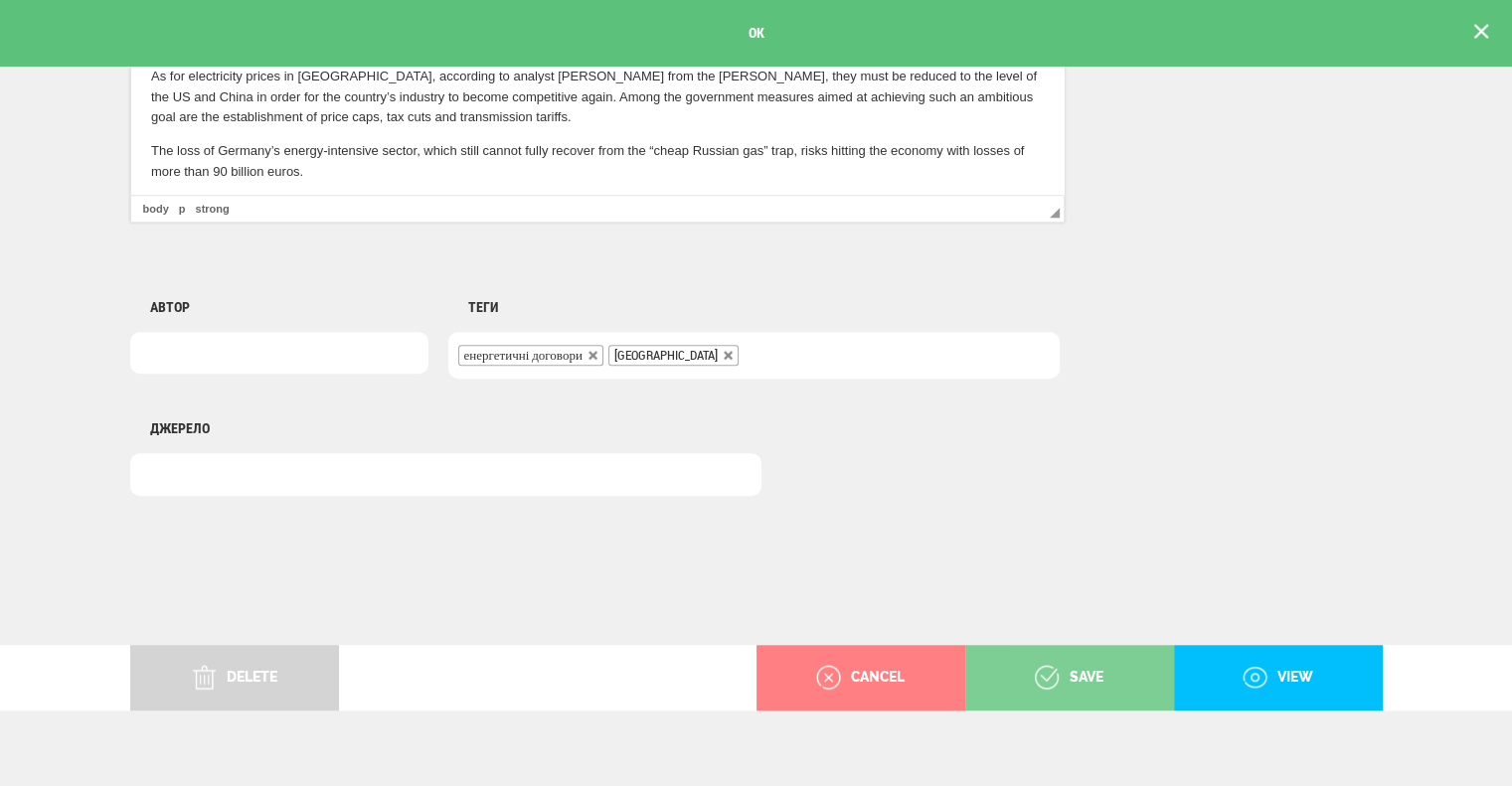 click on "save" at bounding box center [1069, 678] 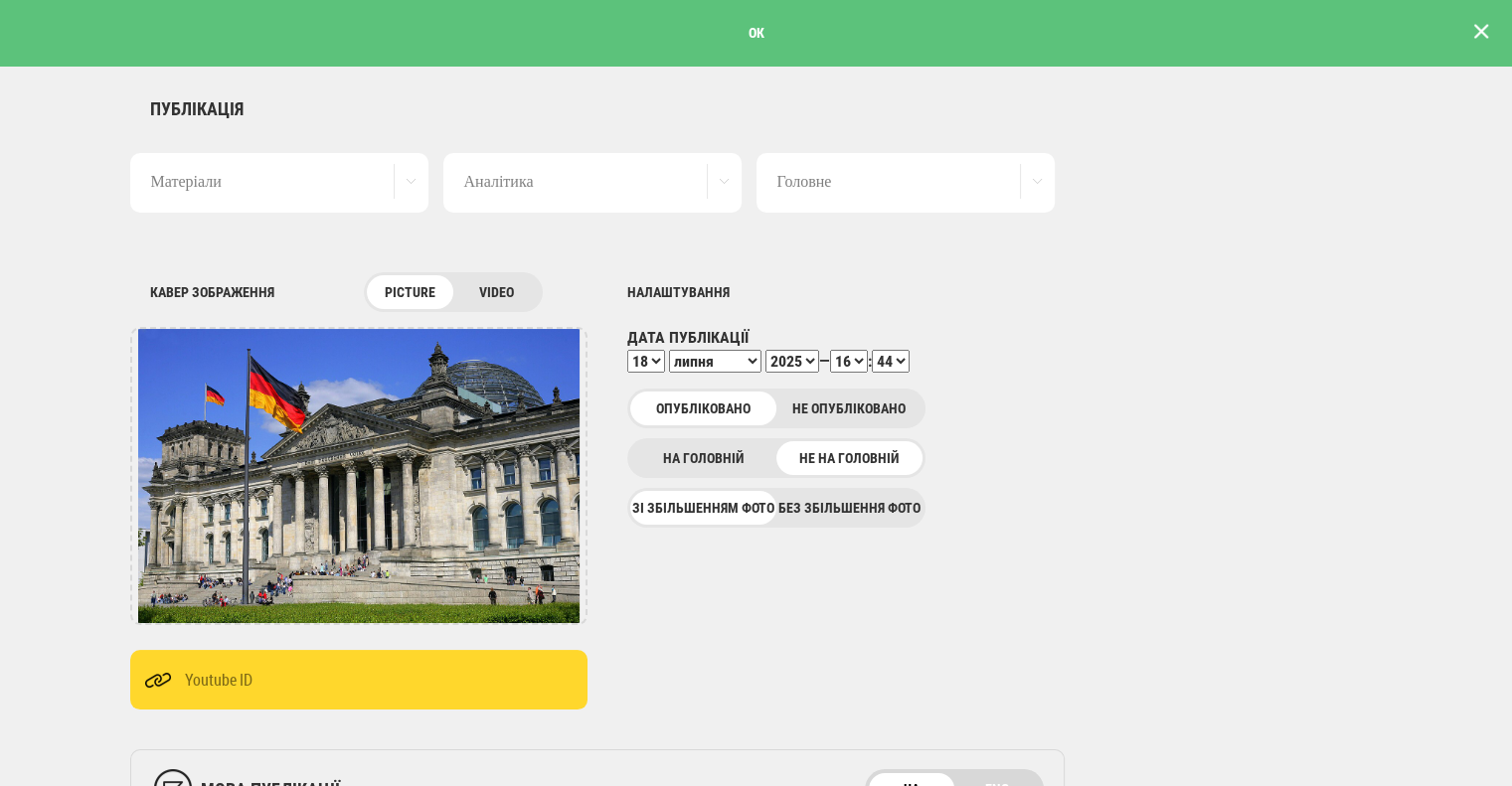 scroll, scrollTop: 0, scrollLeft: 0, axis: both 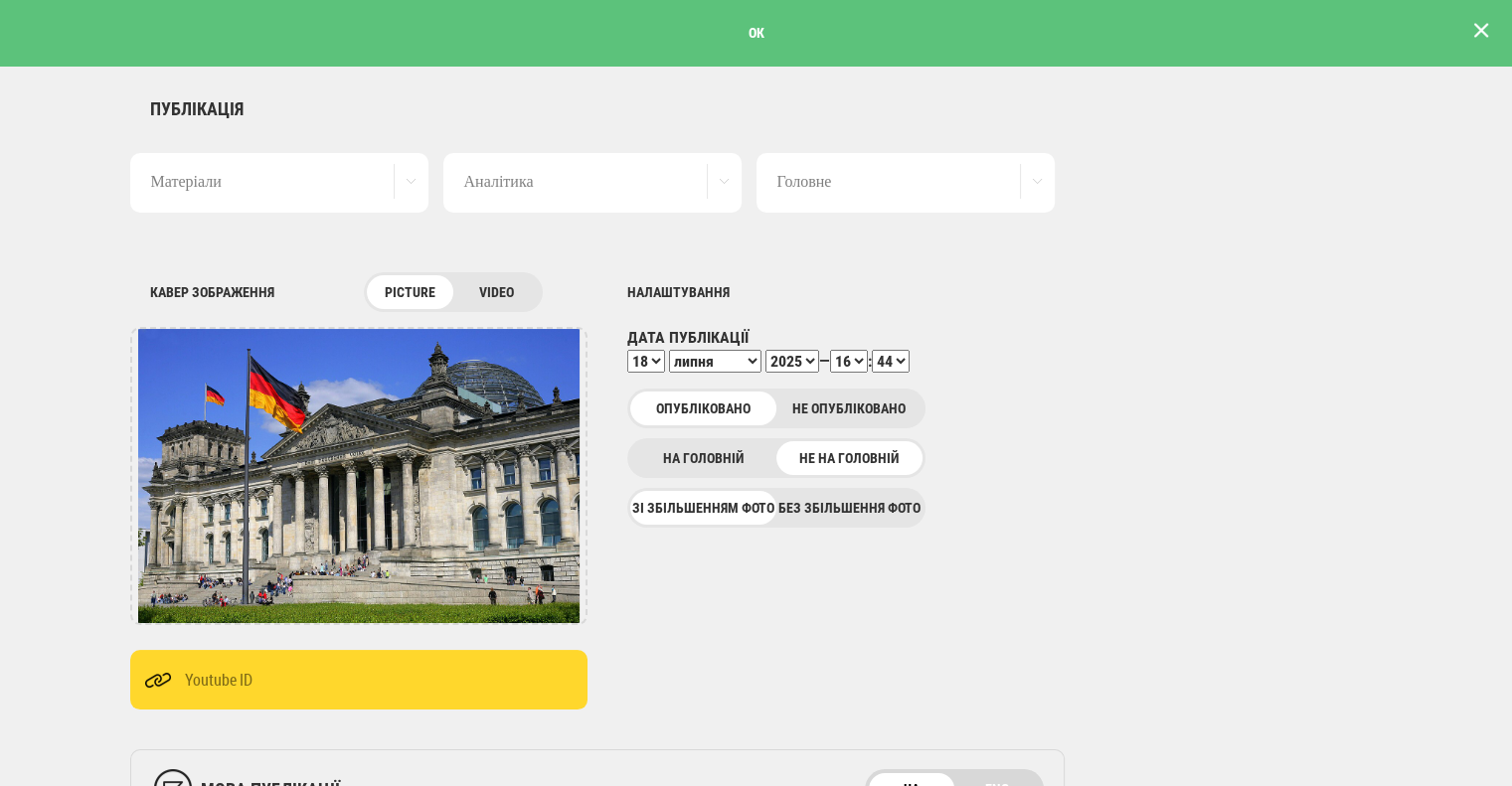 click at bounding box center [1481, 31] 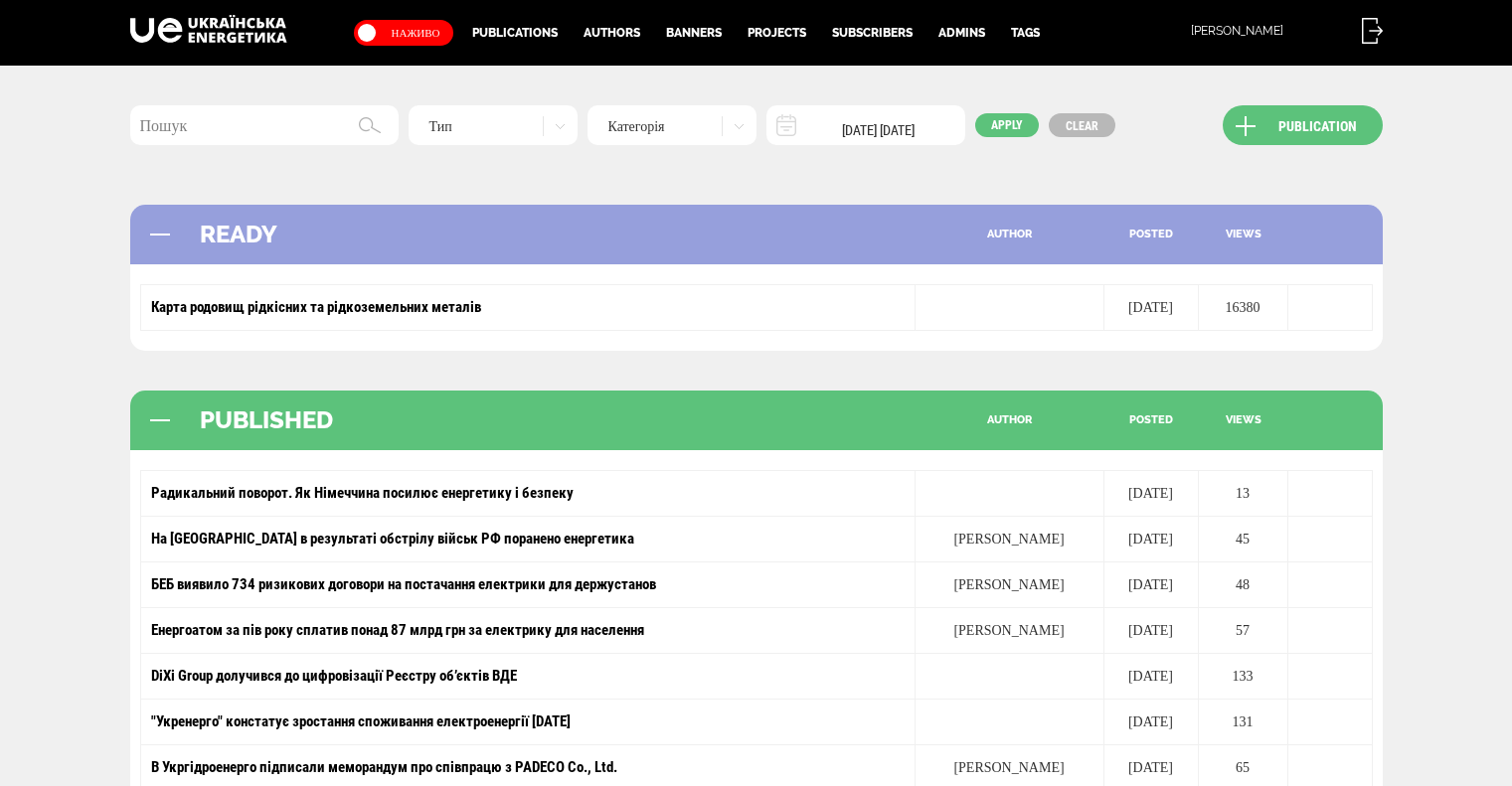 scroll, scrollTop: 0, scrollLeft: 0, axis: both 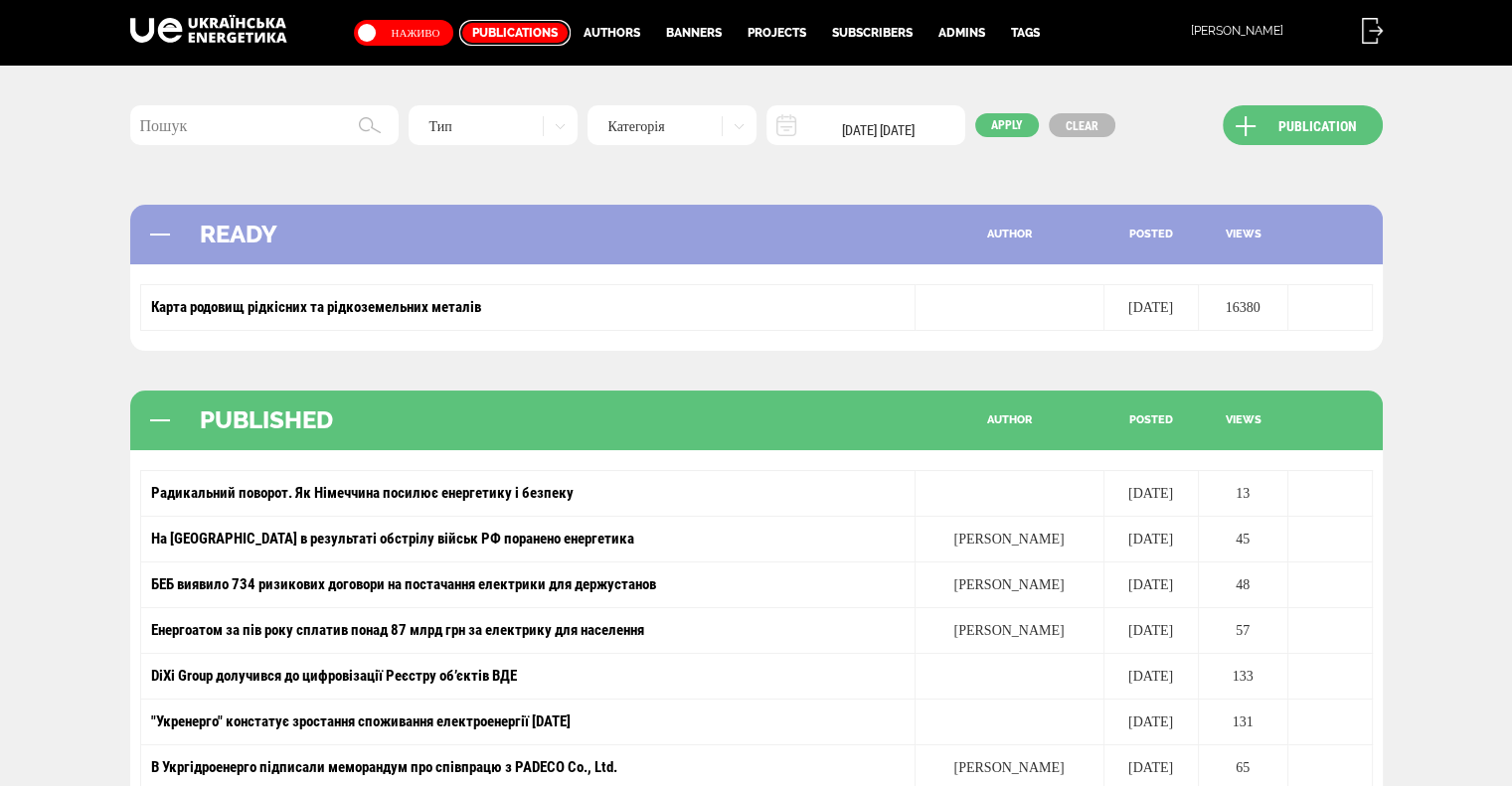 click on "Publications" at bounding box center (515, 33) 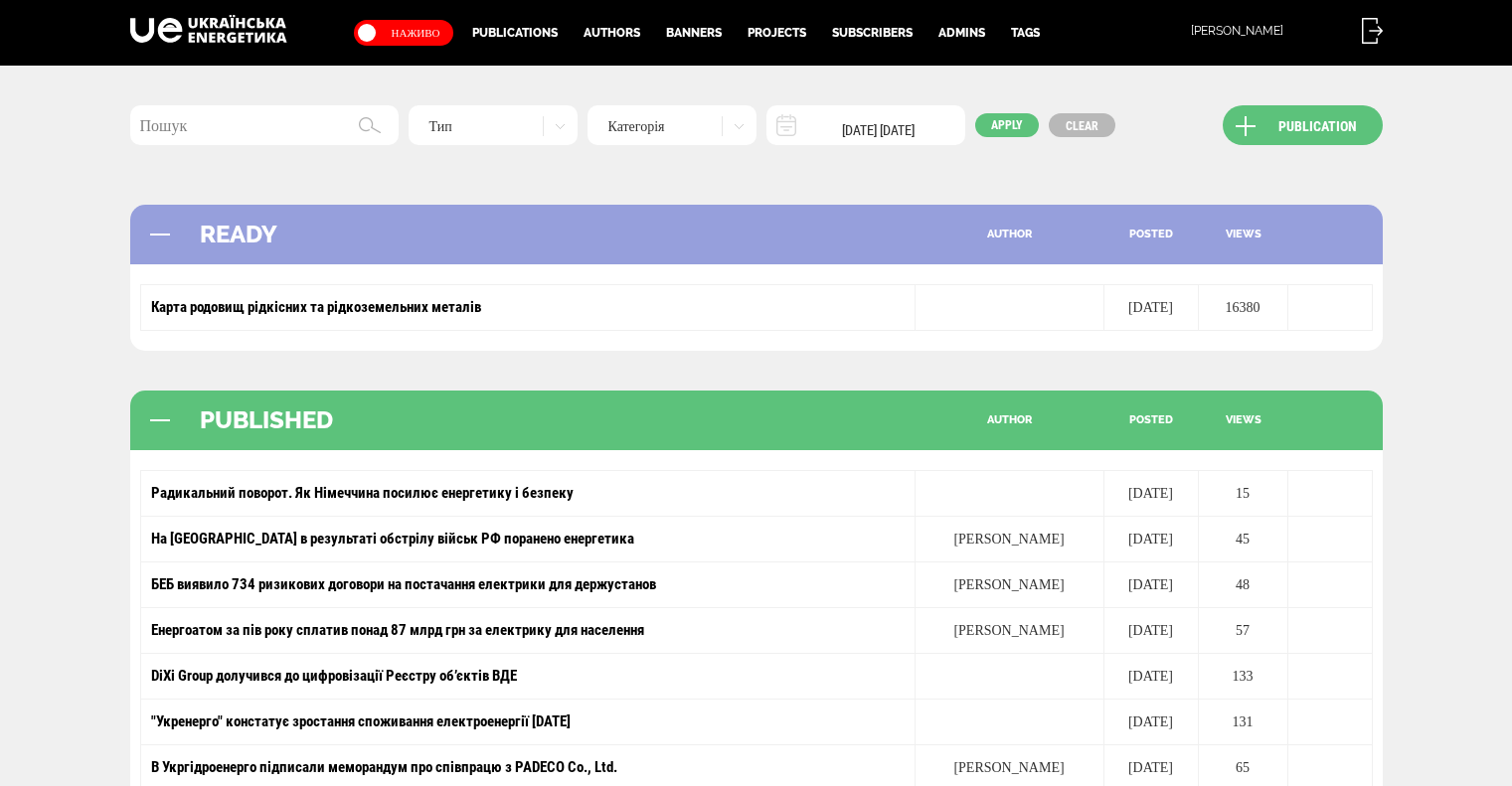 scroll, scrollTop: 0, scrollLeft: 0, axis: both 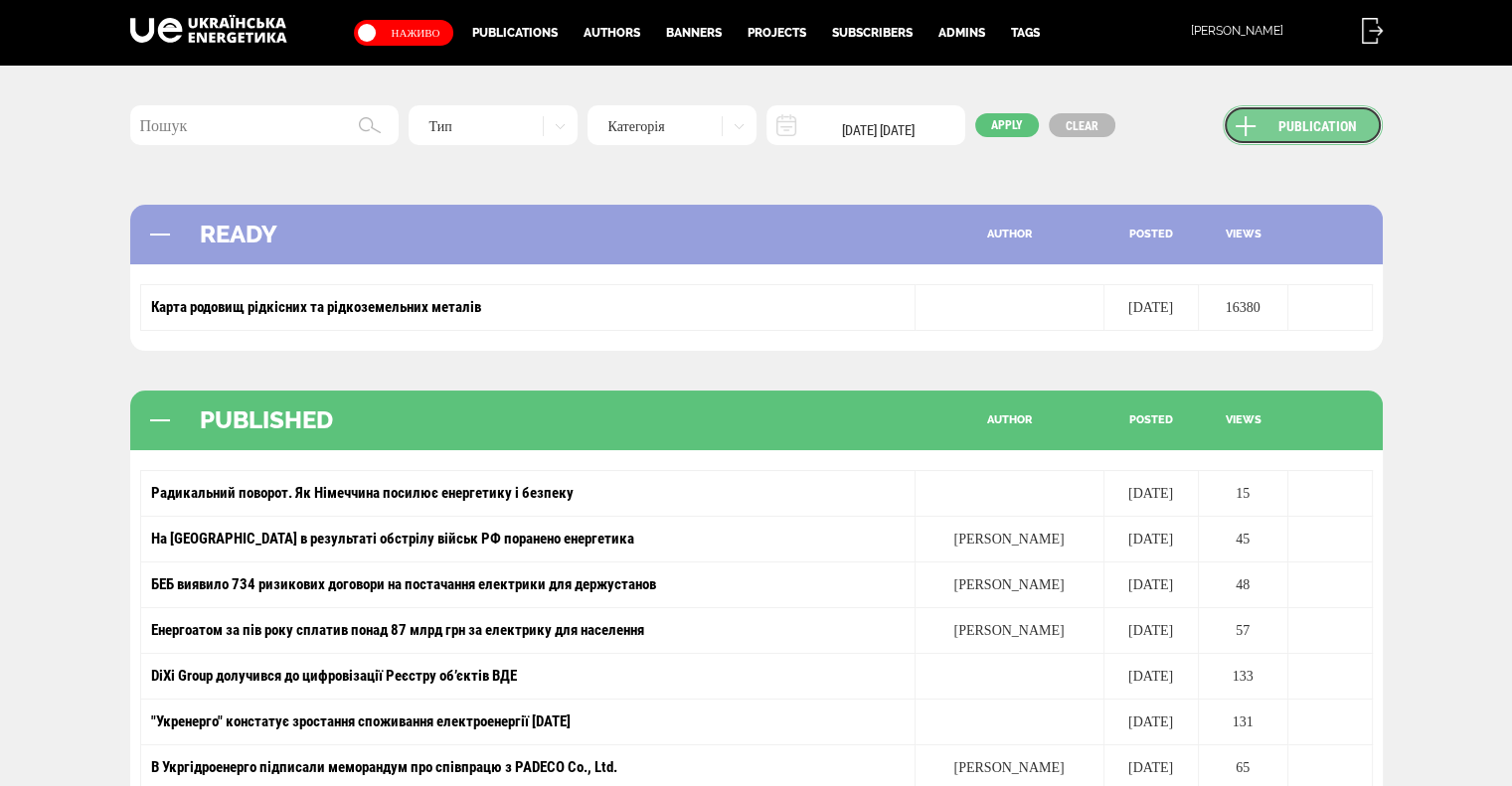 click on "Publication" at bounding box center [1302, 125] 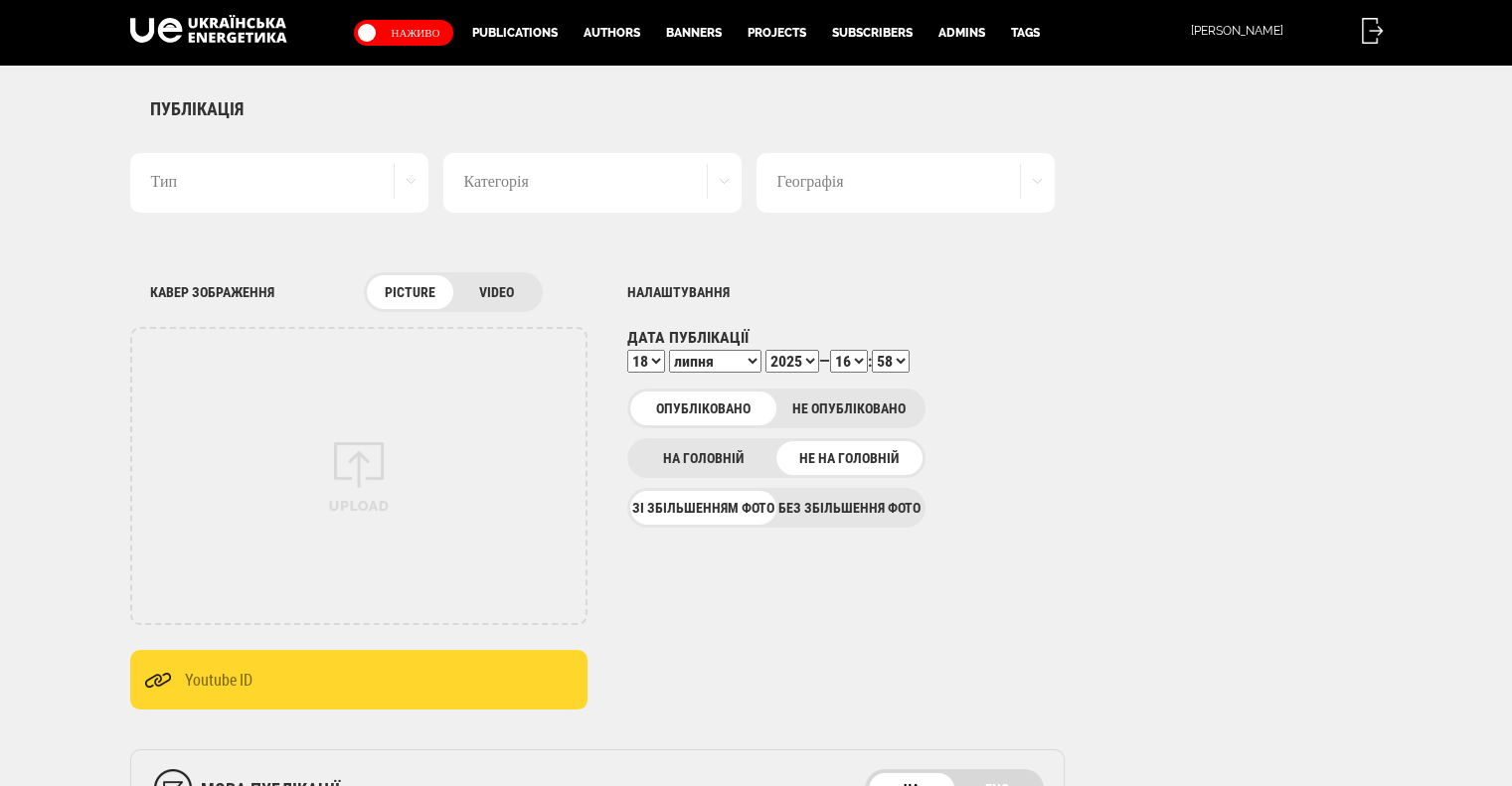 scroll, scrollTop: 0, scrollLeft: 0, axis: both 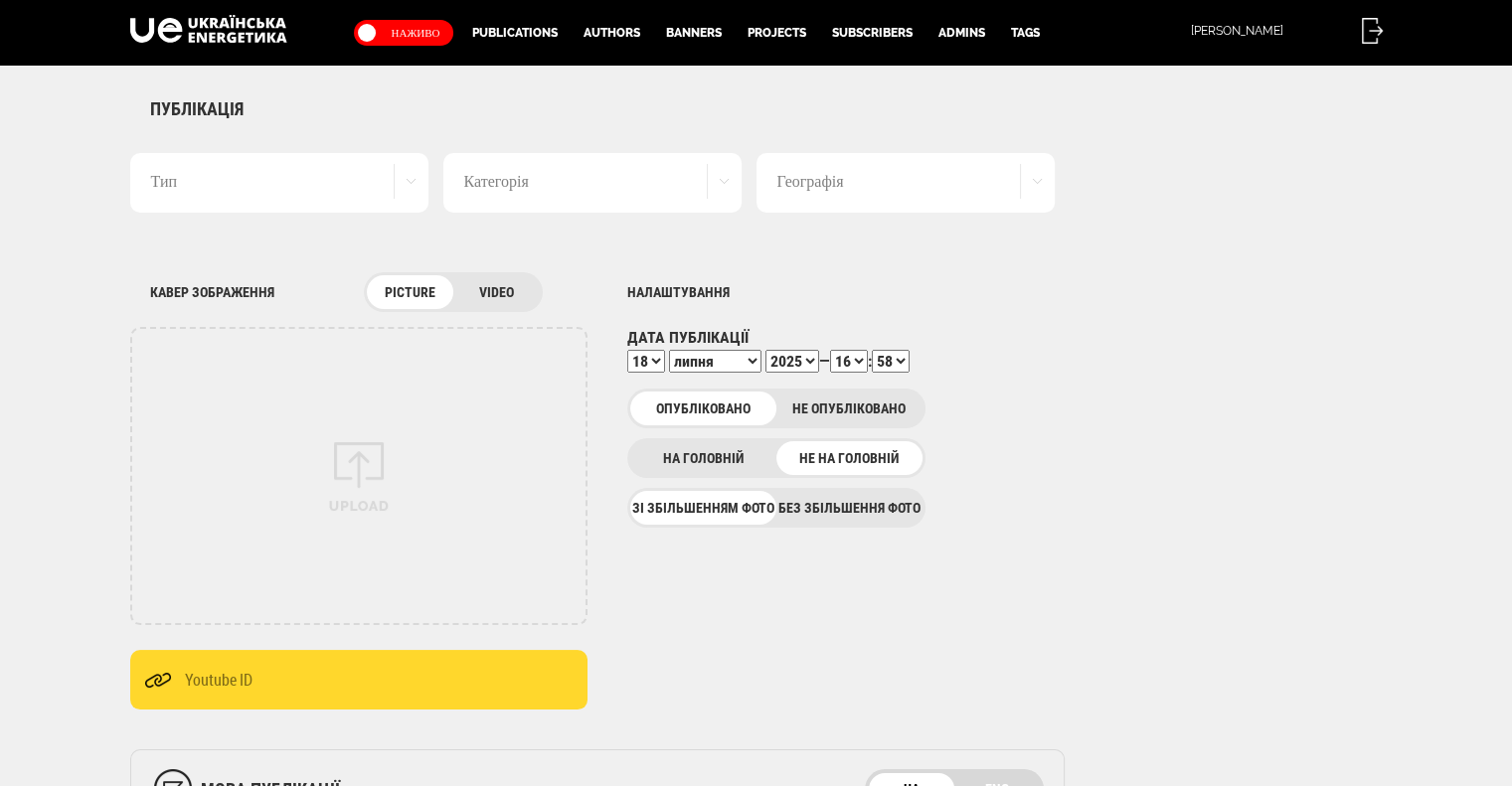 click on "Тип" at bounding box center [279, 183] 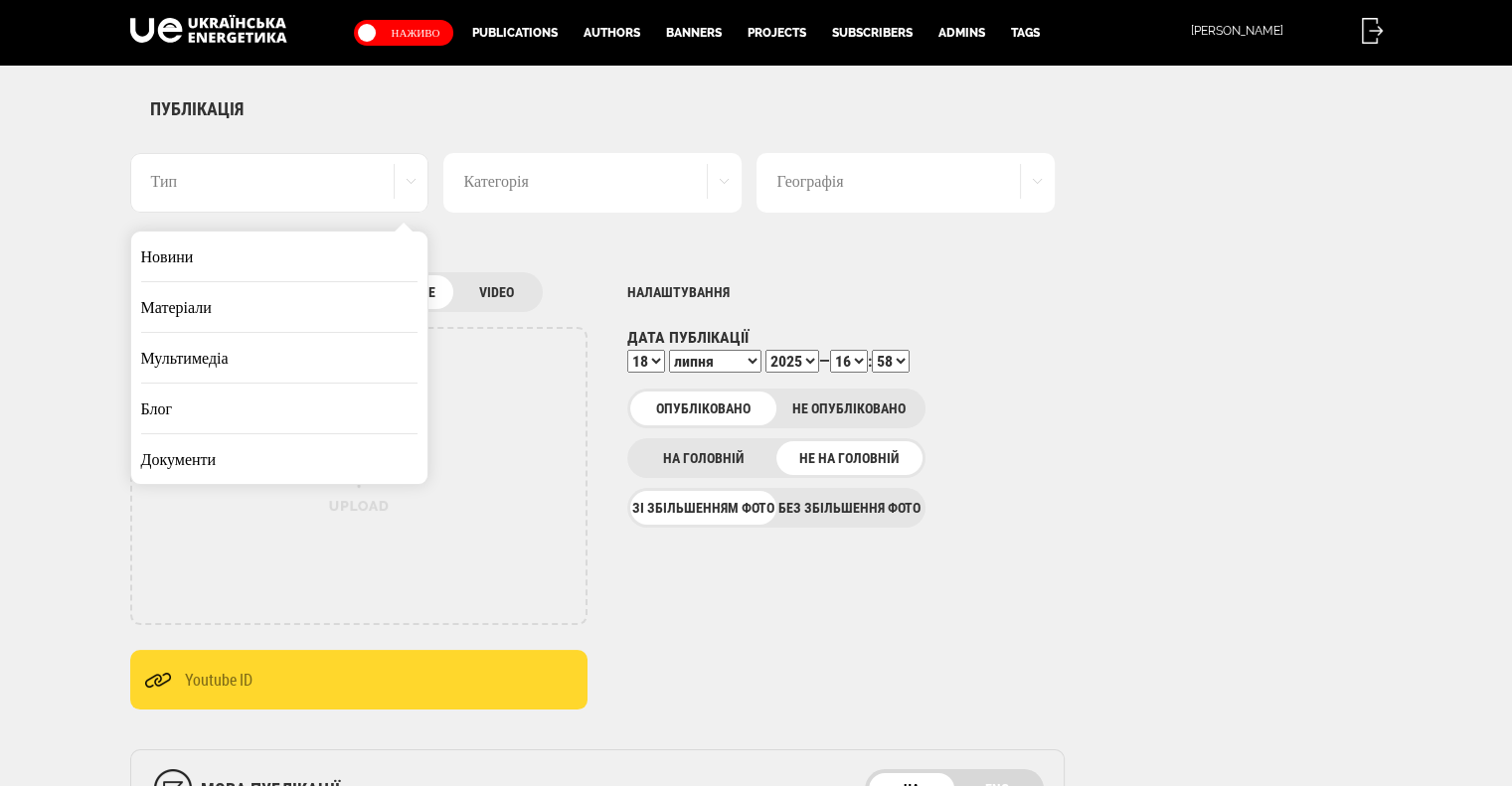 click on "Матеріали" at bounding box center [279, 307] 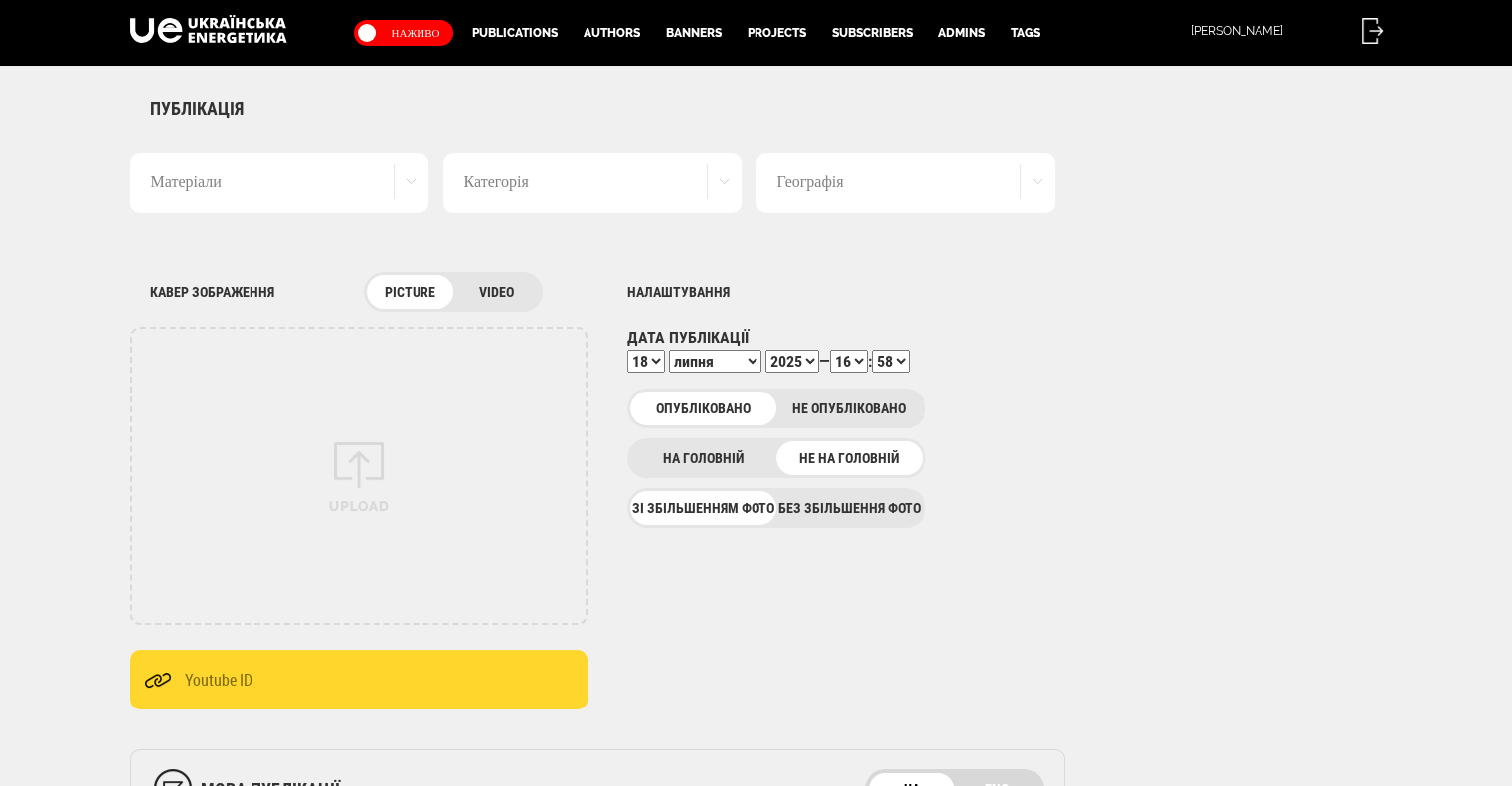 click on "Категорія" at bounding box center (592, 183) 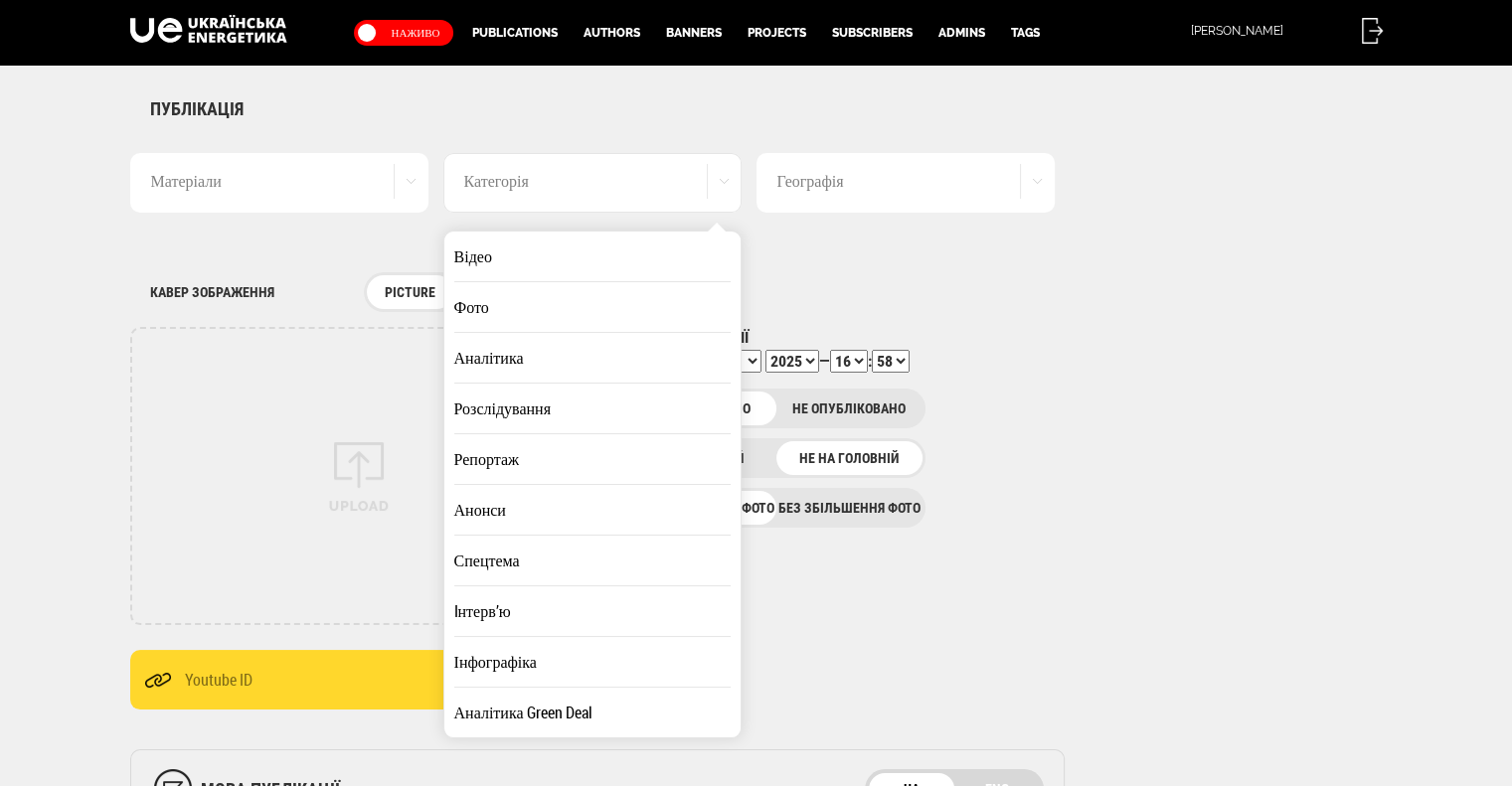 click on "Аналітика" at bounding box center [592, 358] 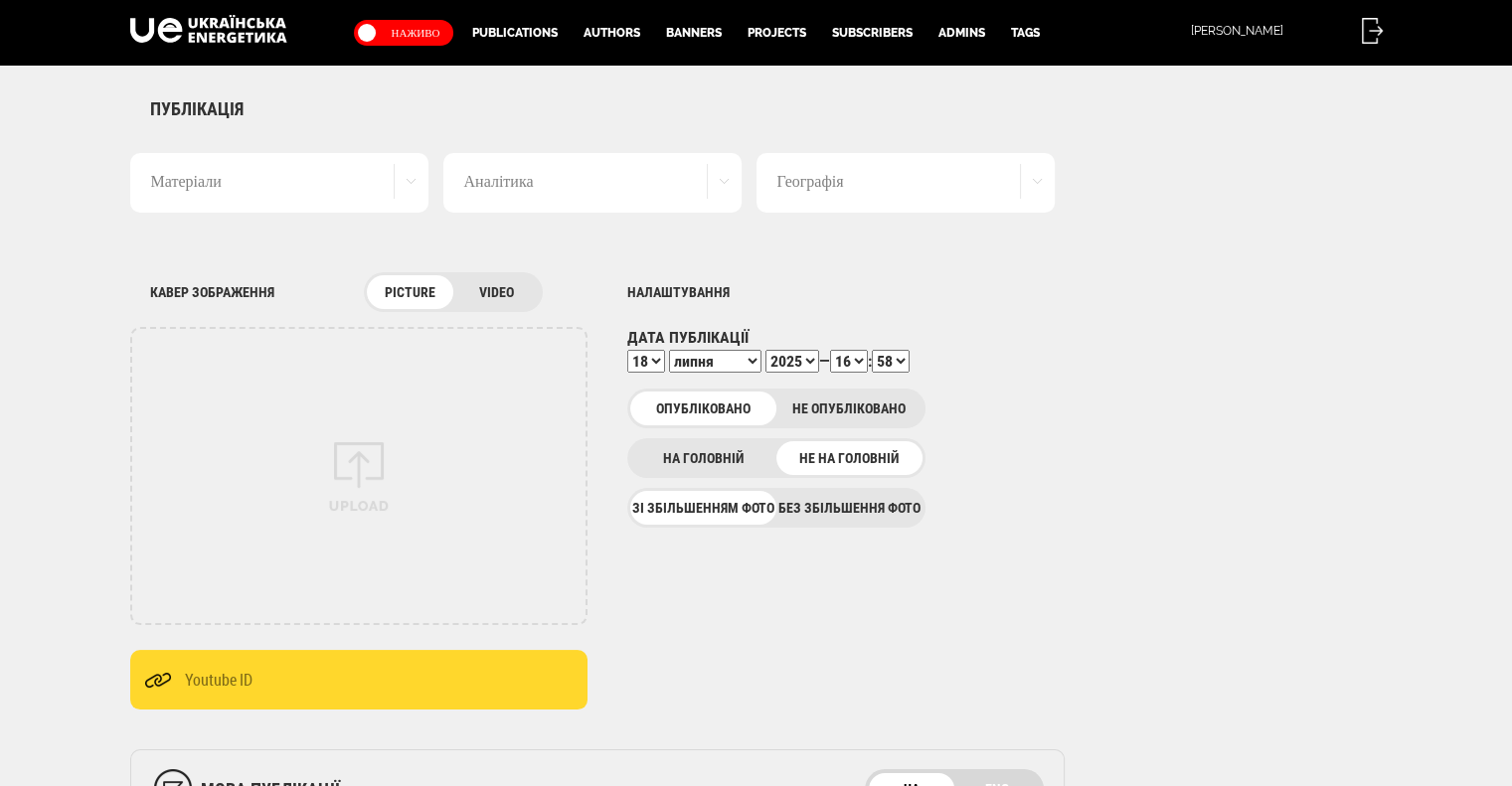 click on "Географія" at bounding box center [906, 183] 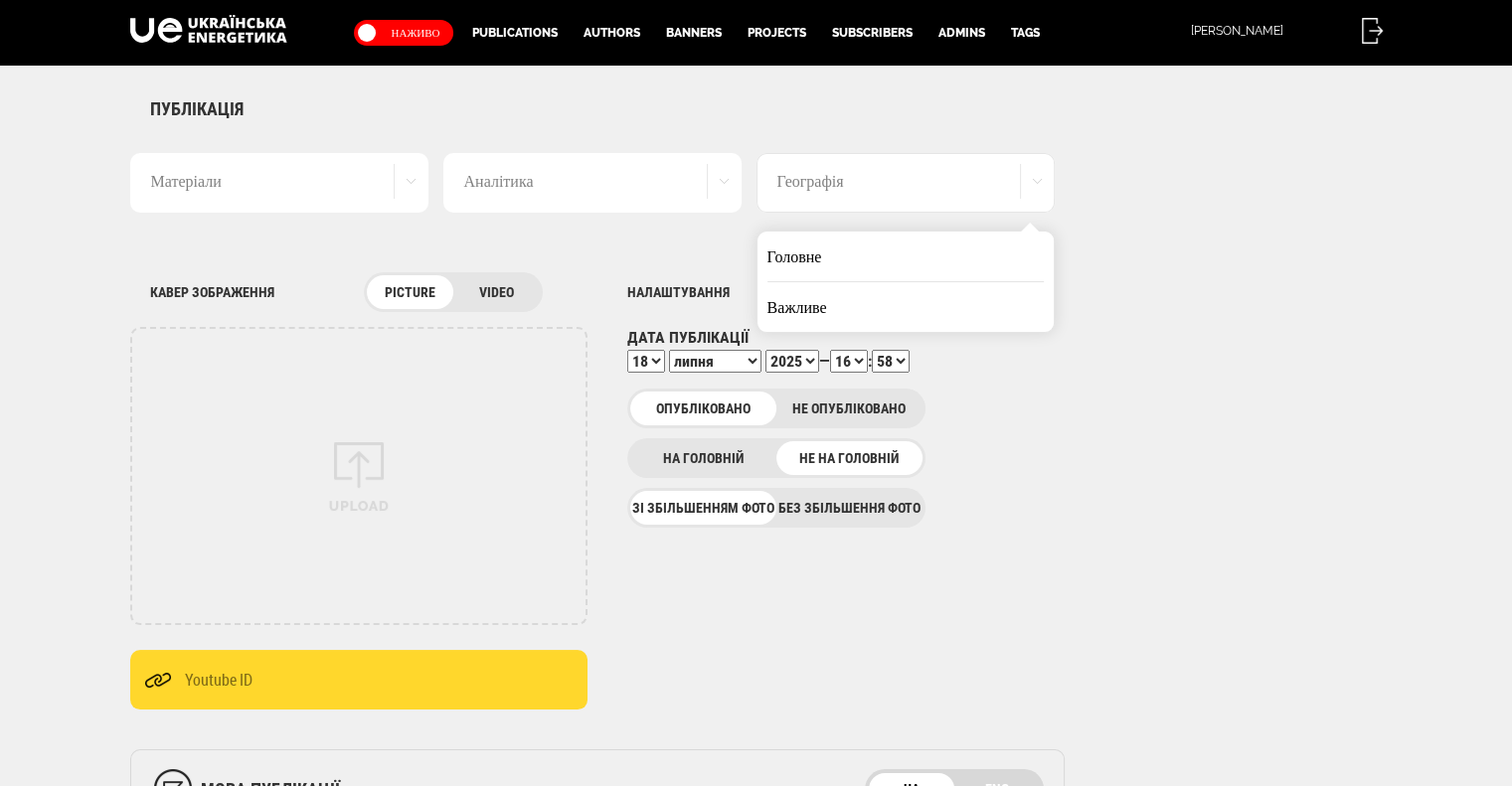 click on "Важливе" at bounding box center [906, 307] 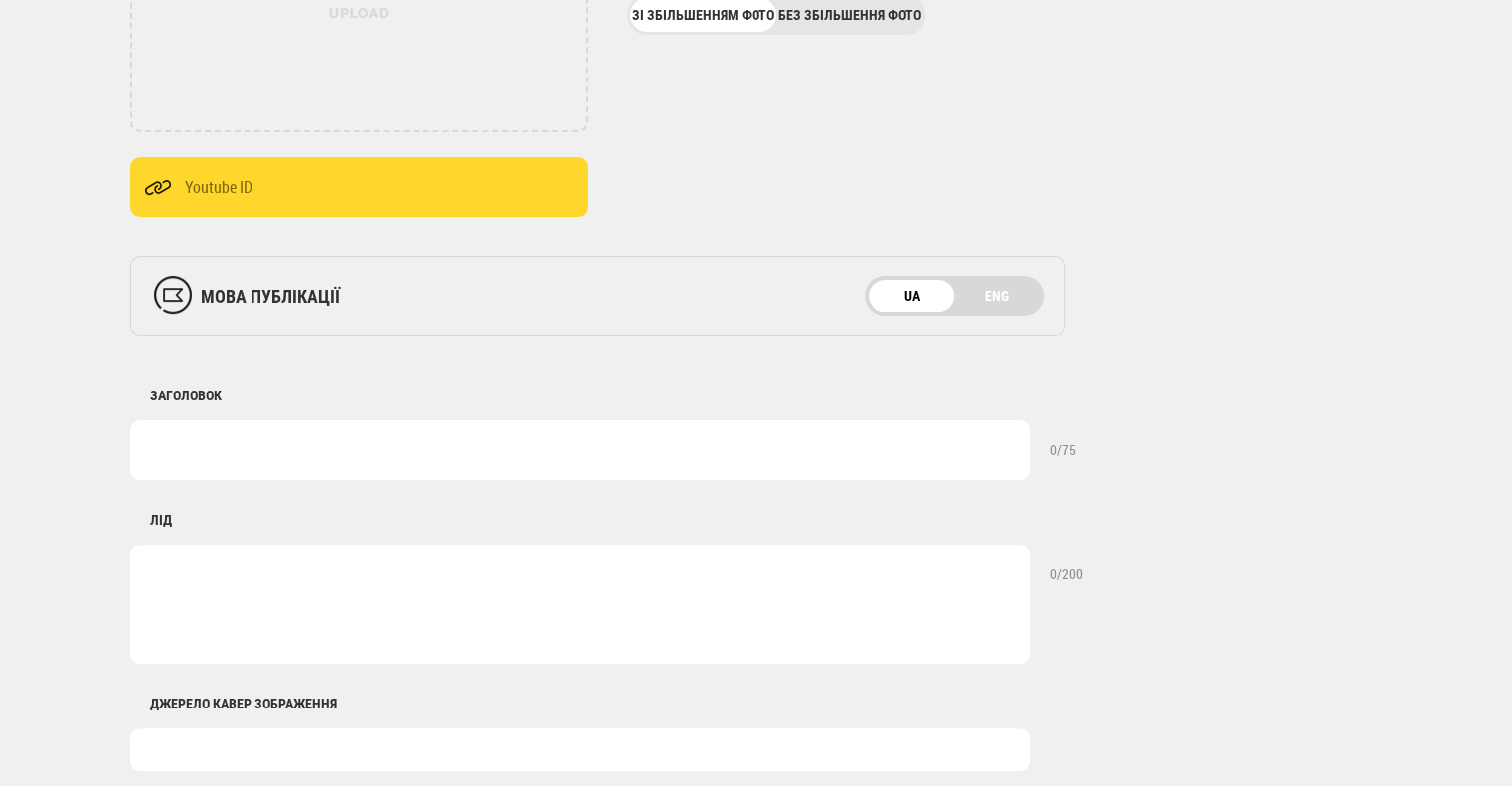 scroll, scrollTop: 497, scrollLeft: 0, axis: vertical 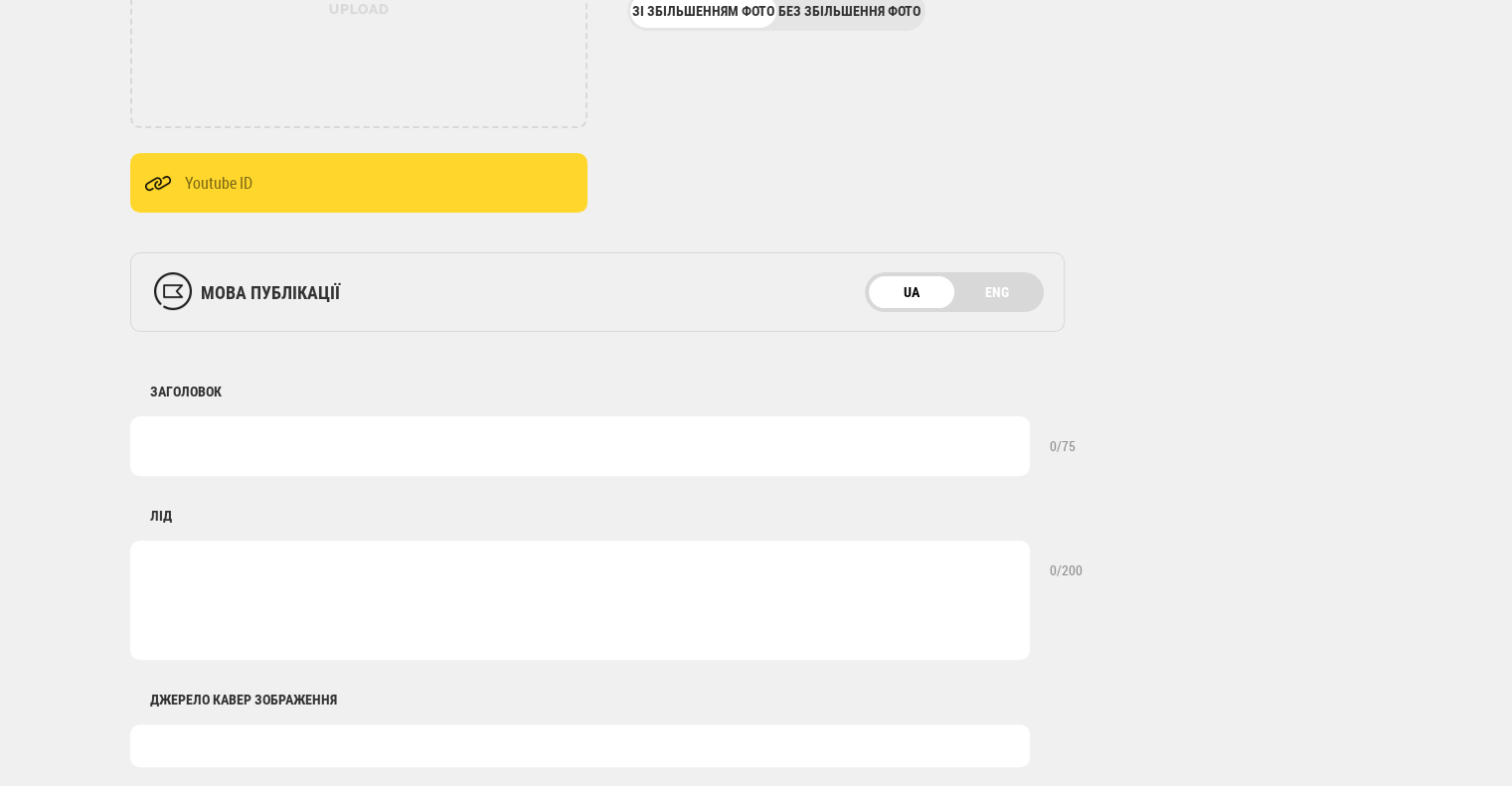 click at bounding box center [580, 446] 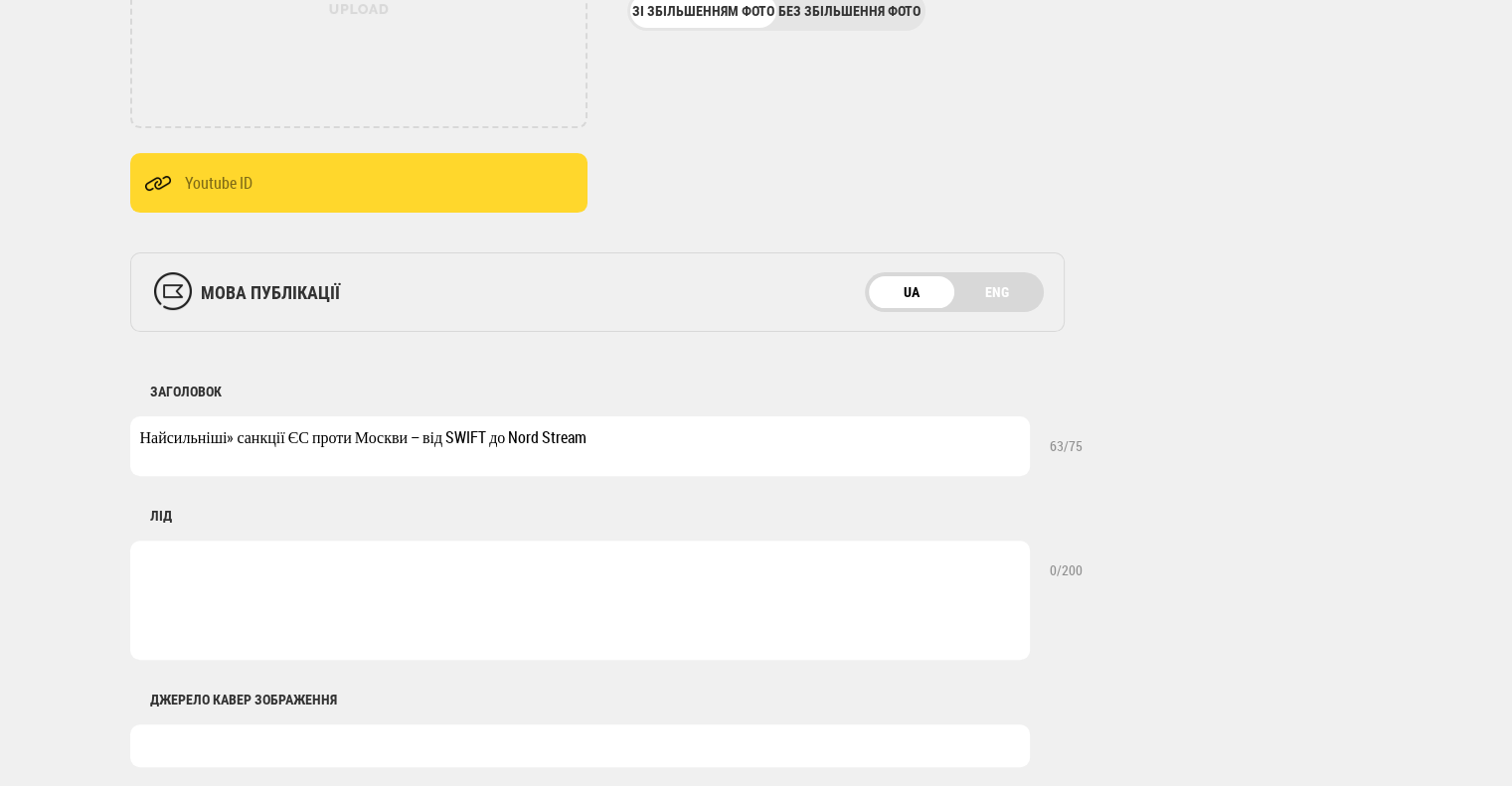 type on "Найсильніші» санкції ЄС проти Москви – від SWIFT до Nord Stream" 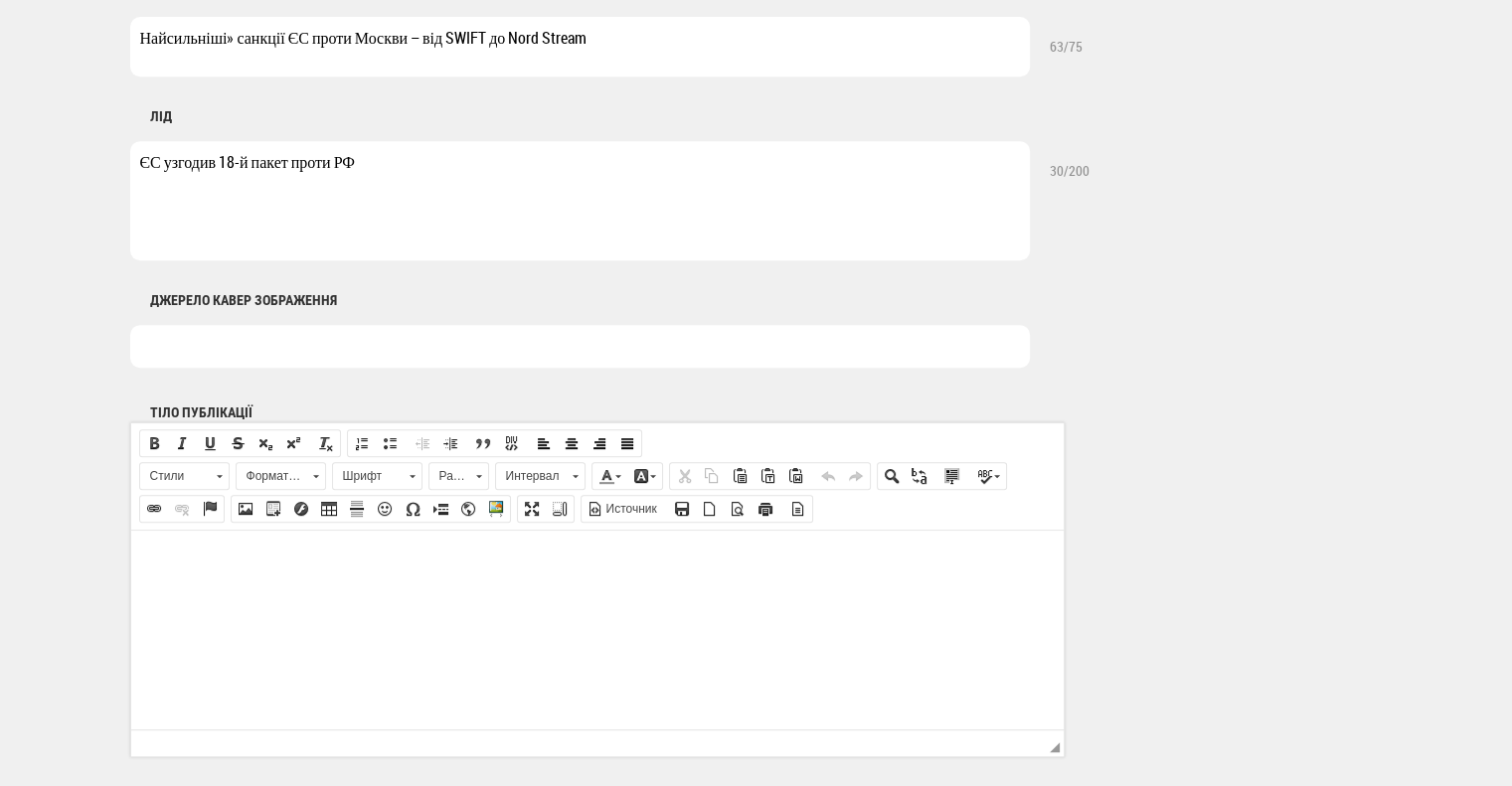 scroll, scrollTop: 894, scrollLeft: 0, axis: vertical 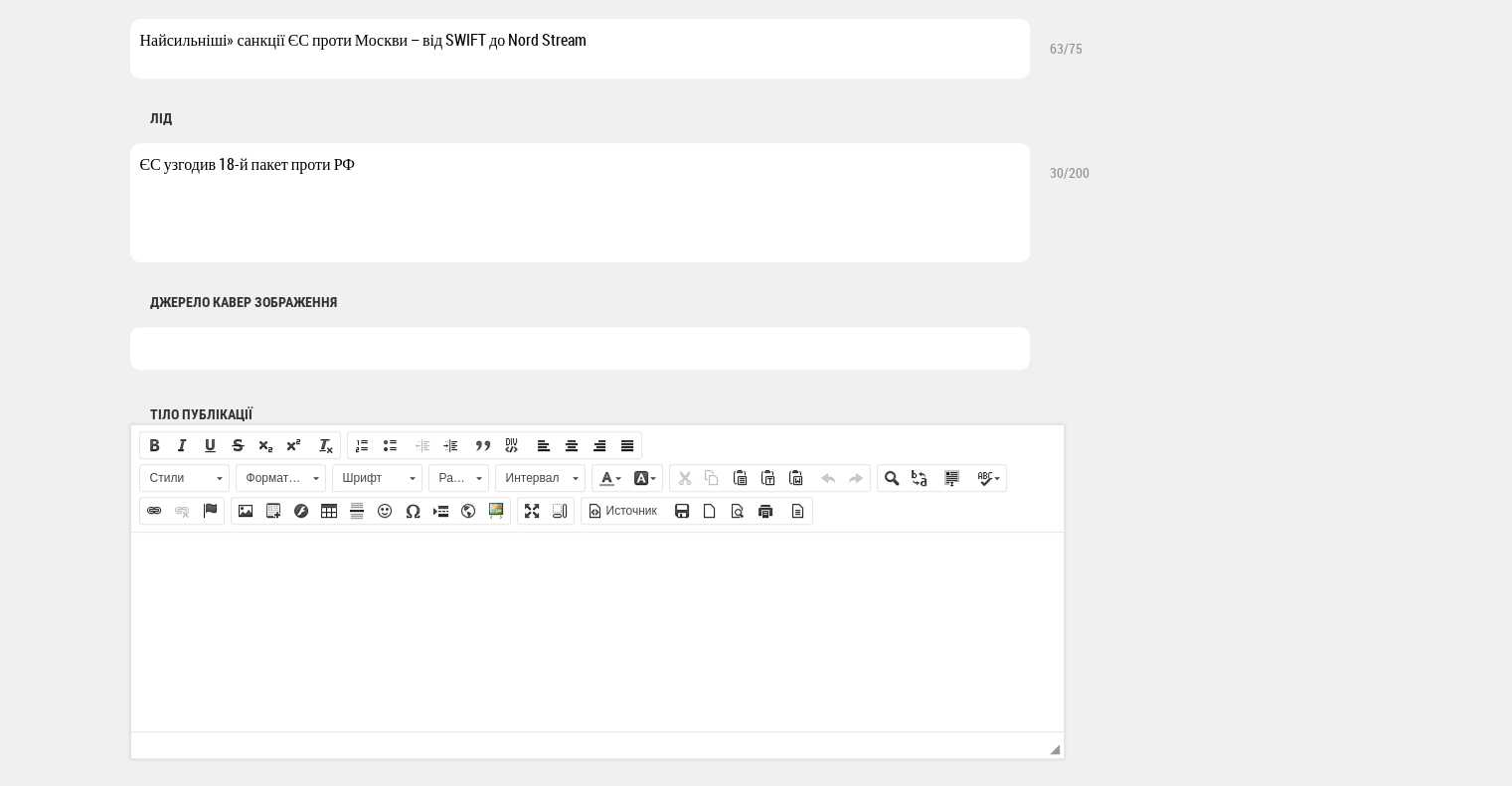 click on "Интервал" at bounding box center (531, 478) 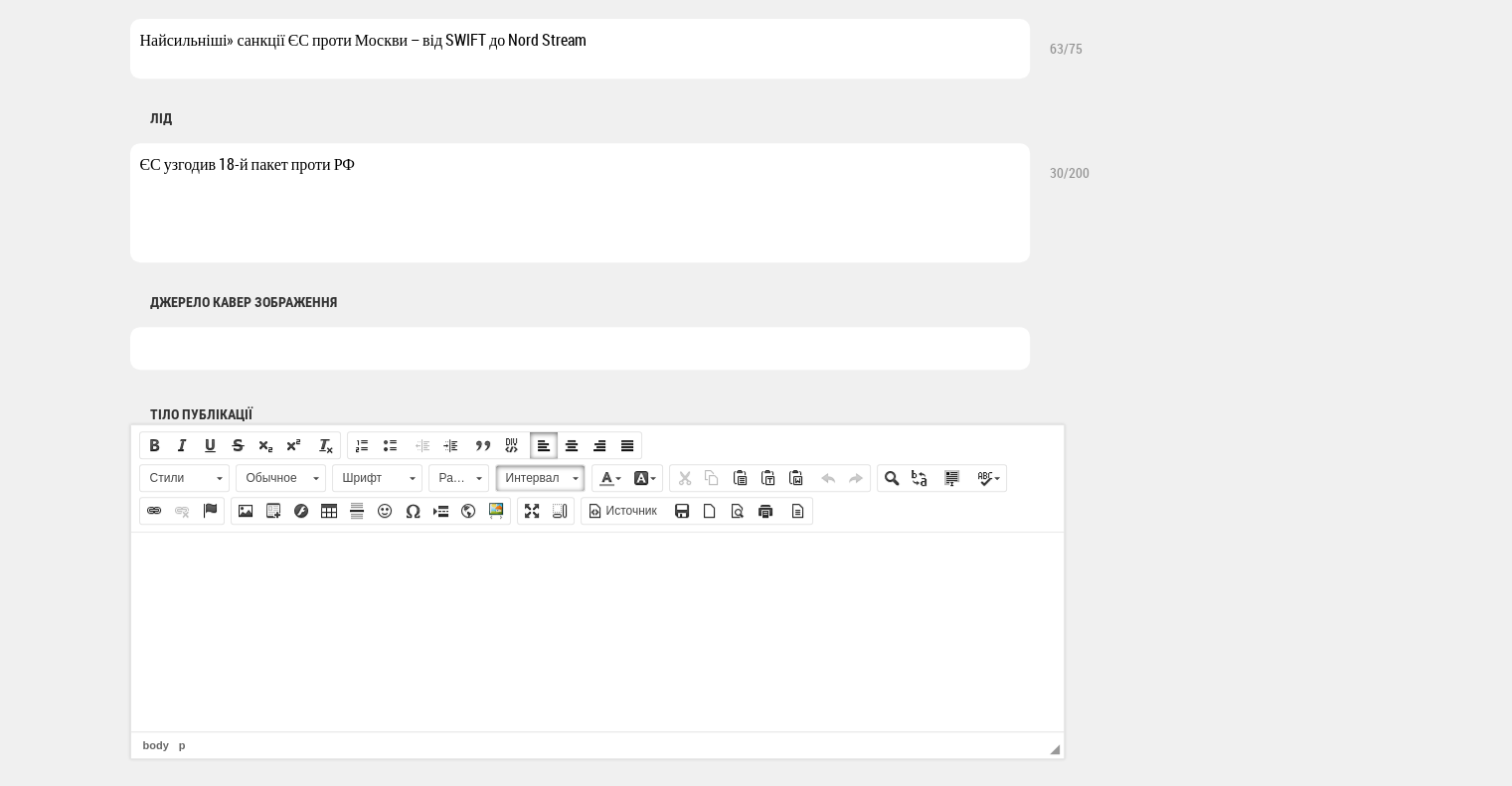 scroll, scrollTop: 0, scrollLeft: 0, axis: both 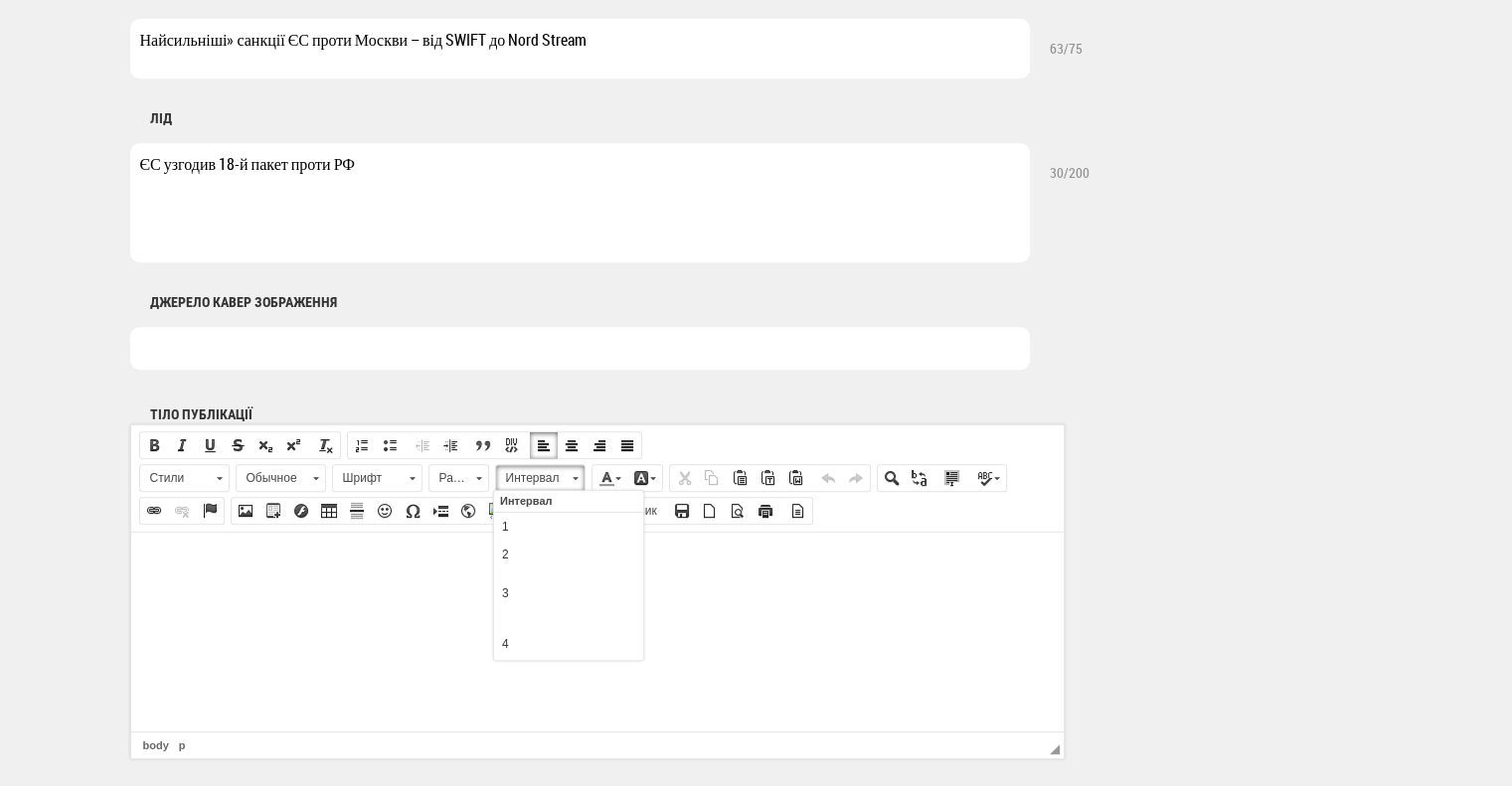click at bounding box center [596, 561] 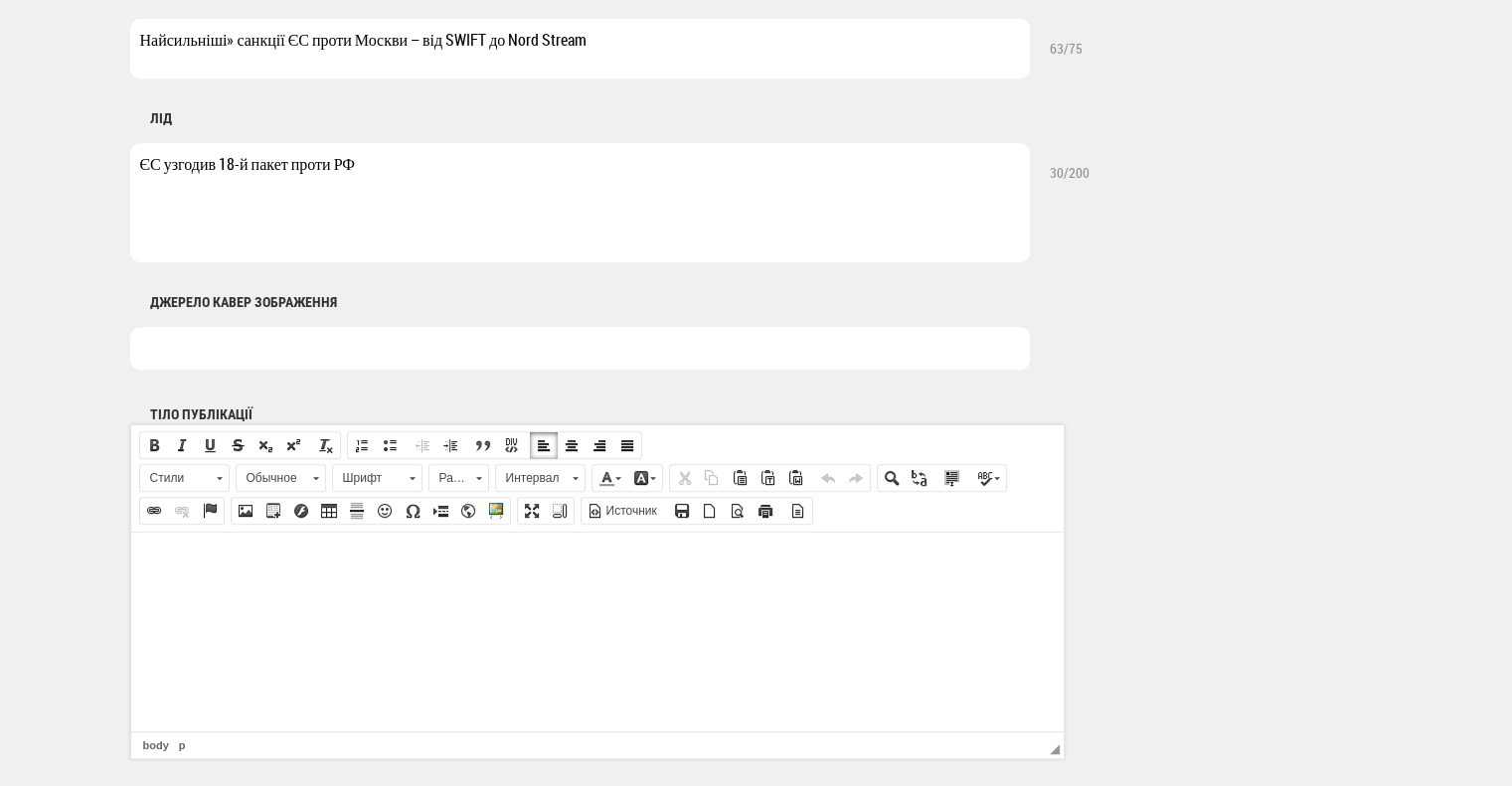 click at bounding box center [596, 561] 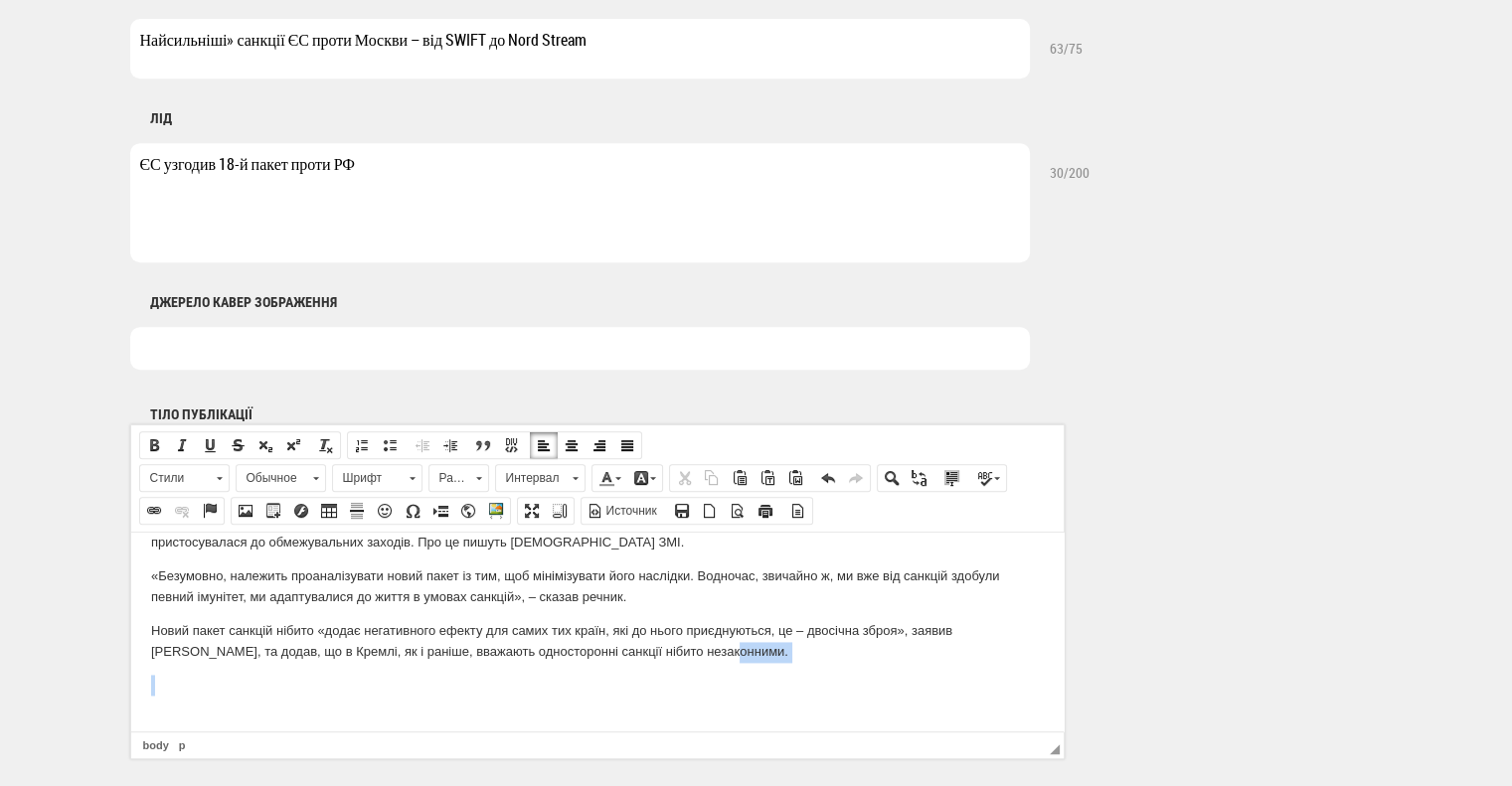 click on "Європейський Союз узгодив 18-й пакет санкцій проти Російської Федерації, який дипломати вже охарактеризували як «один із найжорсткіших». Про це повідомляє агентство dpa з посиланням на кількох представників країн-членів. [URL][DOMAIN_NAME] Як це вплине на [GEOGRAPHIC_DATA] та її основного ворога – Росію, з’ясувала «Українська енергетика»» Удар по гаманцю Кремля [URL][DOMAIN_NAME][DOMAIN_NAME] [PERSON_NAME] готовий воювати далі Reuters [URL][DOMAIN_NAME] Reuters Reuters" at bounding box center (596, -883) 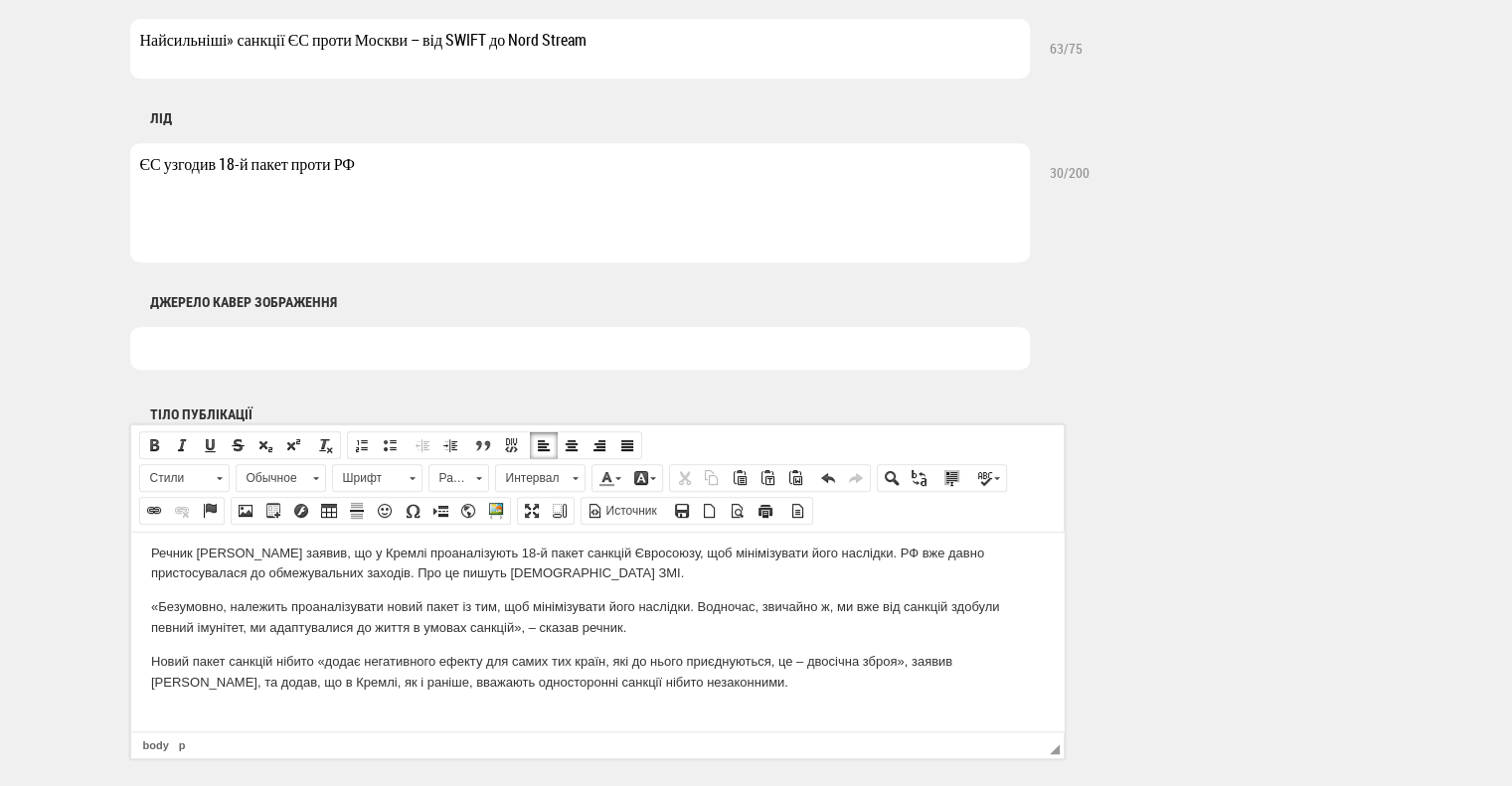 scroll, scrollTop: 3050, scrollLeft: 0, axis: vertical 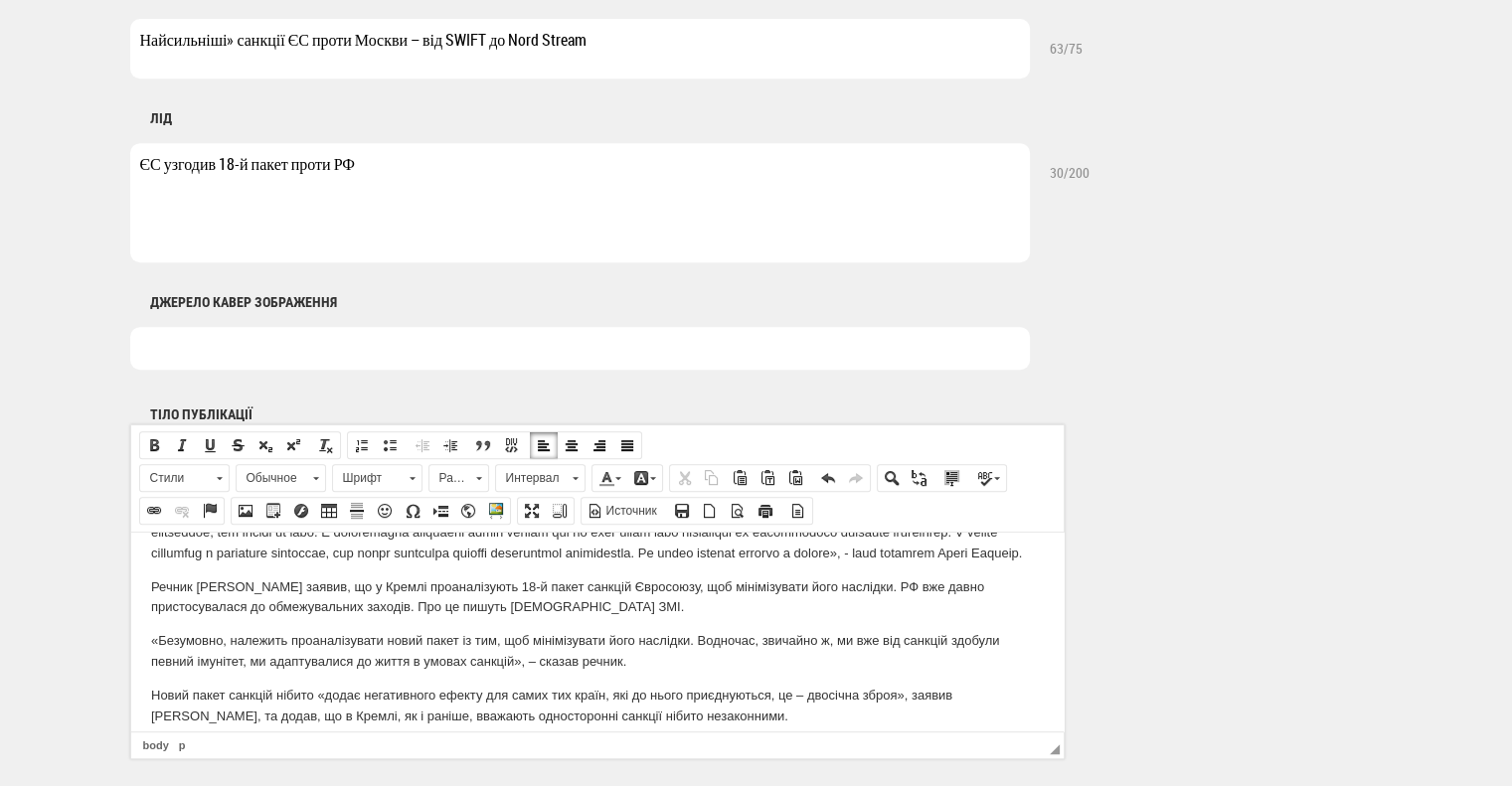click on "Європейський Союз узгодив 18-й пакет санкцій проти Російської Федерації, який дипломати вже охарактеризували як «один із найжорсткіших». Про це повідомляє агентство dpa з посиланням на кількох представників країн-членів. [URL][DOMAIN_NAME] Як це вплине на [GEOGRAPHIC_DATA] та її основного ворога – Росію, з’ясувала «Українська енергетика»» Удар по гаманцю Кремля [URL][DOMAIN_NAME][DOMAIN_NAME] [PERSON_NAME] готовий воювати далі Reuters [URL][DOMAIN_NAME] Reuters Reuters" at bounding box center (596, -853) 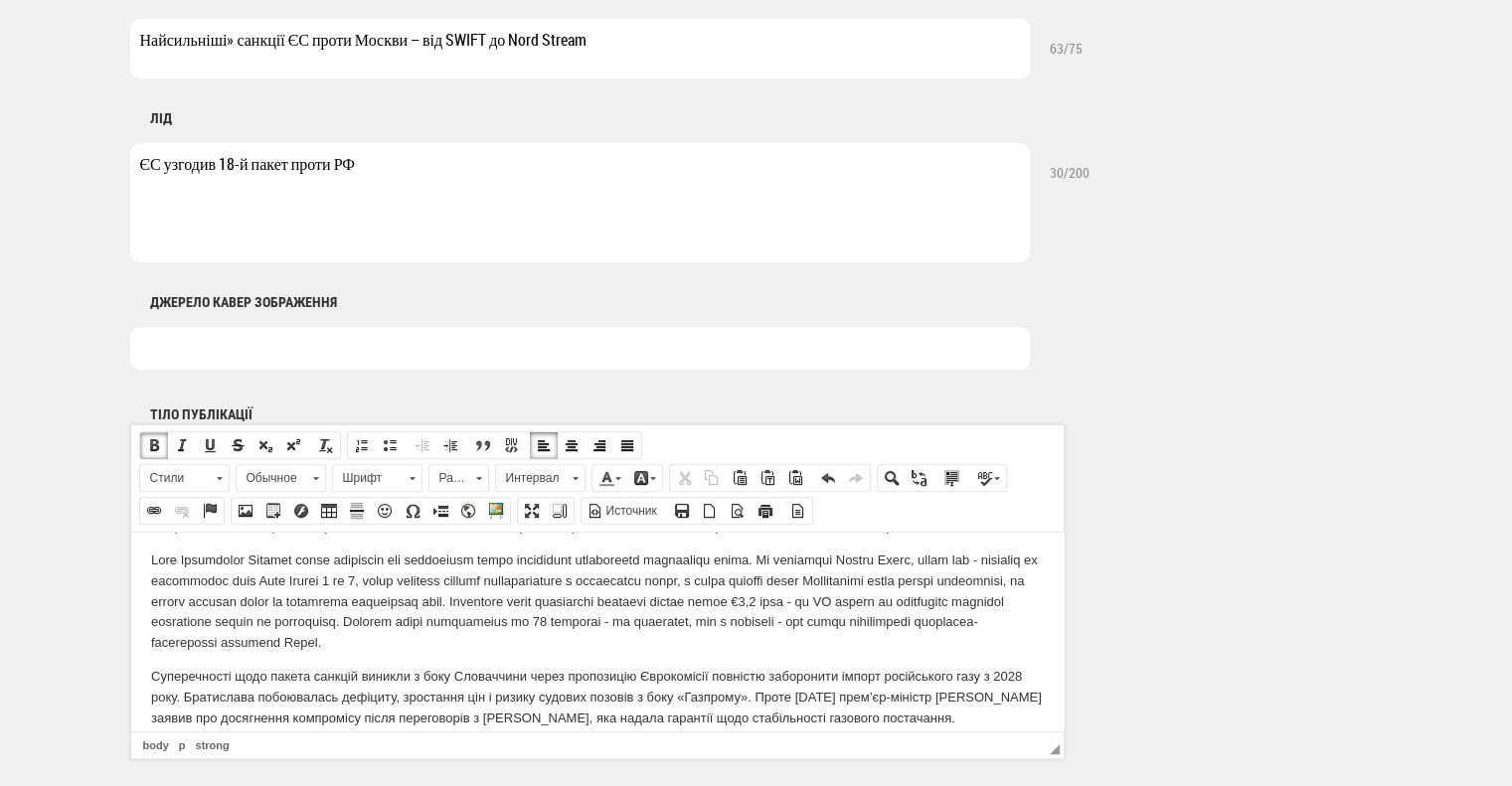 scroll, scrollTop: 0, scrollLeft: 0, axis: both 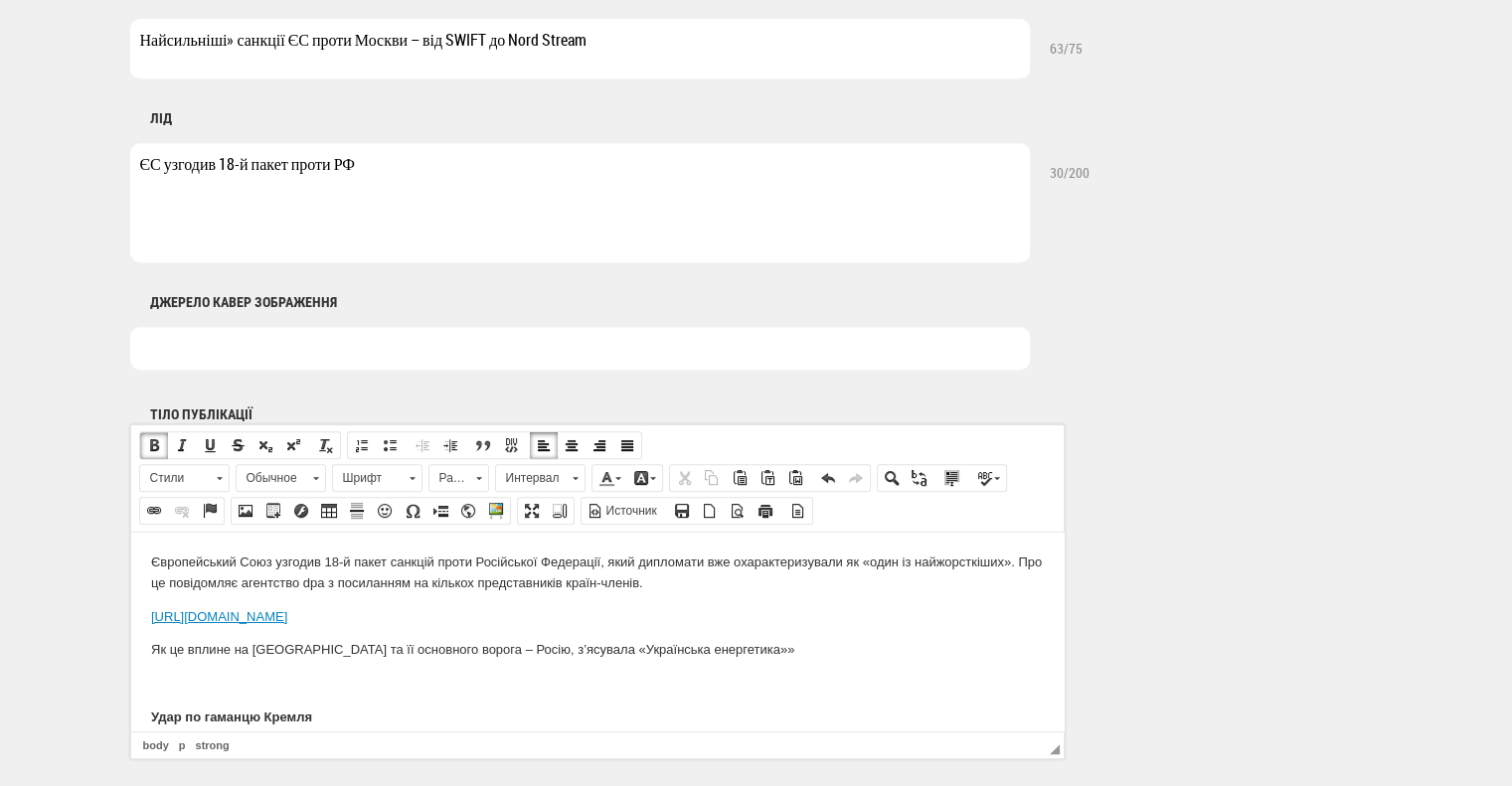 click on "Як це вплине на [GEOGRAPHIC_DATA] та її основного ворога – Росію, з’ясувала «Українська енергетика»»" at bounding box center (596, 649) 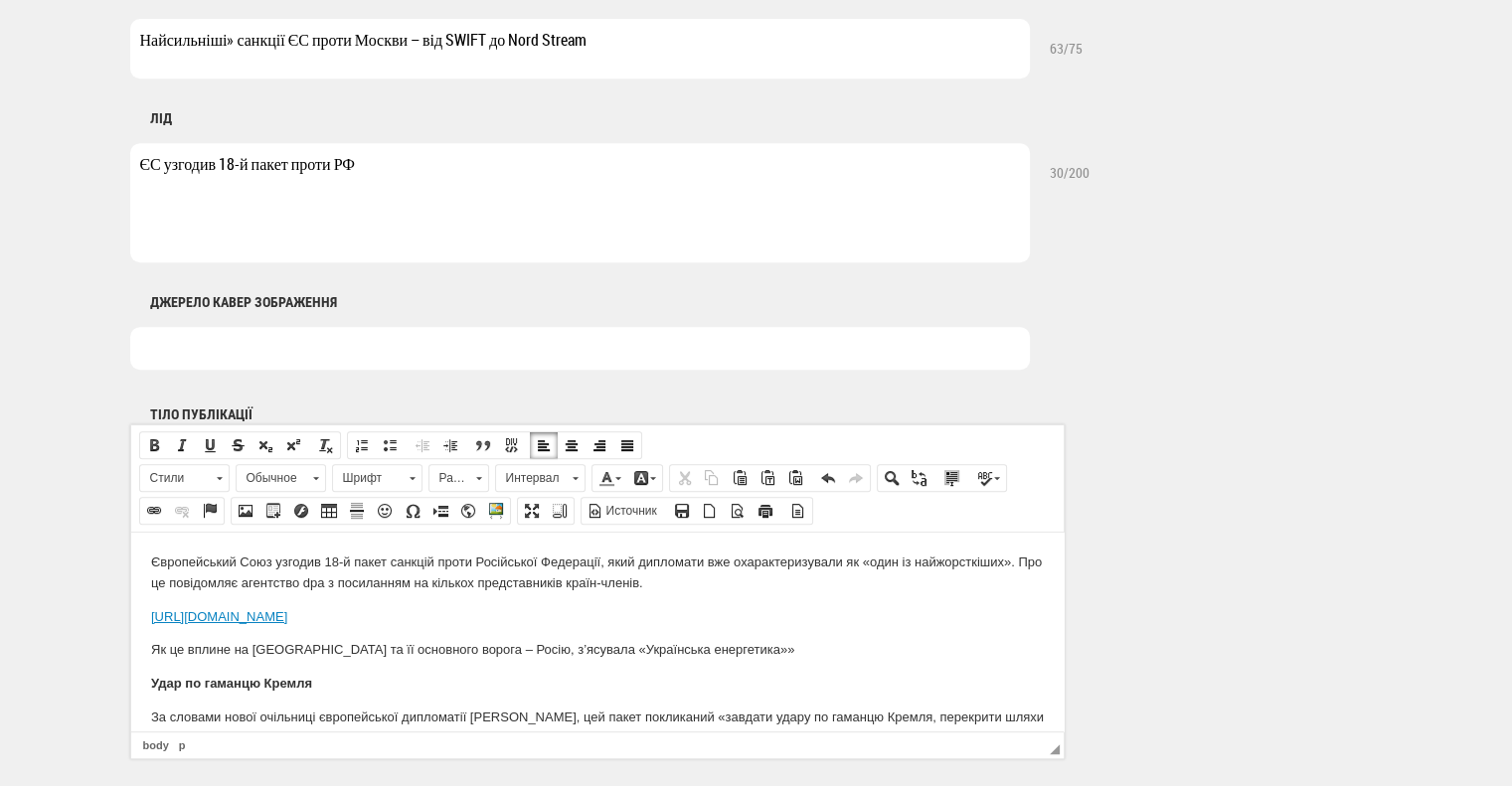 drag, startPoint x: 554, startPoint y: 598, endPoint x: 131, endPoint y: 602, distance: 423.01891 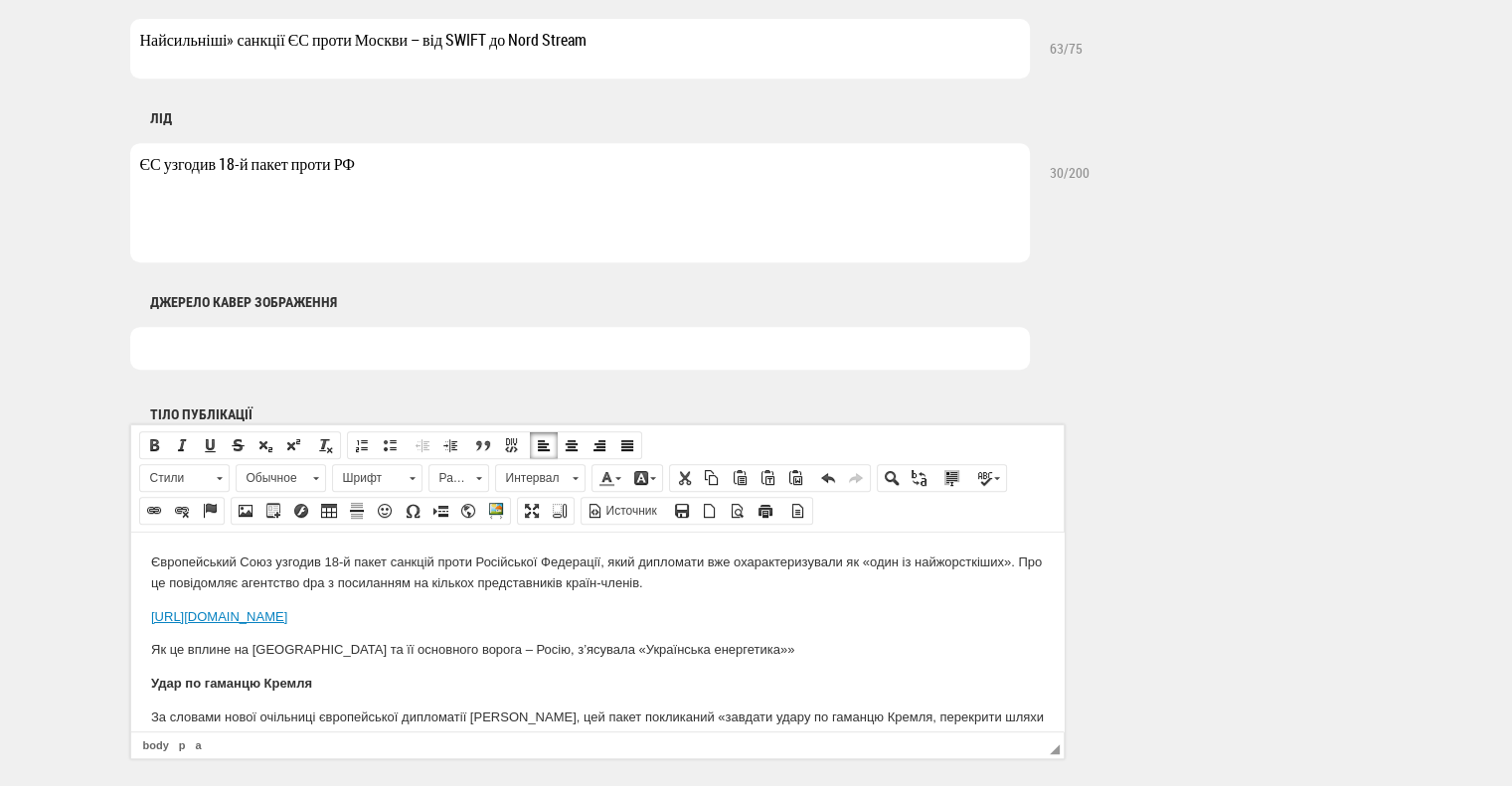 copy on "[URL][DOMAIN_NAME]" 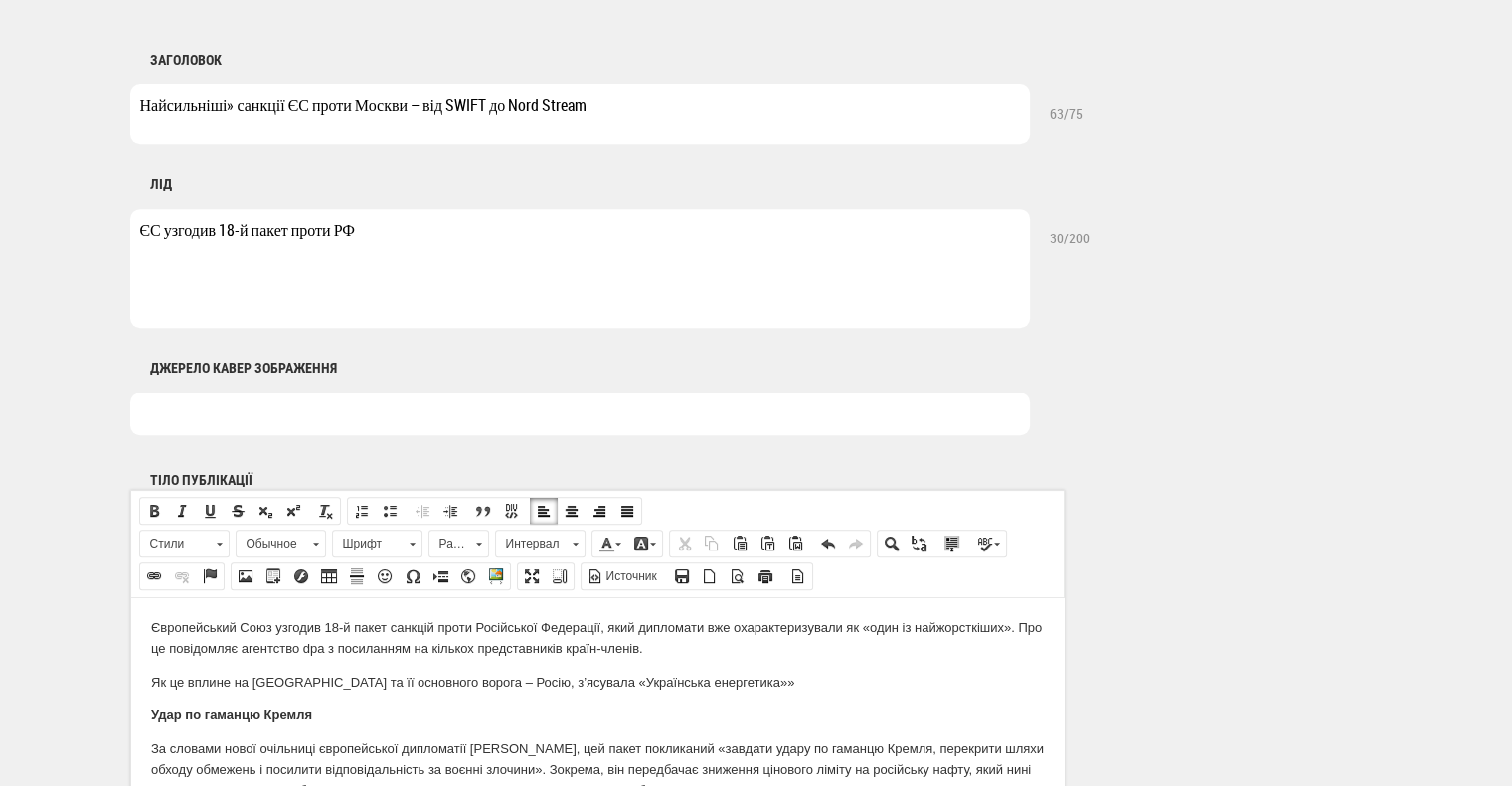 scroll, scrollTop: 795, scrollLeft: 0, axis: vertical 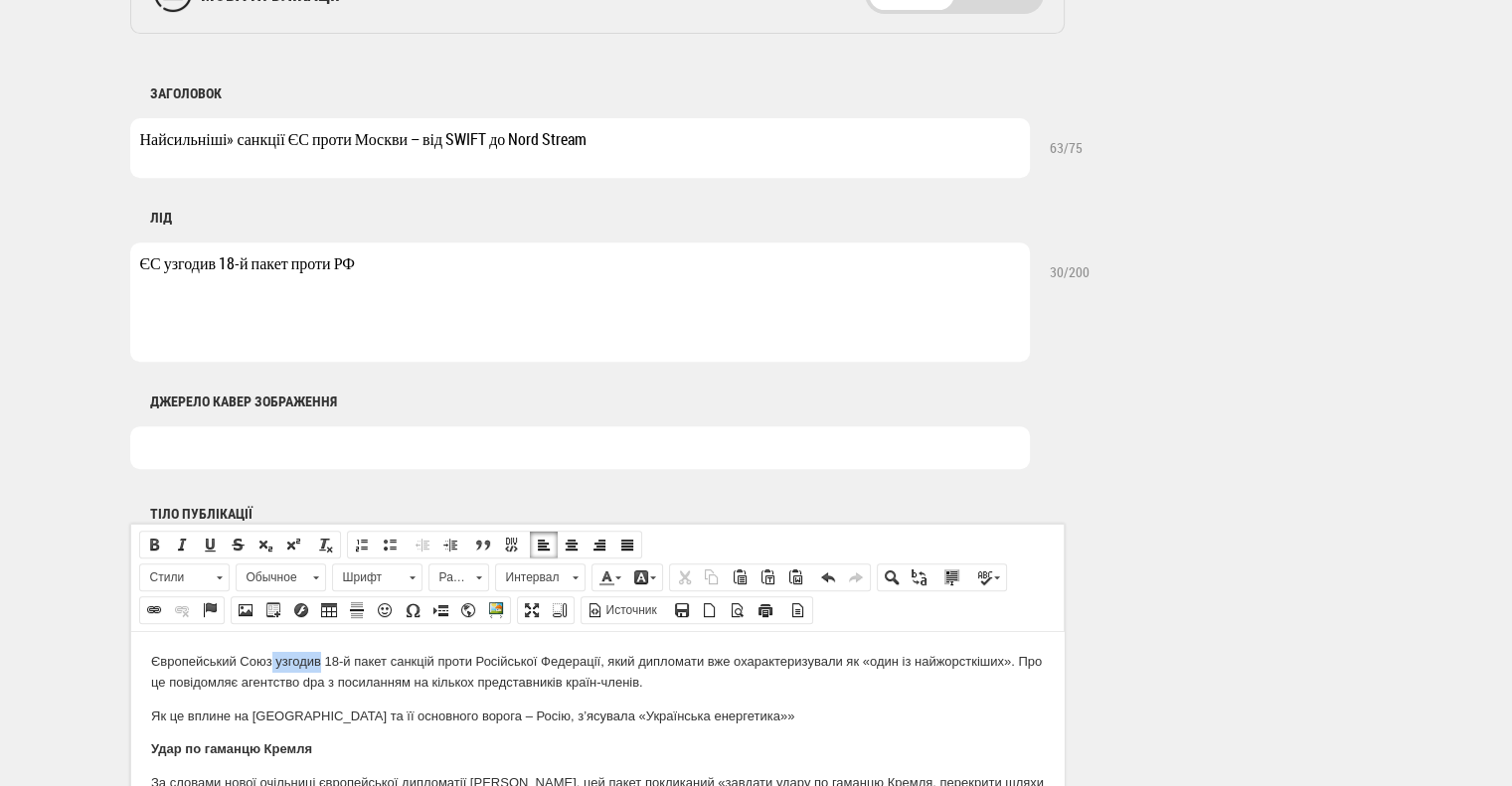 drag, startPoint x: 273, startPoint y: 660, endPoint x: 324, endPoint y: 654, distance: 51.351728 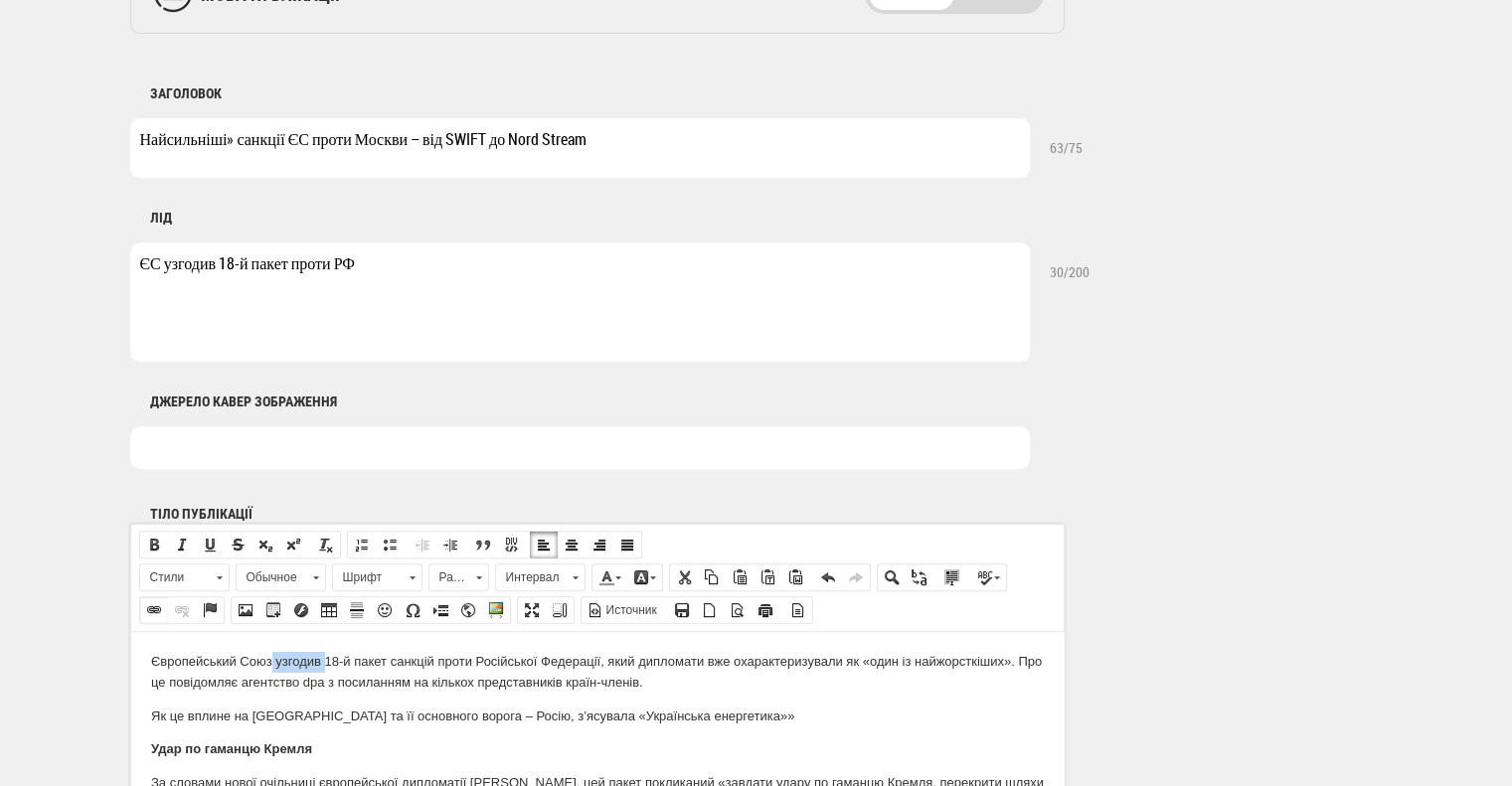 click at bounding box center (154, 610) 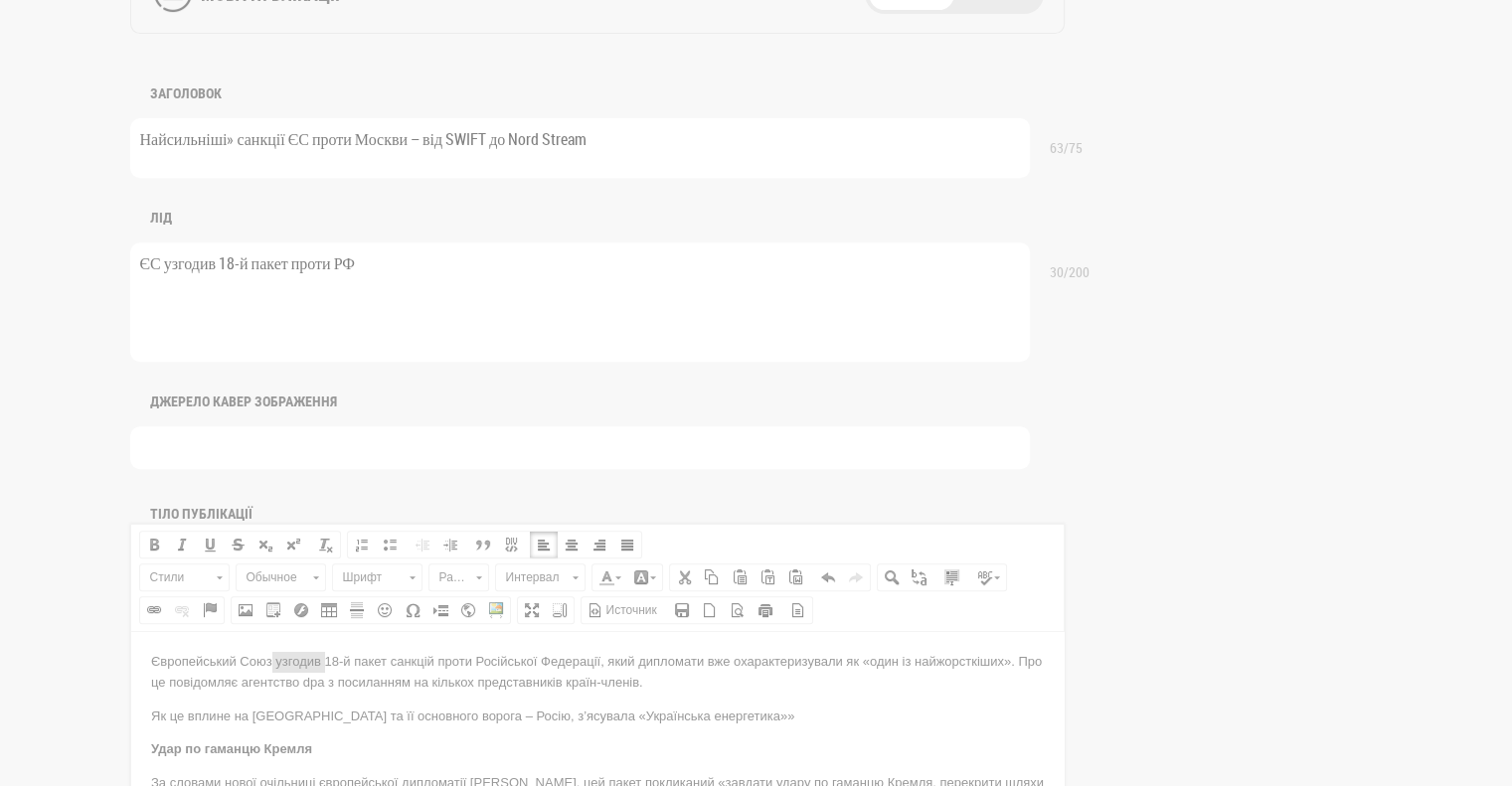 scroll, scrollTop: 0, scrollLeft: 0, axis: both 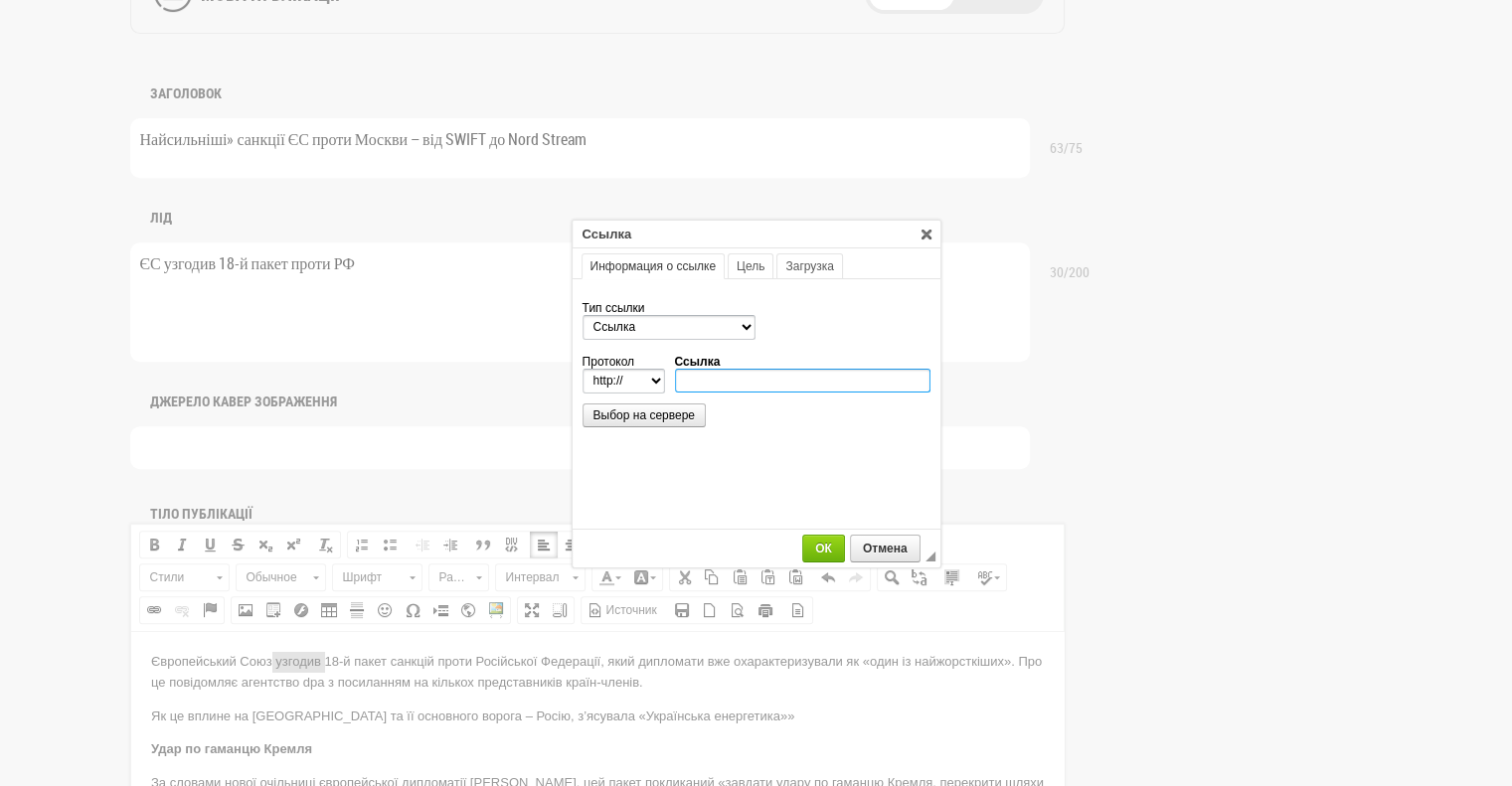 paste on "[URL][DOMAIN_NAME]" 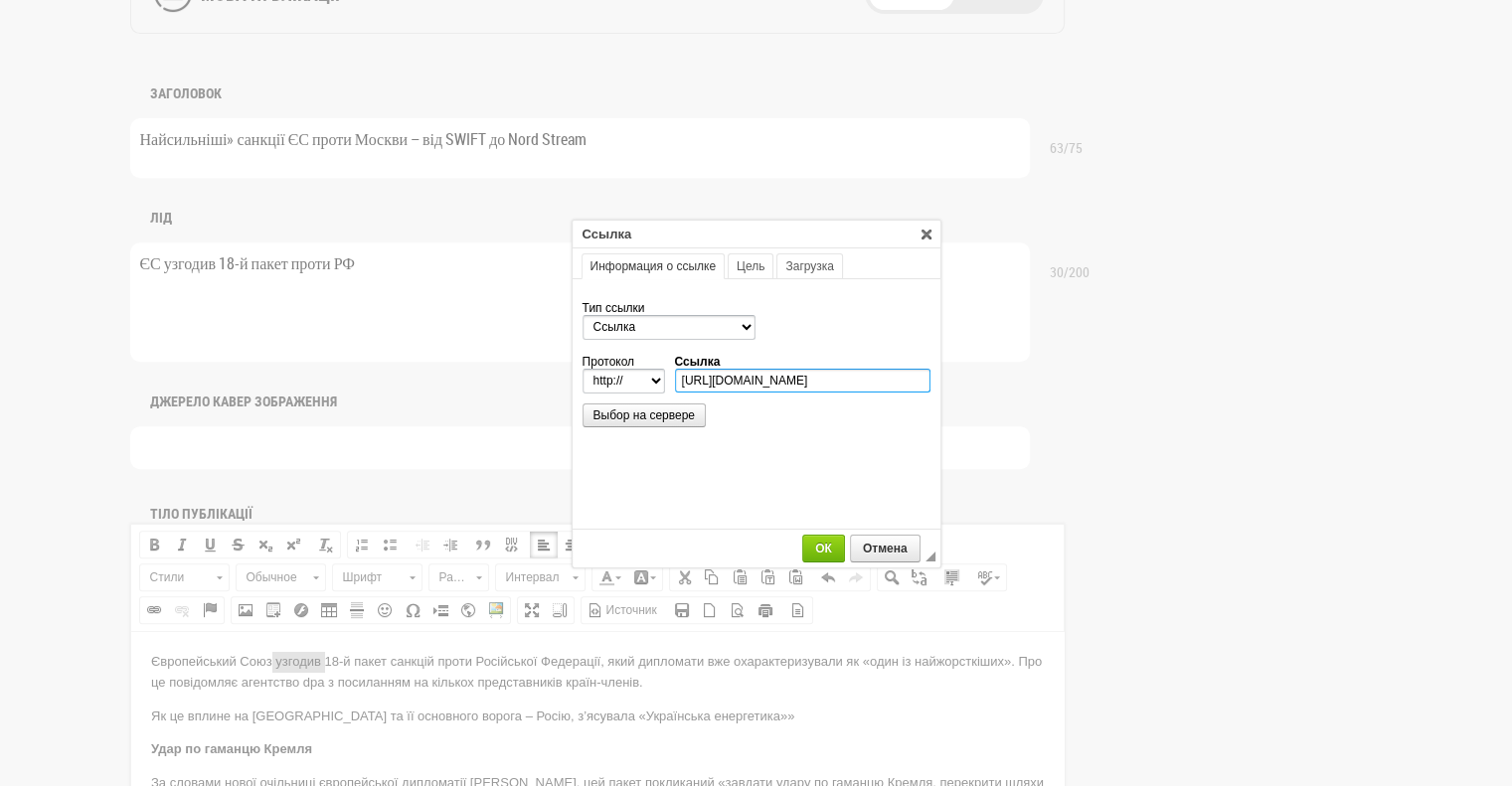 scroll, scrollTop: 0, scrollLeft: 32, axis: horizontal 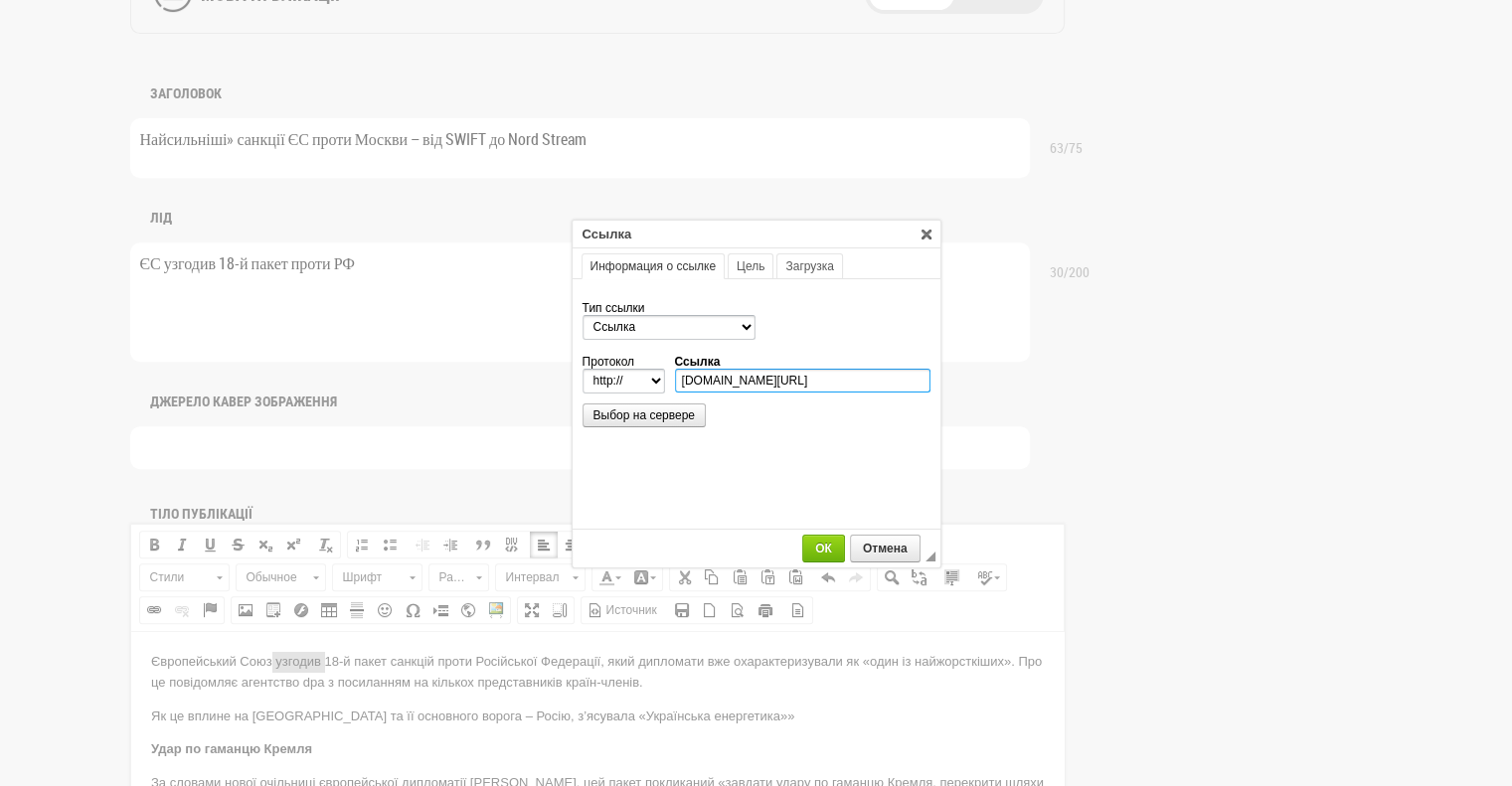select on "https://" 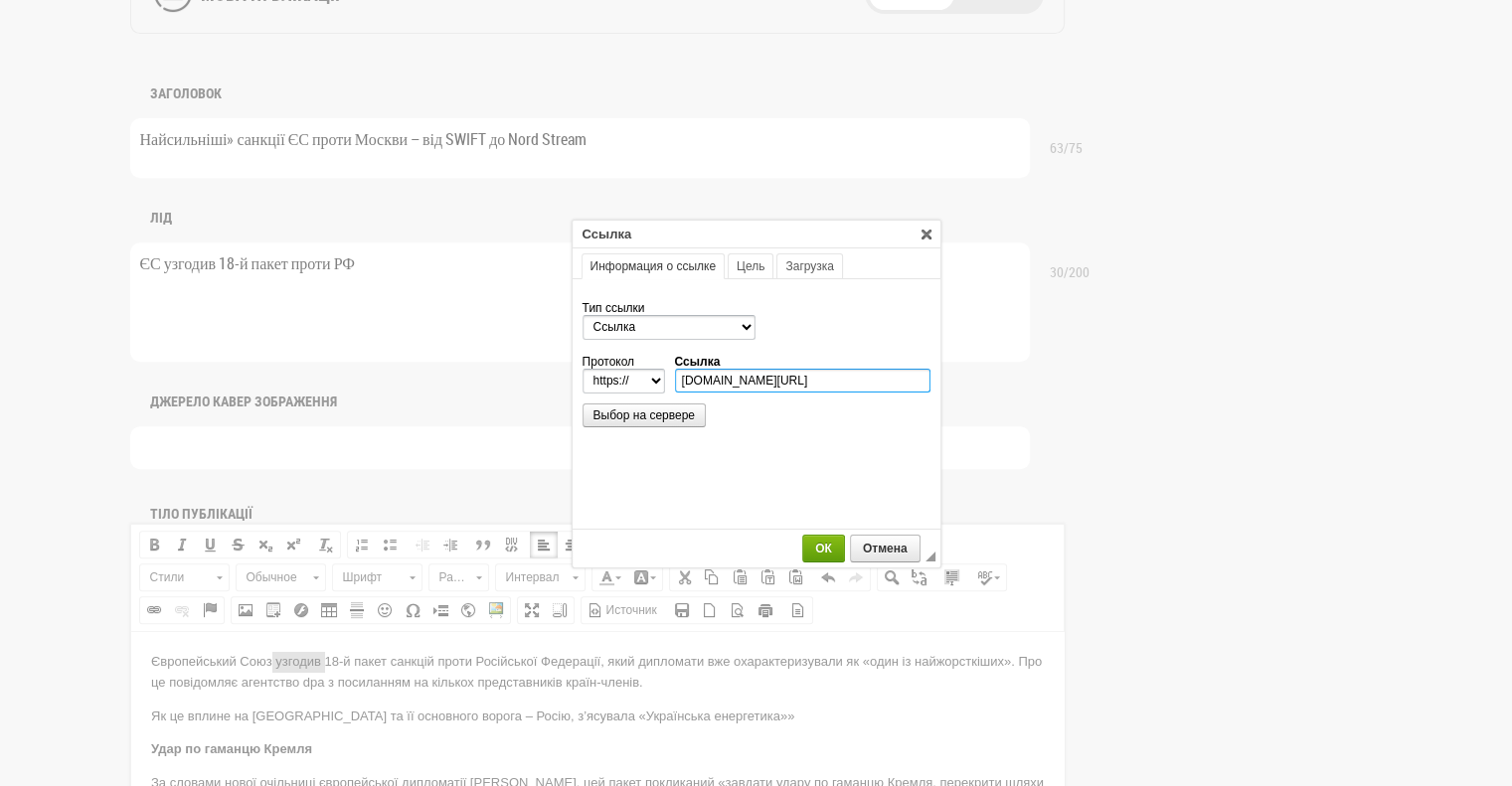scroll, scrollTop: 0, scrollLeft: 0, axis: both 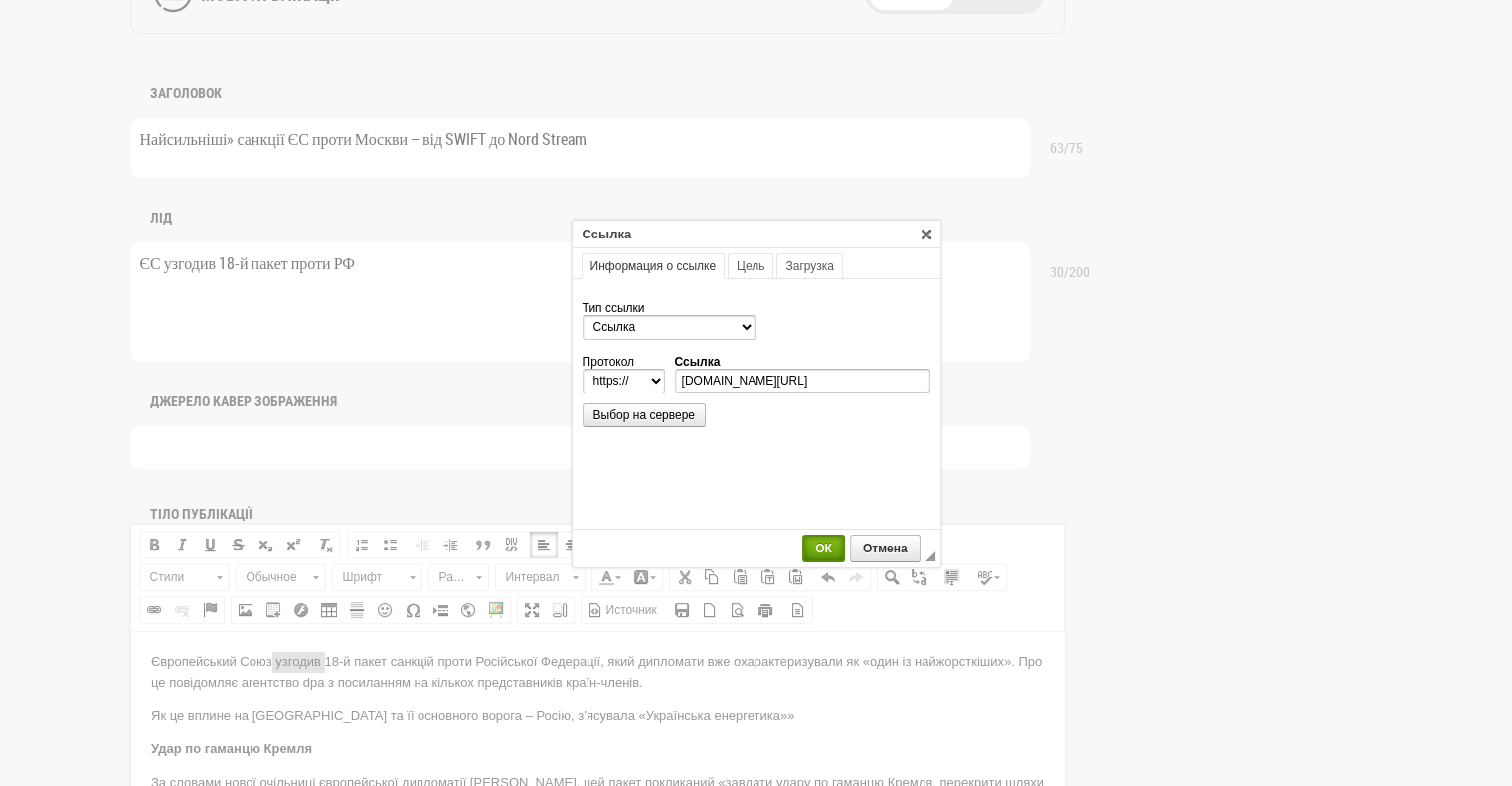 click on "ОК" at bounding box center (823, 549) 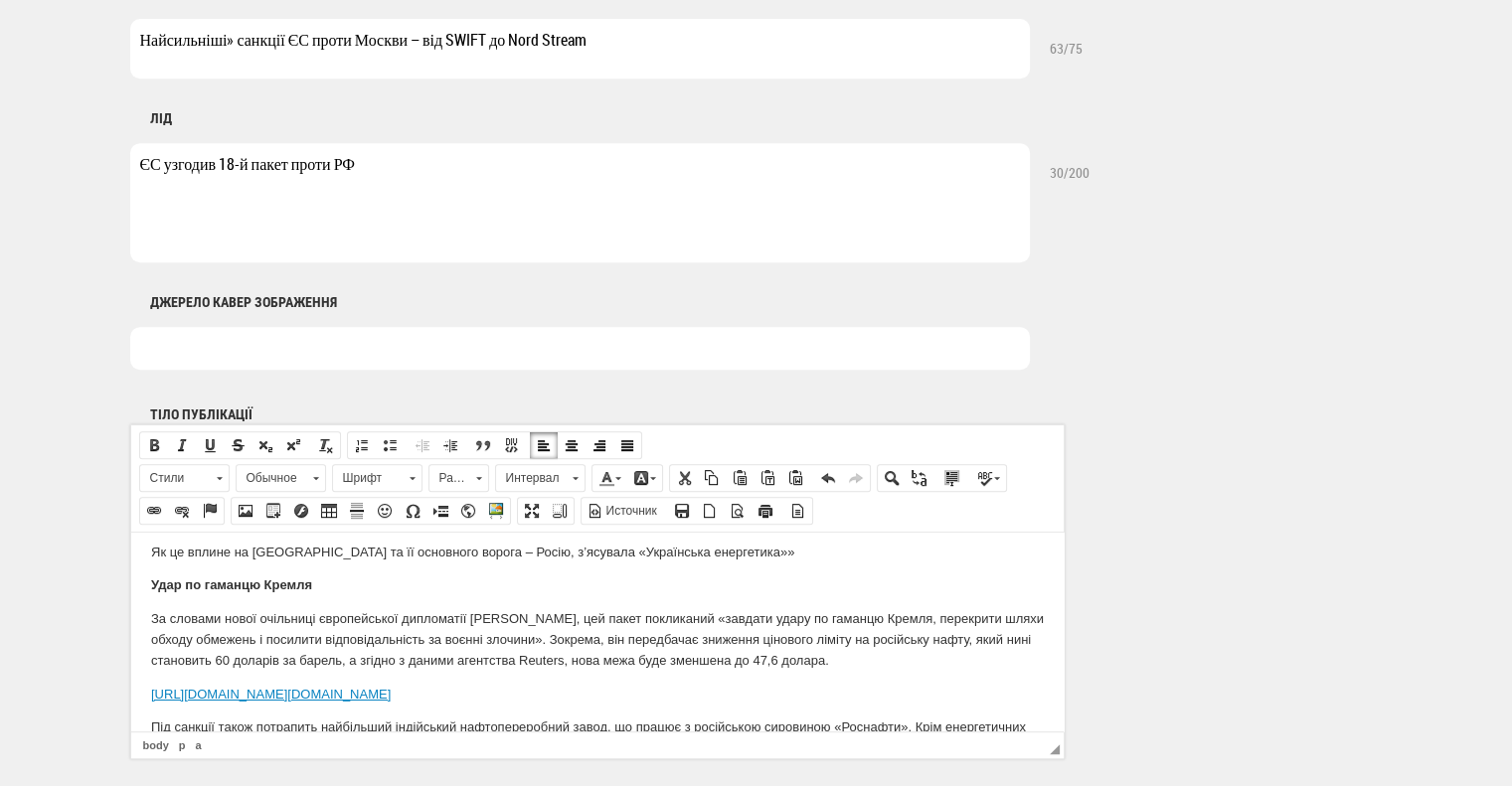 scroll, scrollTop: 99, scrollLeft: 0, axis: vertical 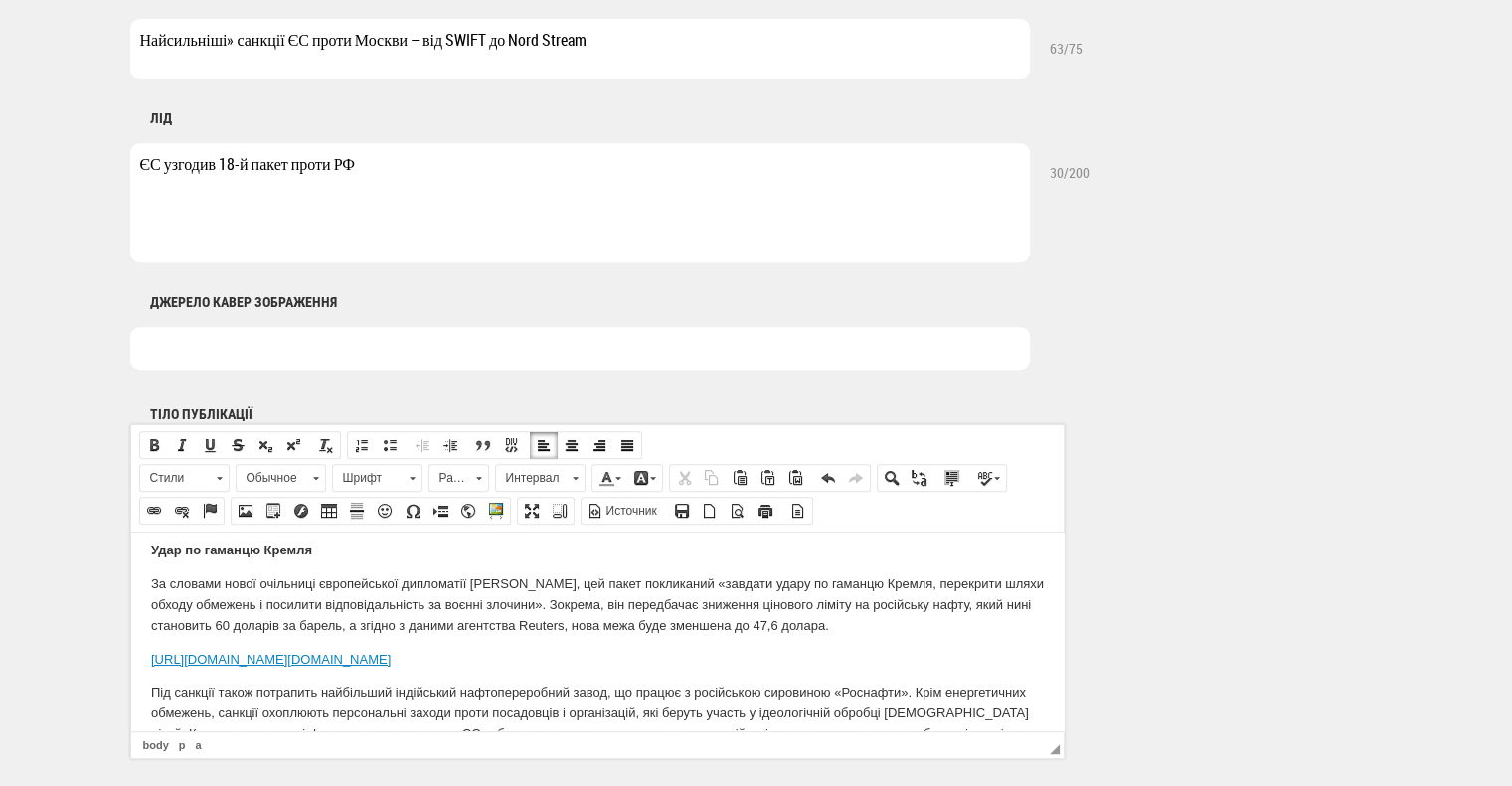 drag, startPoint x: 145, startPoint y: 661, endPoint x: 958, endPoint y: 650, distance: 813.074 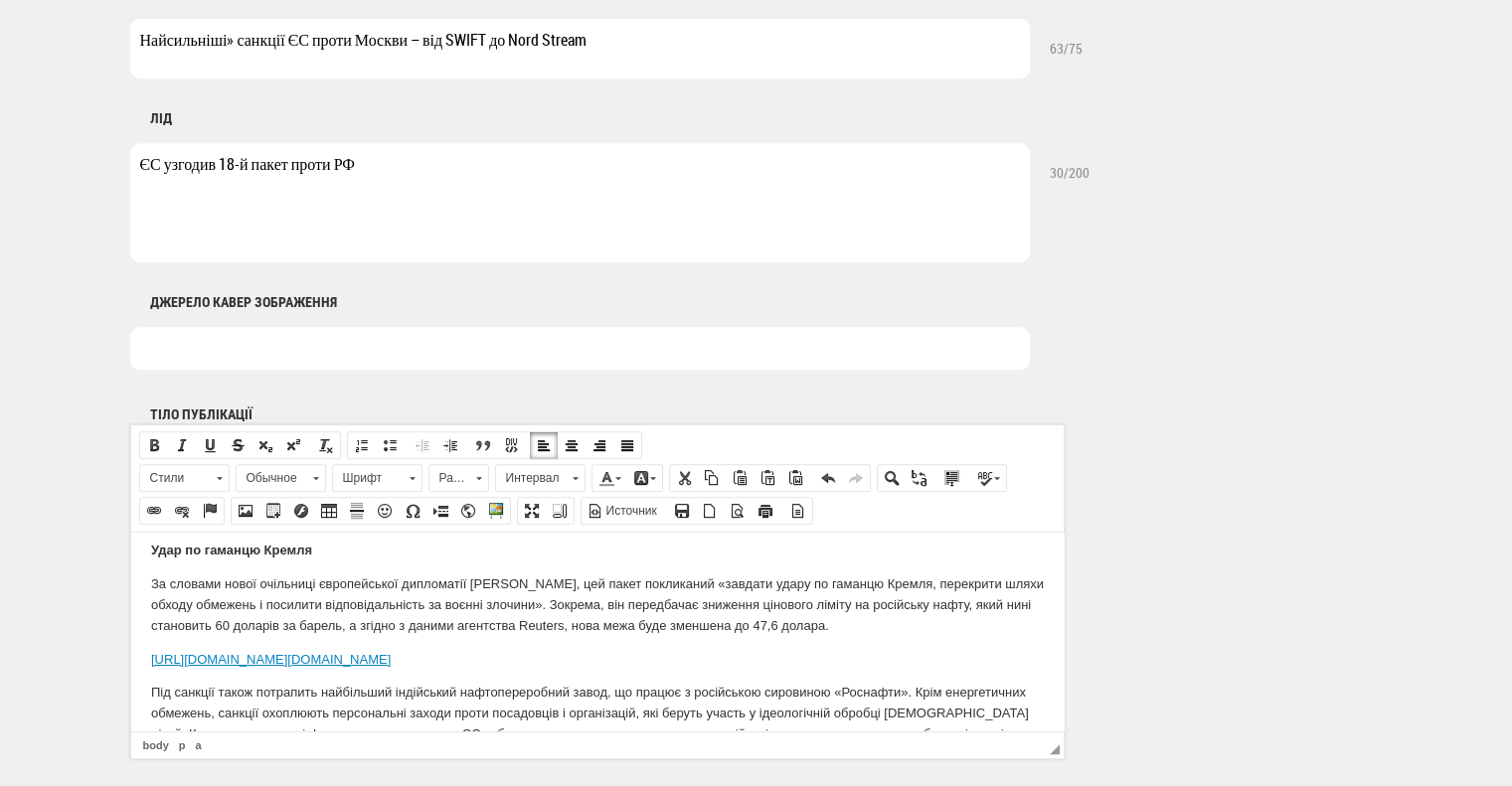 copy on "https://www.reuters.com/world/europe/eu-approves-new-russia-sanctions-with-lower-oil-price-cap-2025-07-18/?utm_source=chatgpt.com" 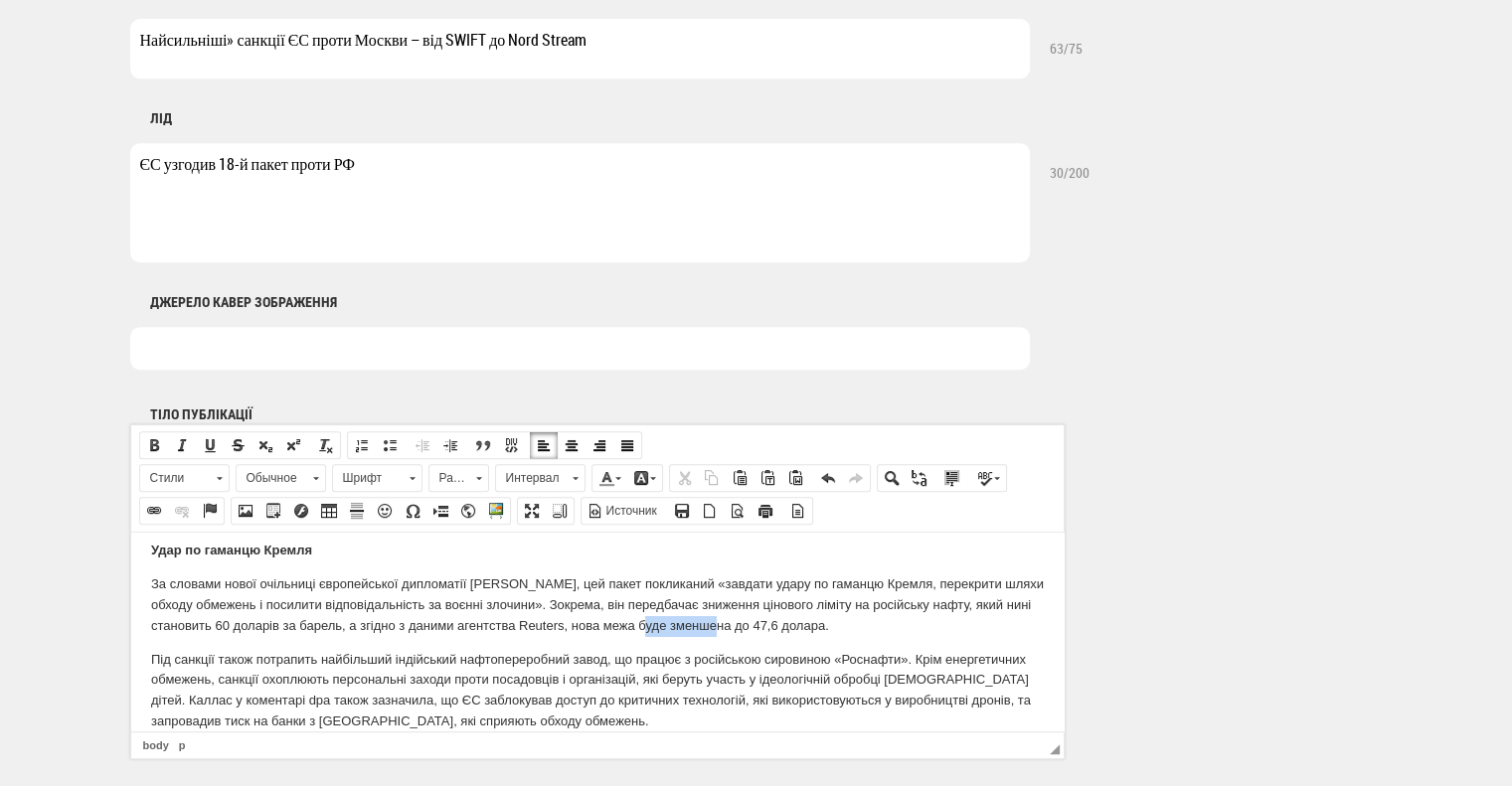 drag, startPoint x: 692, startPoint y: 624, endPoint x: 762, endPoint y: 627, distance: 70.064256 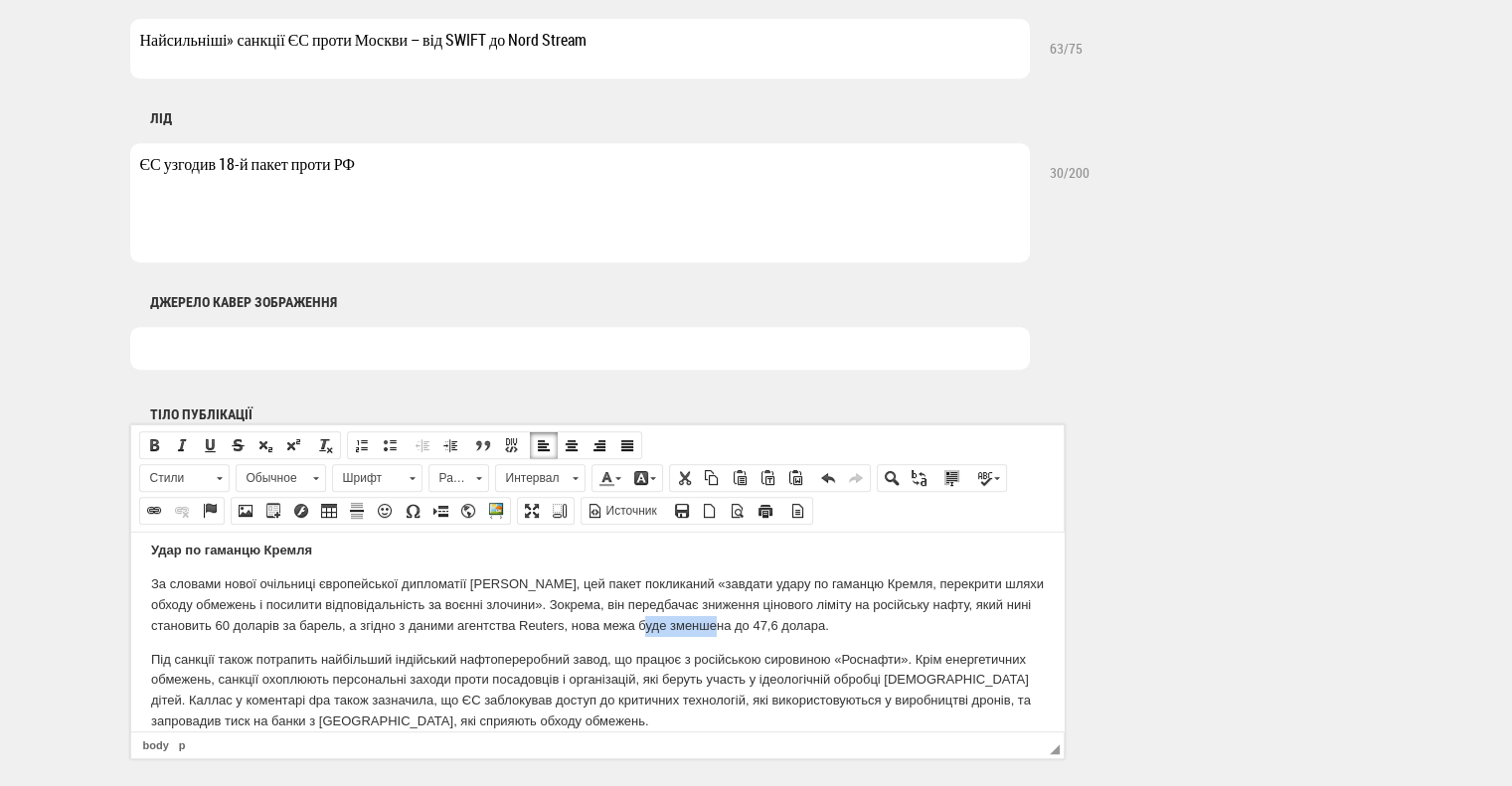 click on "Вставить/Редактировать ссылку" at bounding box center (154, 511) 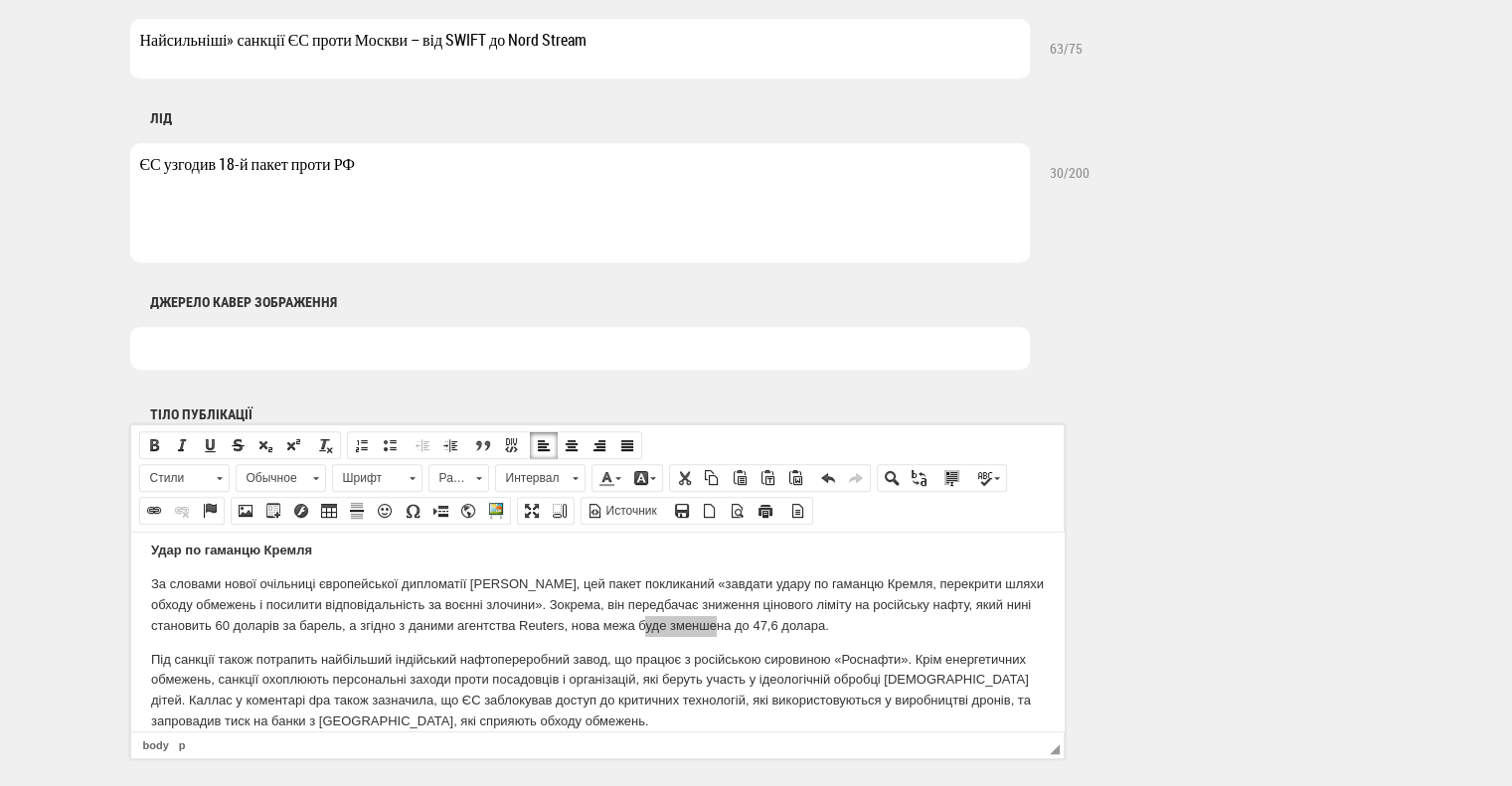select on "http://" 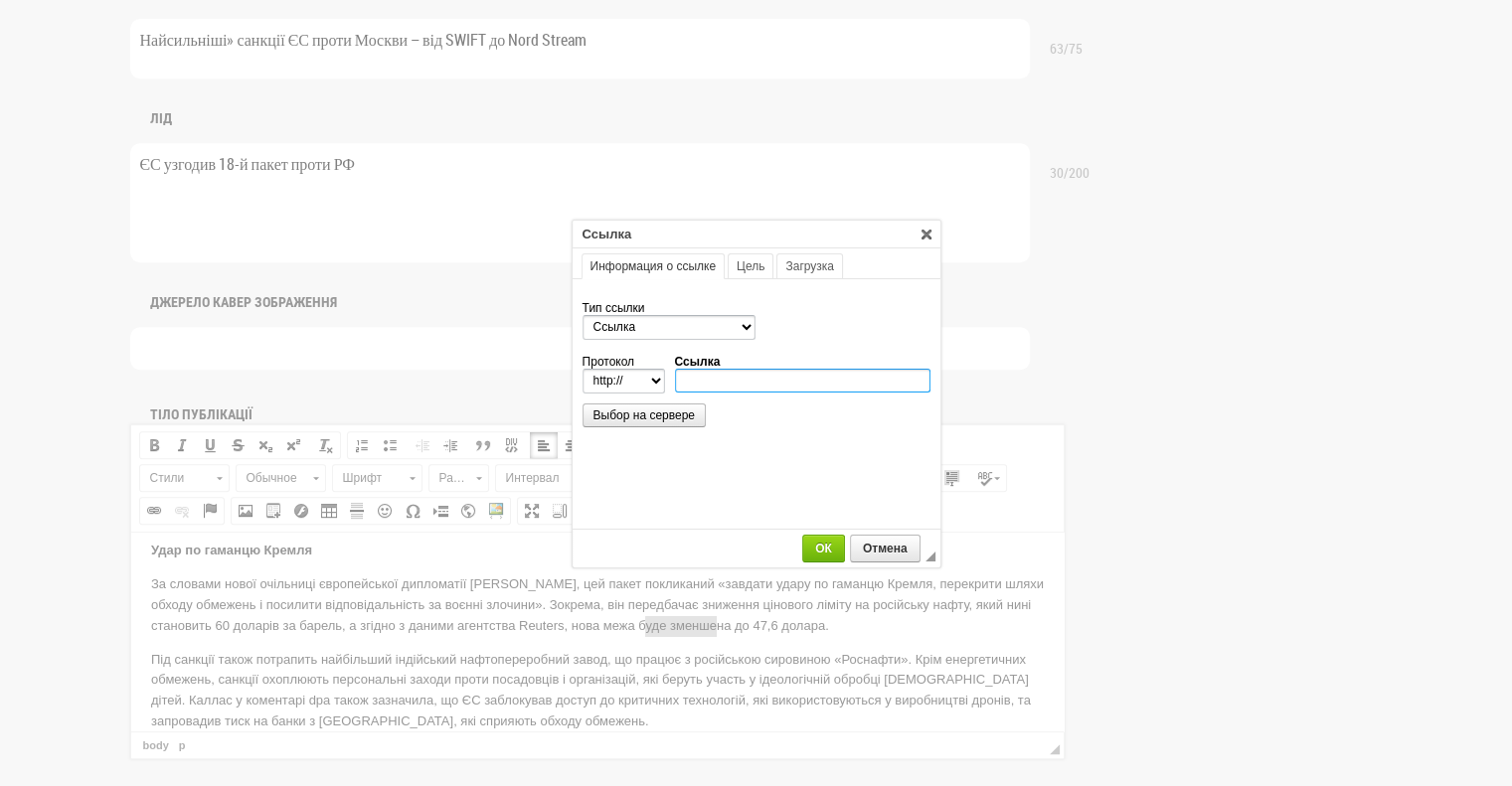 paste on "https://www.reuters.com/world/europe/eu-approves-new-russia-sanctions-with-lower-oil-price-cap-2025-07-18/?utm_source=chatgpt.com" 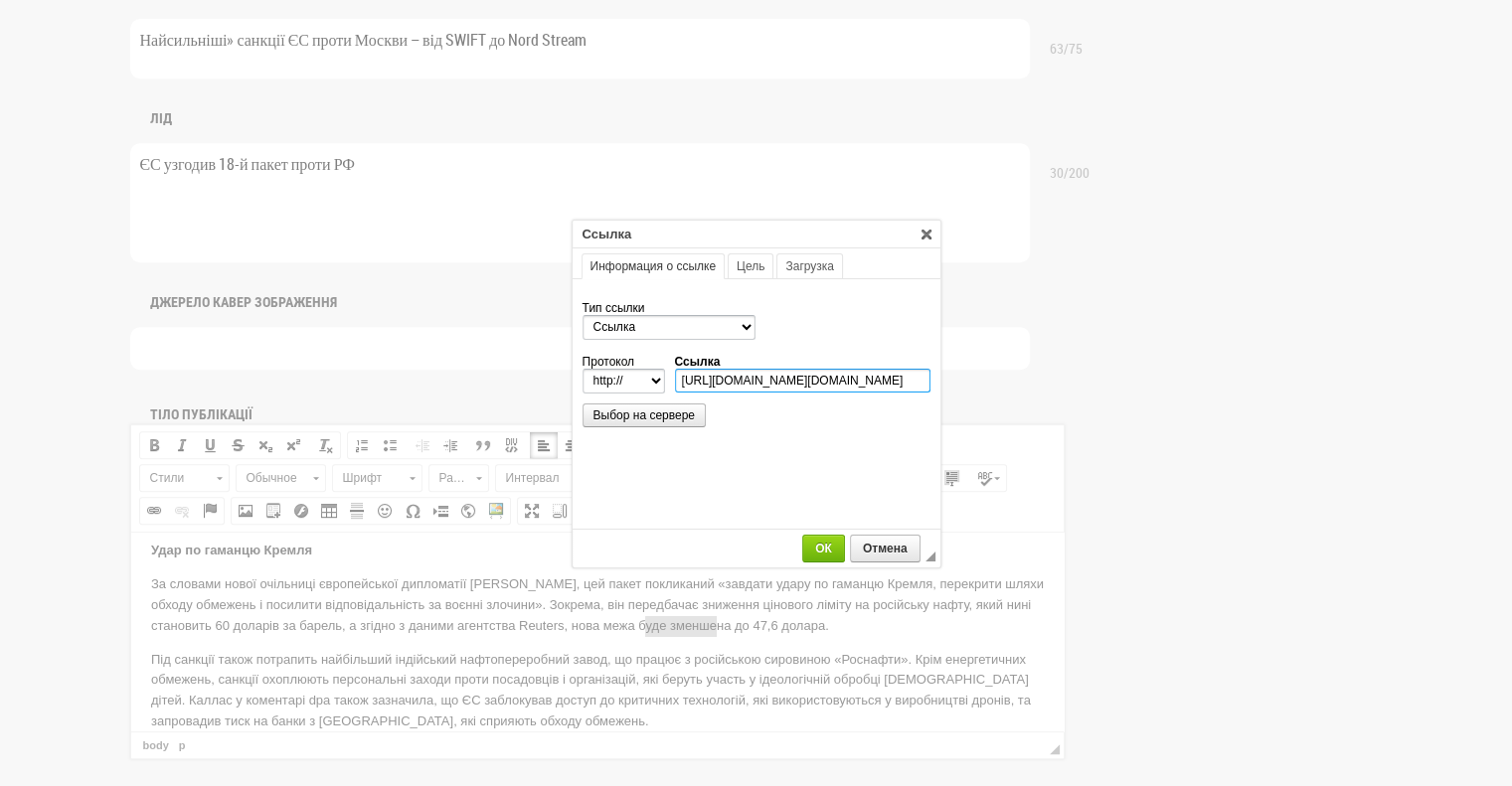 select on "https://" 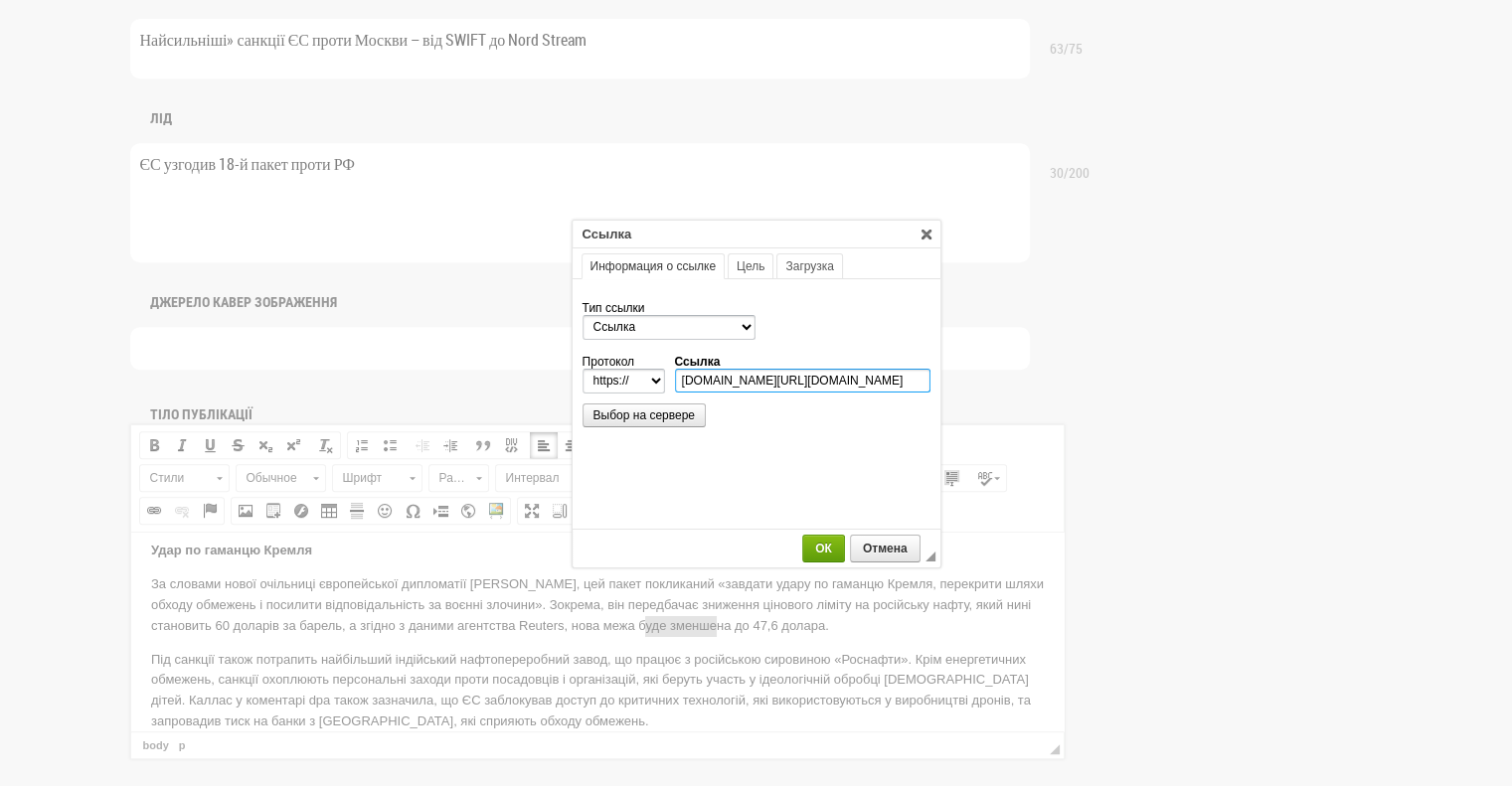 scroll, scrollTop: 0, scrollLeft: 441, axis: horizontal 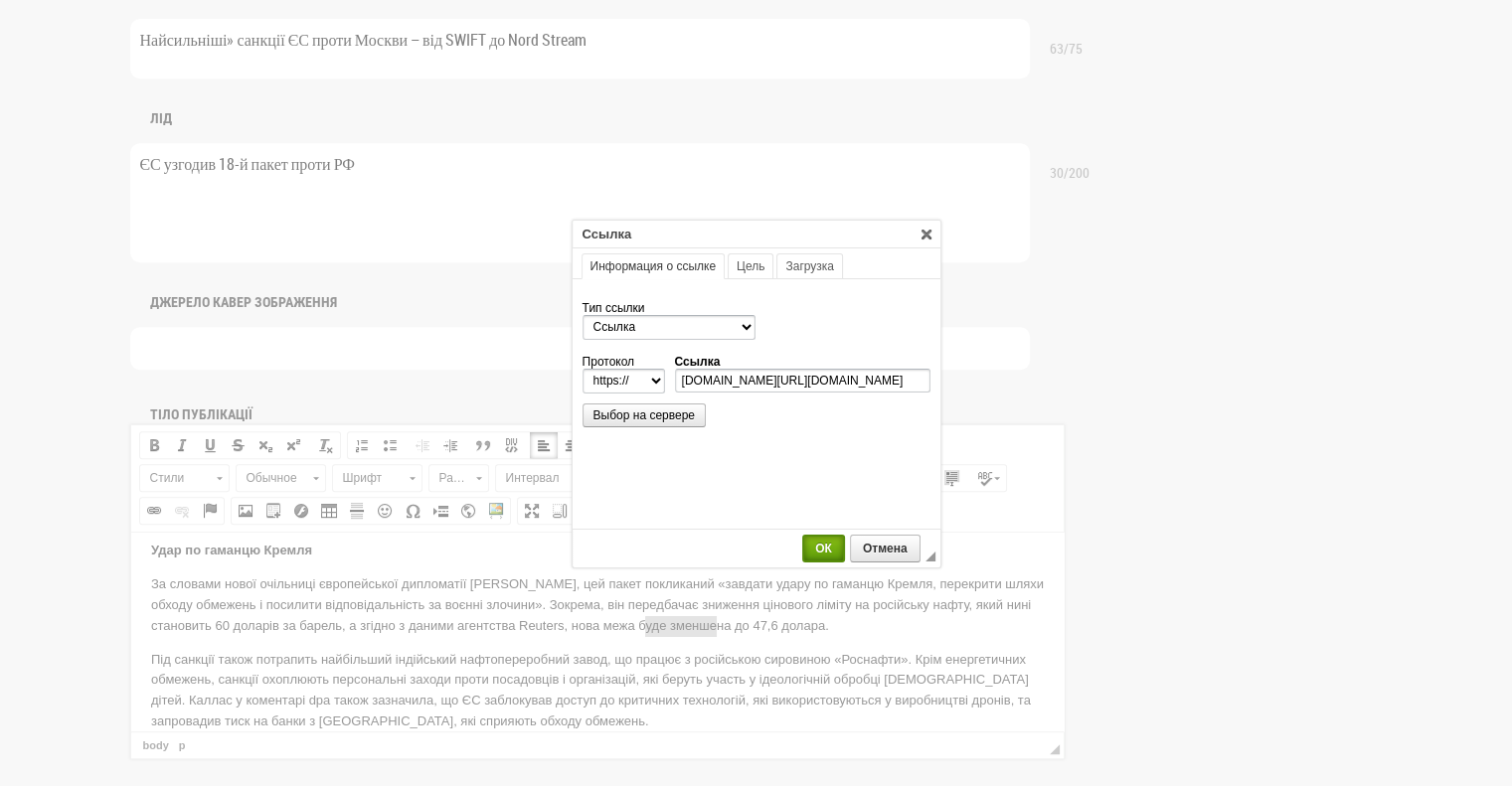 click on "ОК" at bounding box center (823, 549) 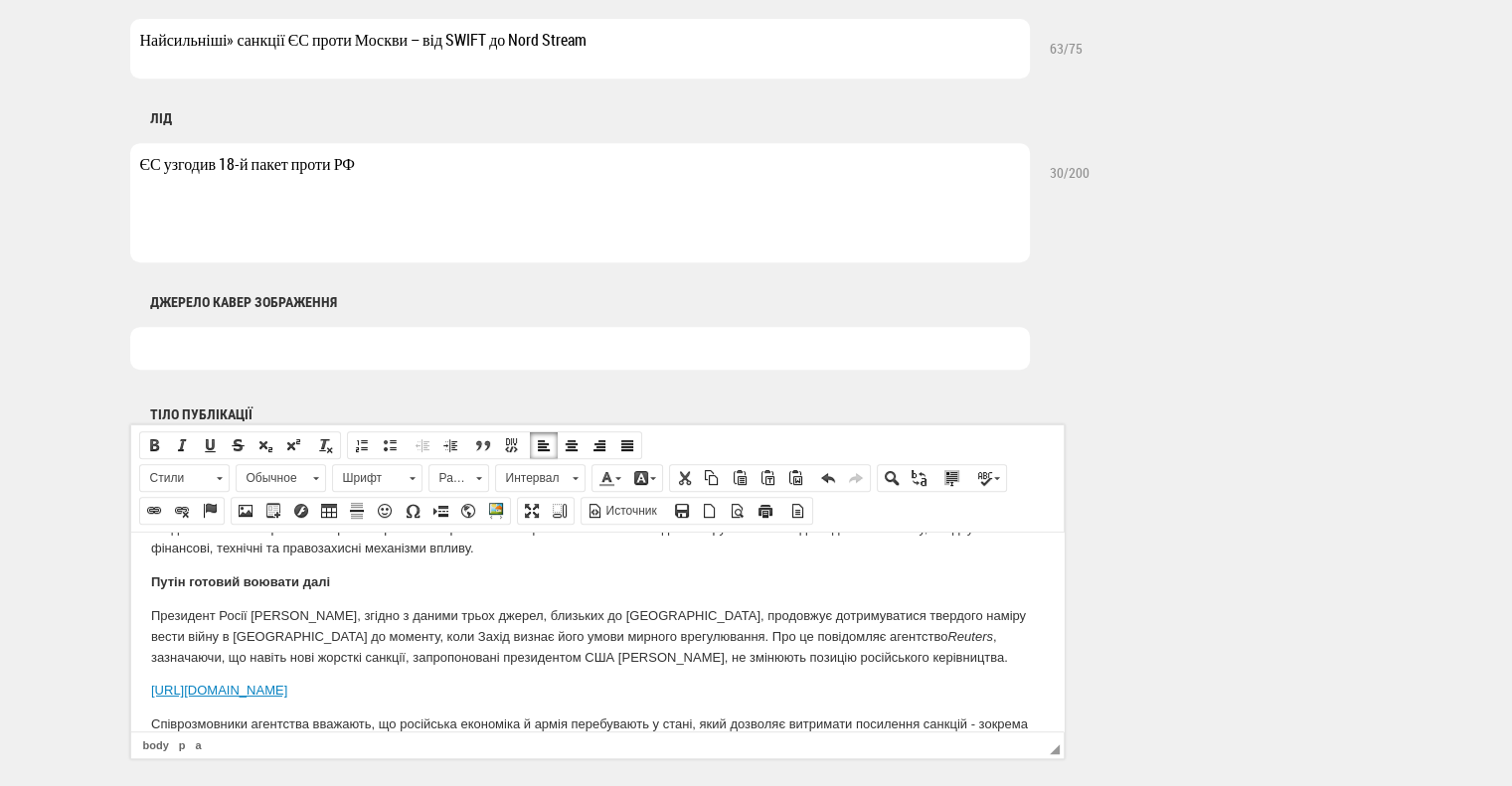 scroll, scrollTop: 795, scrollLeft: 0, axis: vertical 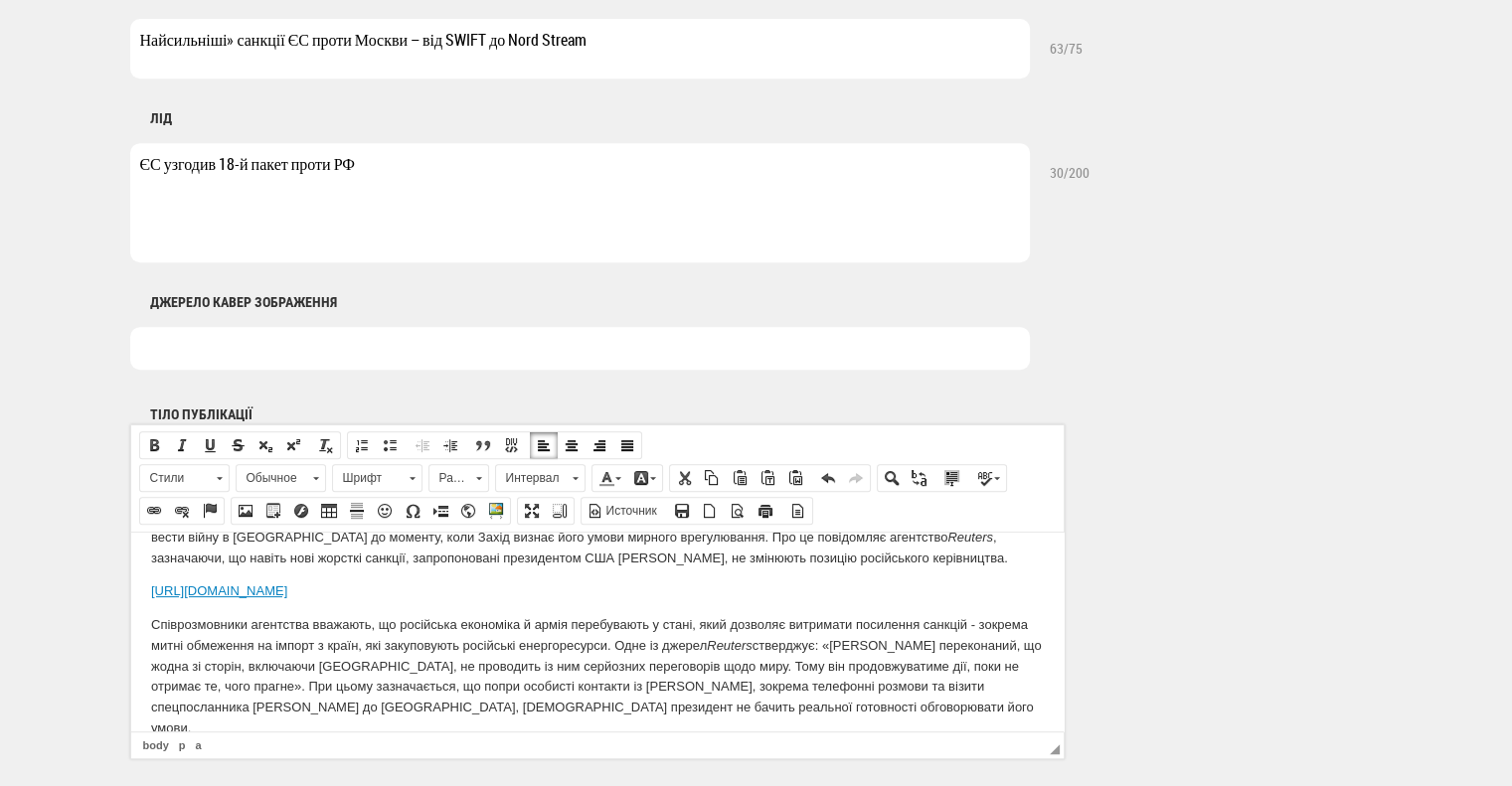 drag, startPoint x: 905, startPoint y: 605, endPoint x: 132, endPoint y: 612, distance: 773.03169 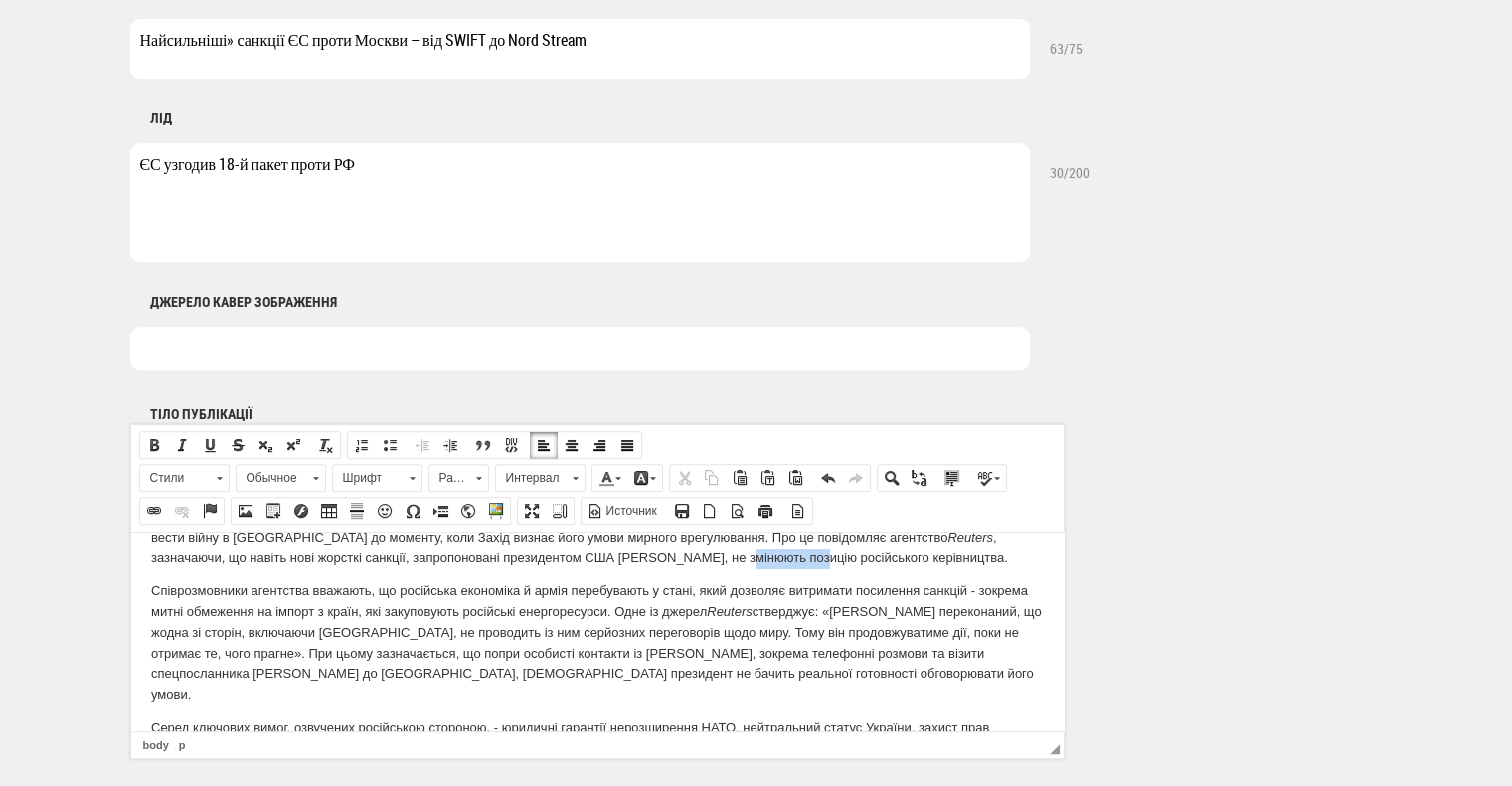 drag, startPoint x: 583, startPoint y: 576, endPoint x: 655, endPoint y: 570, distance: 72.24957 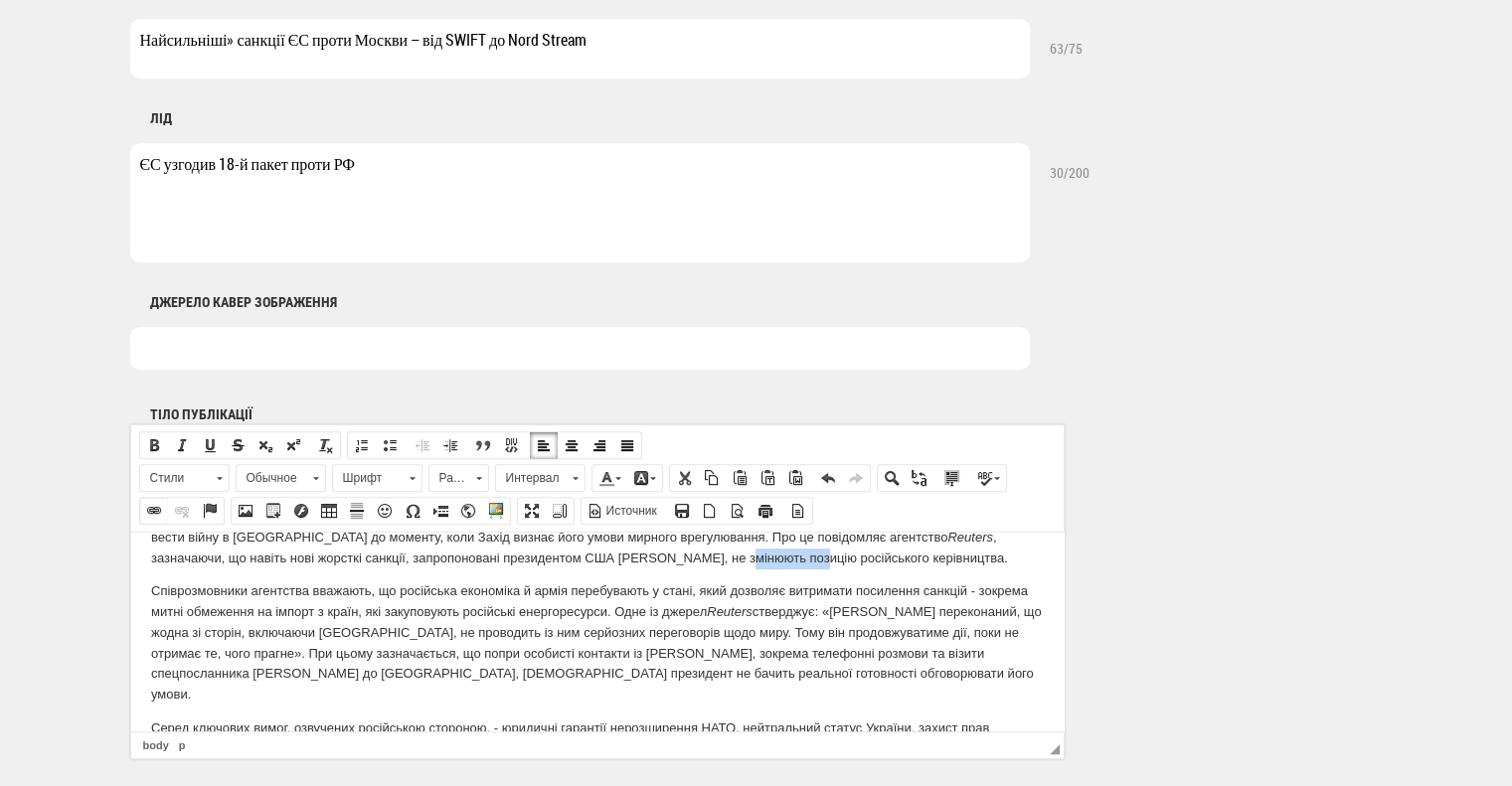 click on "Вставить/Редактировать ссылку" at bounding box center (154, 511) 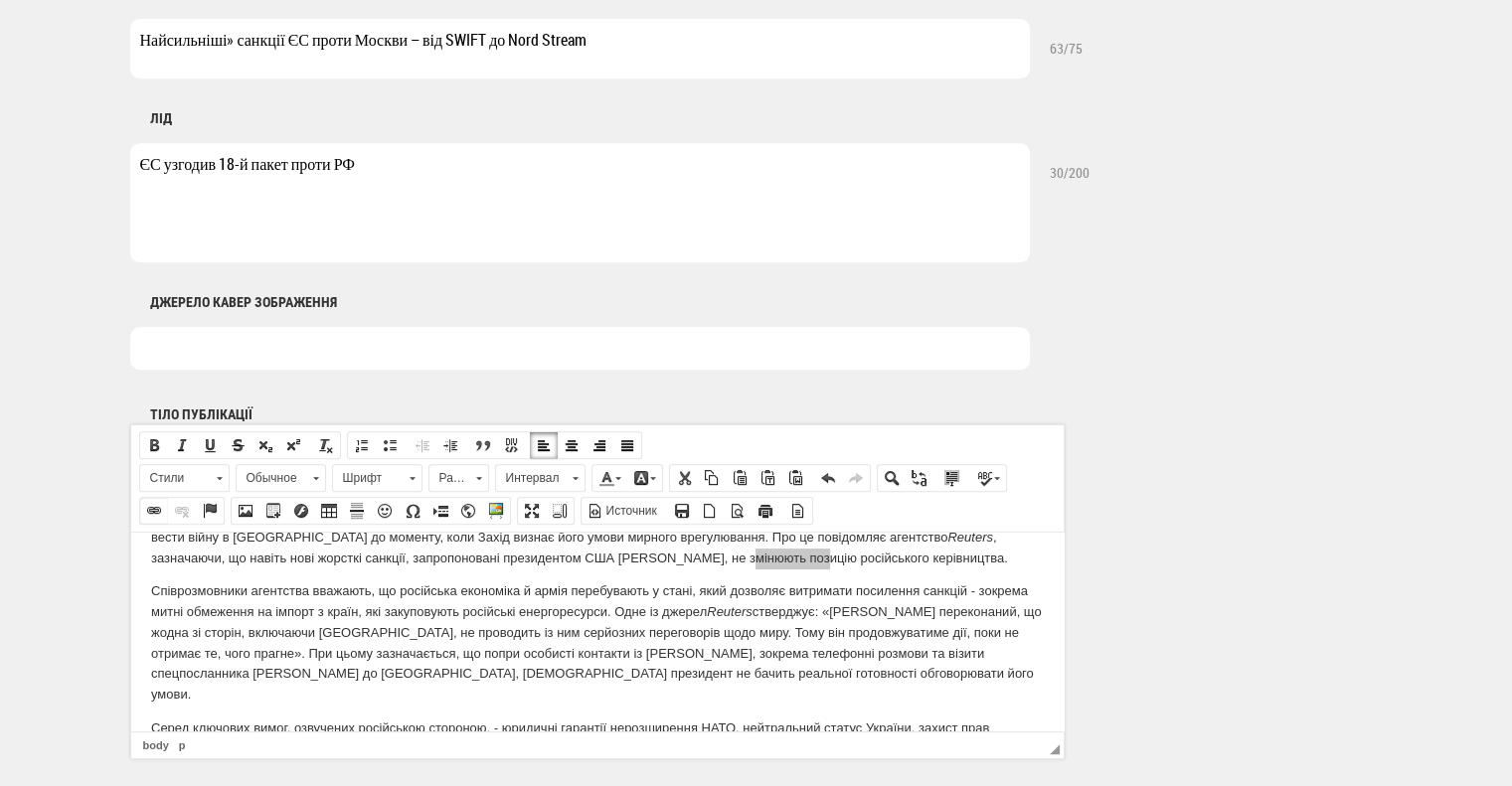 select on "http://" 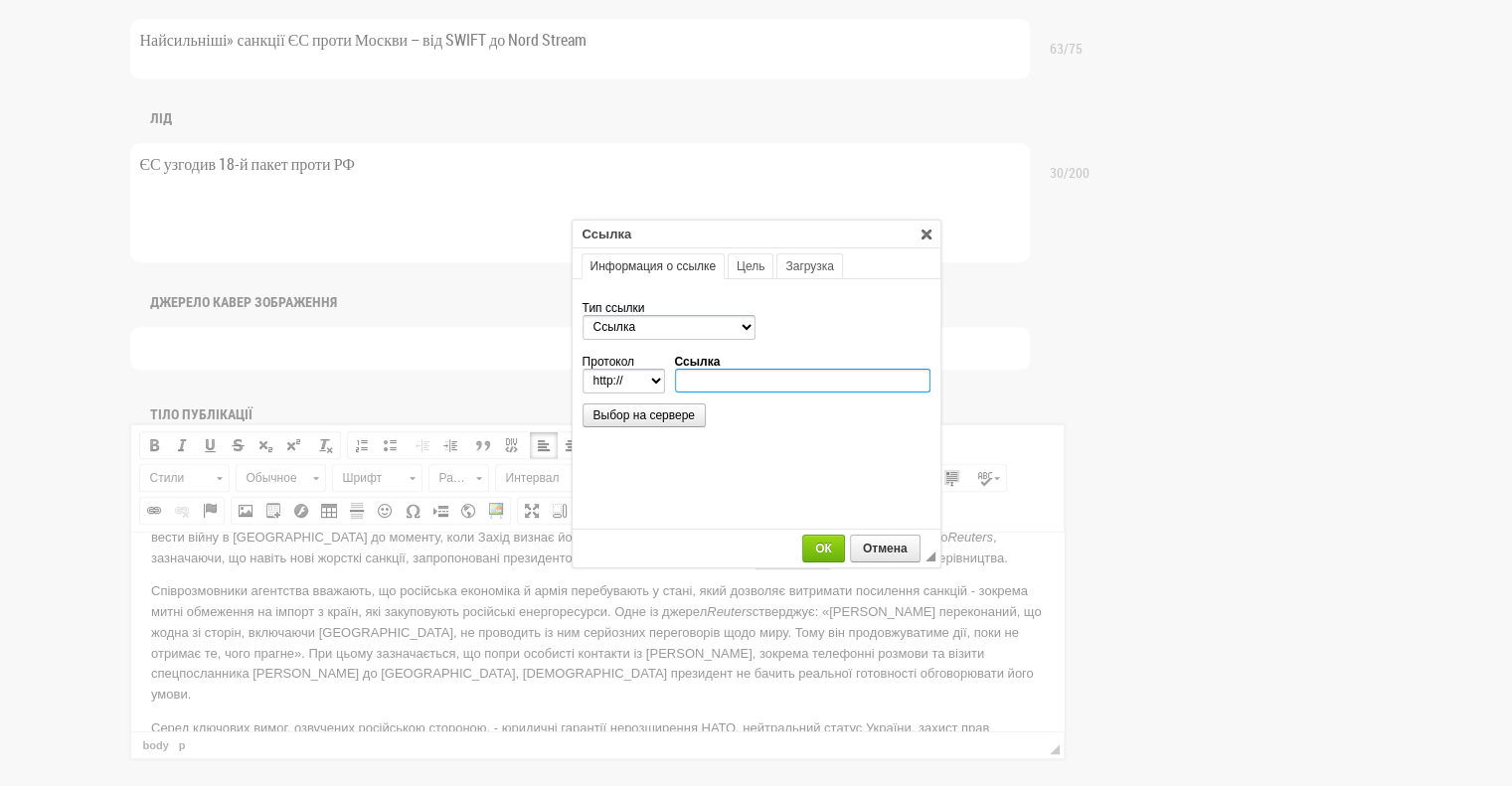 paste on "https://www.reuters.com/business/aerospace-defense/putin-unfazed-by-trump-will-fight-could-take-more-ukraine-2025-07-15/" 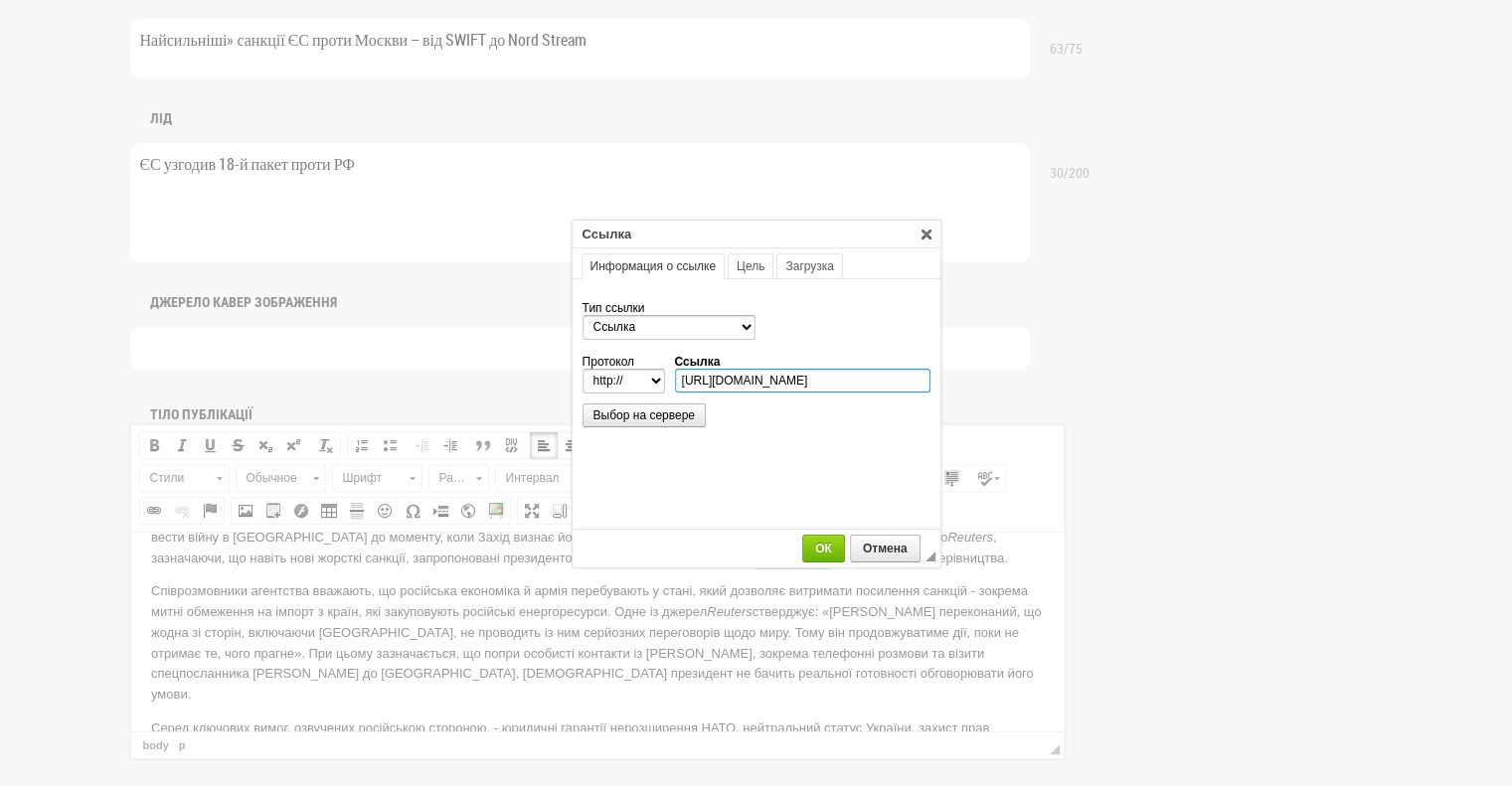 select on "https://" 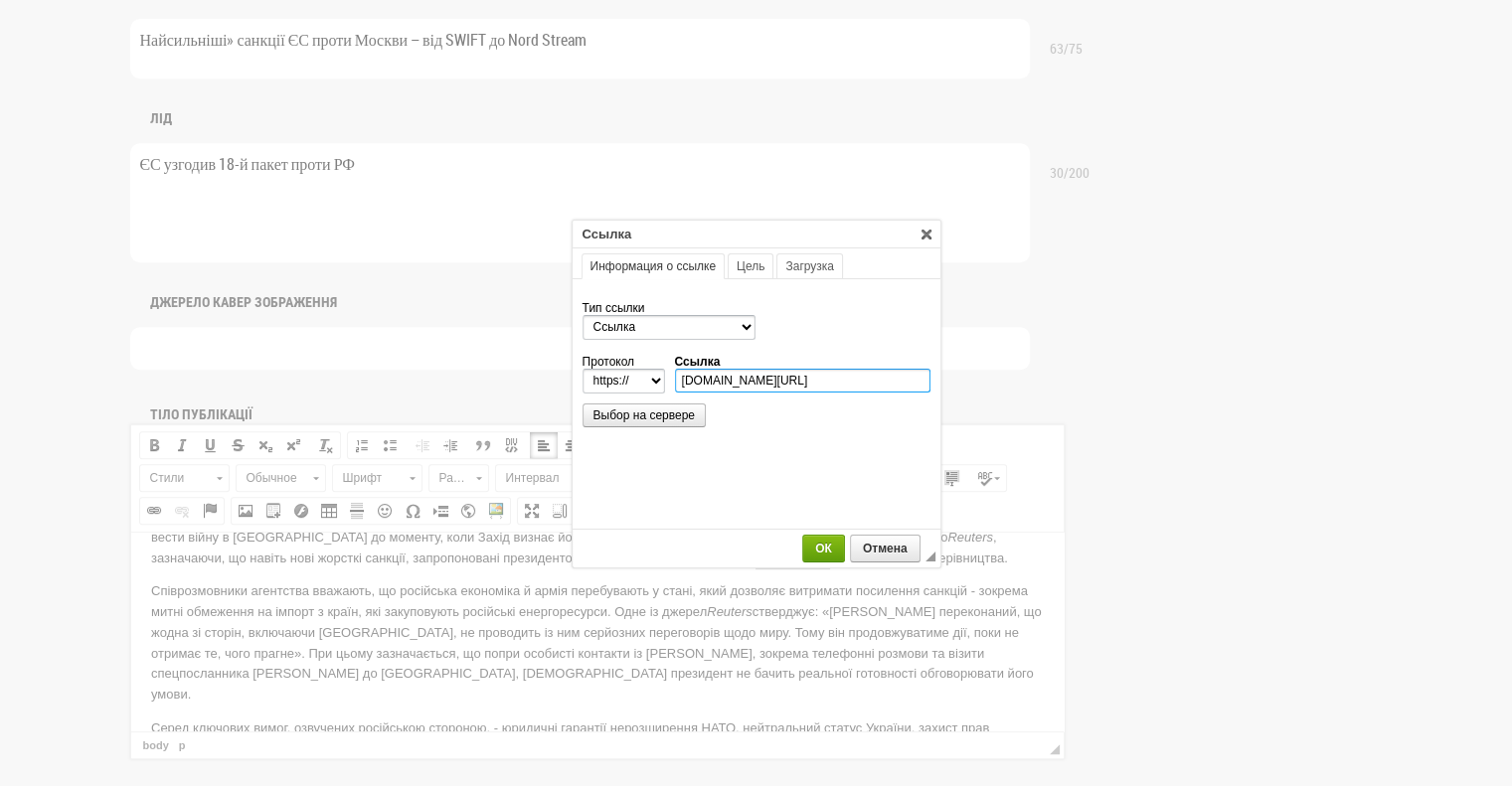 scroll, scrollTop: 0, scrollLeft: 379, axis: horizontal 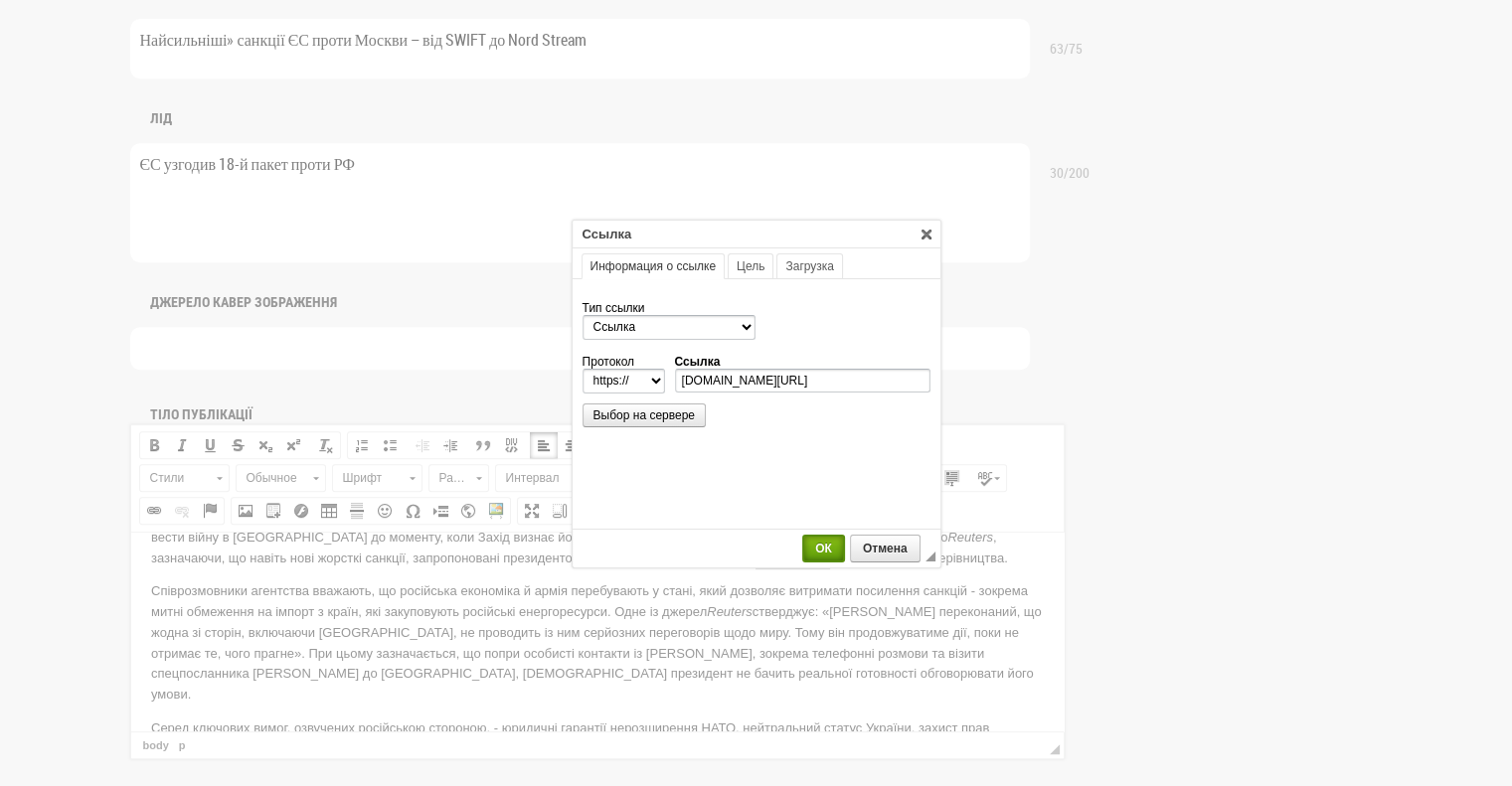 drag, startPoint x: 827, startPoint y: 540, endPoint x: 696, endPoint y: 8, distance: 547.8914 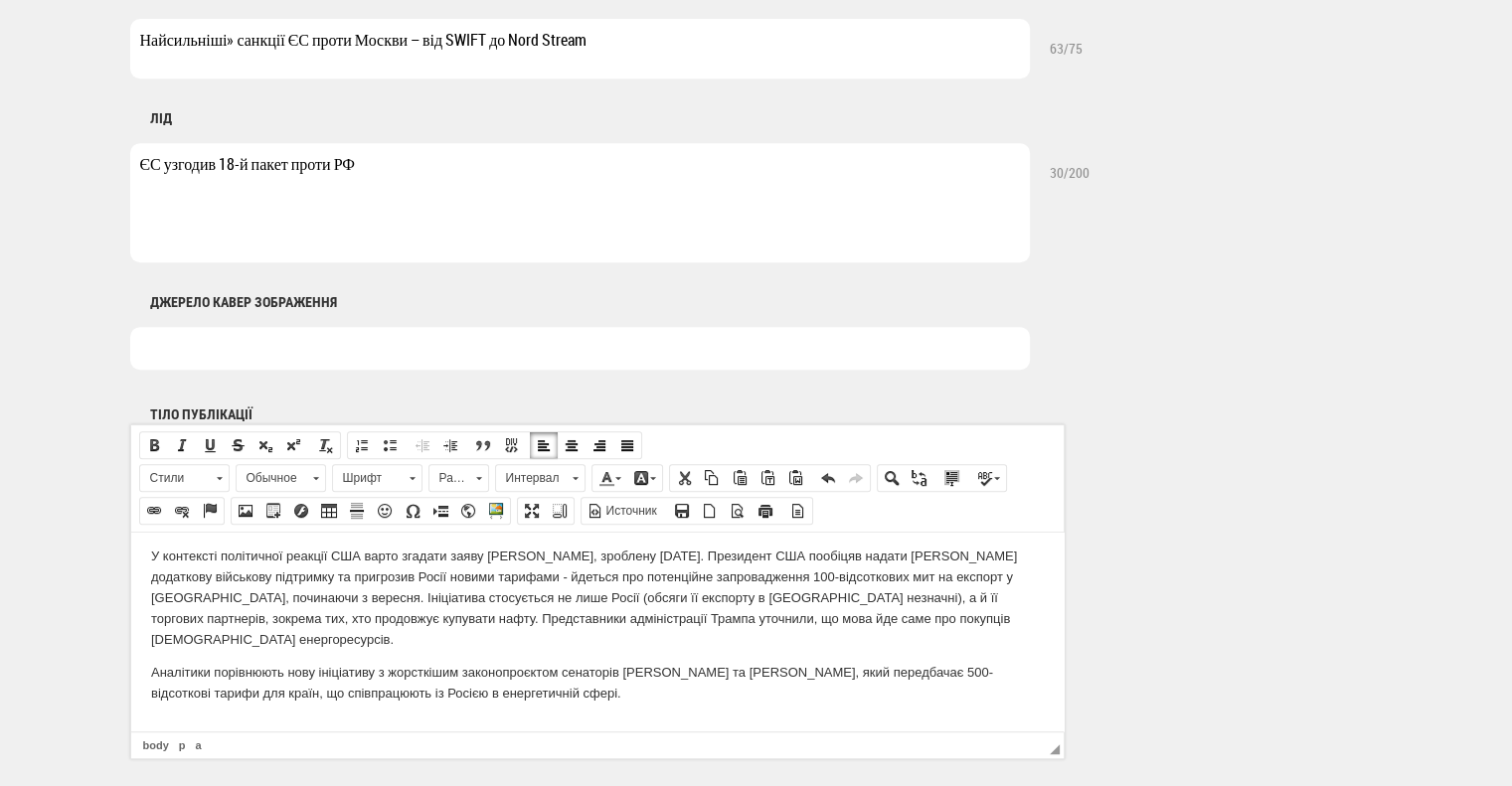 scroll, scrollTop: 1192, scrollLeft: 0, axis: vertical 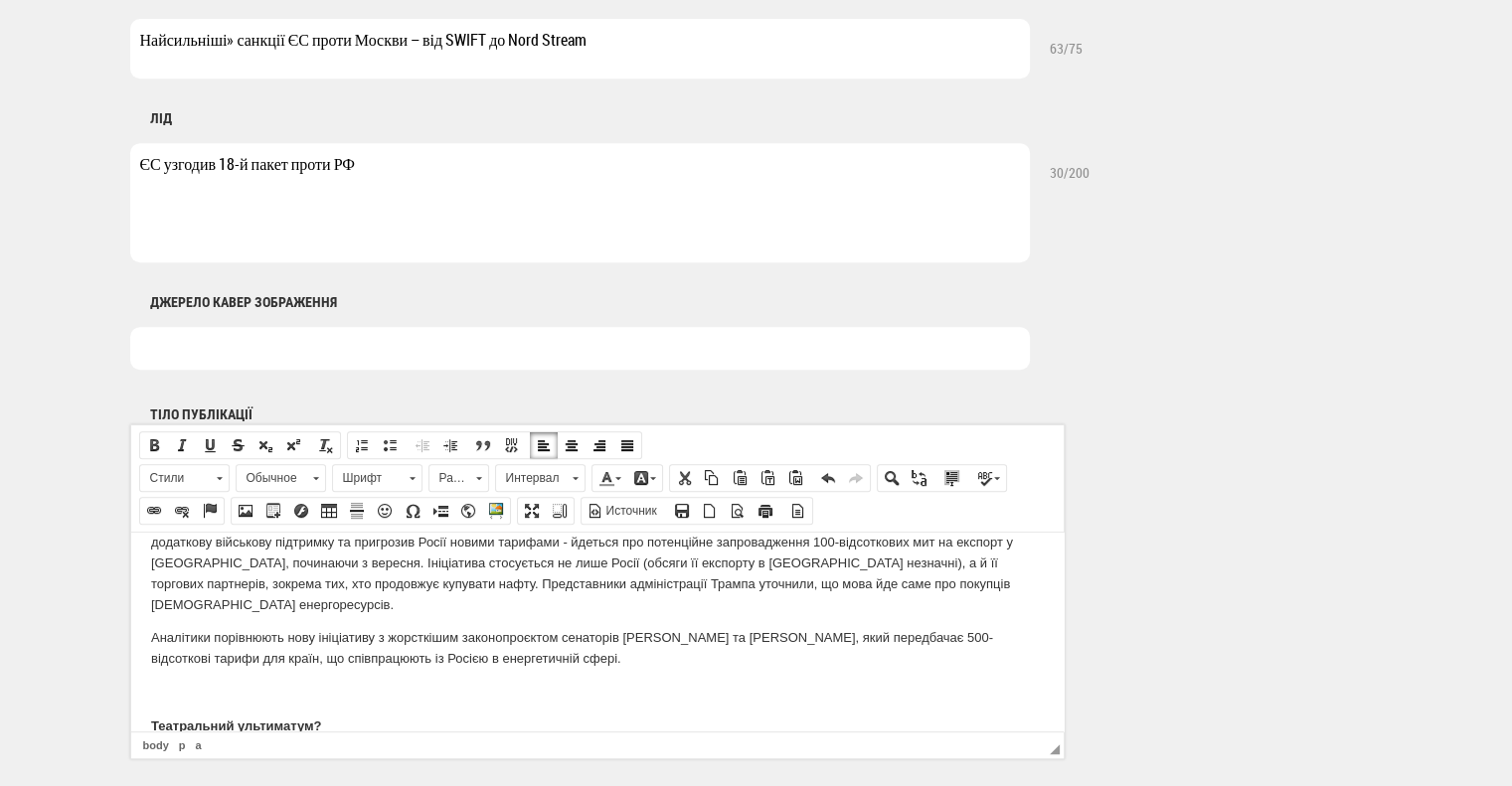 click on "Аналітики порівнюють нову ініціативу з жорсткішим законопроєктом сенаторів [PERSON_NAME] та [PERSON_NAME], який передбачає 500-відсоткові тарифи для країн, що співпрацюють із Росією в енергетичній сфері." at bounding box center [596, 648] 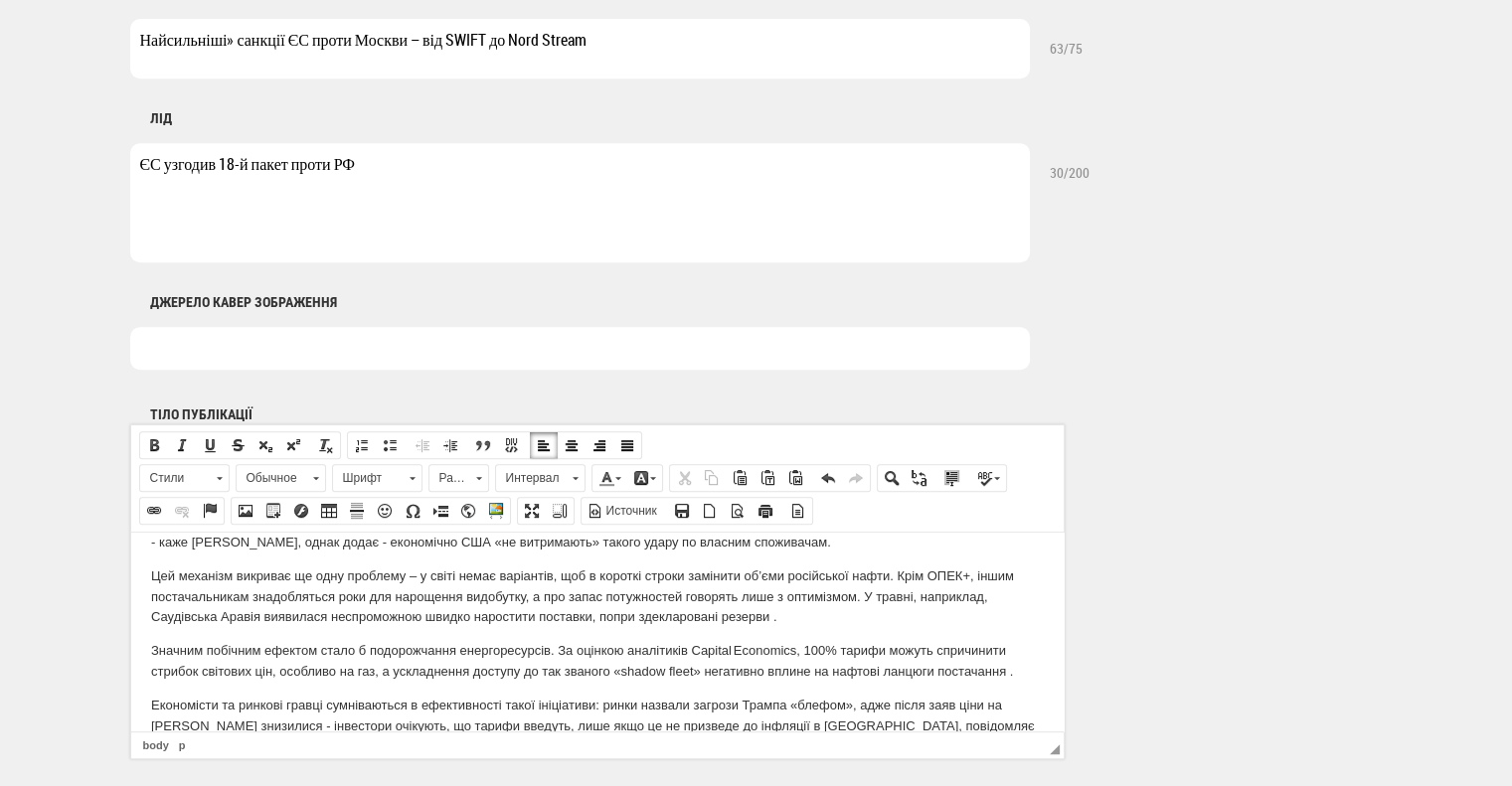 scroll, scrollTop: 1491, scrollLeft: 0, axis: vertical 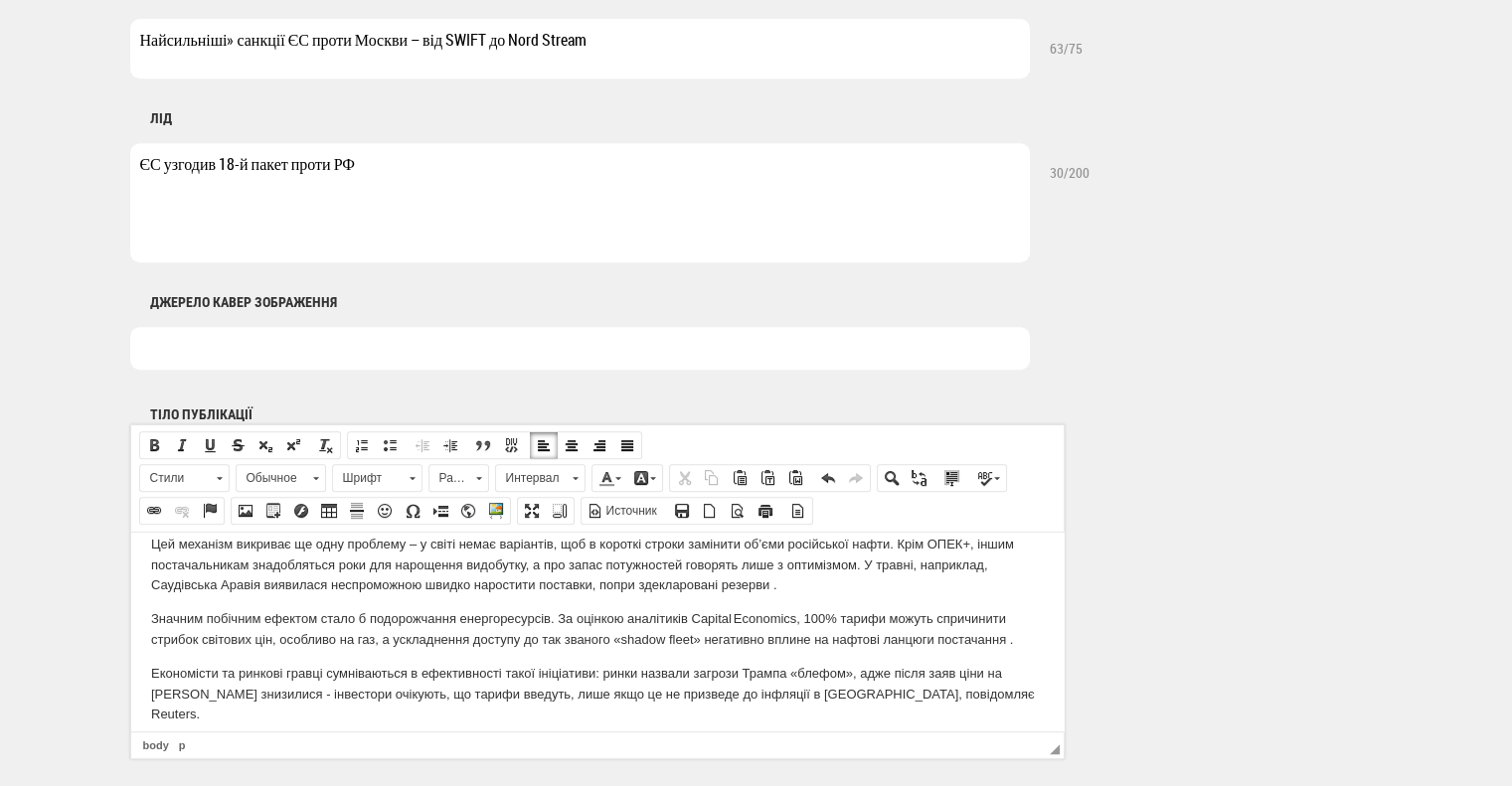 drag, startPoint x: 304, startPoint y: 686, endPoint x: 120, endPoint y: 654, distance: 186.76188 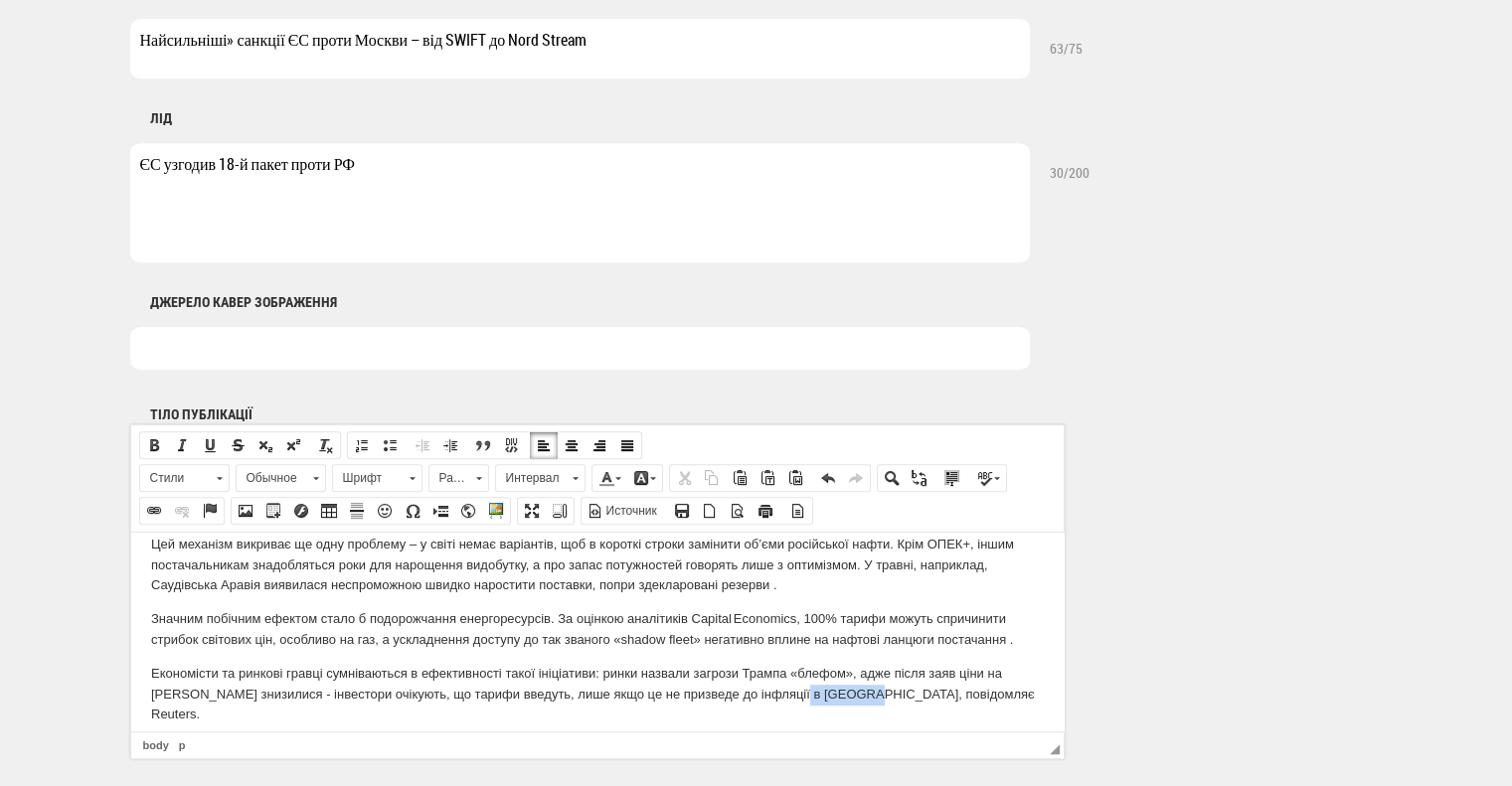 drag, startPoint x: 785, startPoint y: 628, endPoint x: 854, endPoint y: 622, distance: 69.260378 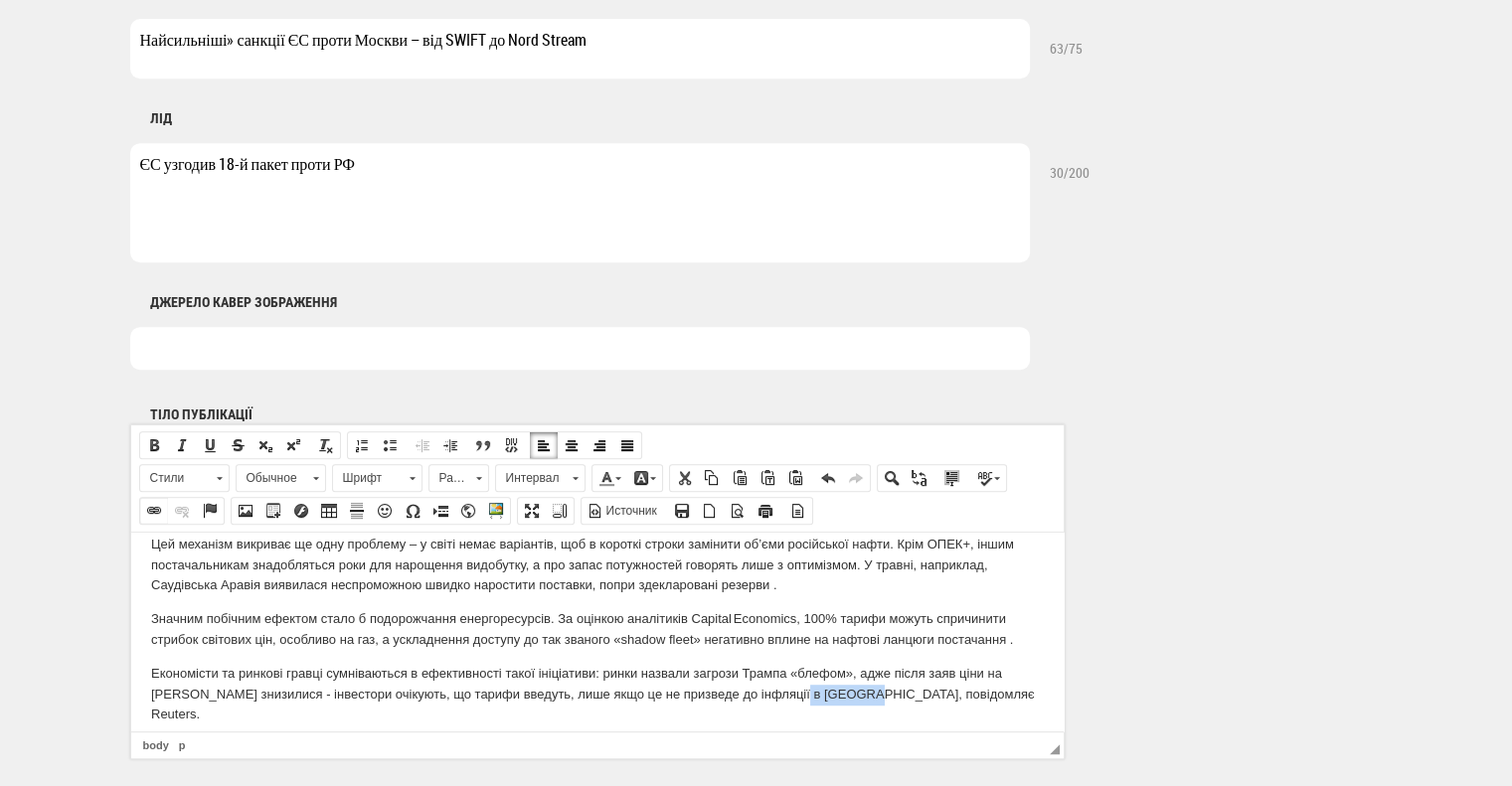 click at bounding box center [154, 511] 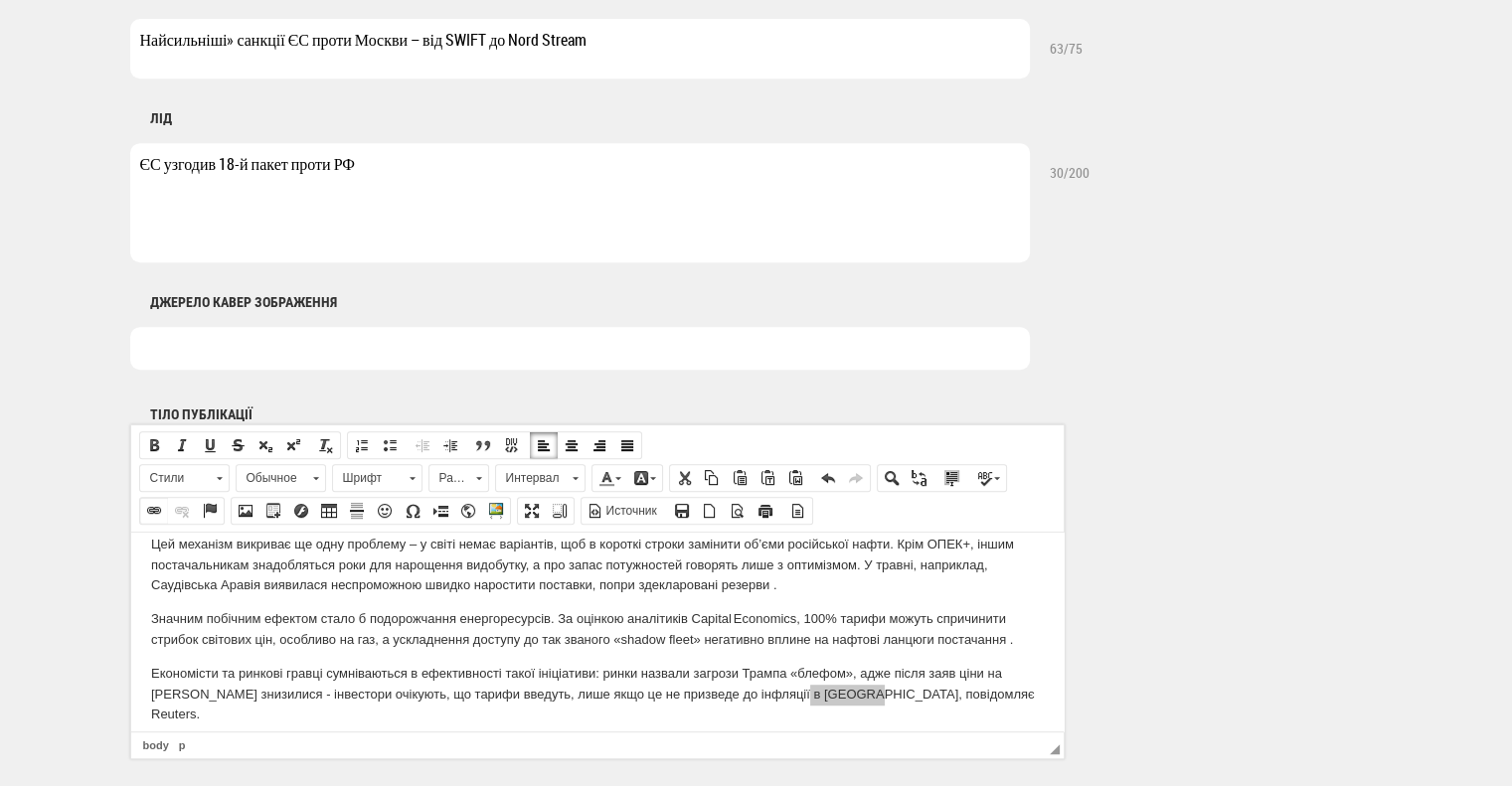 select on "http://" 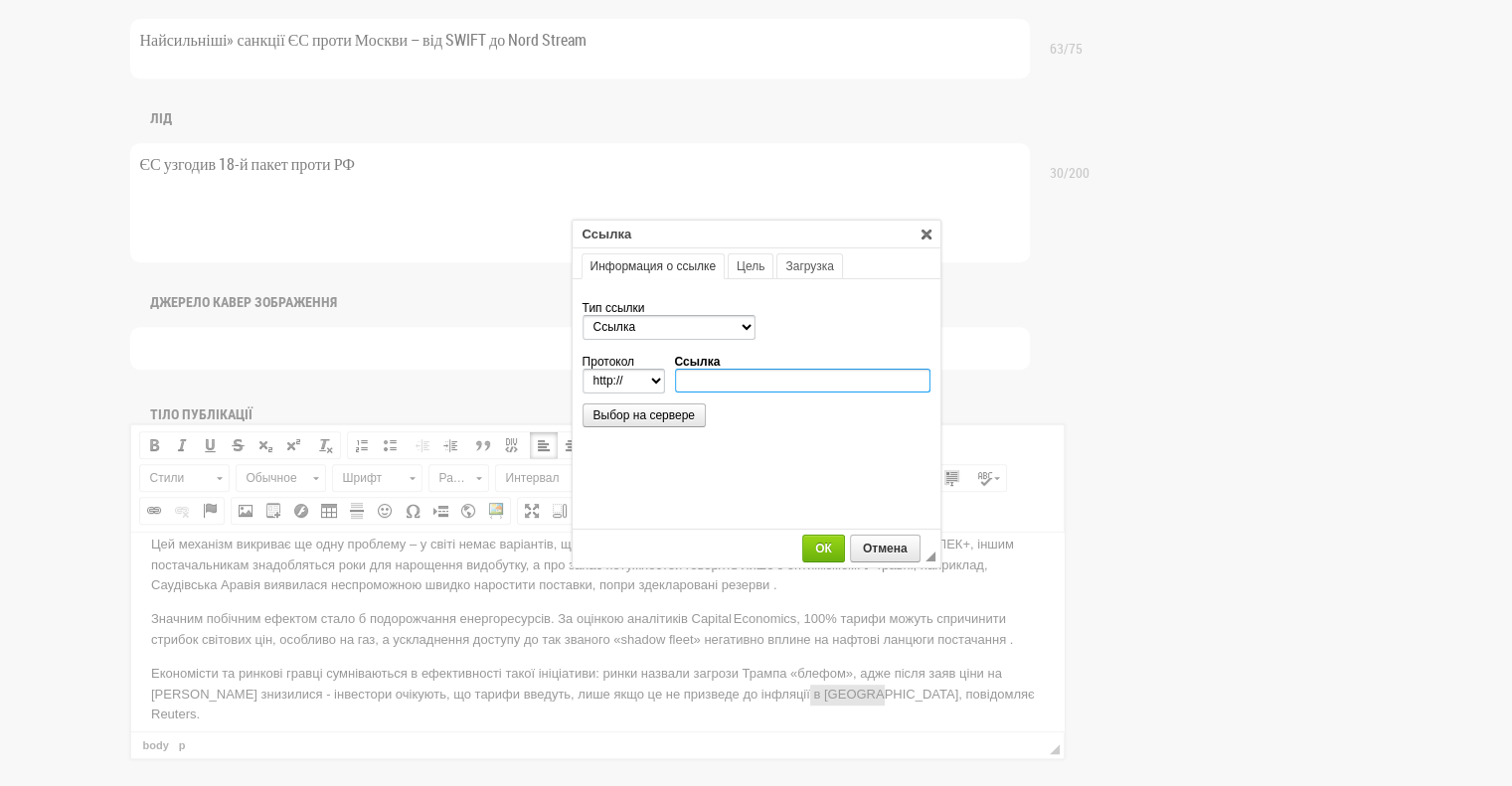 paste on "https://www.reuters.com/markets/commodities/markets-call-trumps-bluff-russian-oil-sanctions-increasingly-risky-game-2025-07-15/?utm_source=chatgpt.com" 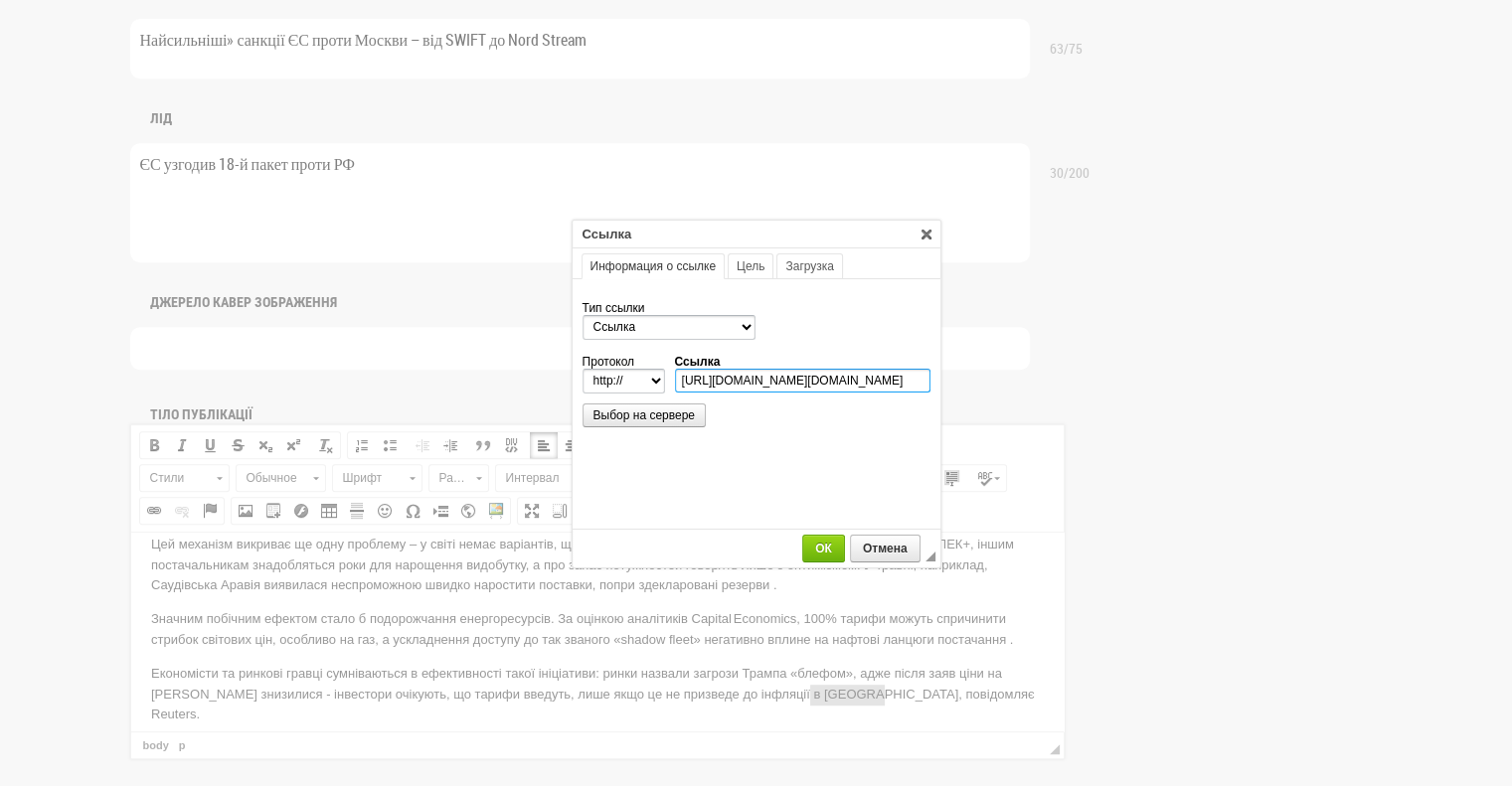 select on "https://" 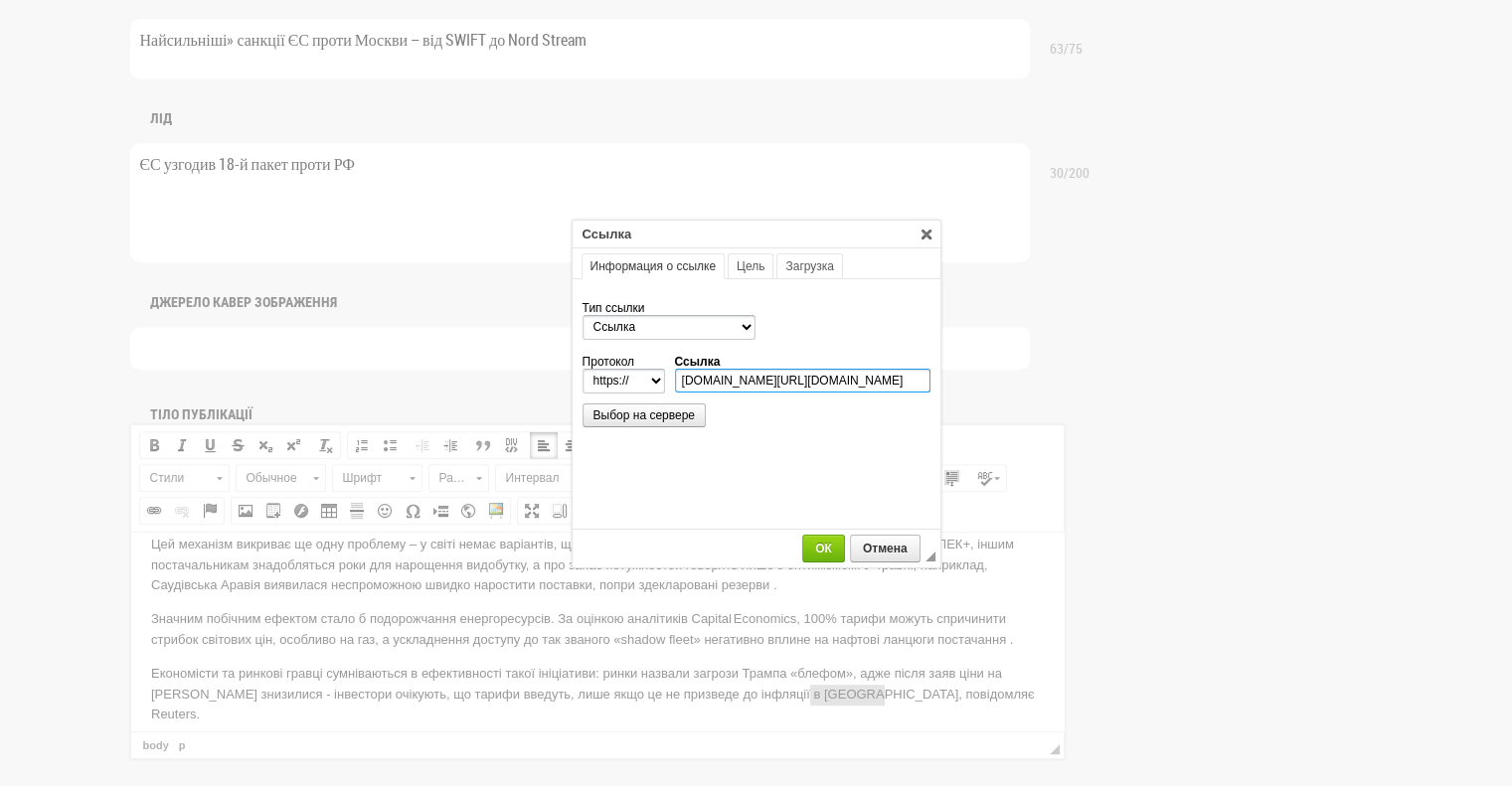 scroll, scrollTop: 0, scrollLeft: 549, axis: horizontal 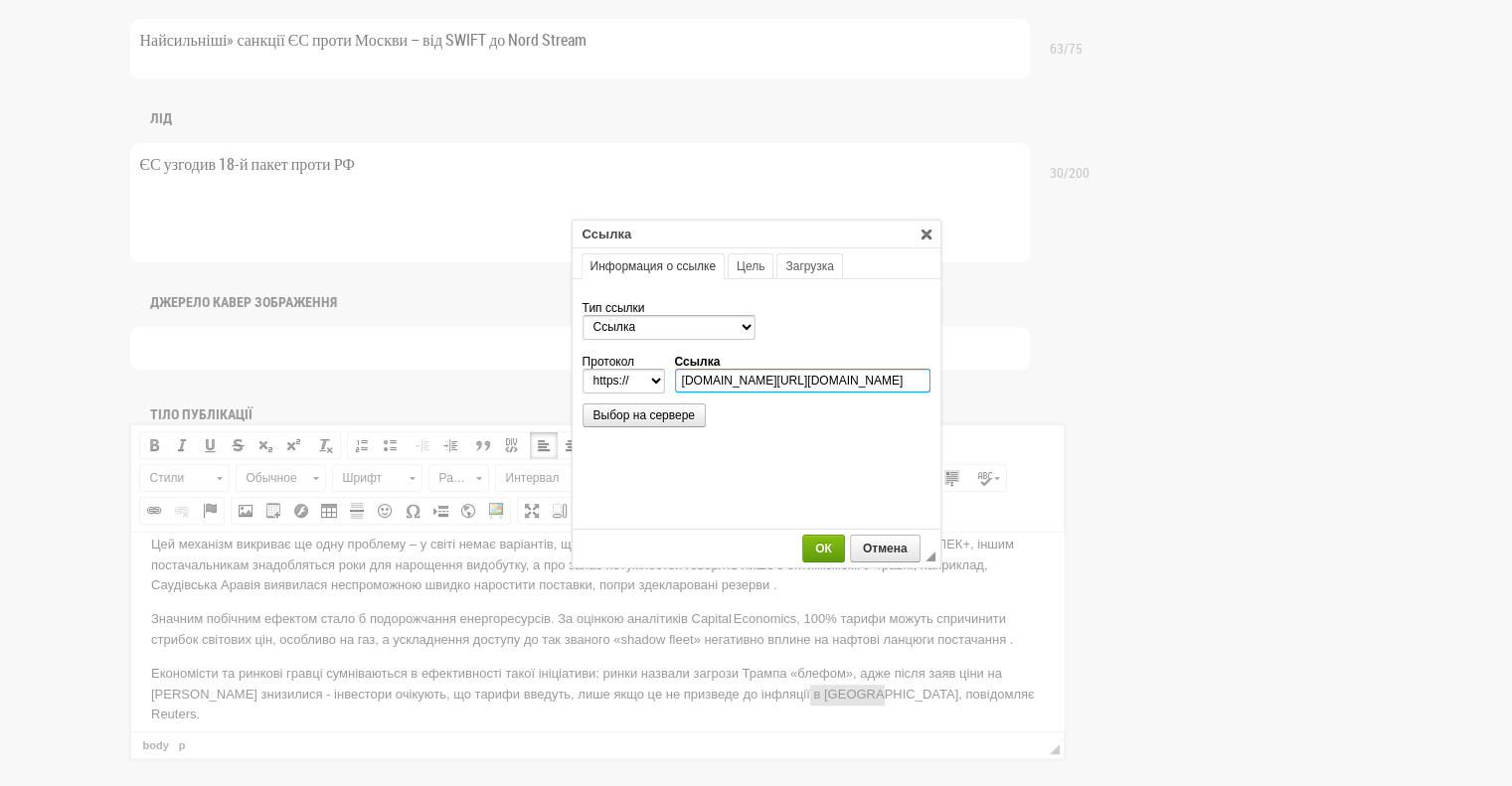 type on "www.reuters.com/markets/commodities/markets-call-trumps-bluff-russian-oil-sanctions-increasingly-risky-game-2025-07-15/?utm_source=chatgpt.com" 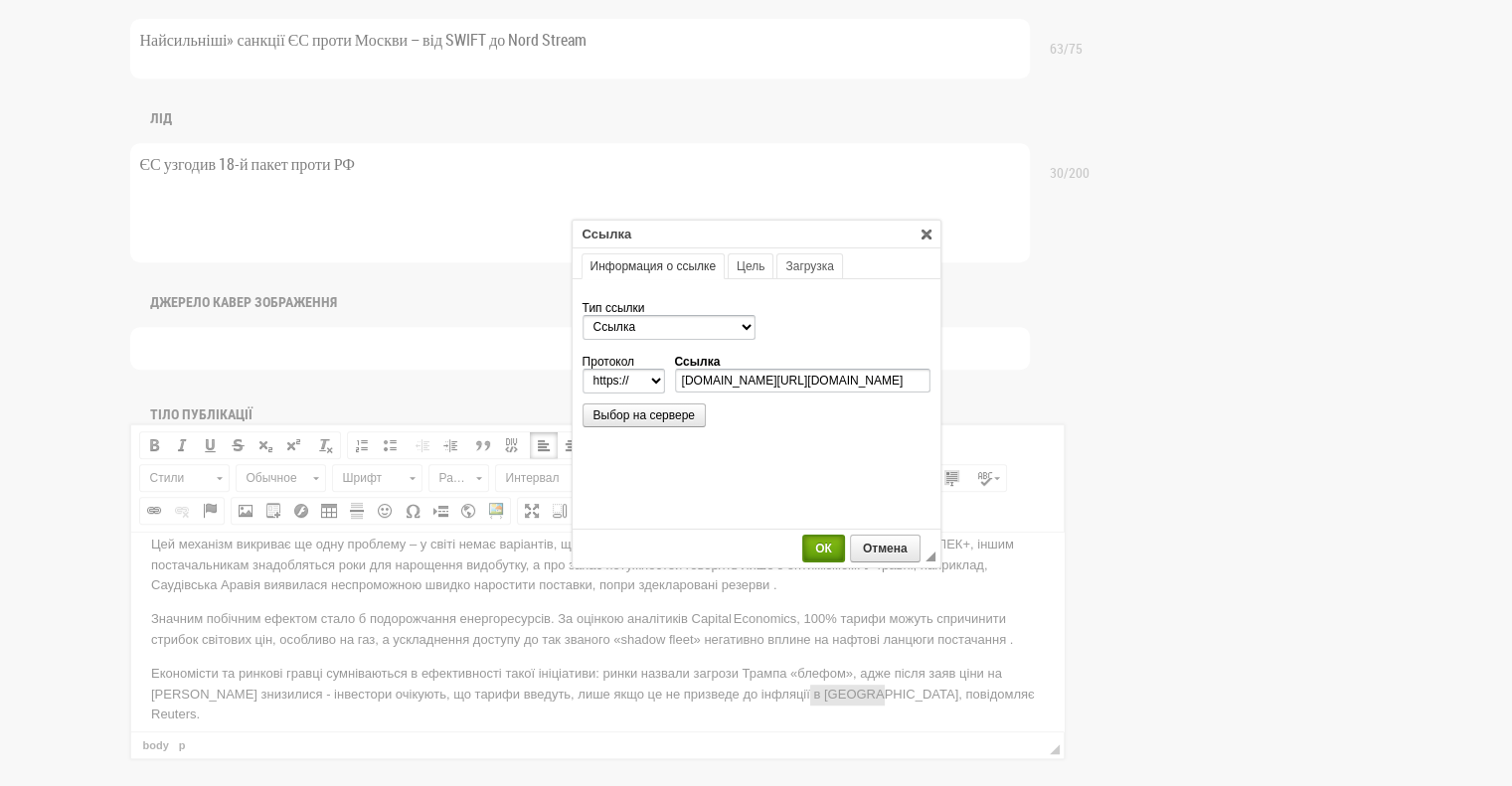click on "ОК" at bounding box center (823, 549) 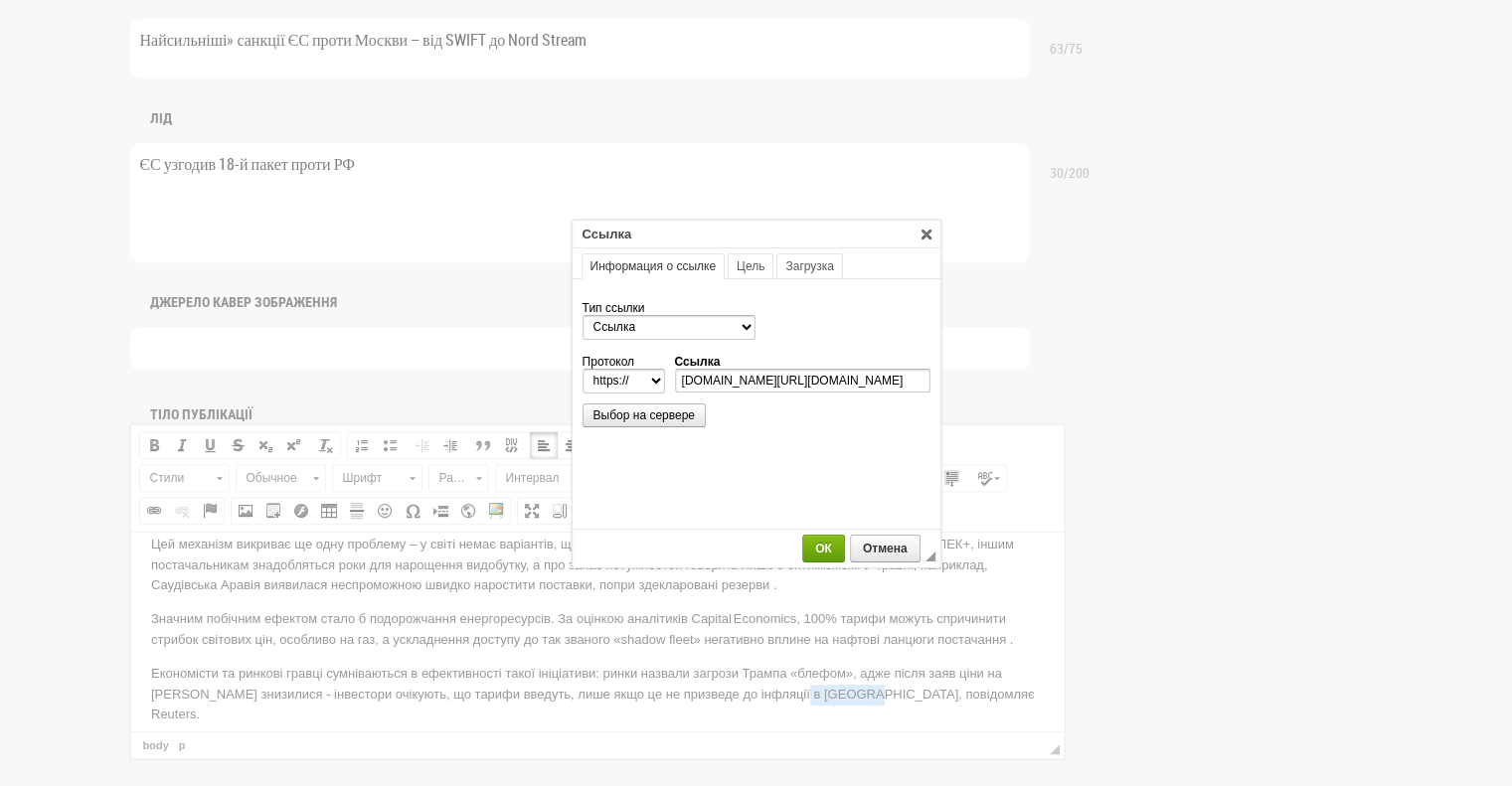 scroll, scrollTop: 0, scrollLeft: 0, axis: both 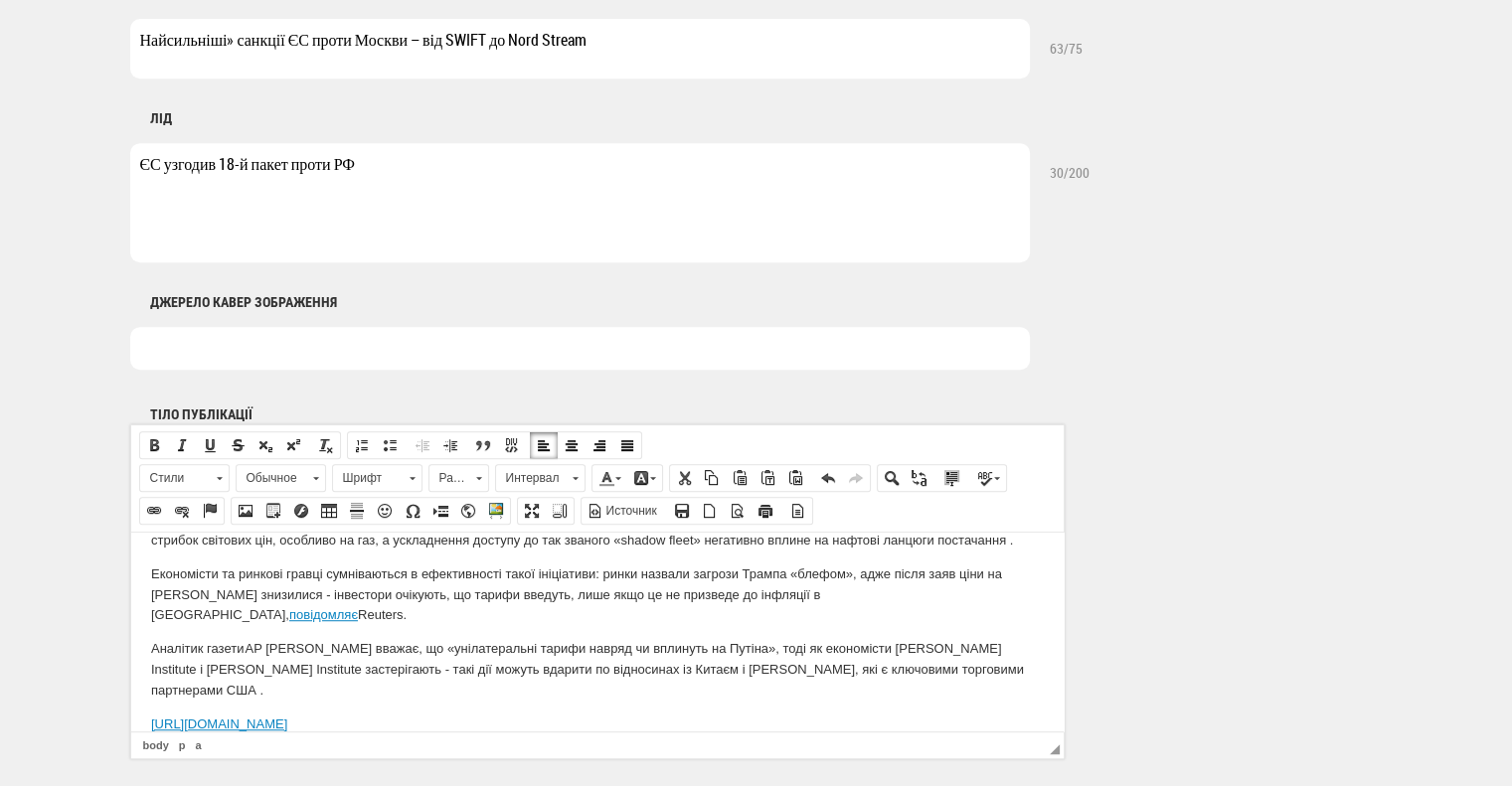 drag, startPoint x: 746, startPoint y: 622, endPoint x: 61, endPoint y: 618, distance: 685.0117 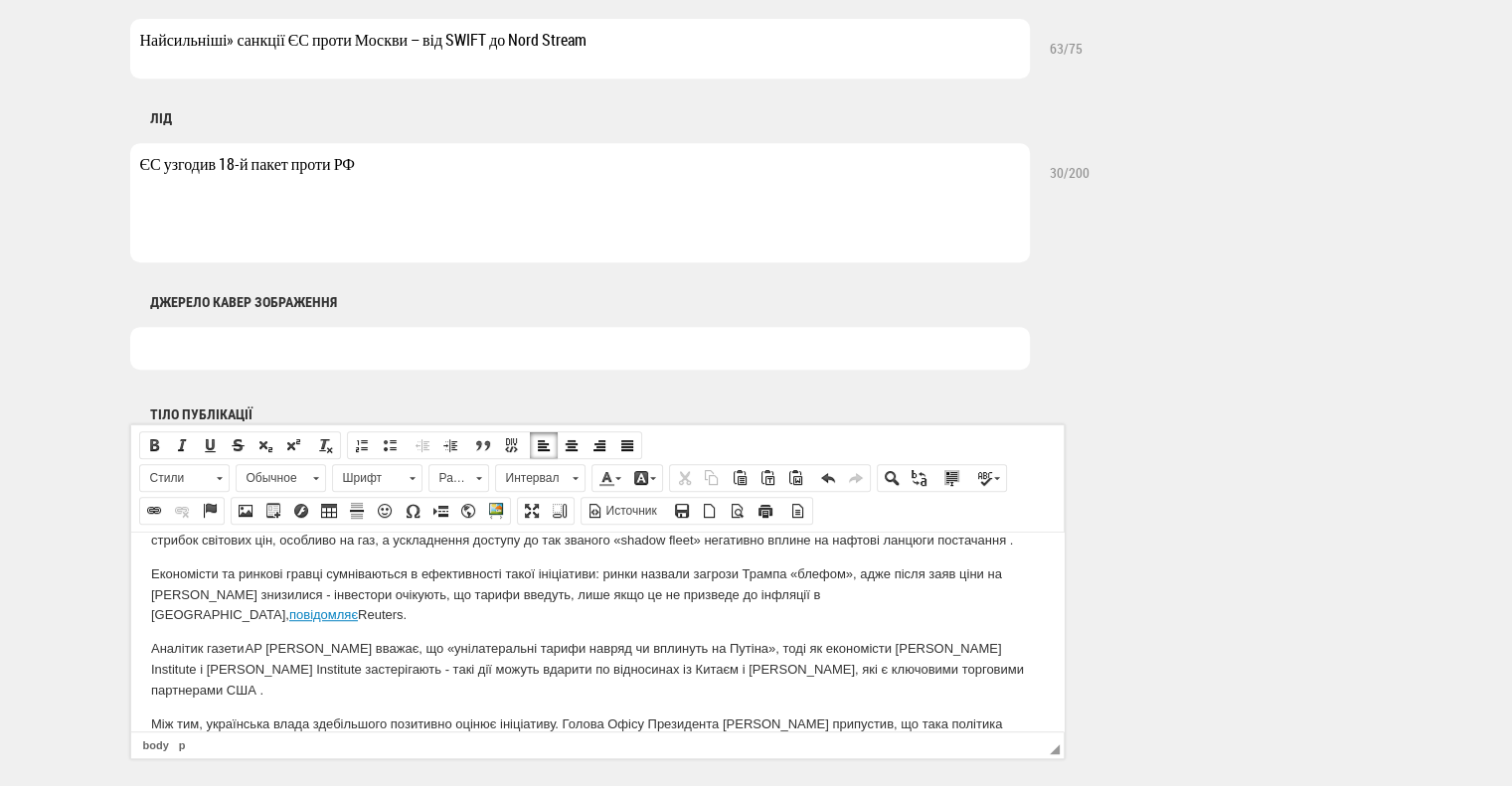 click on "Аналітик газети AP Дуглас Ірвін вважає, що «унілатеральні тарифи навряд чи вплинуть на Путіна», тоді як економісти Fraser Institute і Peterson Institute застерігають - такі дії можуть вдарити по відносинах із Китаєм і Індією, які є ключовими торговими партнерами США ." at bounding box center (596, 669) 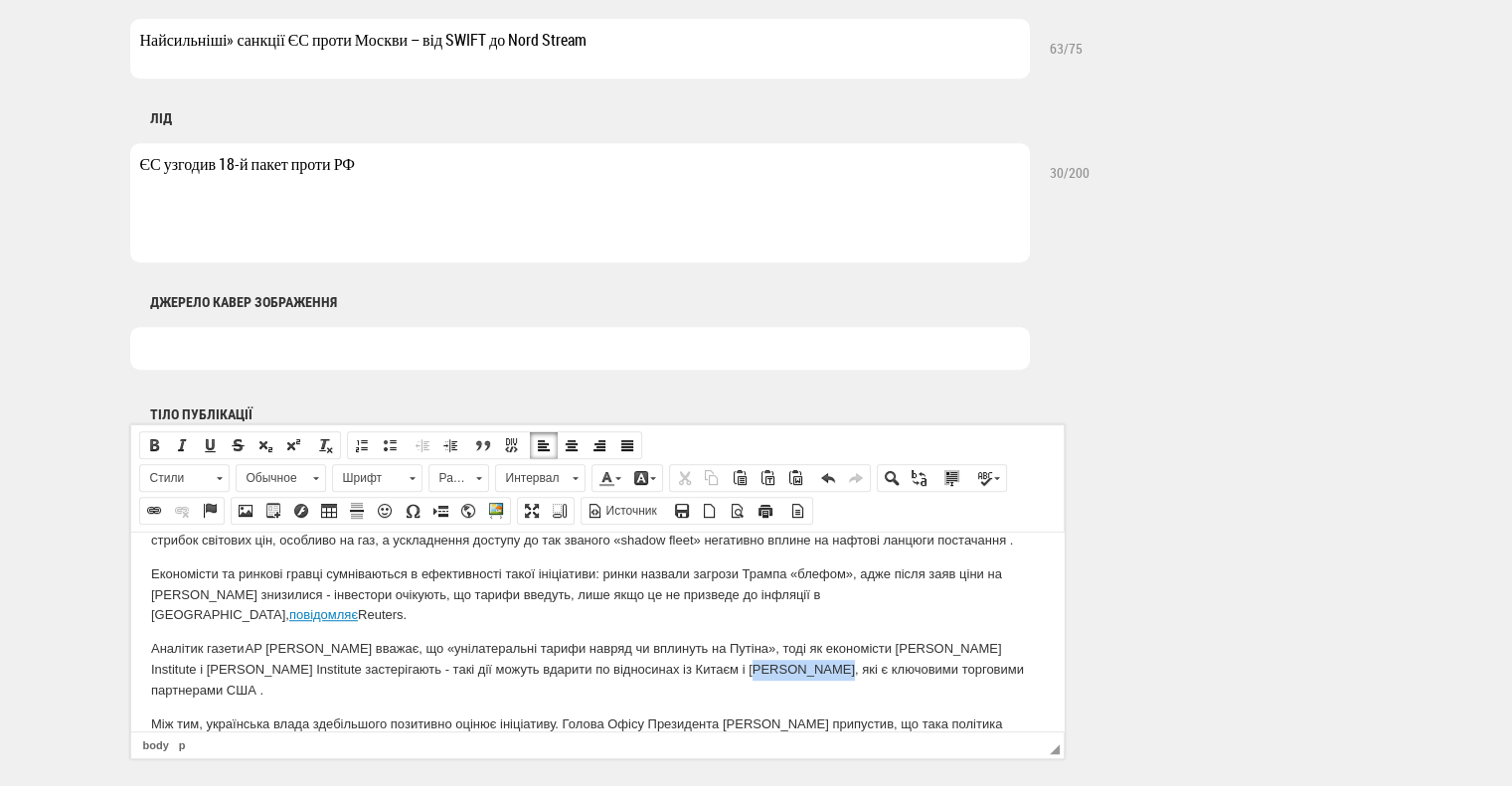 drag, startPoint x: 656, startPoint y: 583, endPoint x: 740, endPoint y: 582, distance: 84.00595 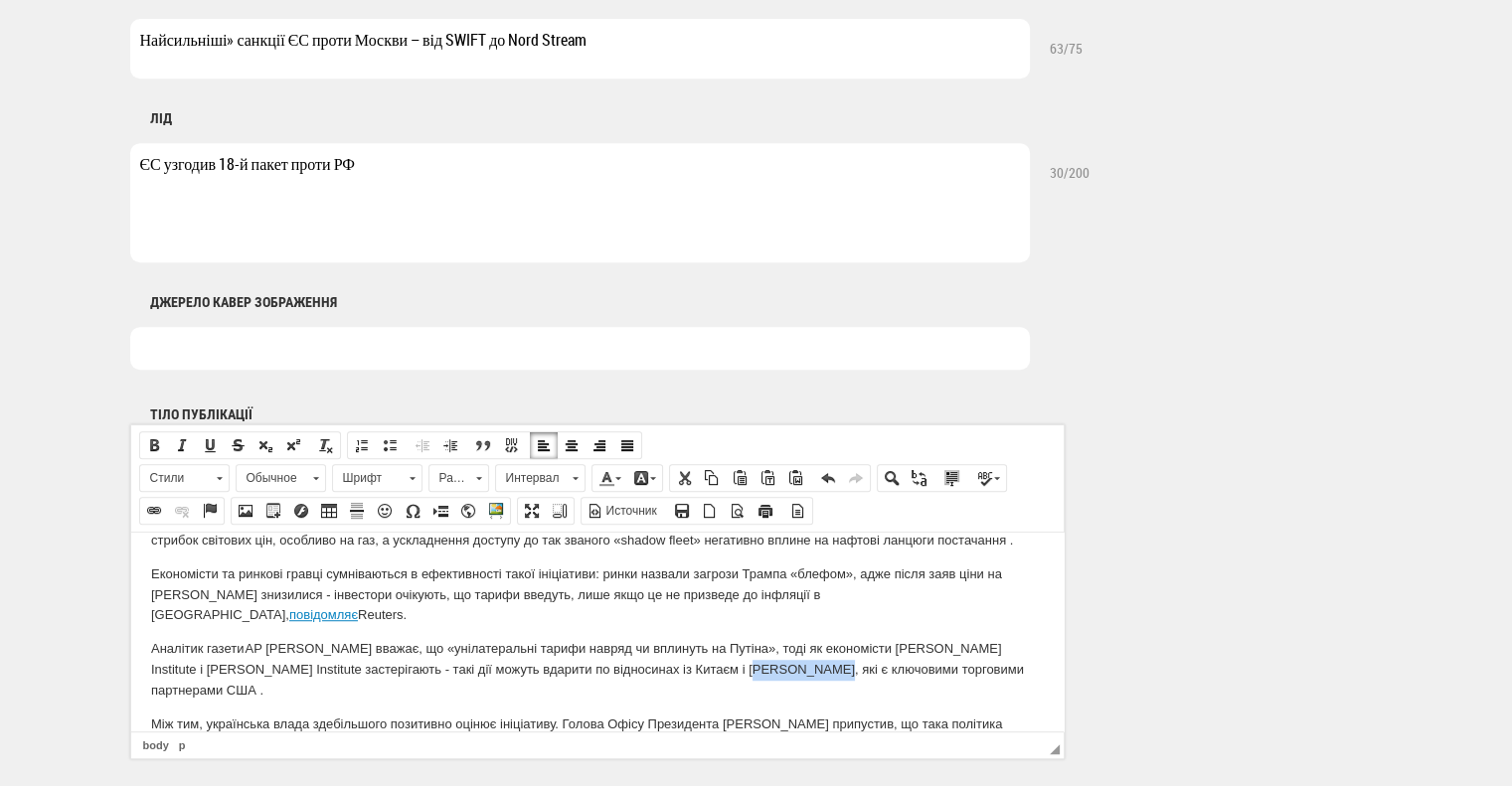 click on "Аналітик газети AP Дуглас Ірвін вважає, що «унілатеральні тарифи навряд чи вплинуть на Путіна», тоді як економісти Fraser Institute і Peterson Institute застерігають - такі дії можуть вдарити по відносинах із Китаєм і Індією, які є ключовими торговими партнерами США ." at bounding box center [596, 669] 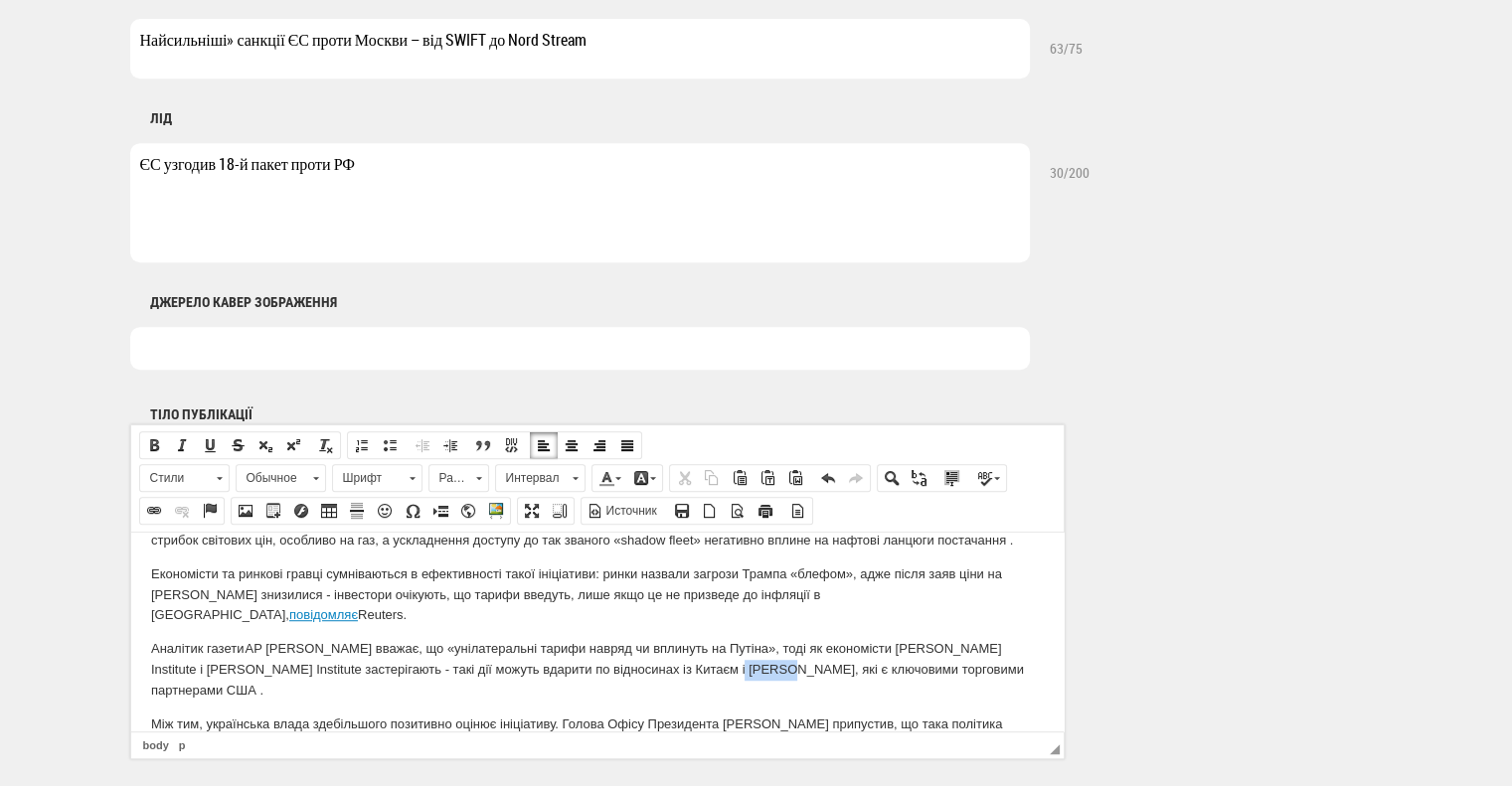 drag, startPoint x: 650, startPoint y: 588, endPoint x: 692, endPoint y: 585, distance: 42.107007 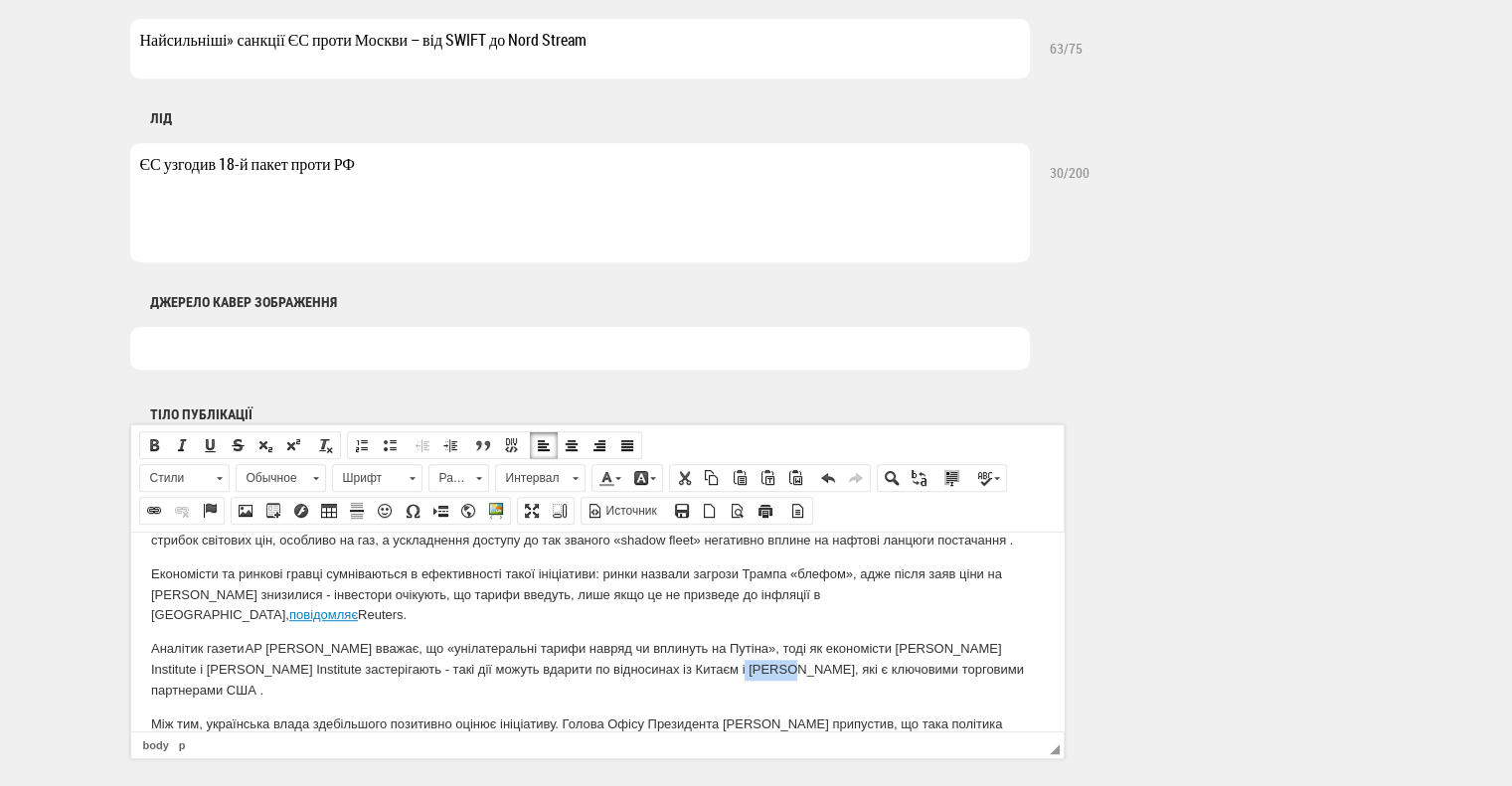 click on "Аналітик газети AP Дуглас Ірвін вважає, що «унілатеральні тарифи навряд чи вплинуть на Путіна», тоді як економісти Fraser Institute і Peterson Institute застерігають - такі дії можуть вдарити по відносинах із Китаєм і Індією, які є ключовими торговими партнерами США ." at bounding box center (596, 669) 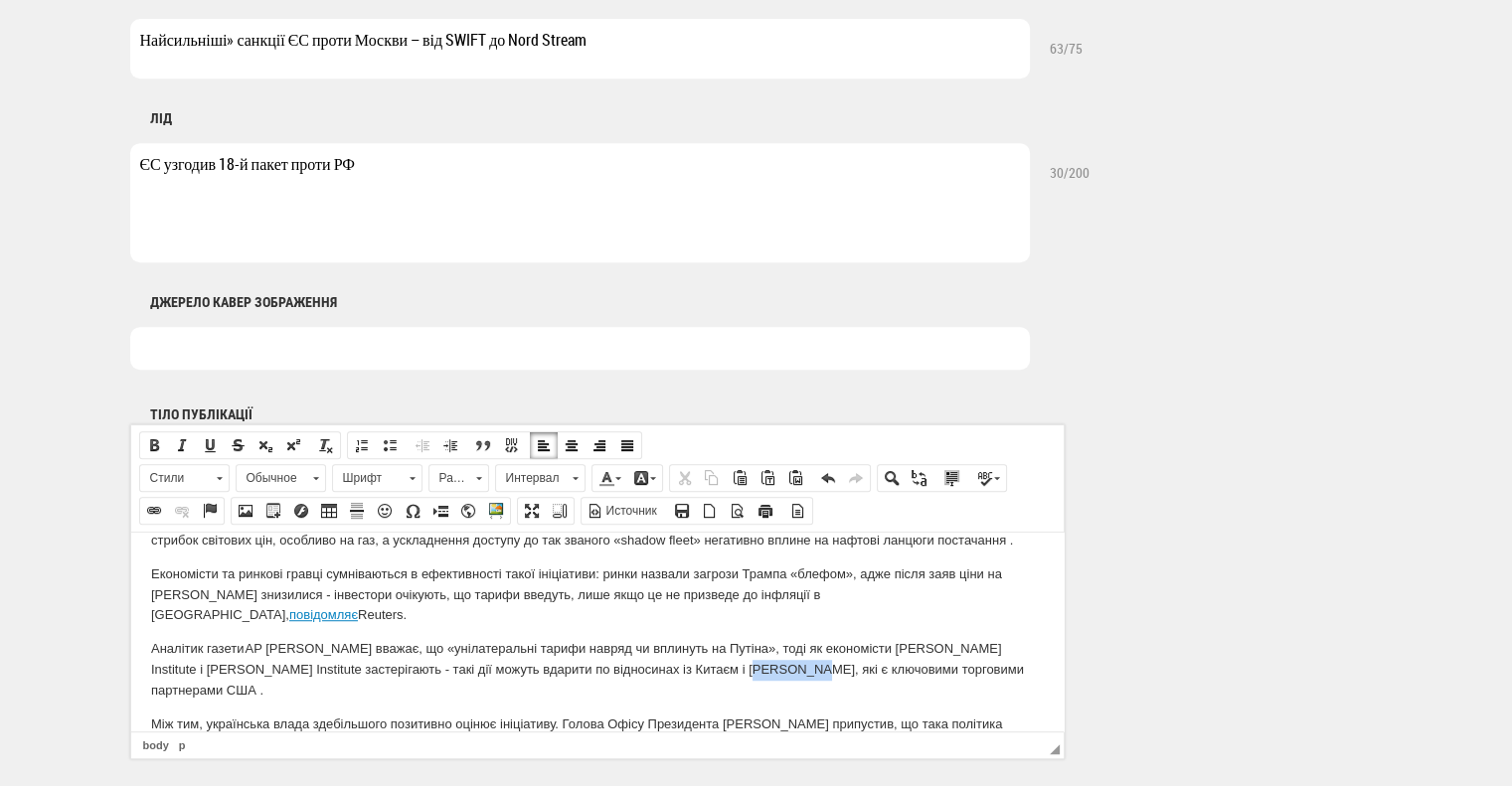 drag, startPoint x: 657, startPoint y: 585, endPoint x: 723, endPoint y: 578, distance: 66.37017 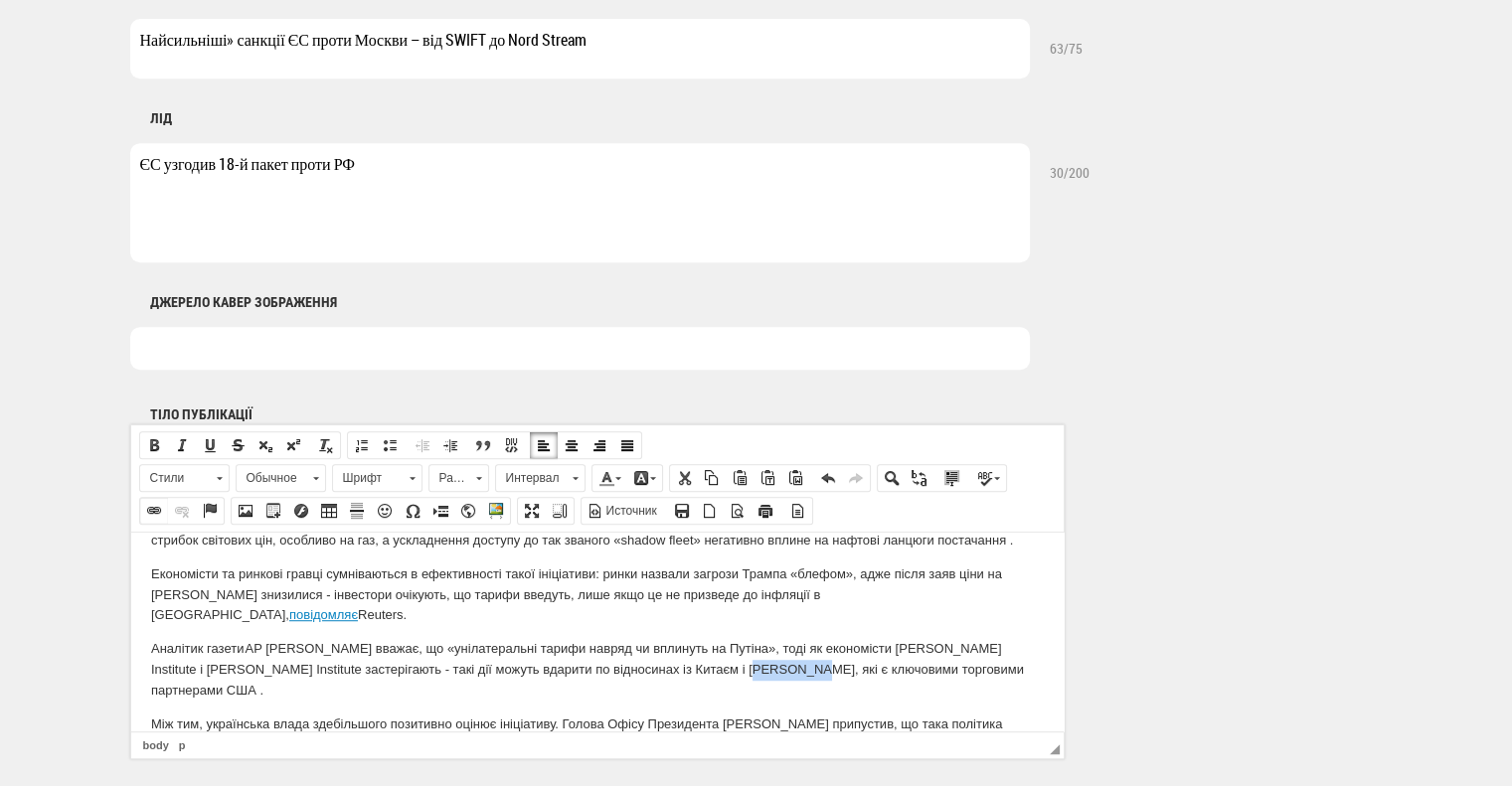 click at bounding box center [154, 511] 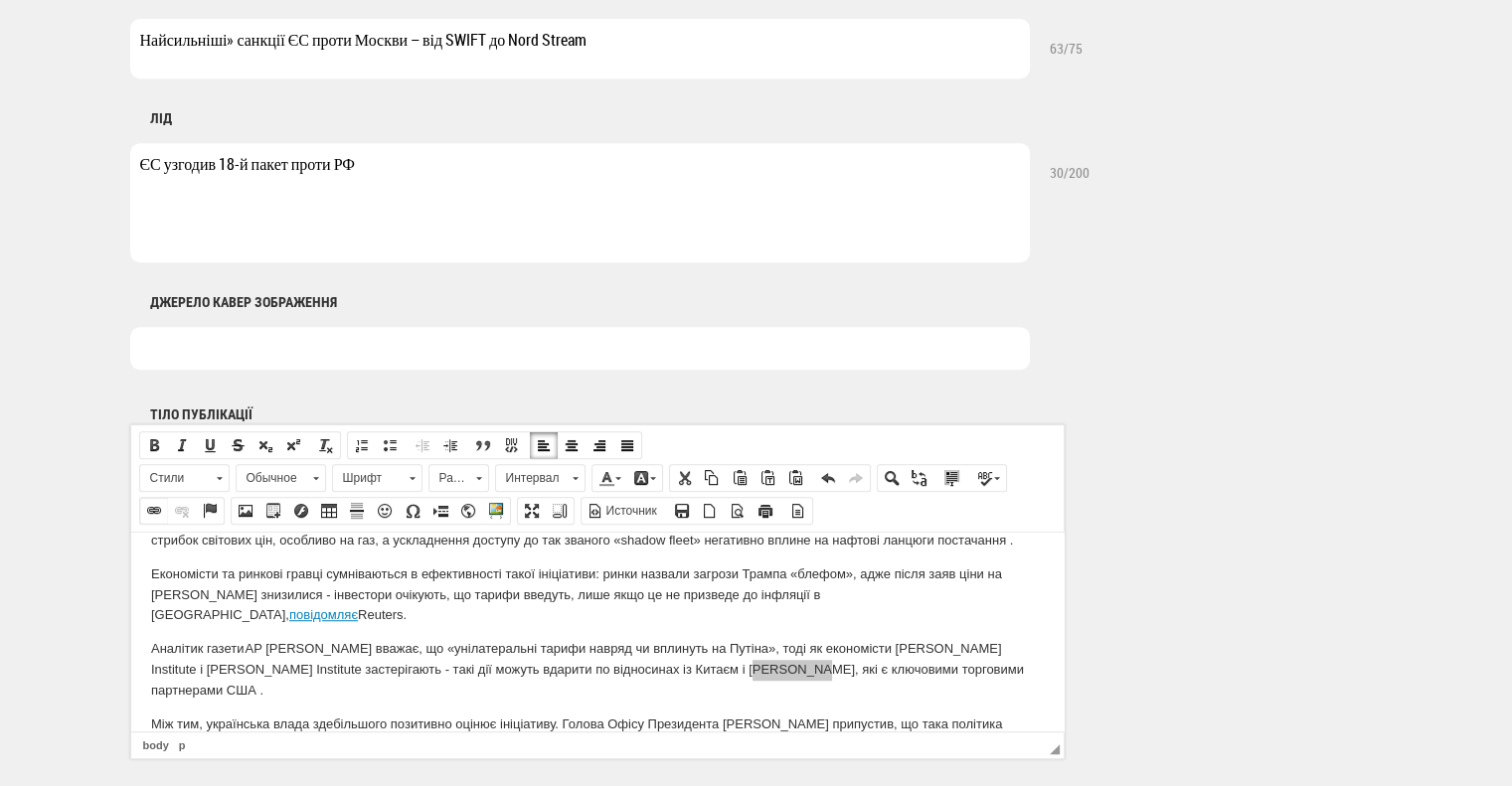 select on "http://" 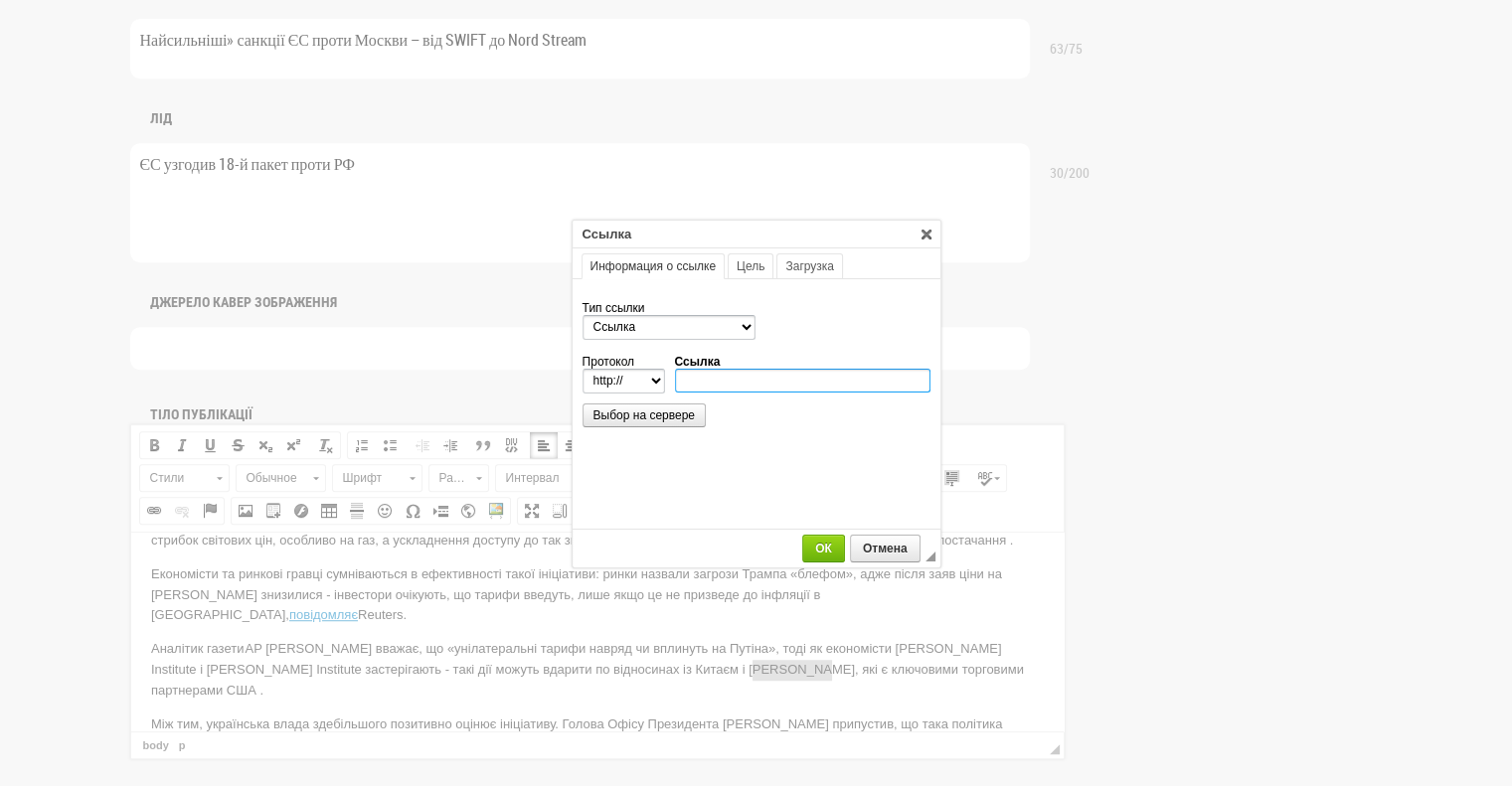 paste on "https://apnews.com/article/trump-tariffs-russia-ukraine-war-b265ec364349a7e2065982064748e69a" 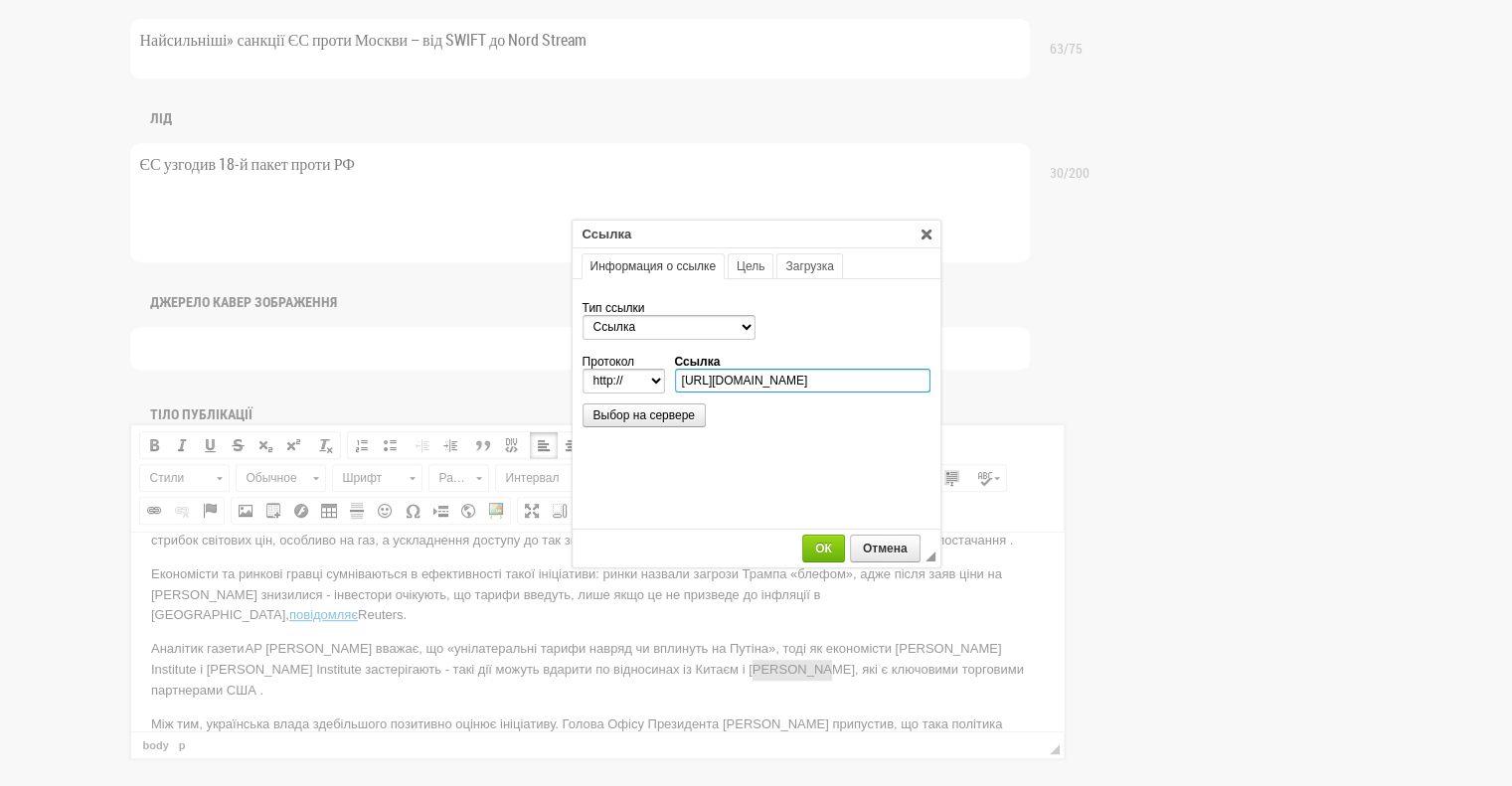 type on "apnews.com/article/trump-tariffs-russia-ukraine-war-b265ec364349a7e2065982064748e69a" 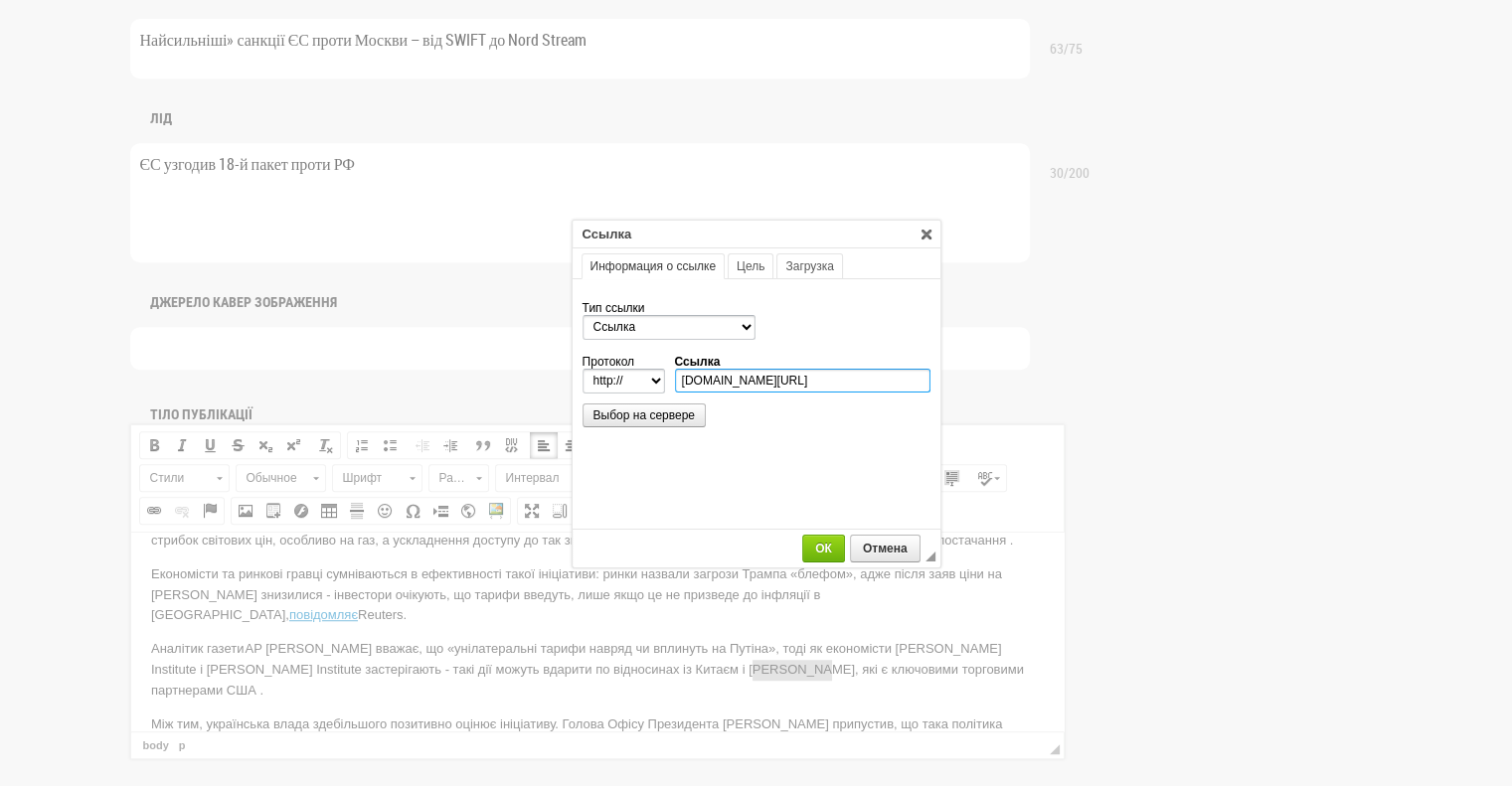 select on "https://" 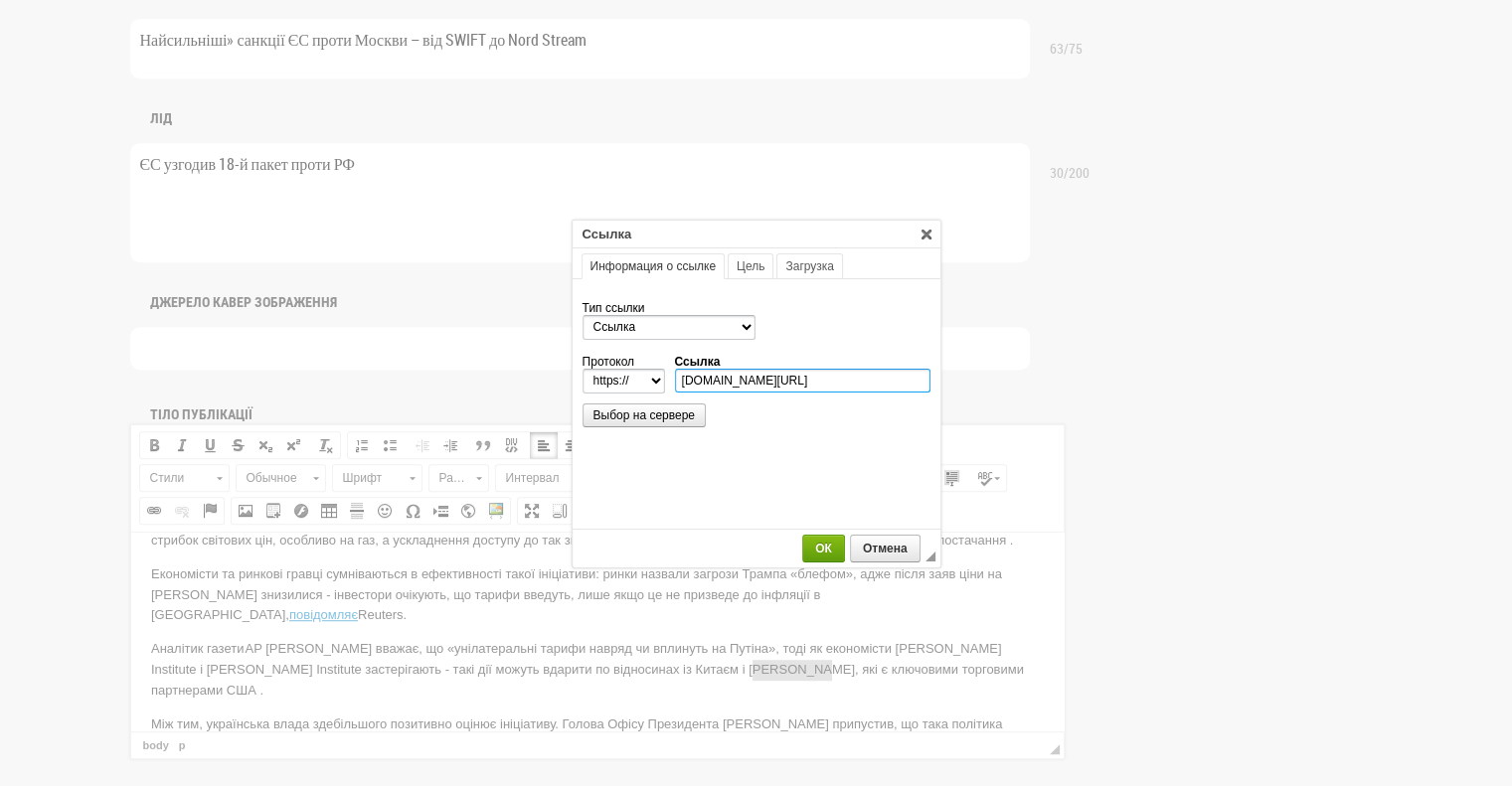 scroll, scrollTop: 0, scrollLeft: 243, axis: horizontal 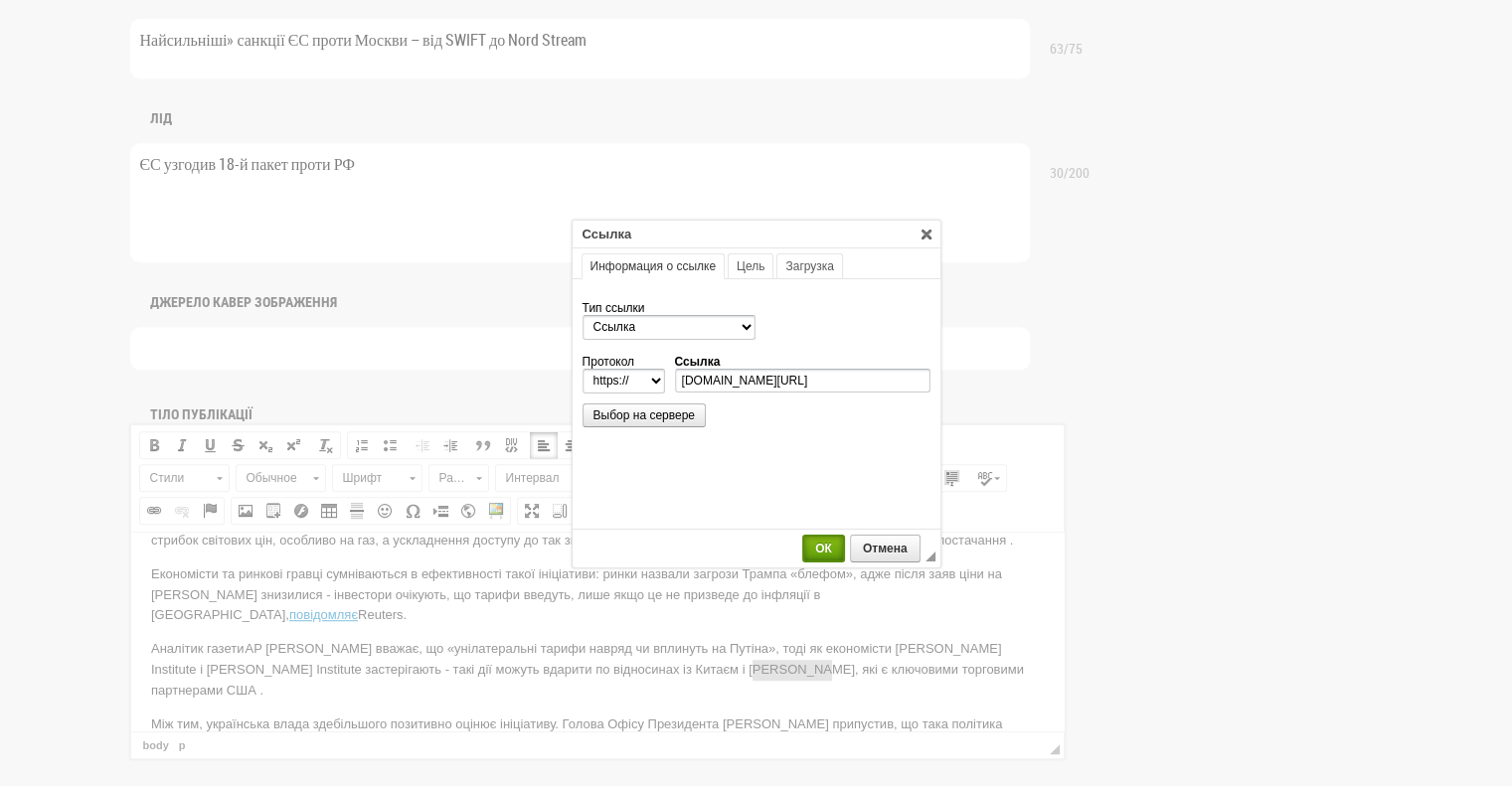 click on "ОК" at bounding box center [823, 549] 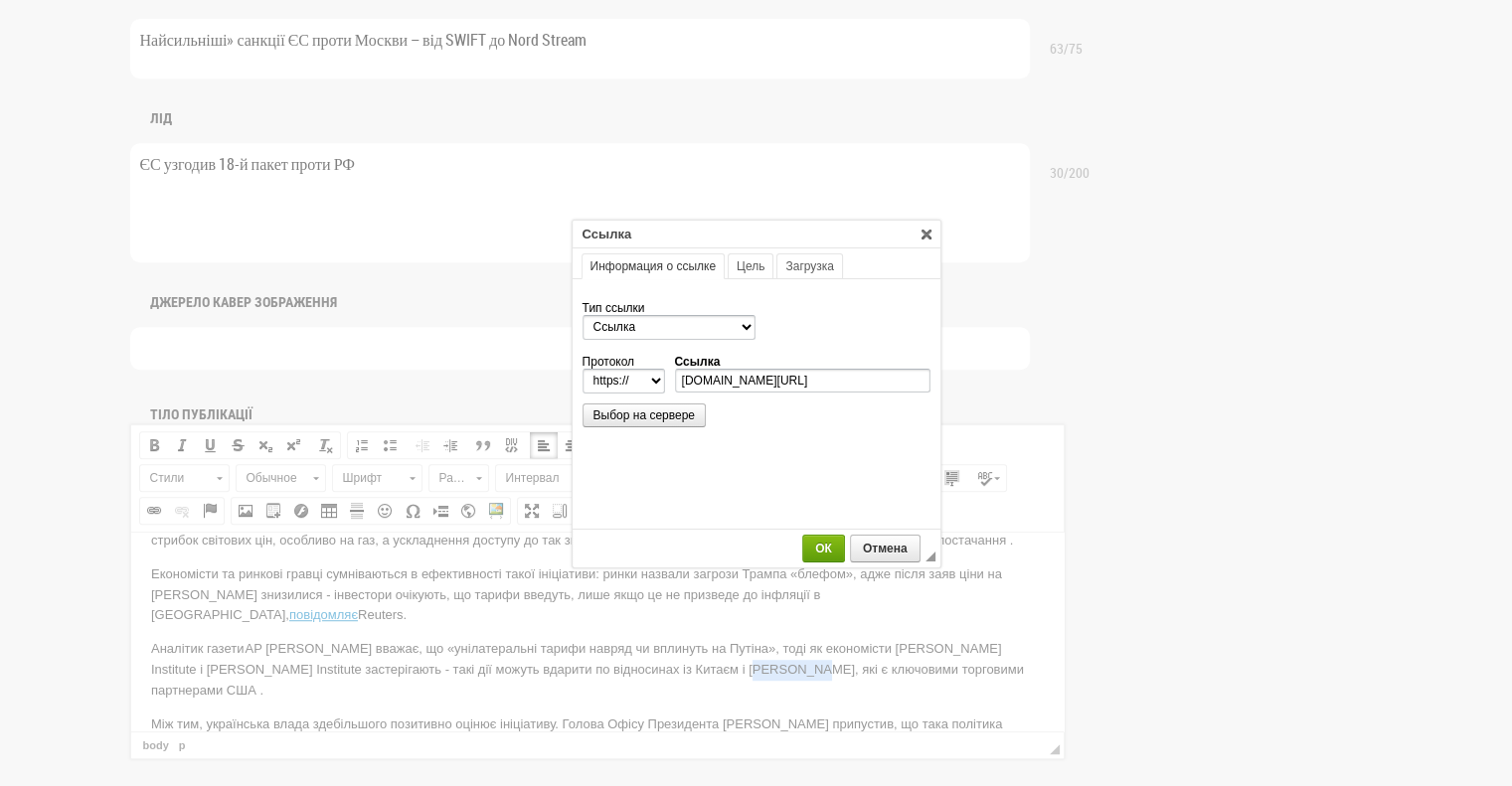 scroll, scrollTop: 0, scrollLeft: 0, axis: both 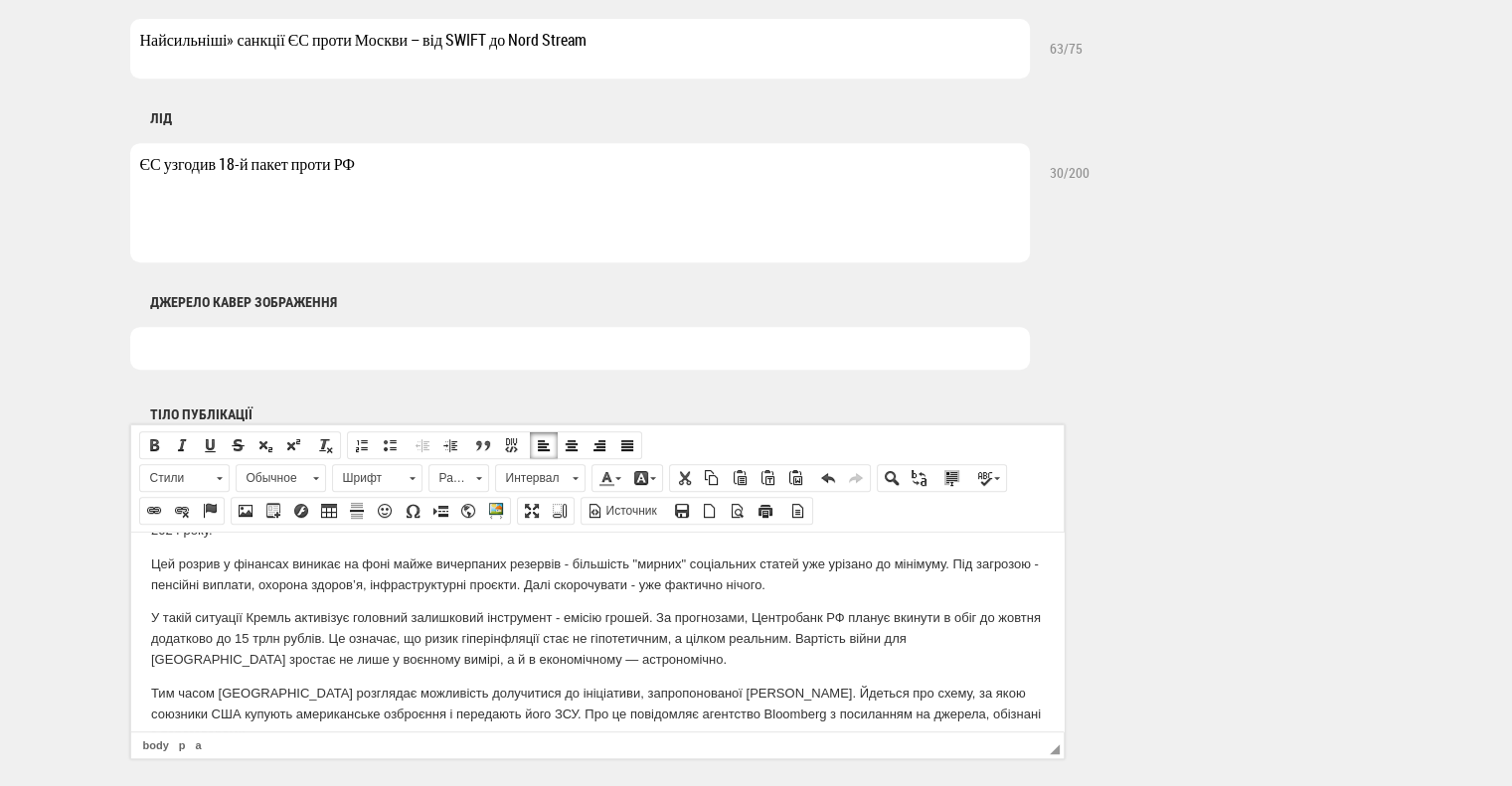 drag, startPoint x: 804, startPoint y: 666, endPoint x: 83, endPoint y: 662, distance: 721.0111 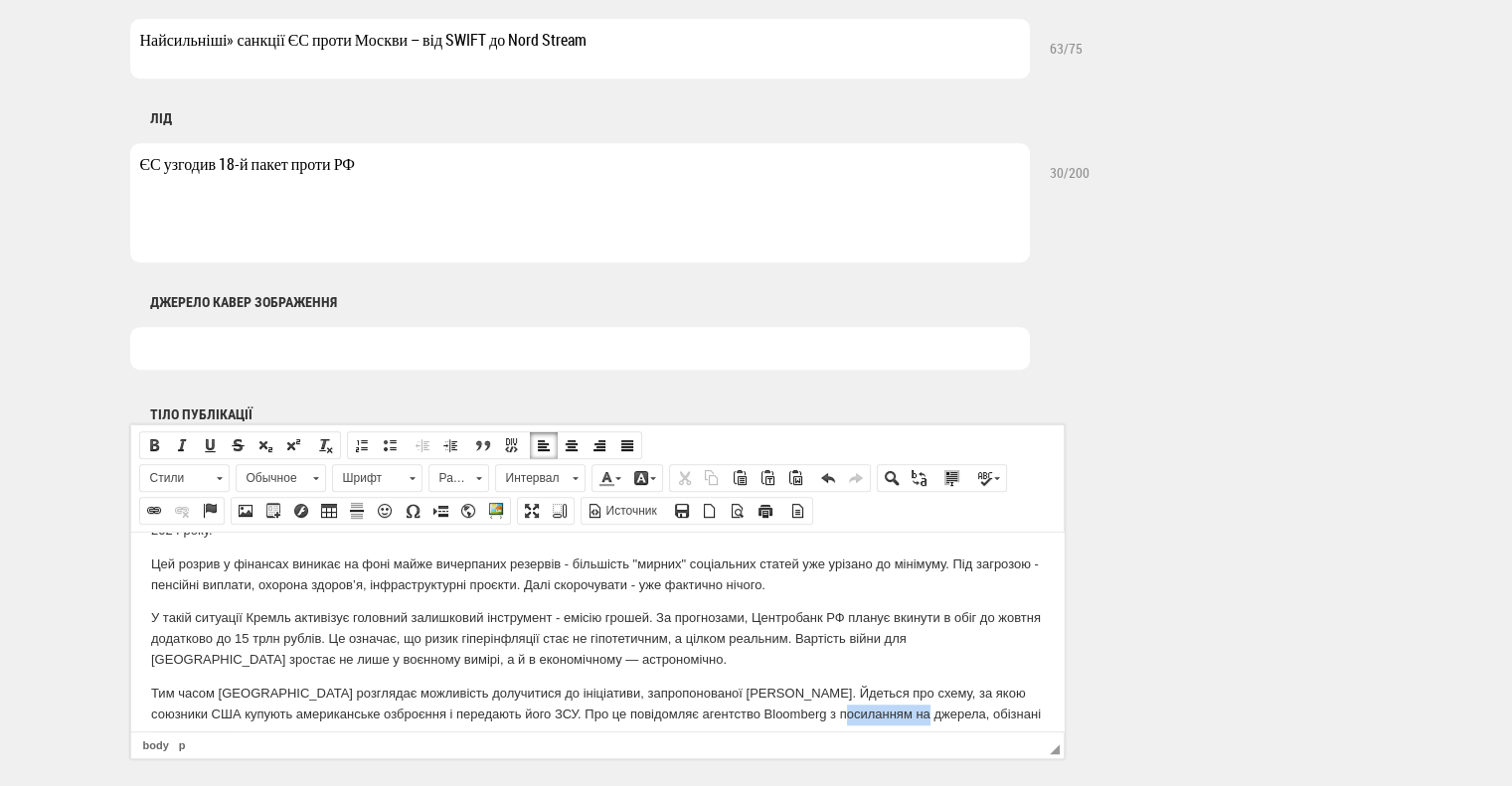 drag, startPoint x: 835, startPoint y: 604, endPoint x: 819, endPoint y: 558, distance: 48.703183 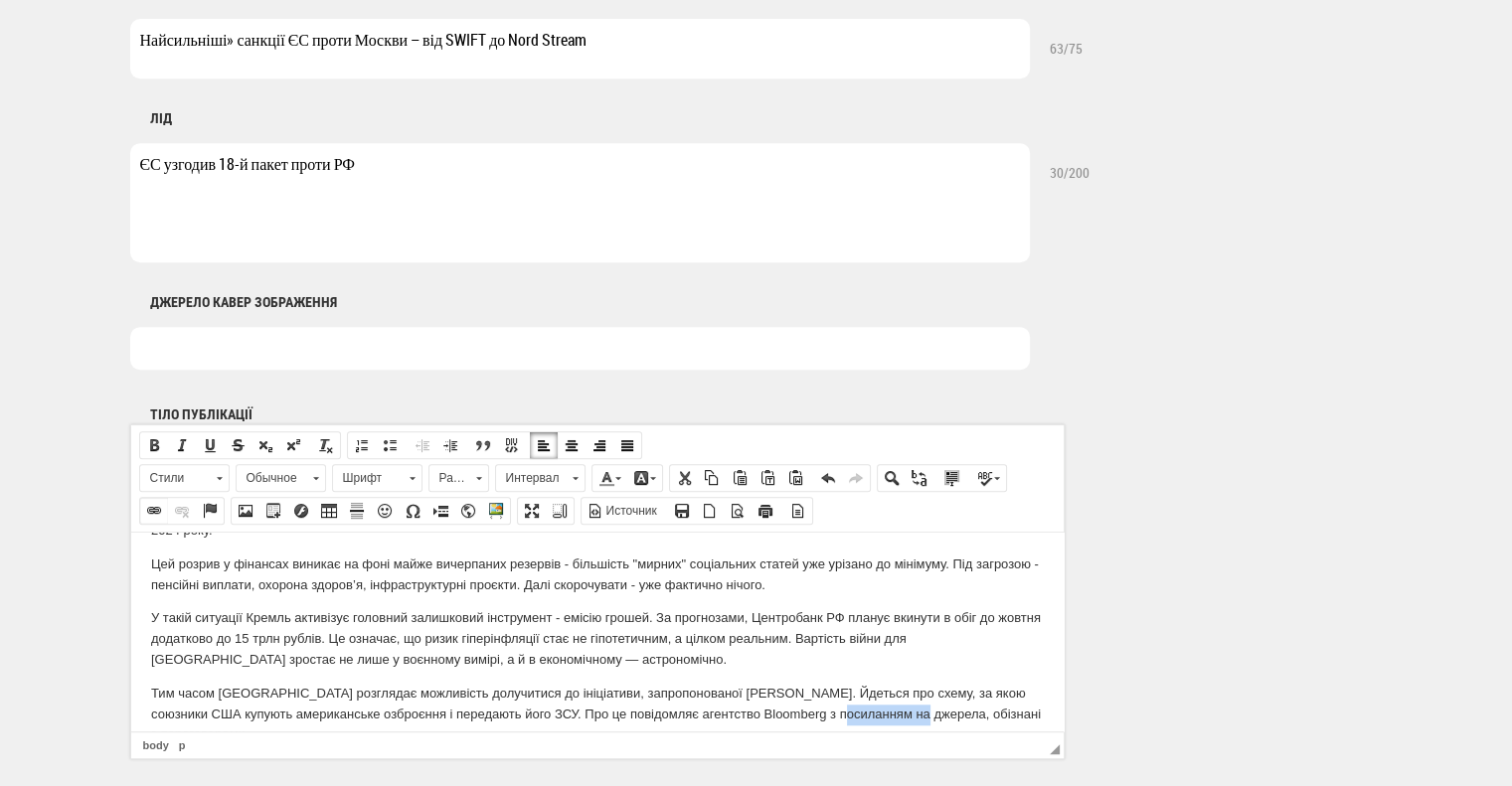 click at bounding box center (154, 511) 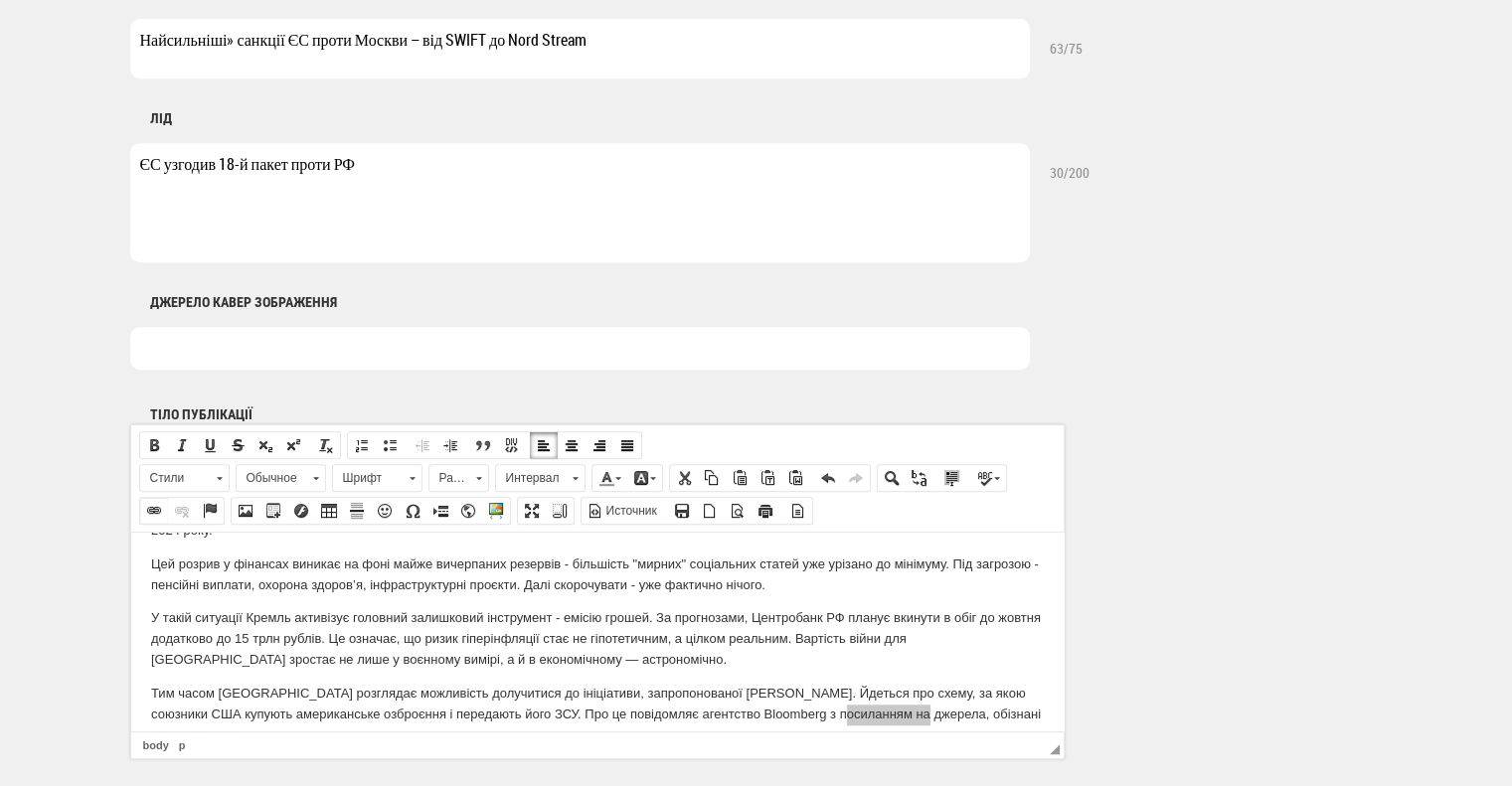 select on "http://" 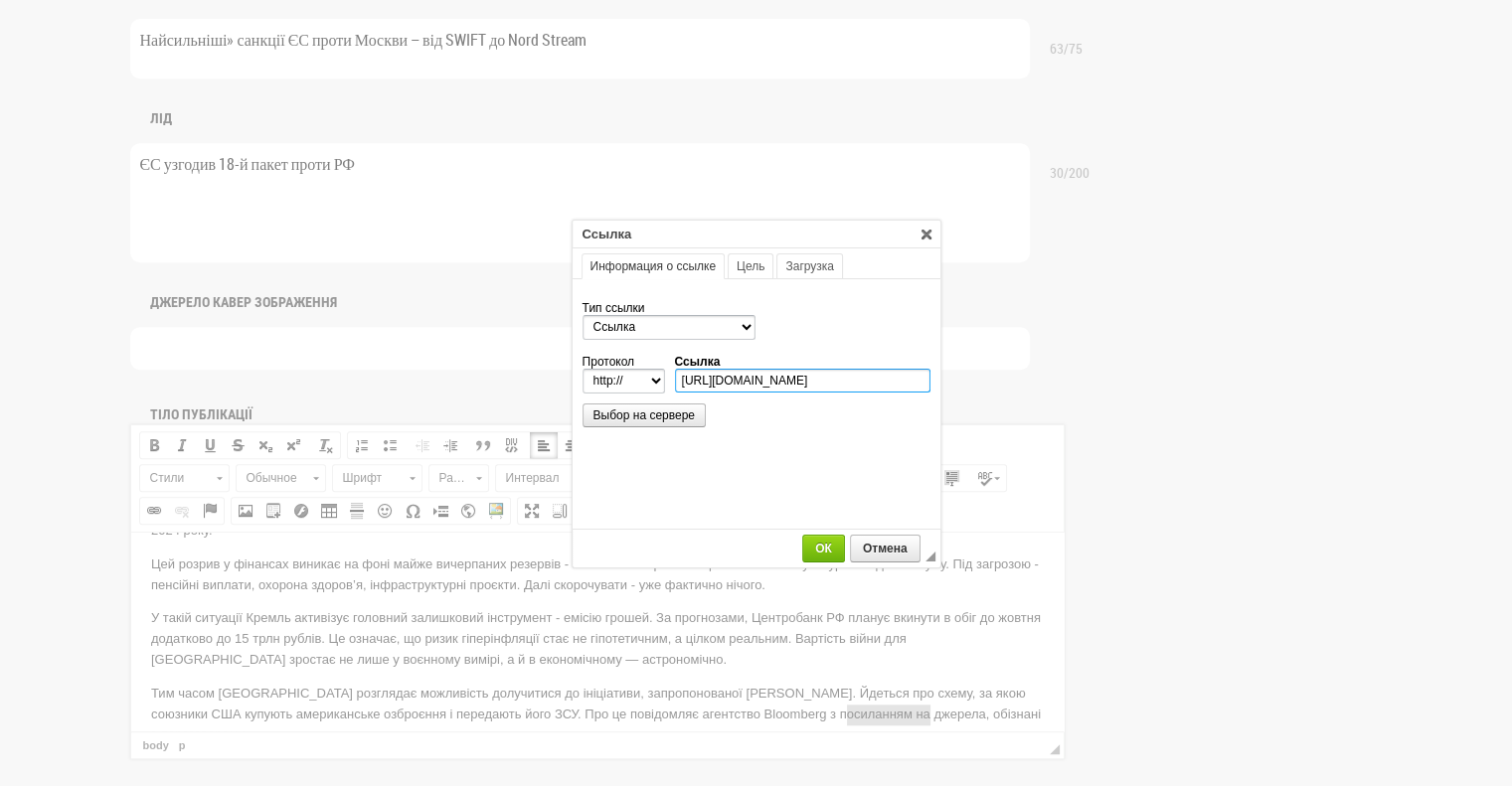 type on "www.bloomberg.com/news/articles/2025-07-12/trump-push-to-arm-ukraine-gets-backing-from-some-allies" 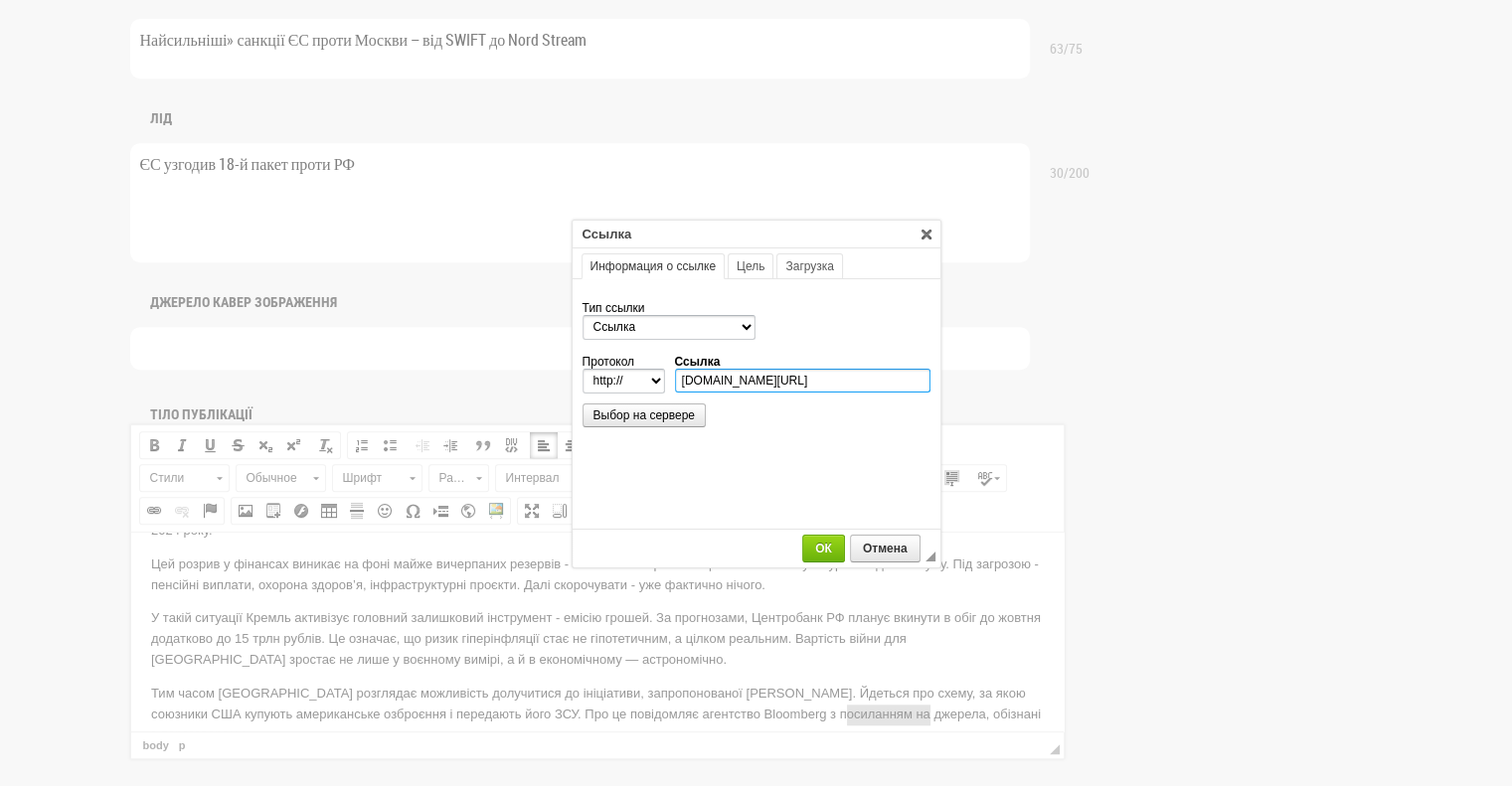 select on "https://" 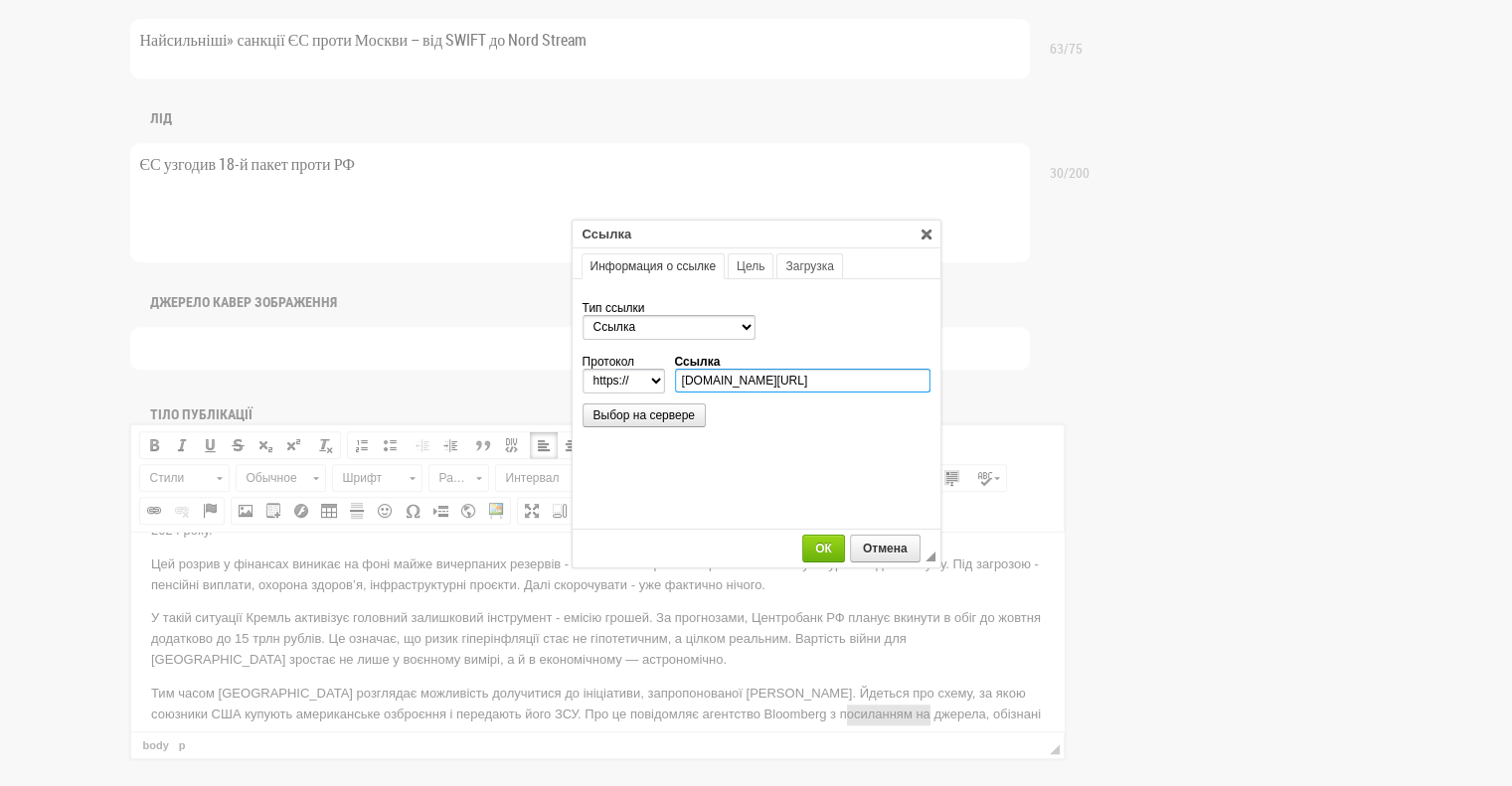 scroll, scrollTop: 0, scrollLeft: 312, axis: horizontal 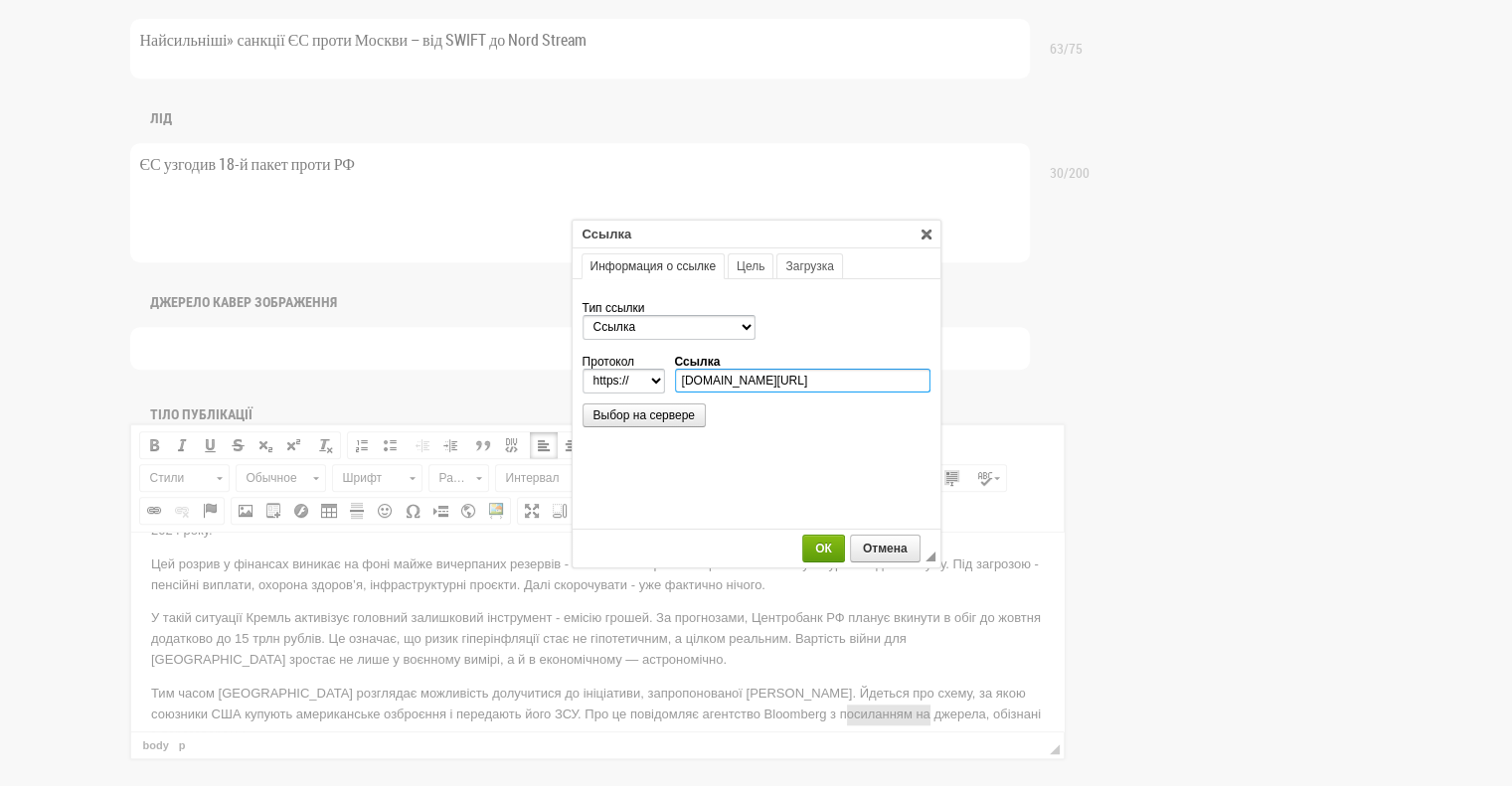 type on "www.bloomberg.com/news/articles/2025-07-12/trump-push-to-arm-ukraine-gets-backing-from-some-allies" 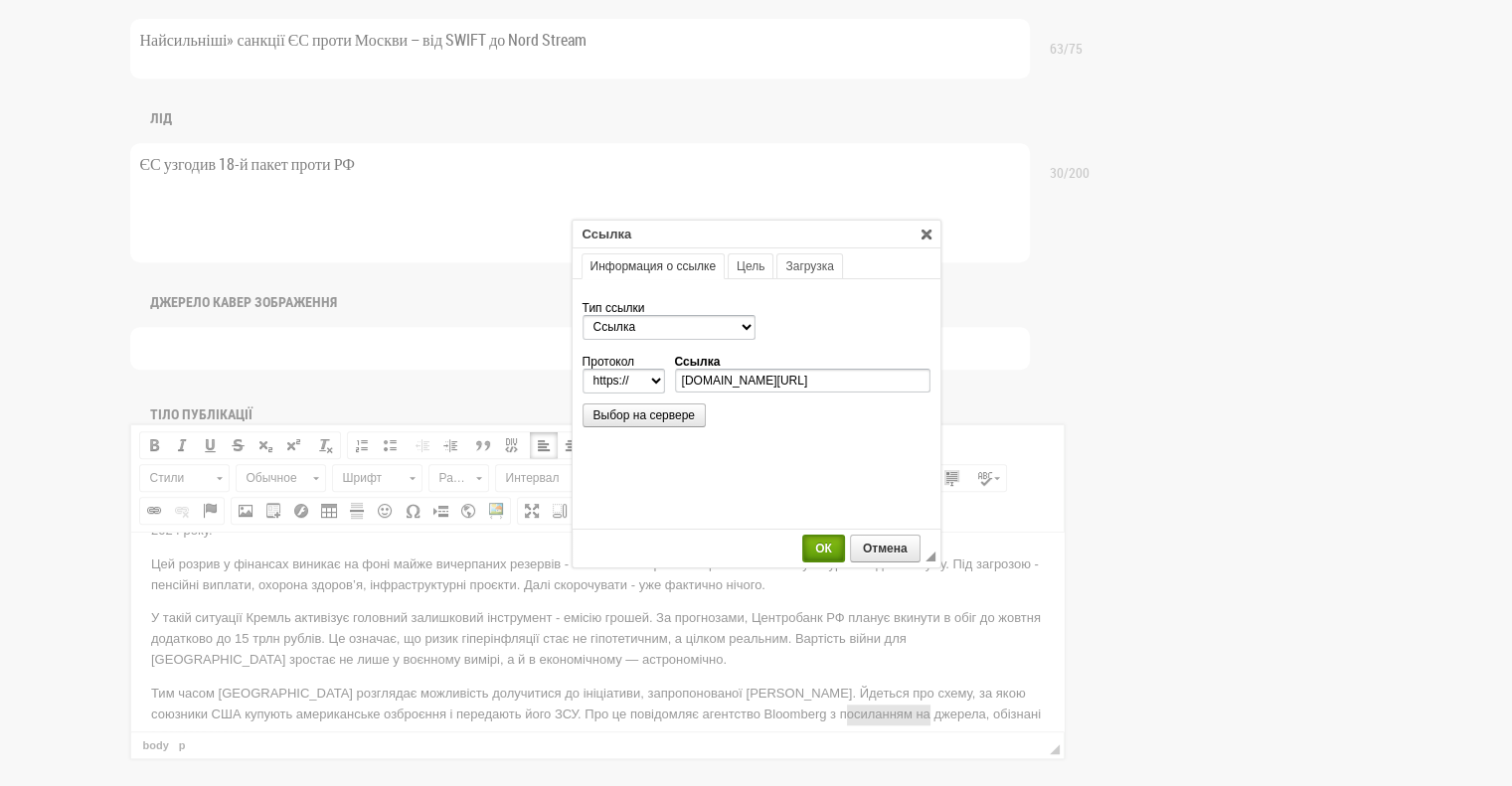 click on "ОК" at bounding box center [823, 549] 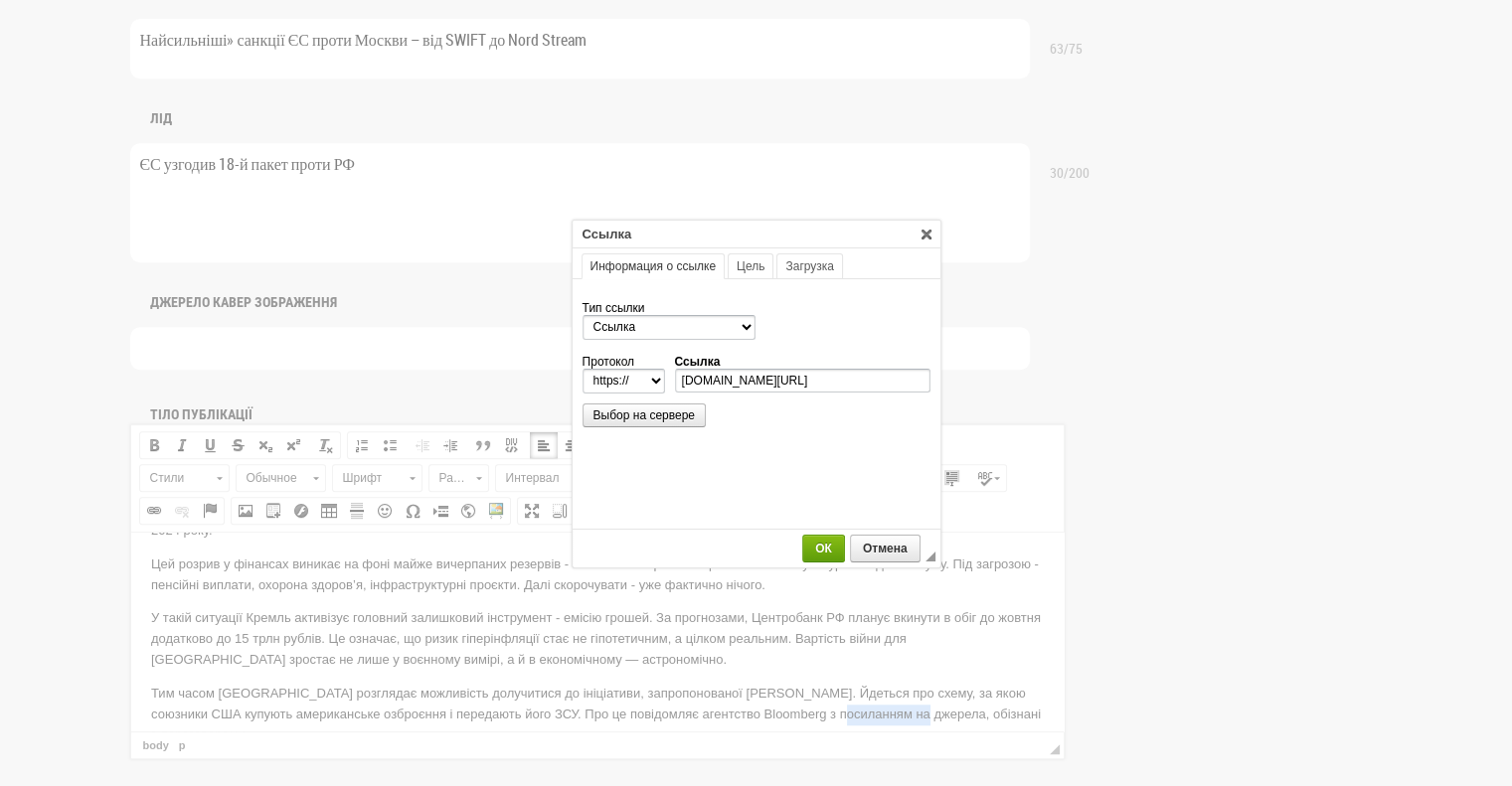 scroll, scrollTop: 0, scrollLeft: 0, axis: both 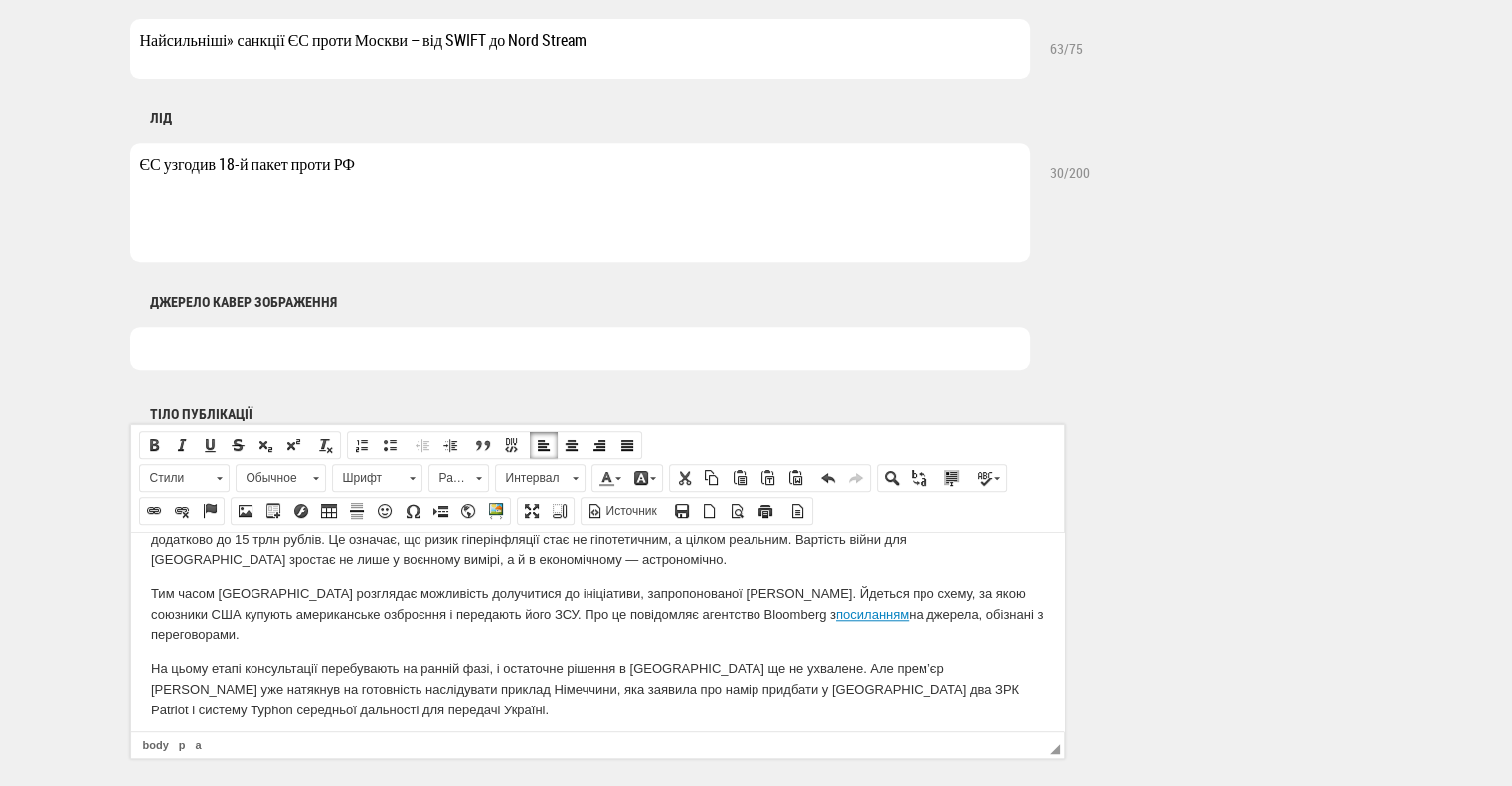 click on ""Ми спільно з партнерами шукаємо способи ефективної допомоги Україні", - заявив Стармер на пресконференції з німецьким канцлером Фрідріхом Мерцем." at bounding box center (596, 754) 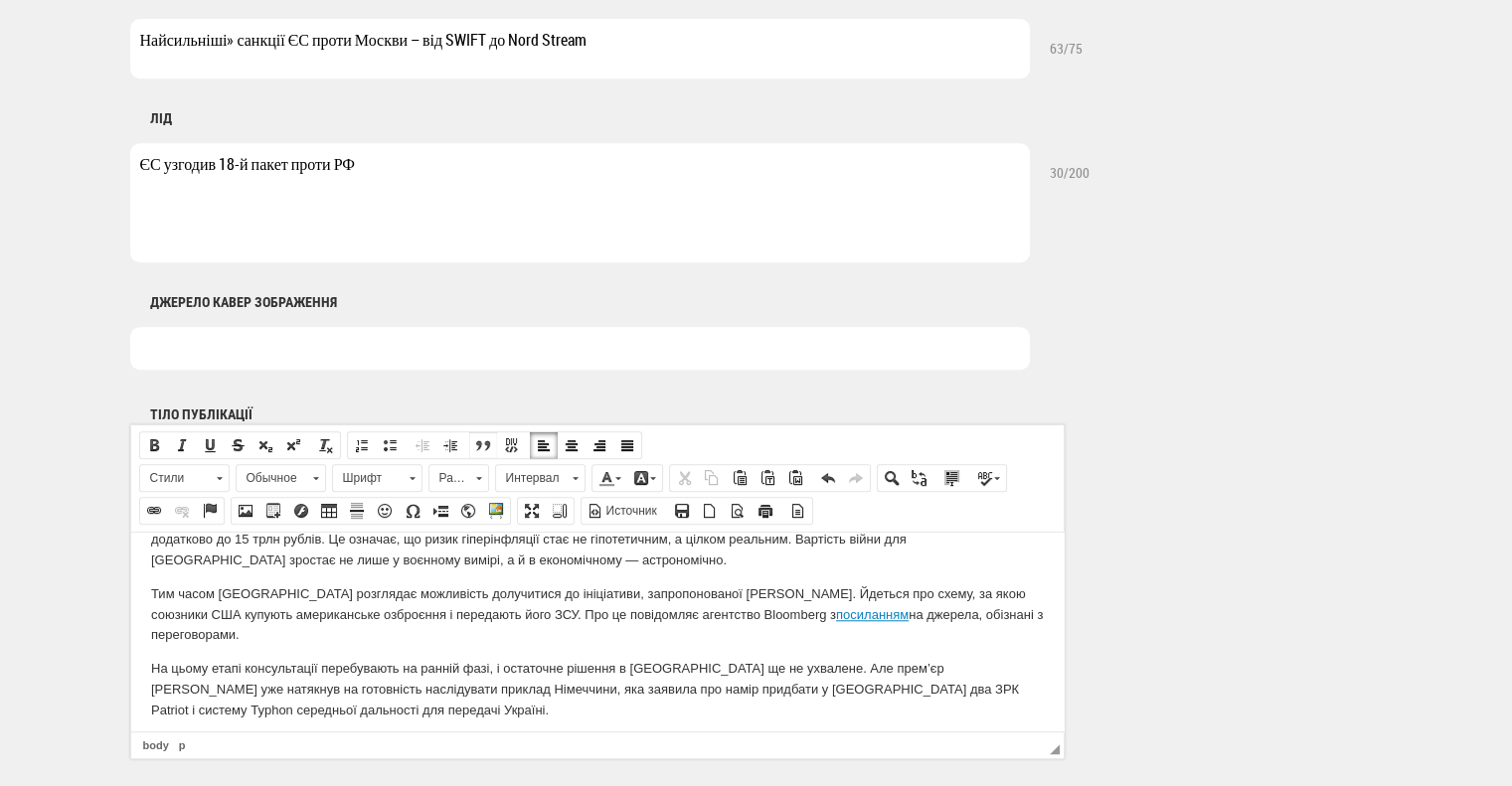 click at bounding box center (483, 445) 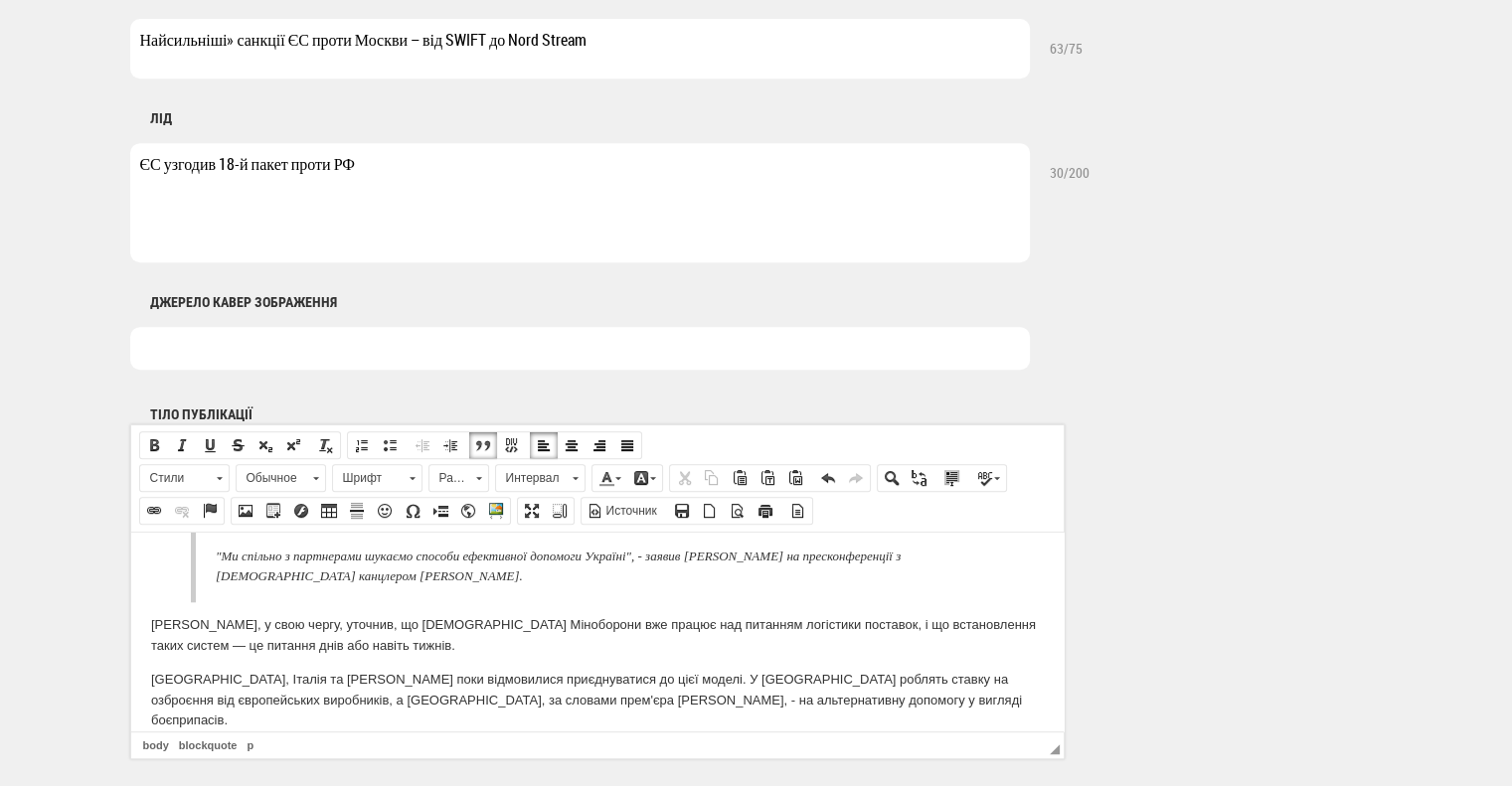 scroll, scrollTop: 2385, scrollLeft: 0, axis: vertical 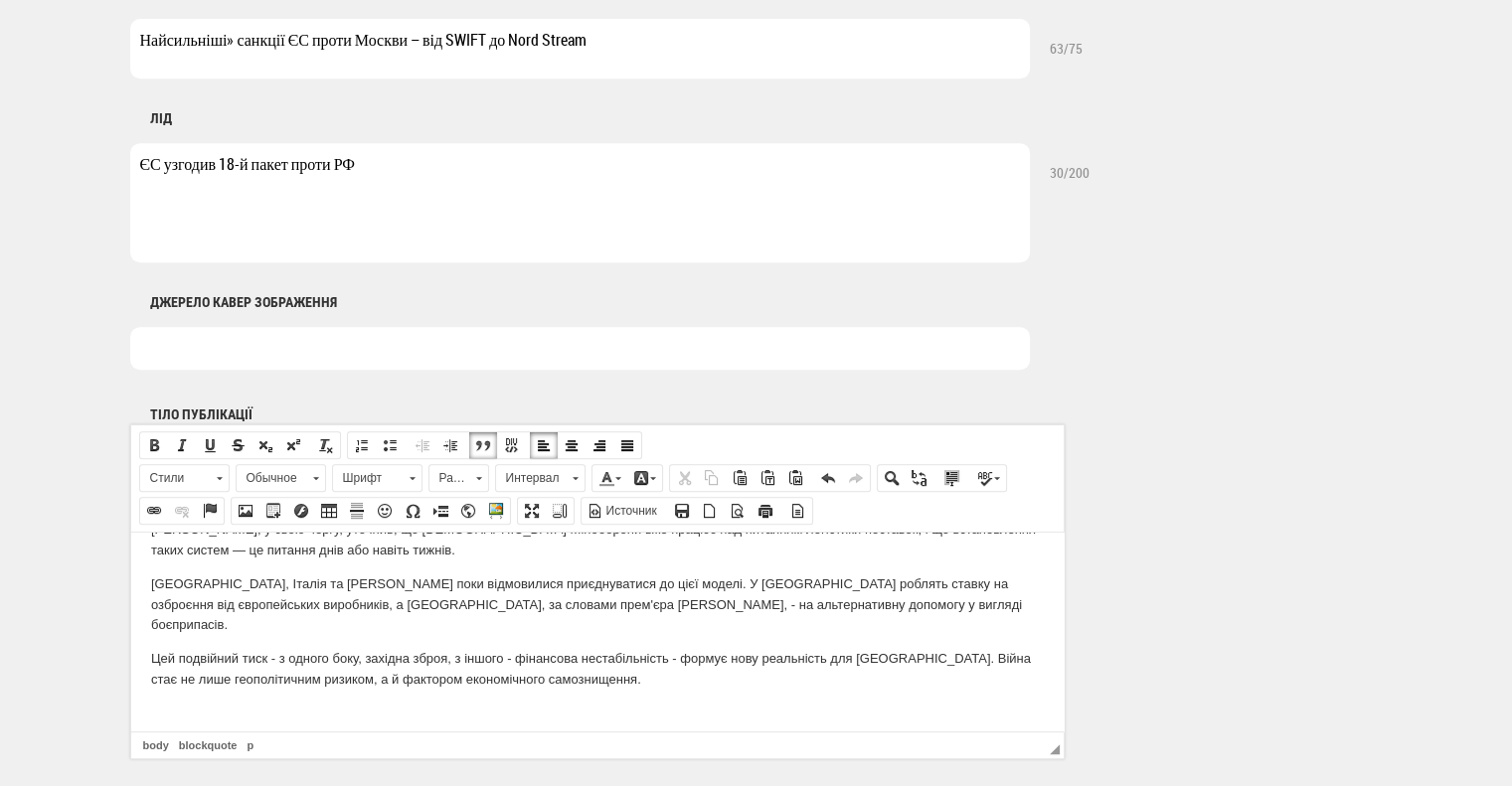 click on "Цей подвійний тиск - з одного боку, західна зброя, з іншого - фінансова нестабільність - формує нову реальність для Росії. Війна стає не лише геополітичним ризиком, а й фактором економічного самознищення." at bounding box center (596, 669) 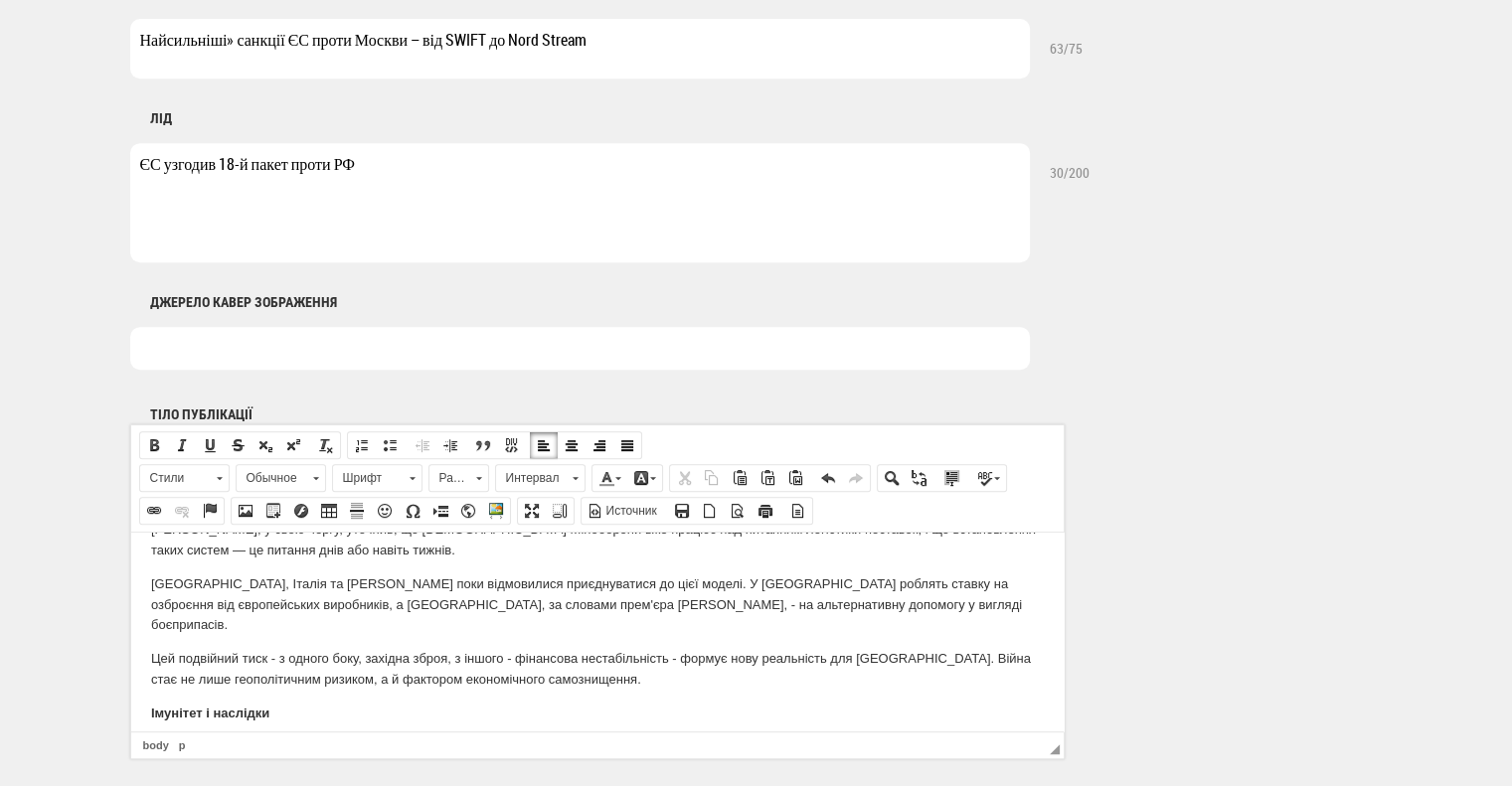 click at bounding box center (596, 828) 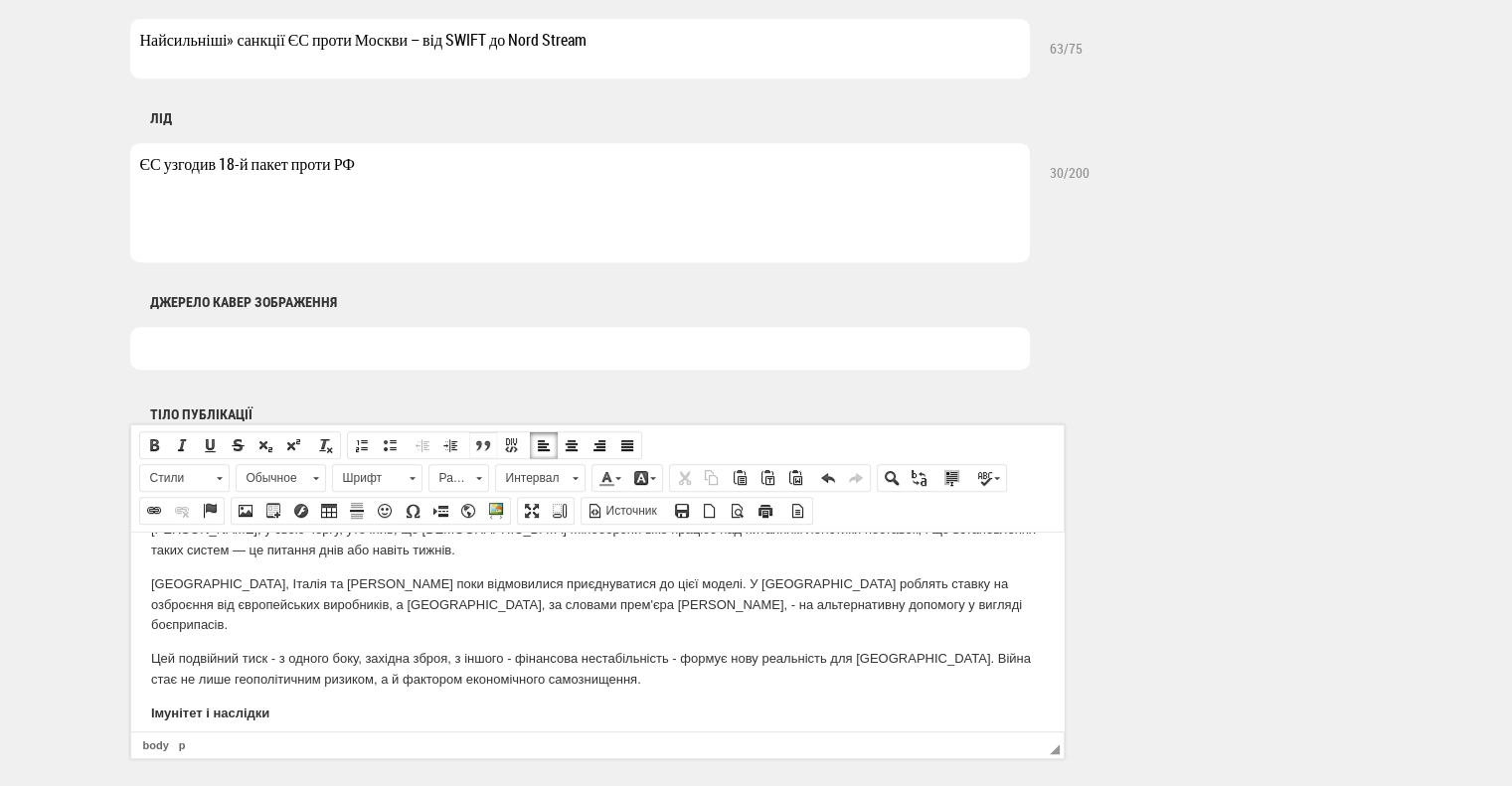 click on "Цитата" at bounding box center (483, 445) 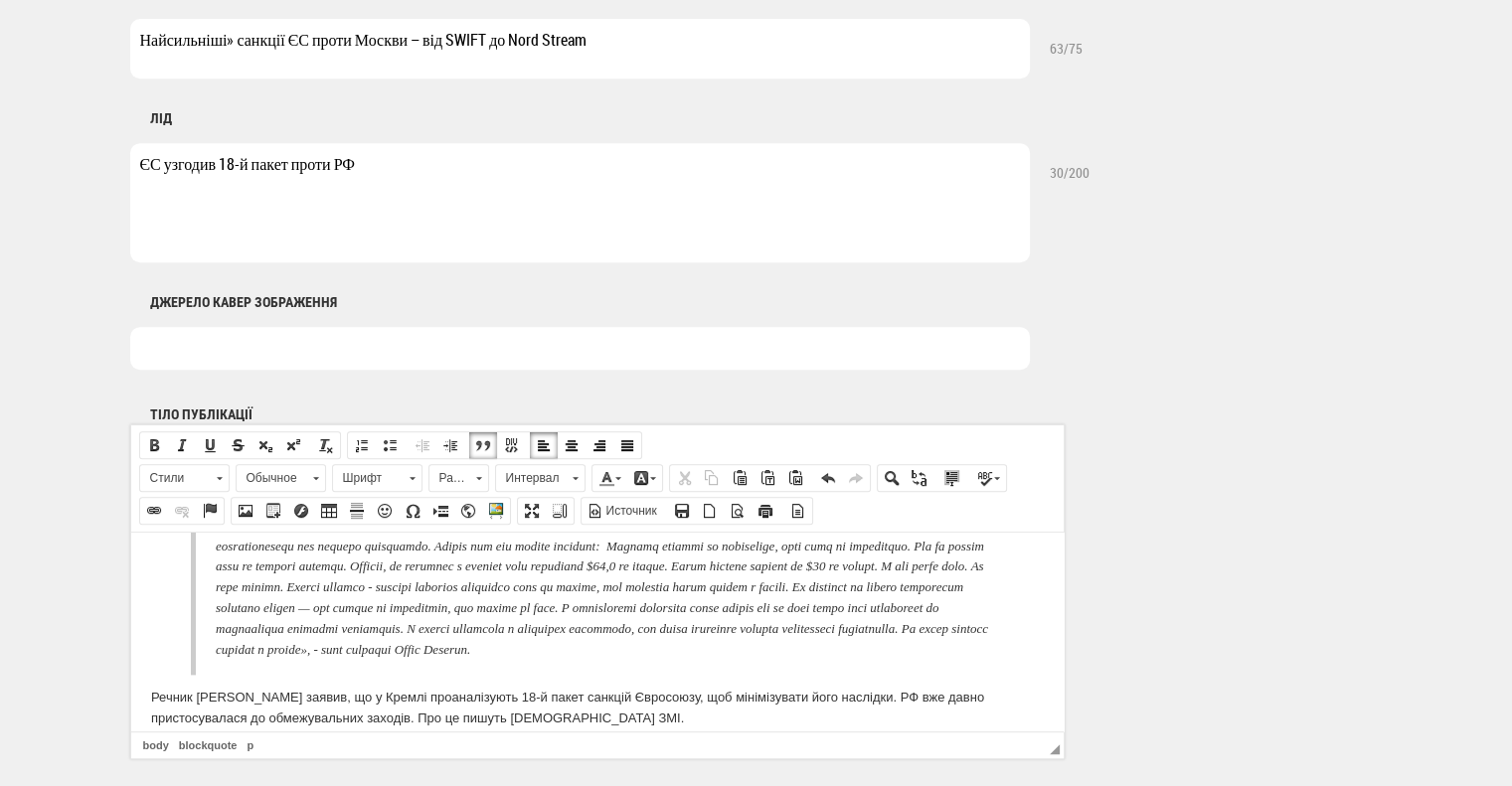 scroll, scrollTop: 2760, scrollLeft: 0, axis: vertical 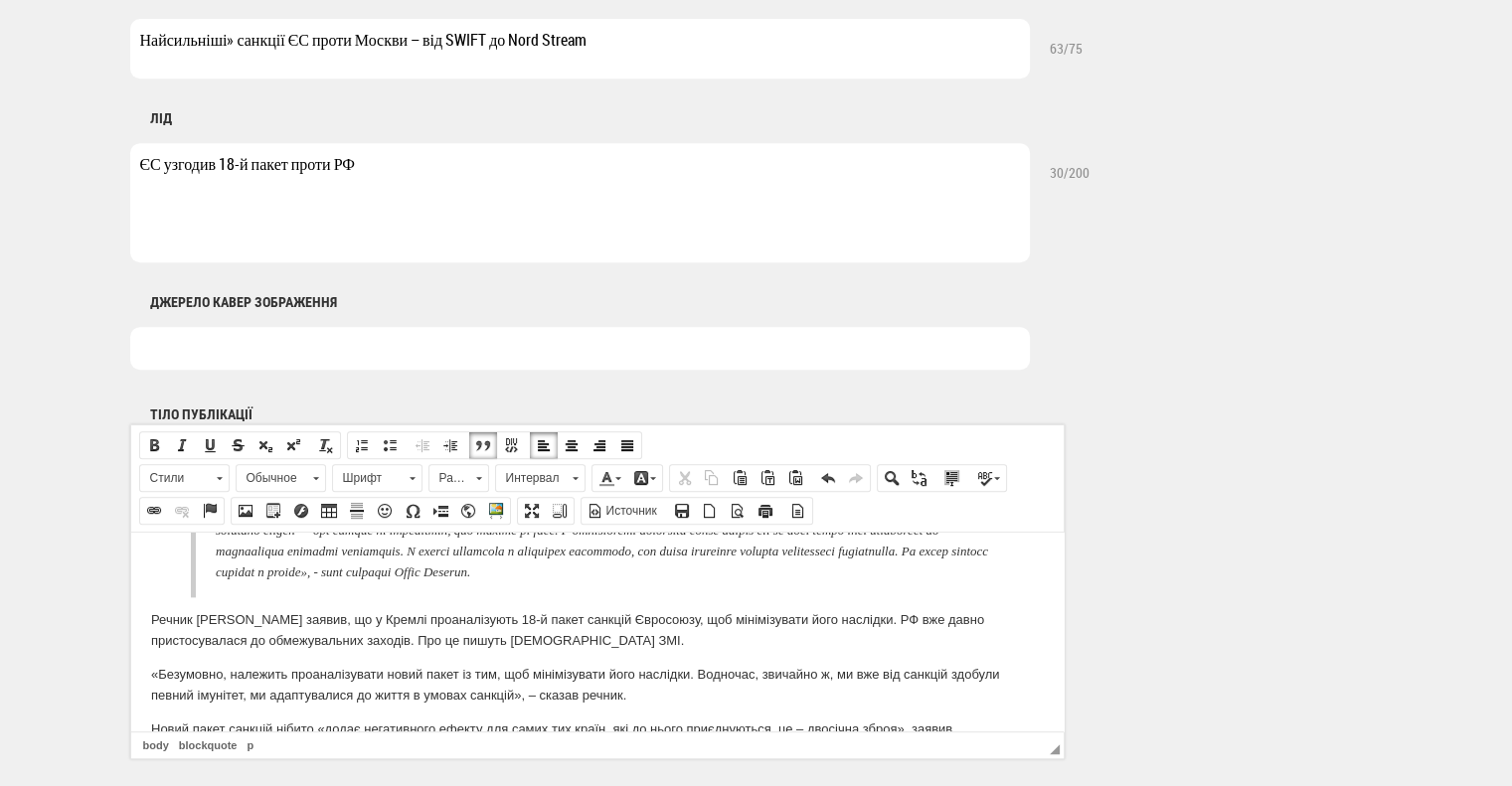 click on "«Безумовно, належить проаналізувати новий пакет із тим, щоб мінімізувати його наслідки. Водночас, звичайно ж, ми вже від санкцій здобули певний імунітет, ми адаптувалися до життя в умовах санкцій», – сказав речник." at bounding box center (596, 685) 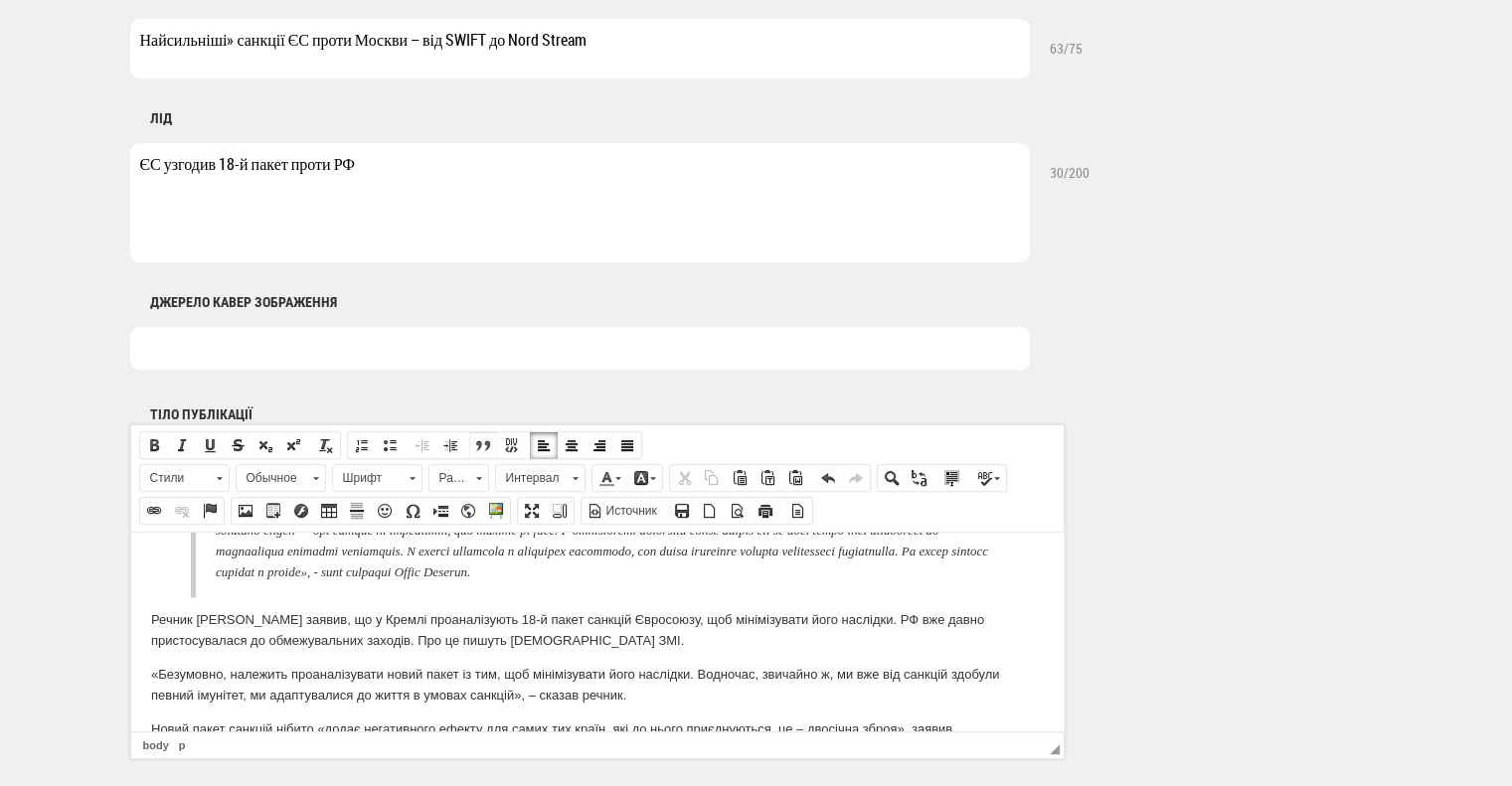 click at bounding box center [483, 445] 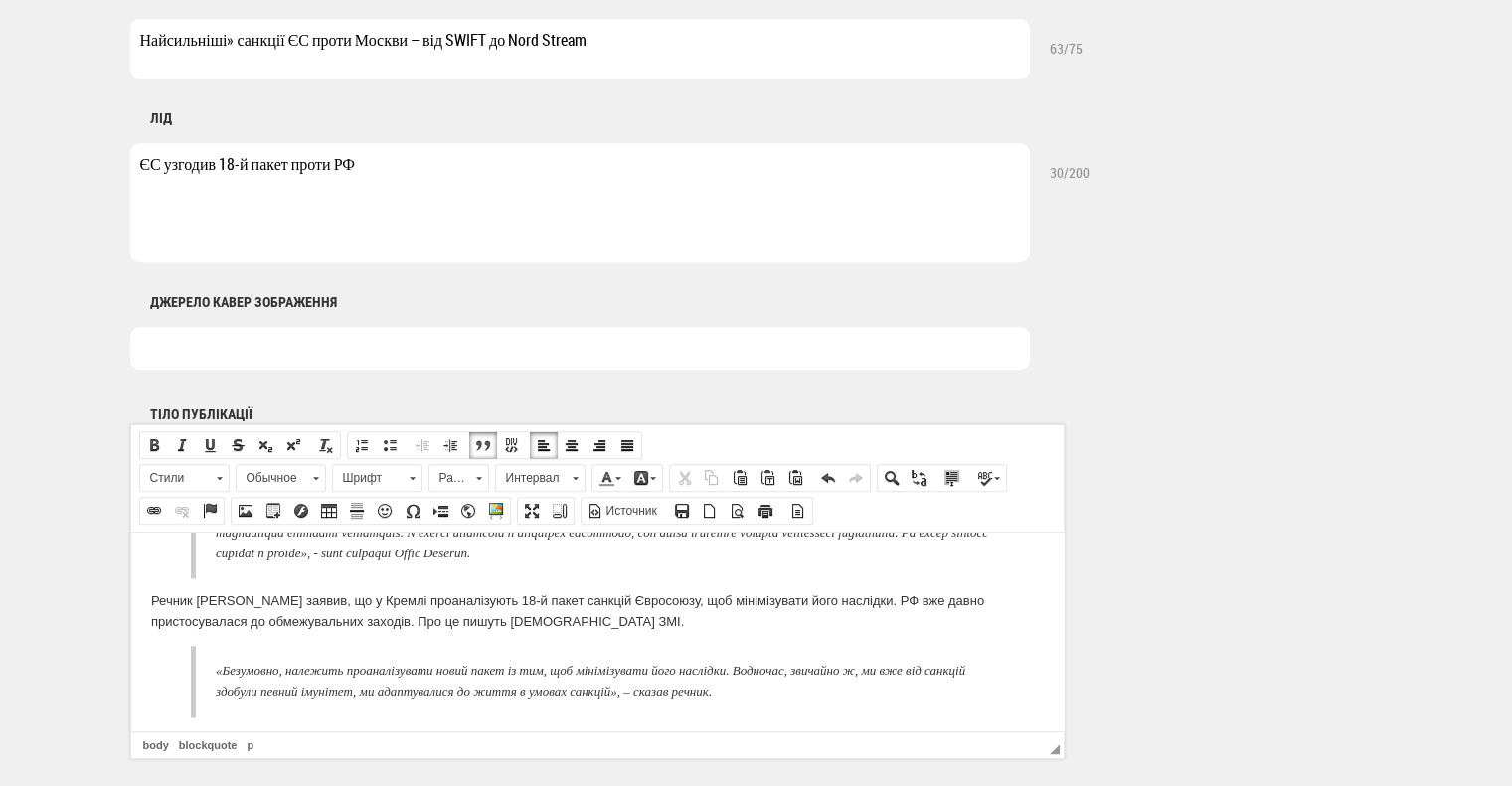 scroll, scrollTop: 2790, scrollLeft: 0, axis: vertical 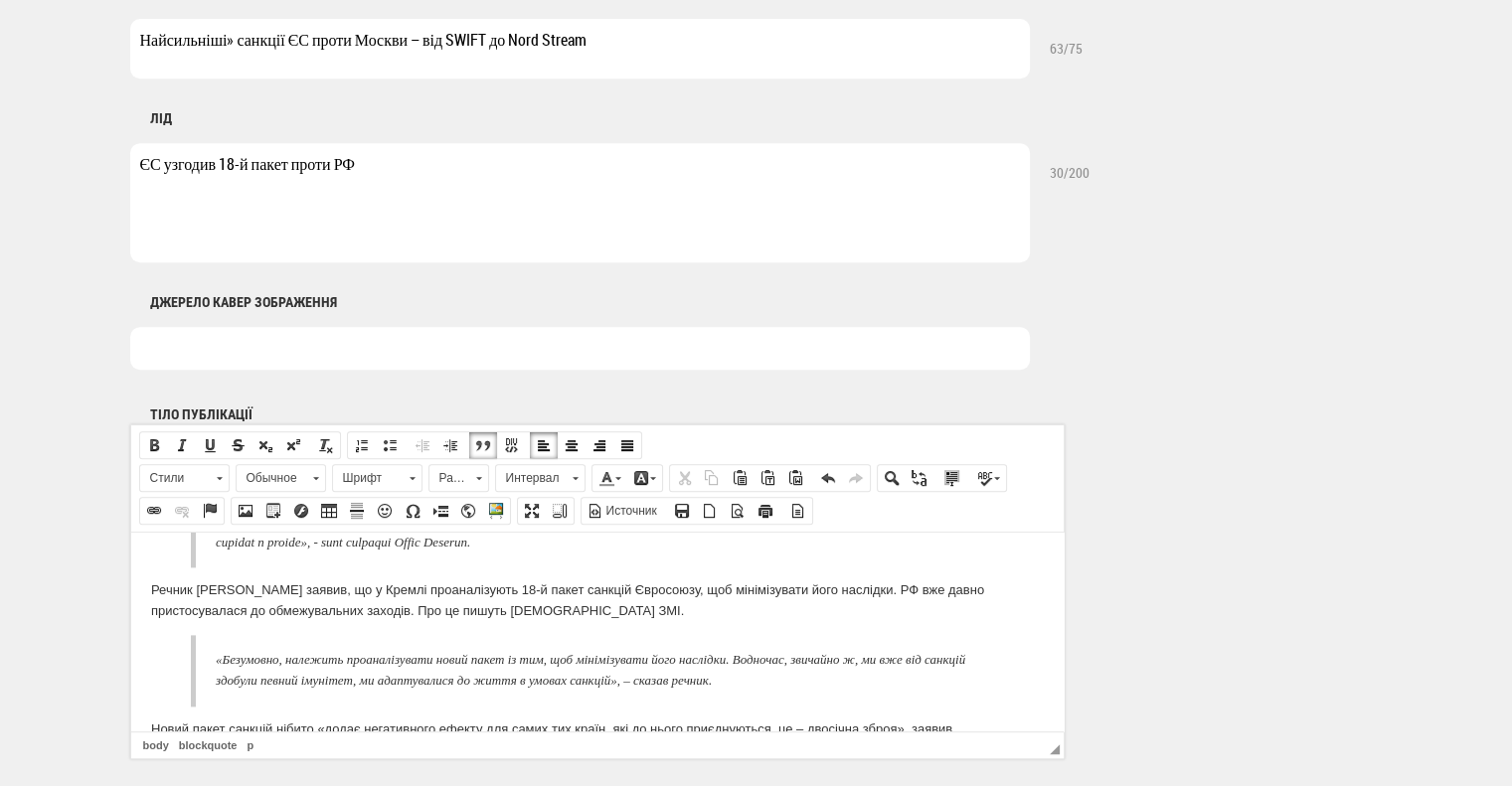 drag, startPoint x: 560, startPoint y: 706, endPoint x: 79, endPoint y: 682, distance: 481.59838 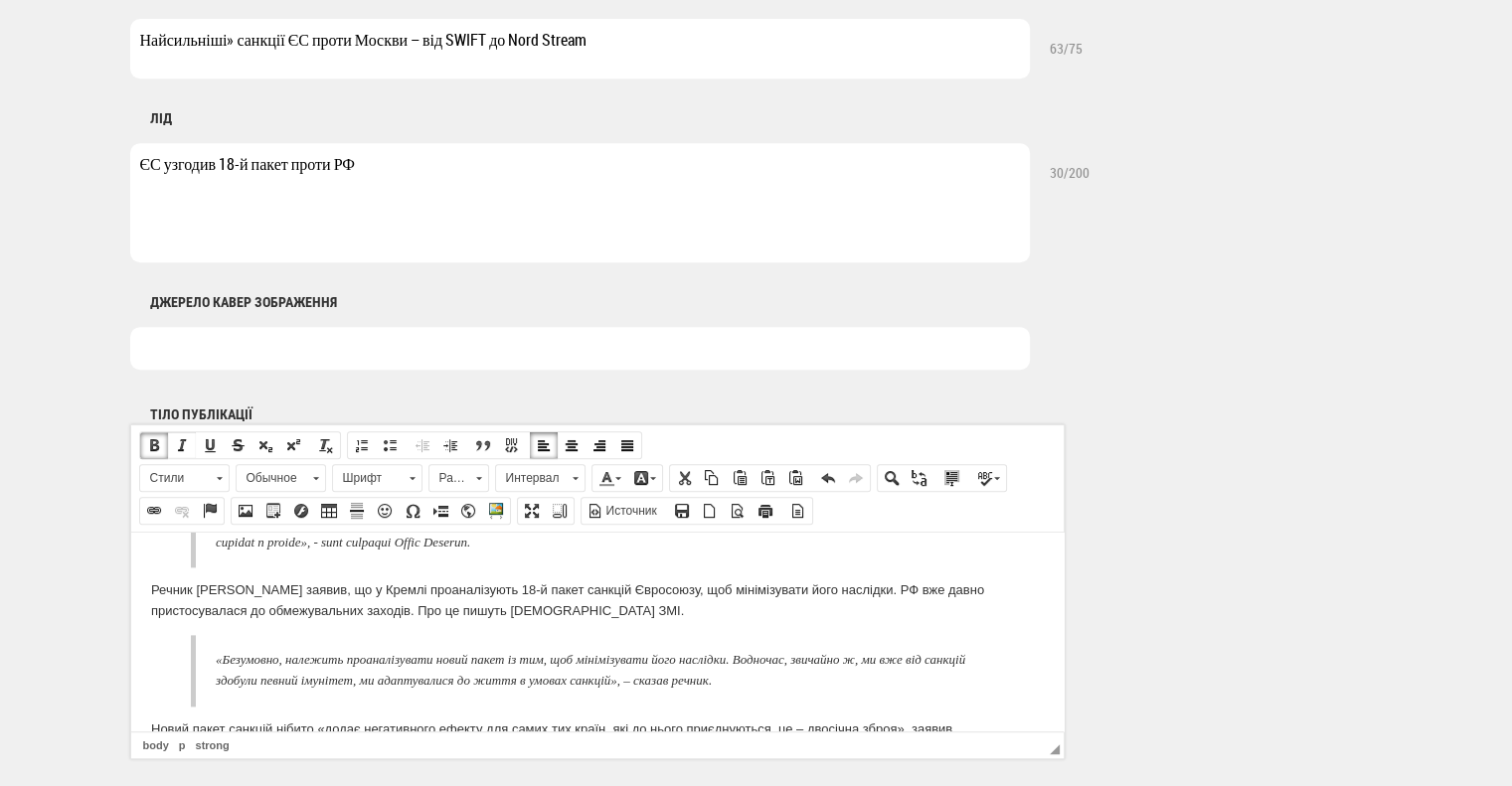 click at bounding box center [182, 445] 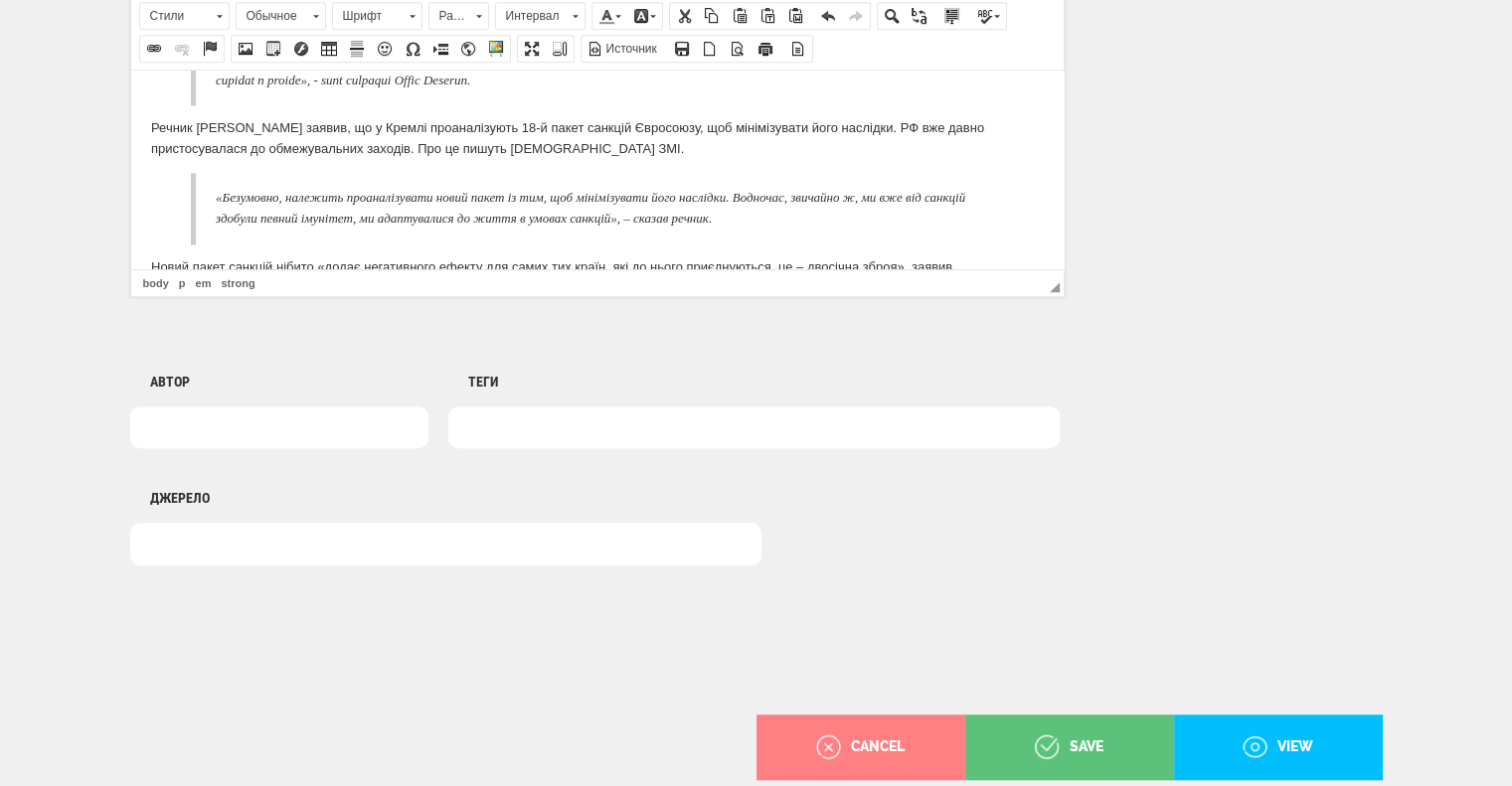 scroll, scrollTop: 1361, scrollLeft: 0, axis: vertical 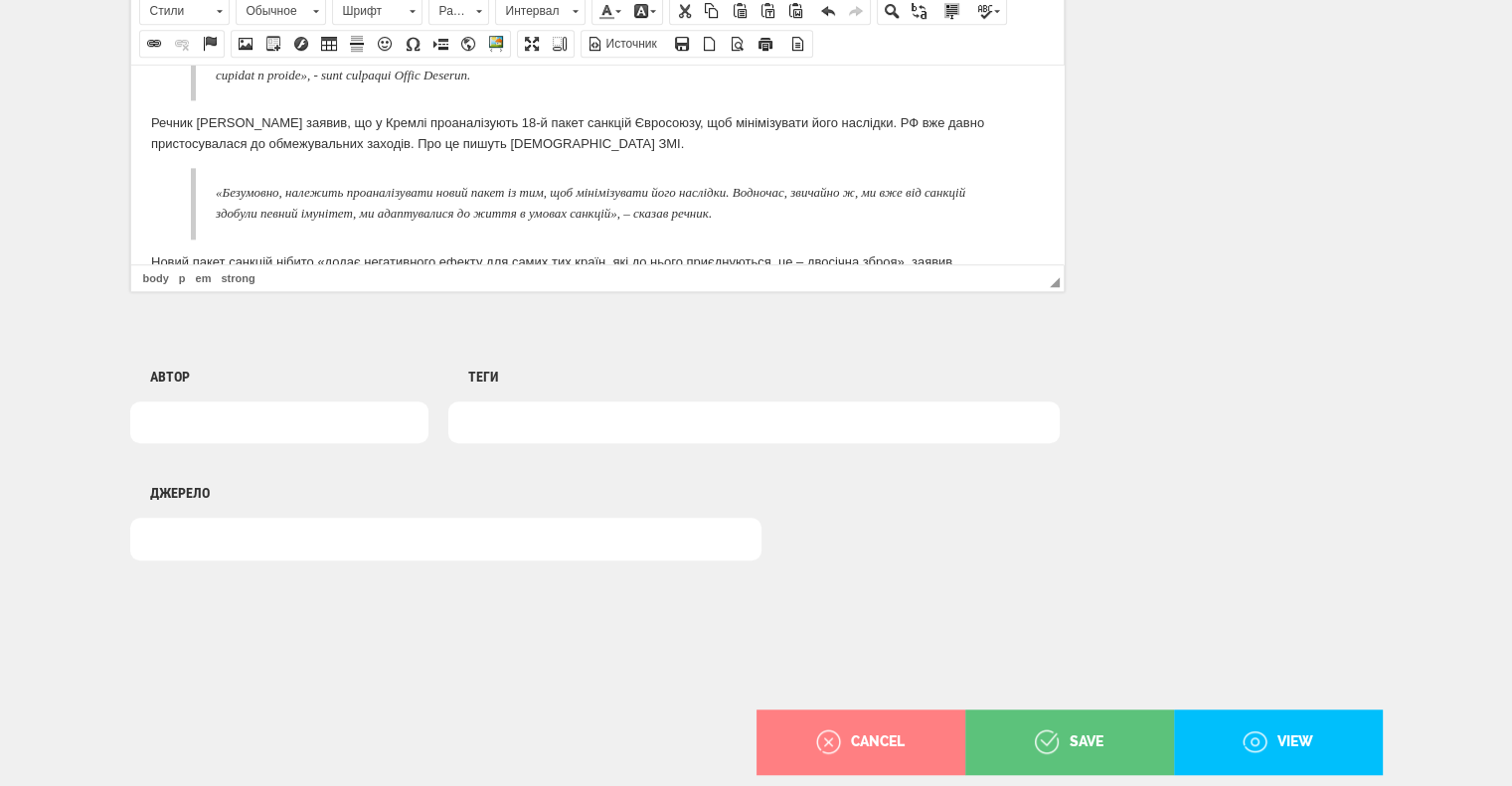click at bounding box center (754, 422) 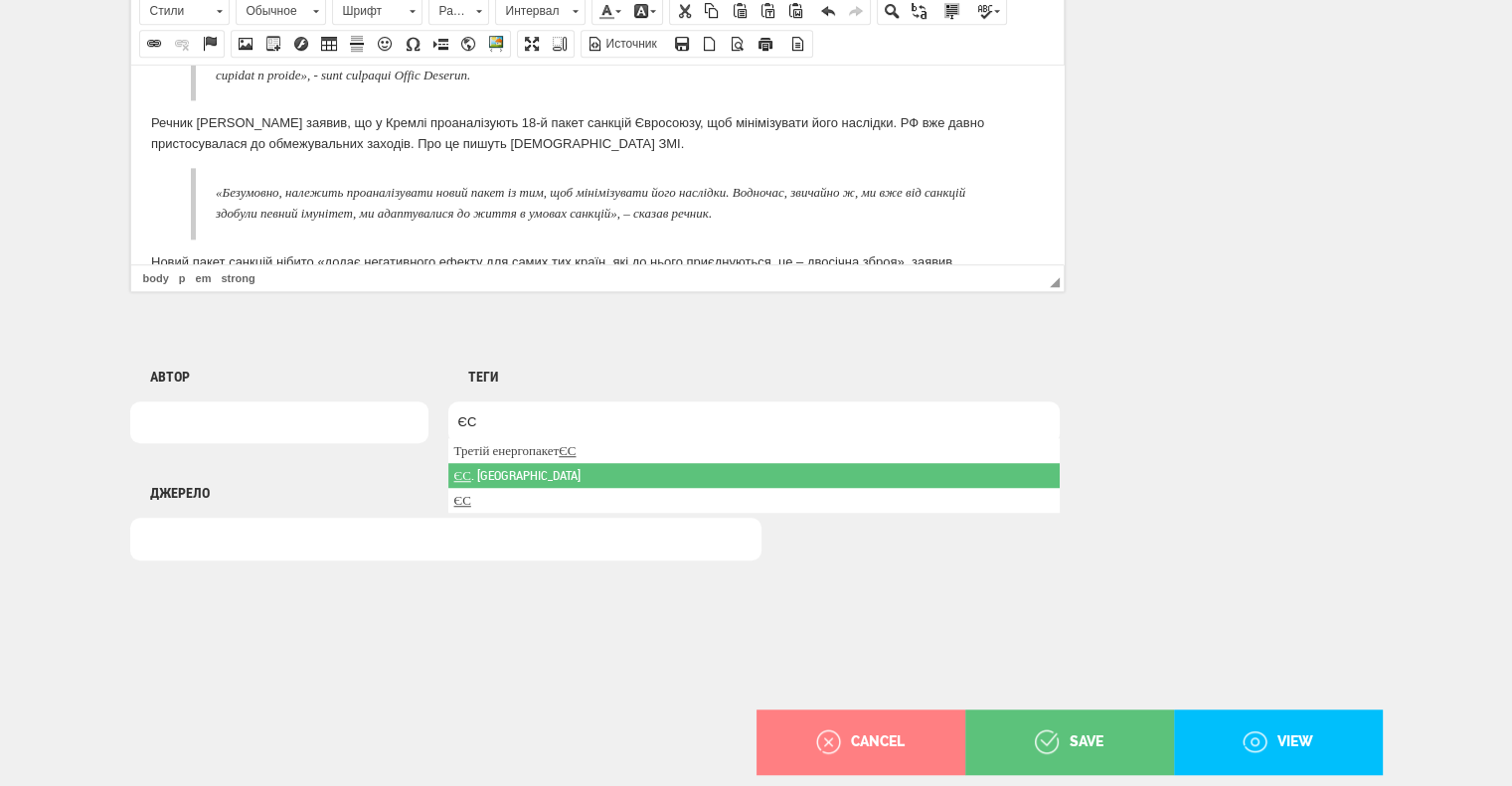 type on "ЄС" 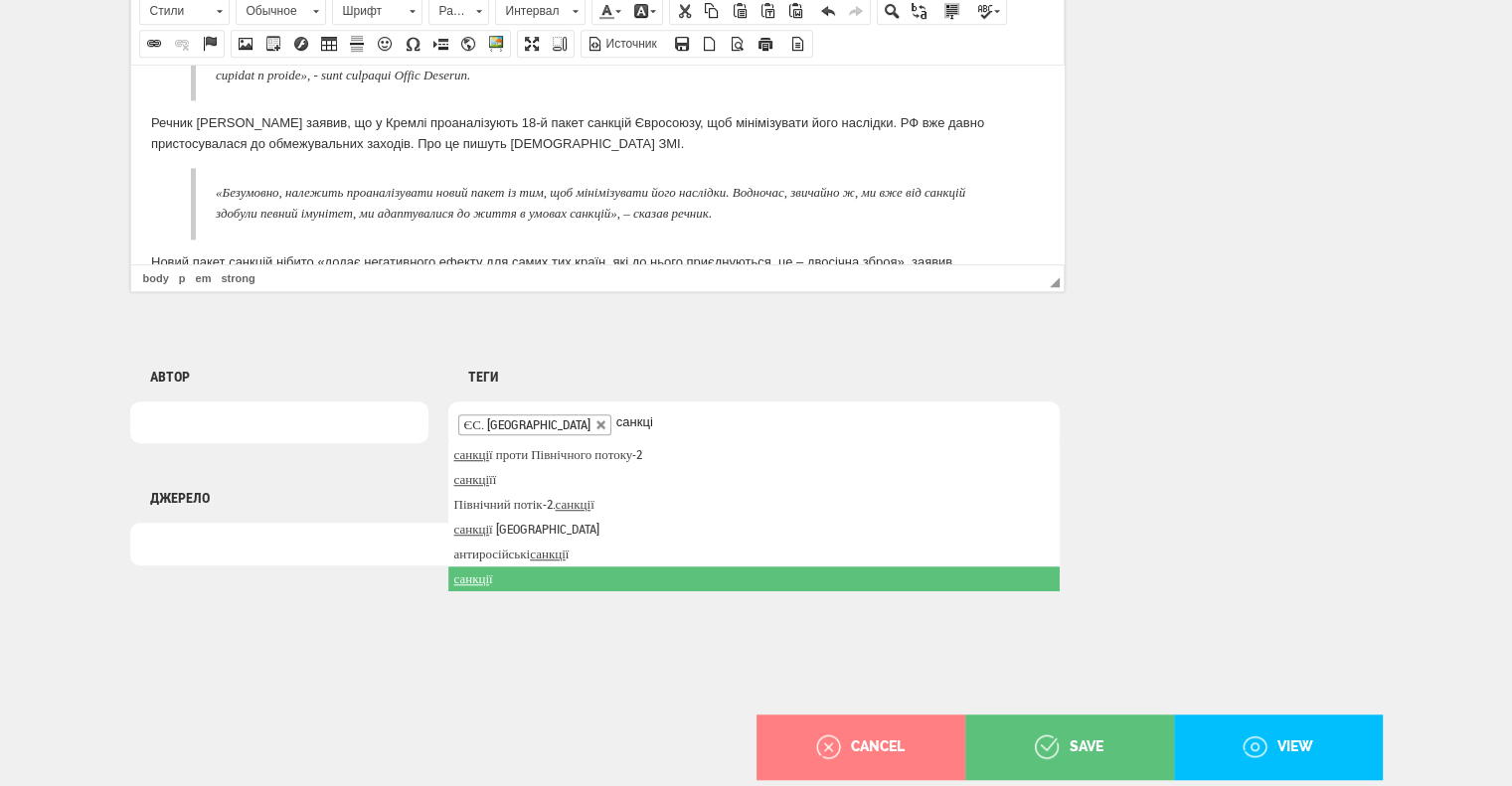 type on "санкці" 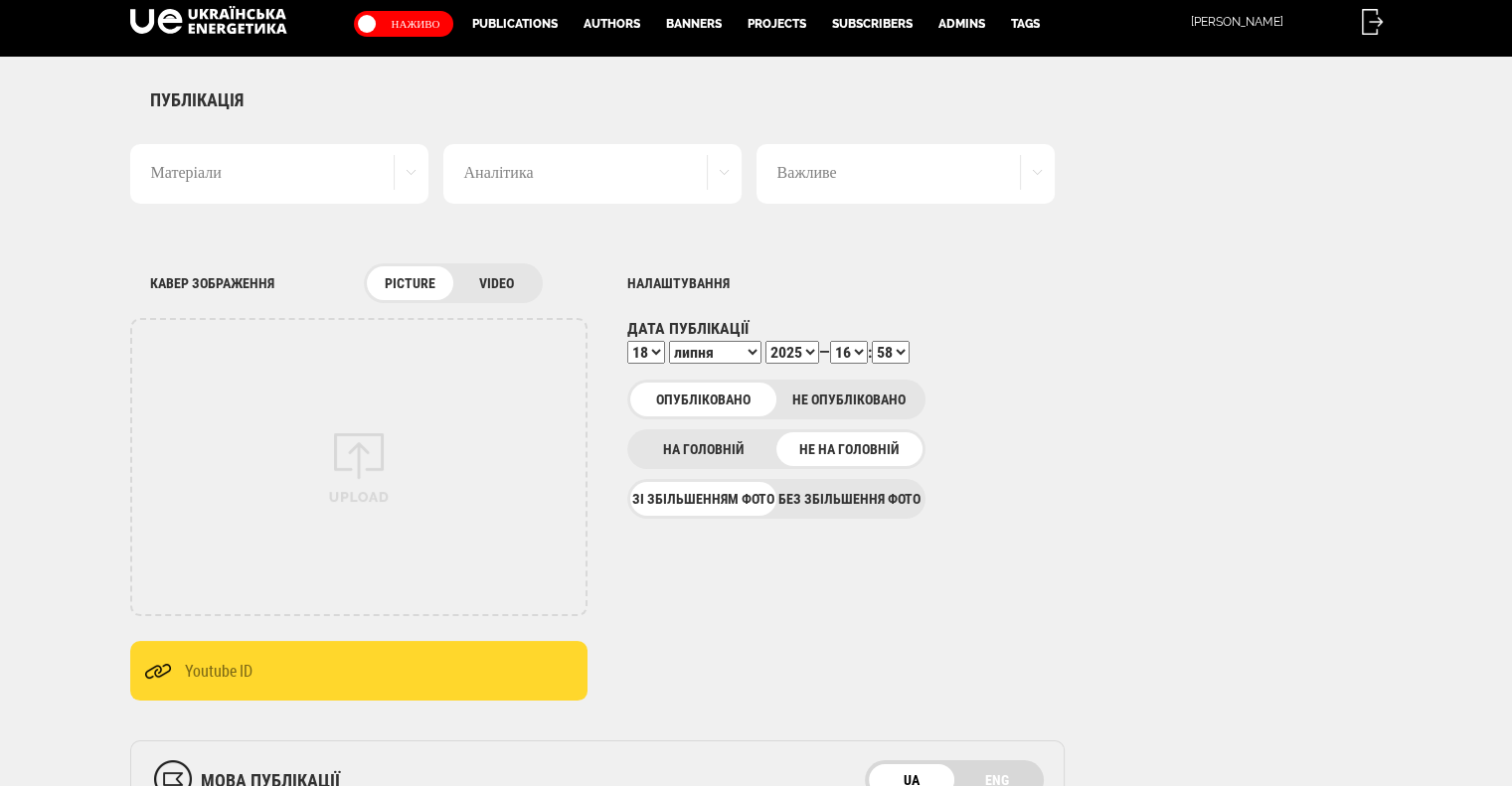 scroll, scrollTop: 0, scrollLeft: 0, axis: both 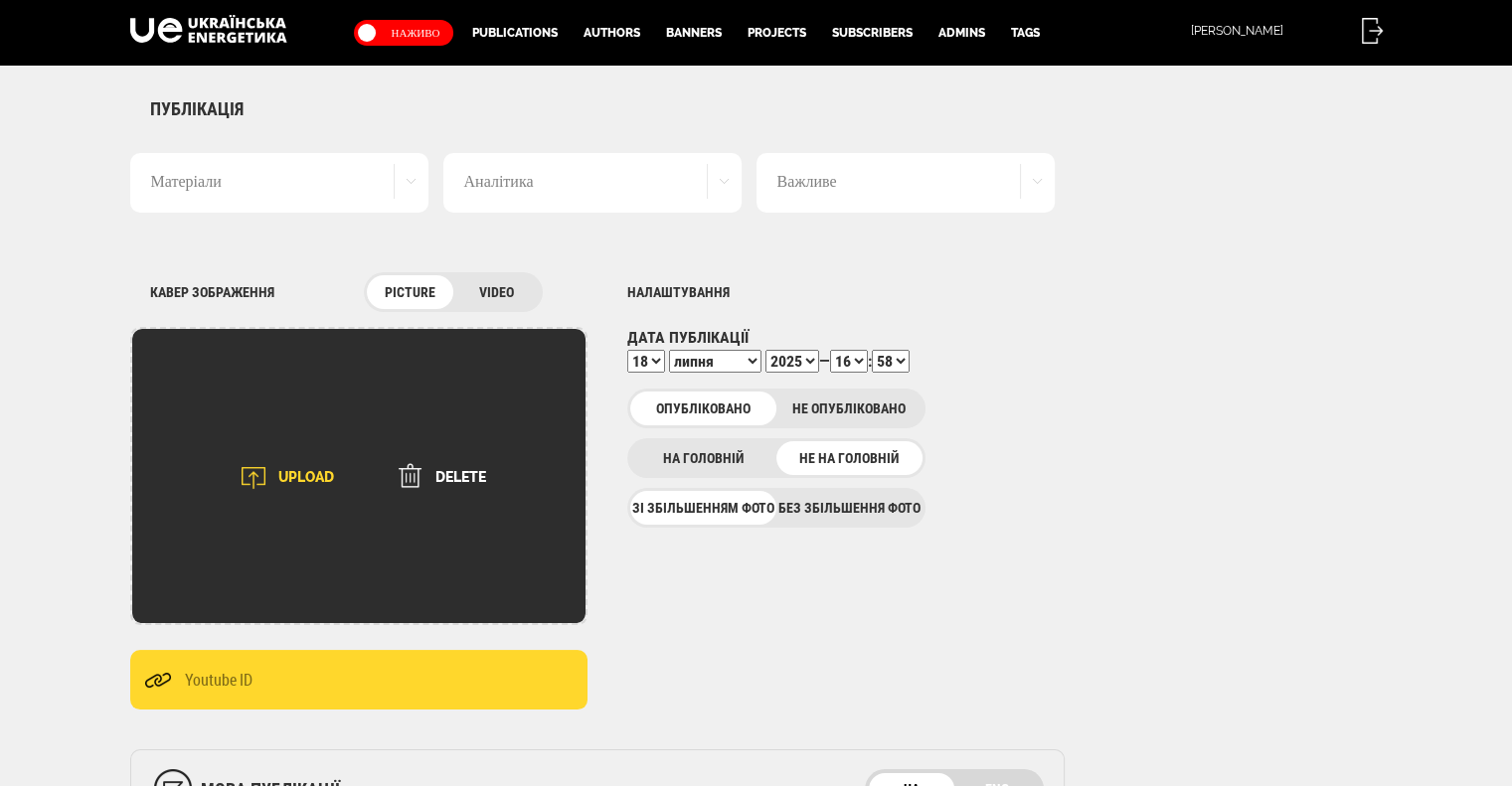 click on "UPLOAD" at bounding box center (281, 478) 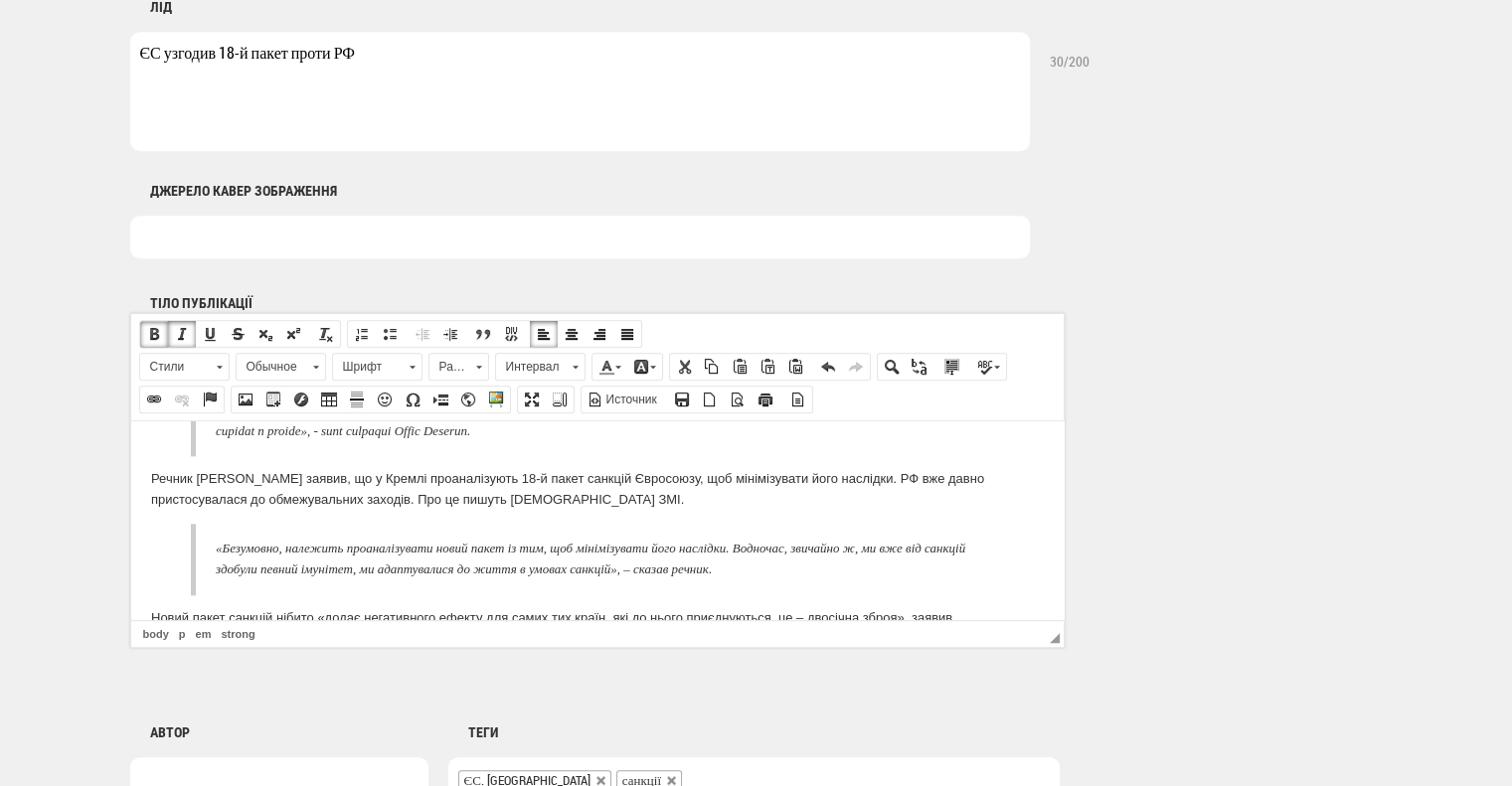 scroll, scrollTop: 1366, scrollLeft: 0, axis: vertical 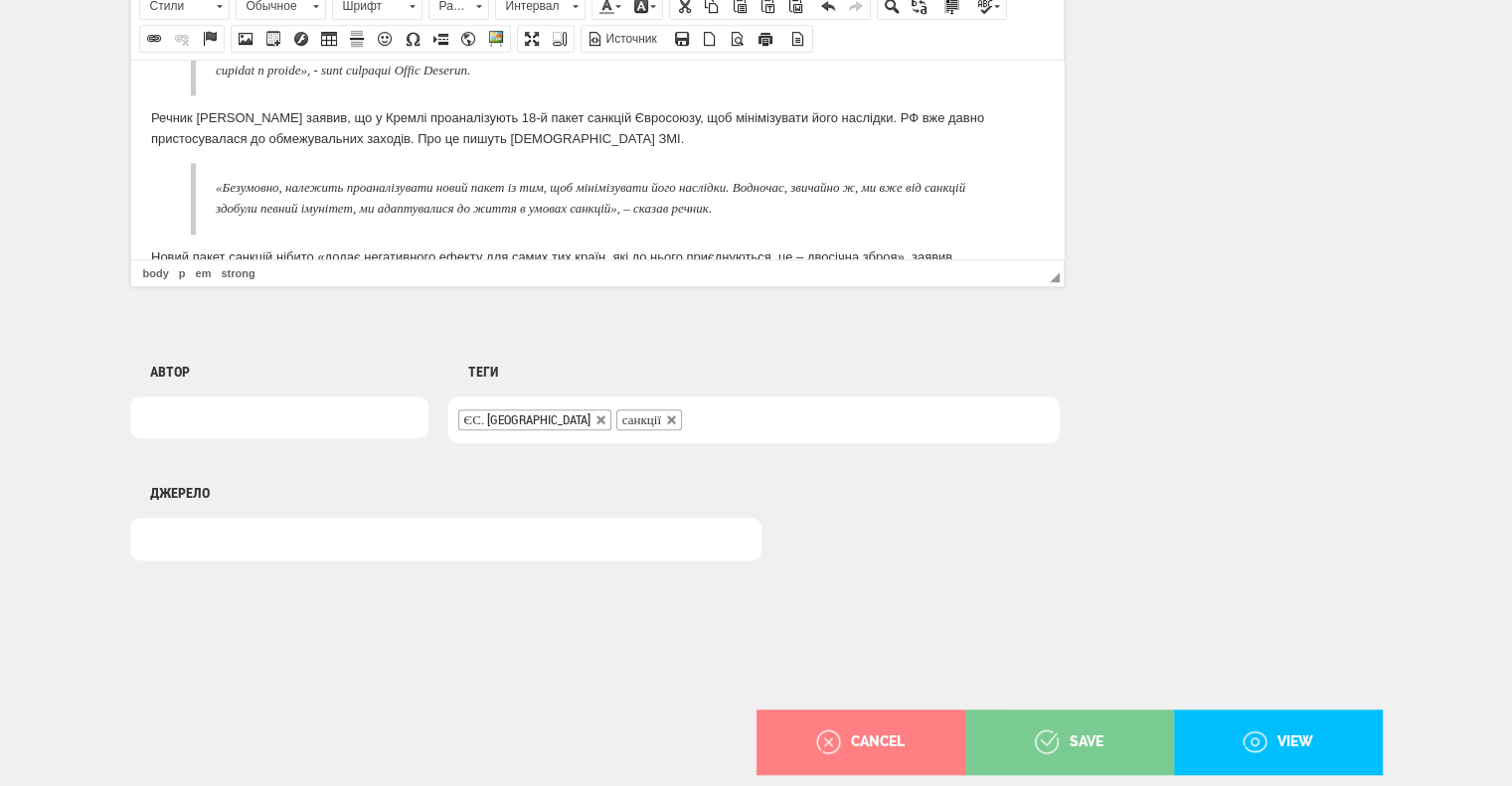 click on "save" at bounding box center (1069, 742) 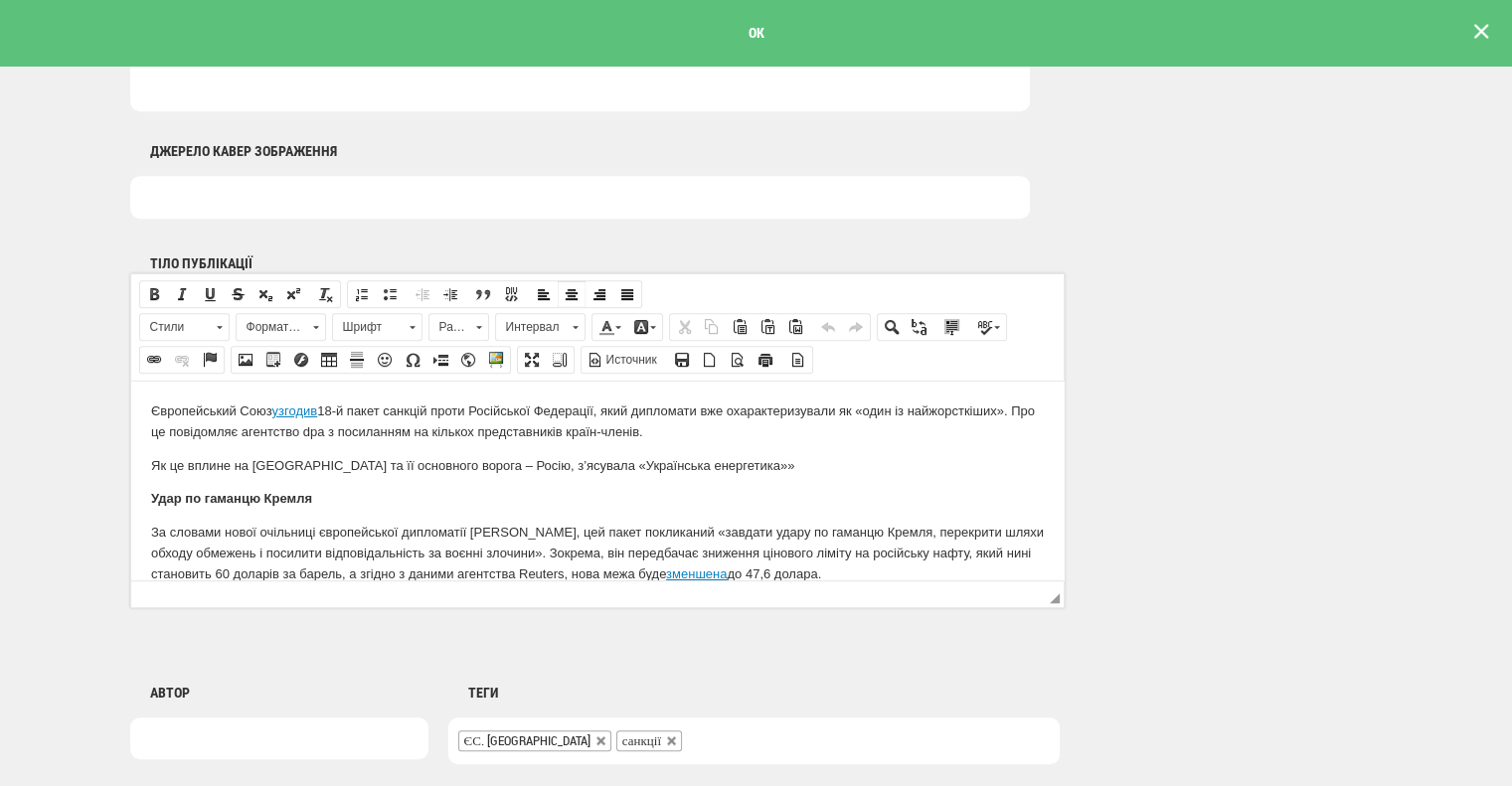 scroll, scrollTop: 1093, scrollLeft: 0, axis: vertical 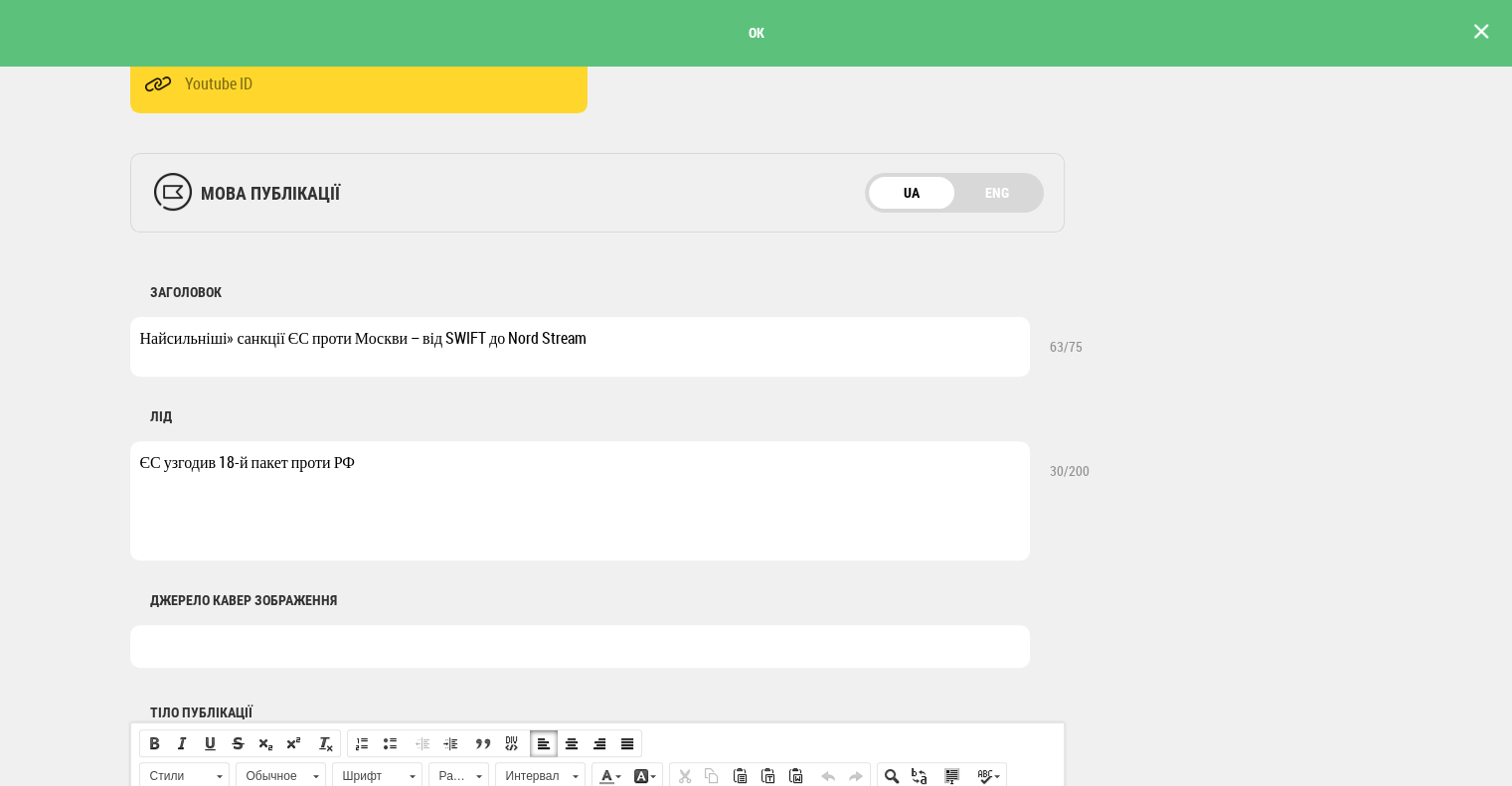 drag, startPoint x: 134, startPoint y: 333, endPoint x: 771, endPoint y: 297, distance: 638.01646 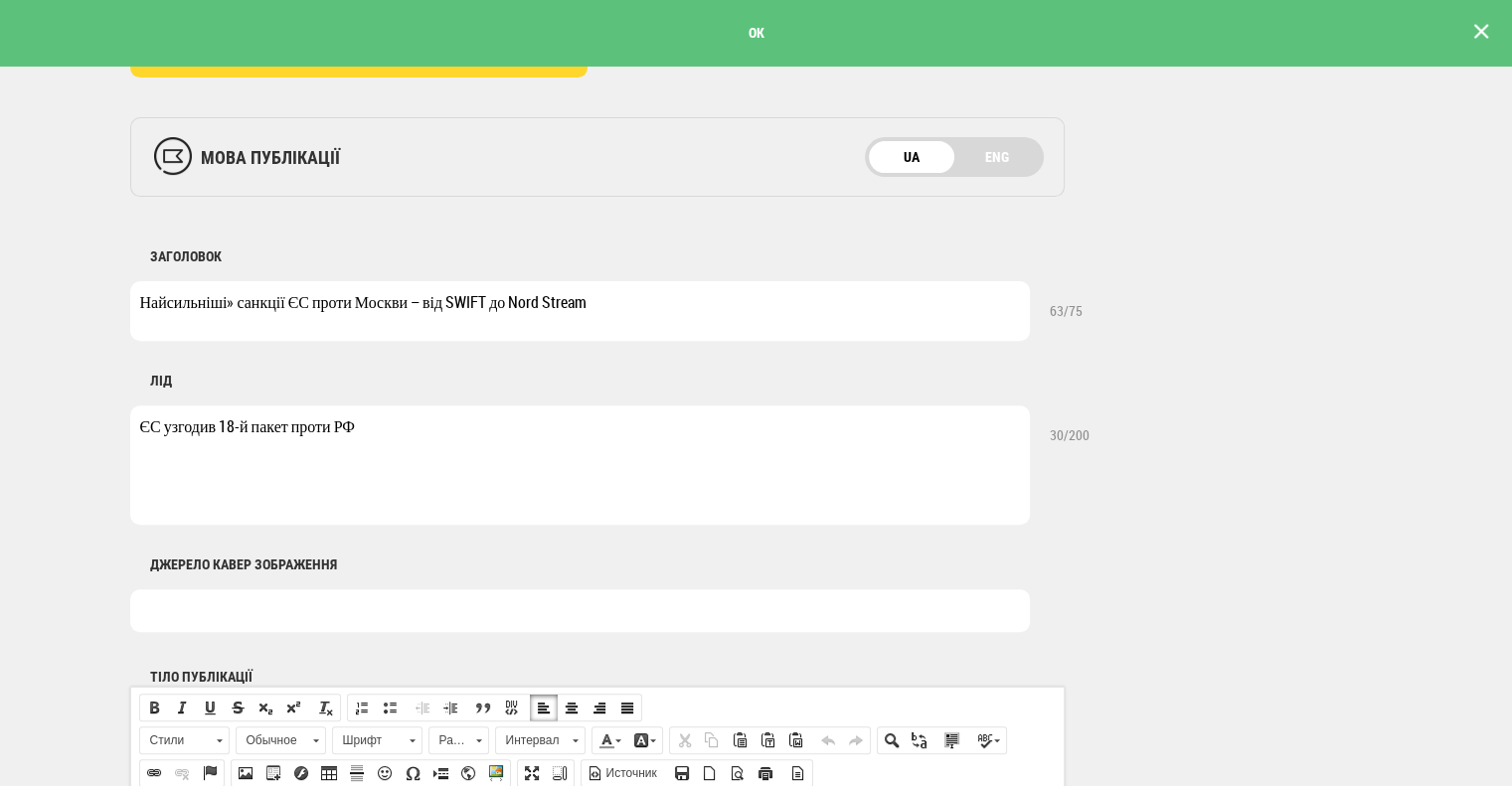 scroll, scrollTop: 696, scrollLeft: 0, axis: vertical 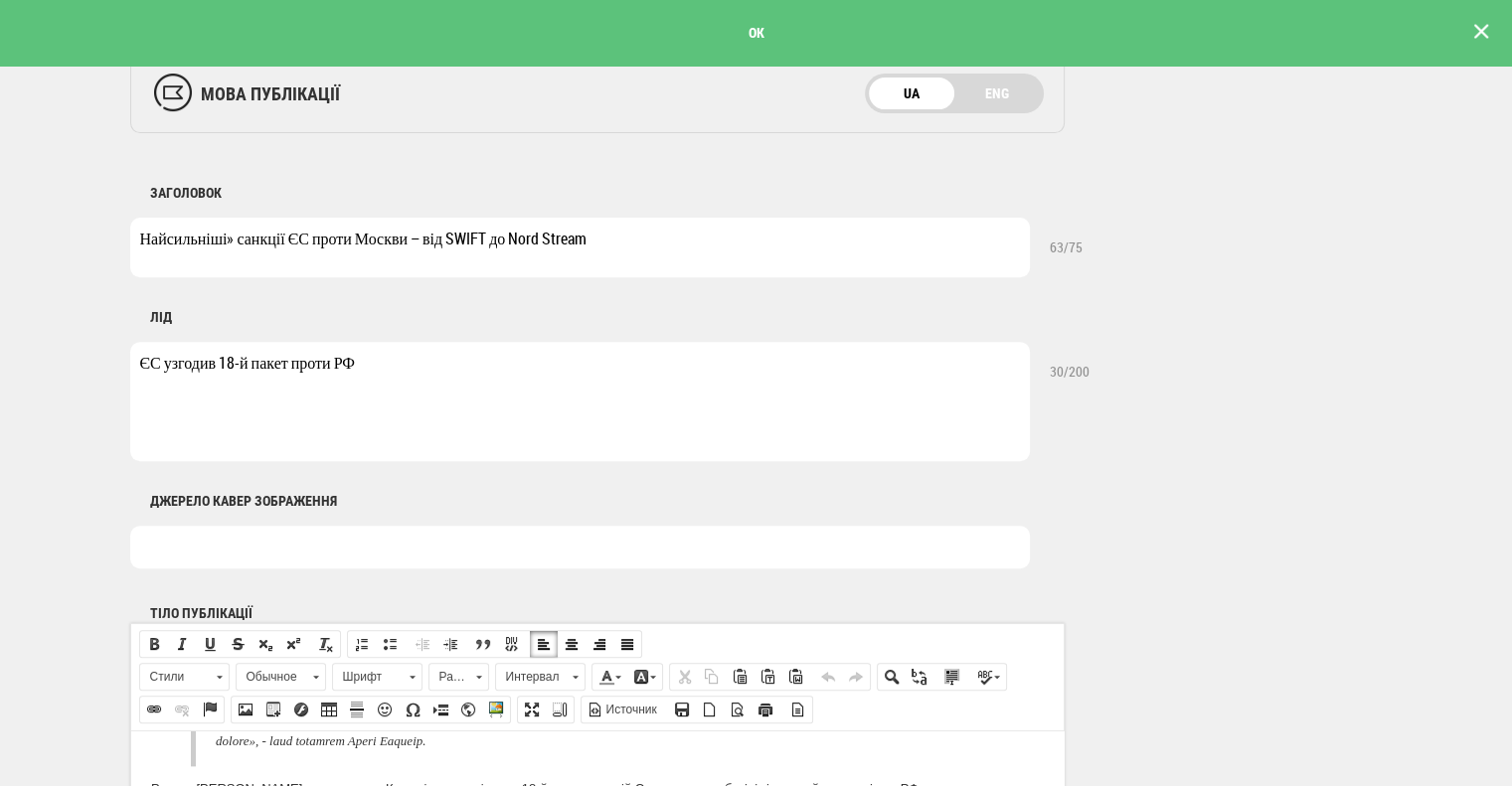 drag, startPoint x: 372, startPoint y: 369, endPoint x: 127, endPoint y: 360, distance: 245.16525 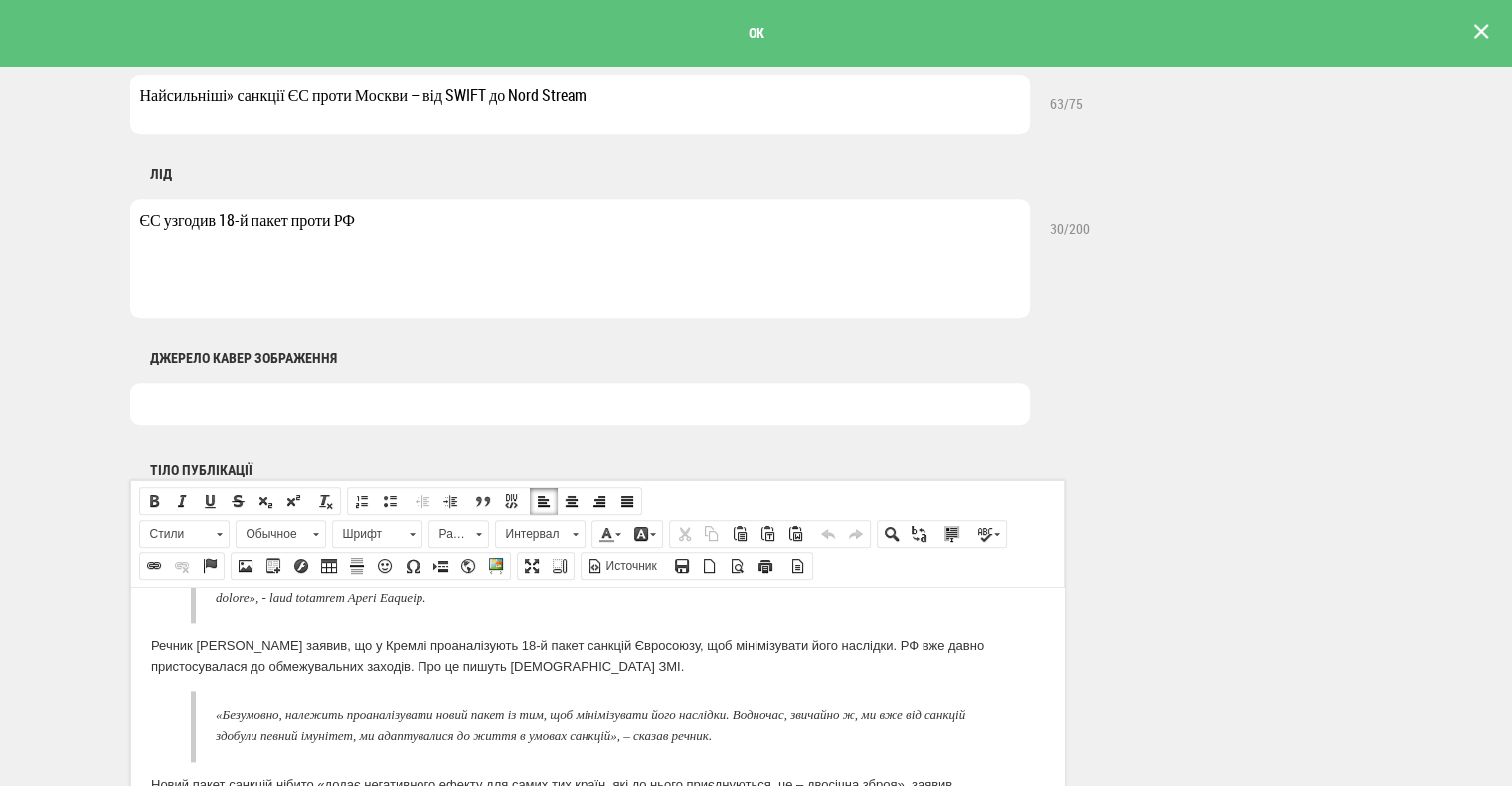 scroll, scrollTop: 1093, scrollLeft: 0, axis: vertical 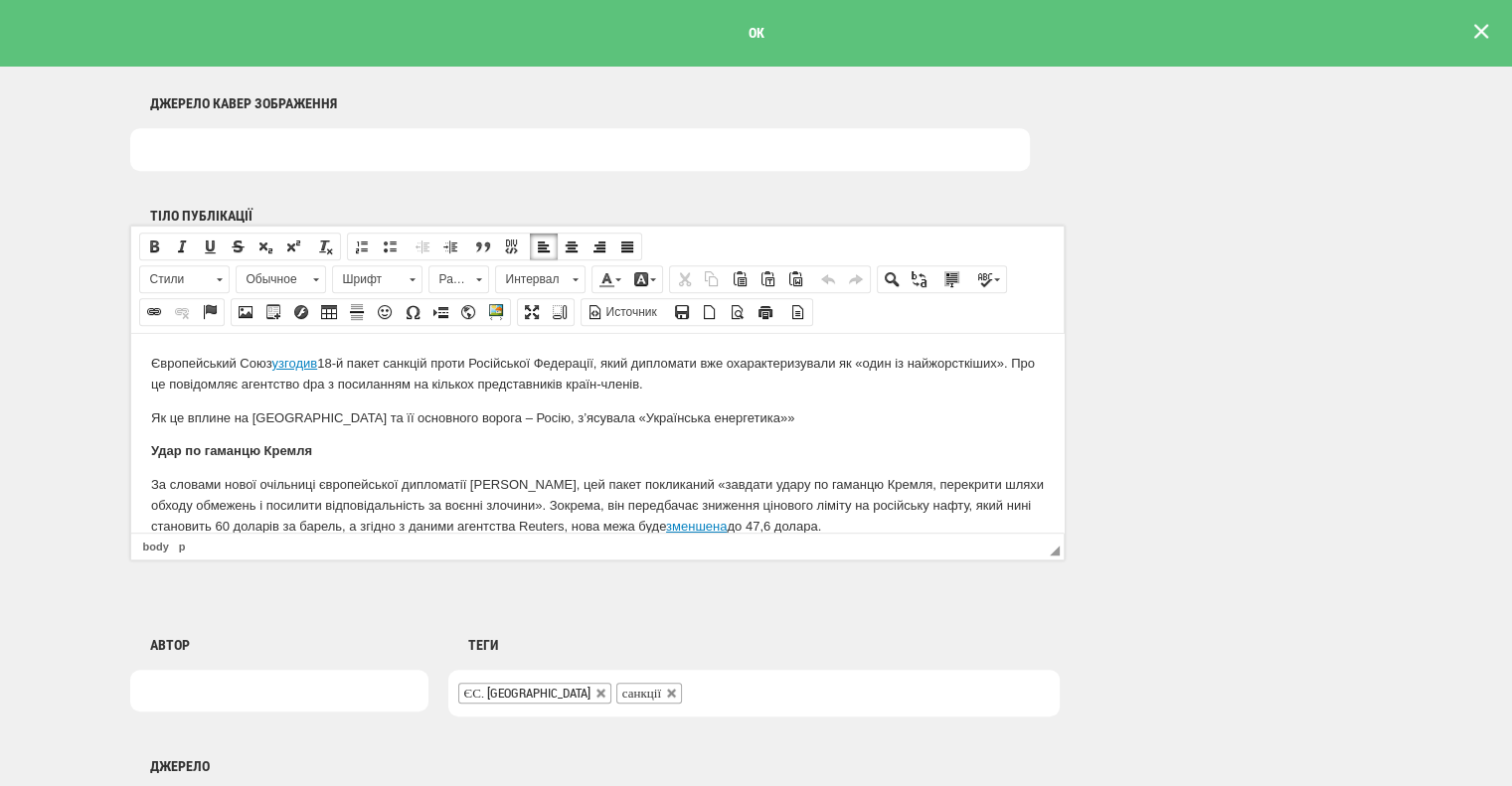 drag, startPoint x: 1056, startPoint y: 500, endPoint x: 1191, endPoint y: 654, distance: 204.795 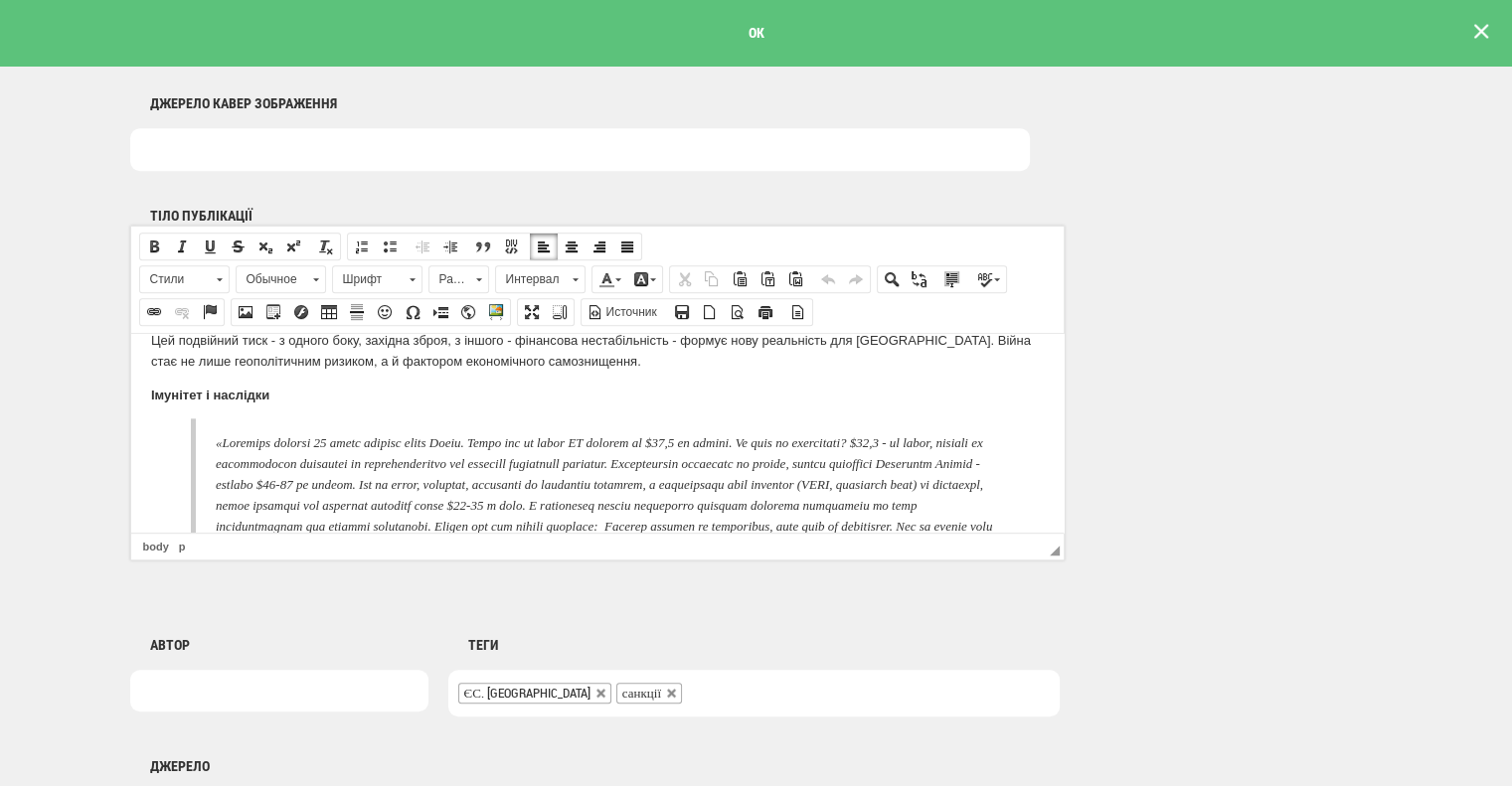 scroll, scrollTop: 2790, scrollLeft: 0, axis: vertical 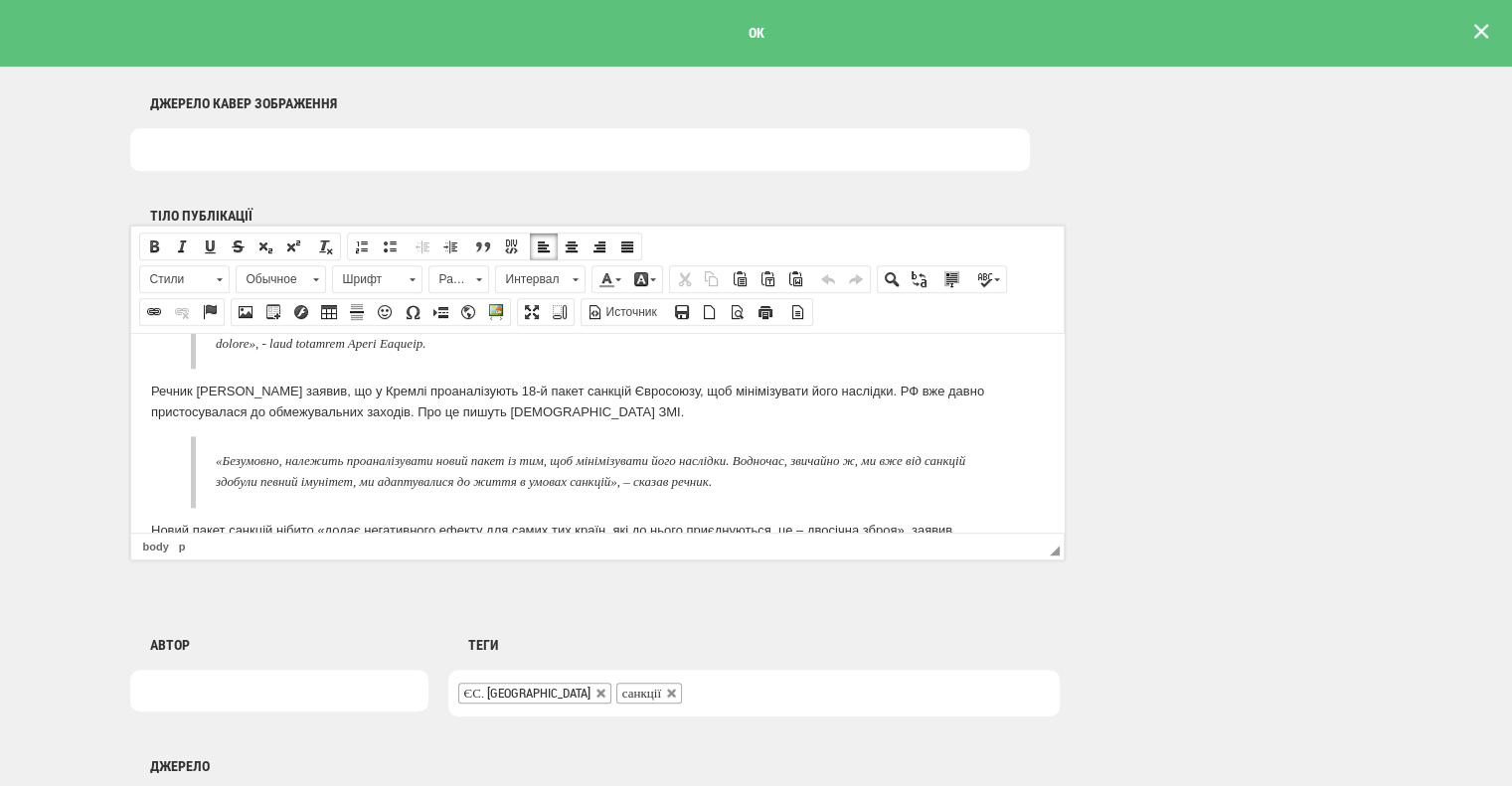 drag, startPoint x: 147, startPoint y: 358, endPoint x: 719, endPoint y: 960, distance: 830.41435 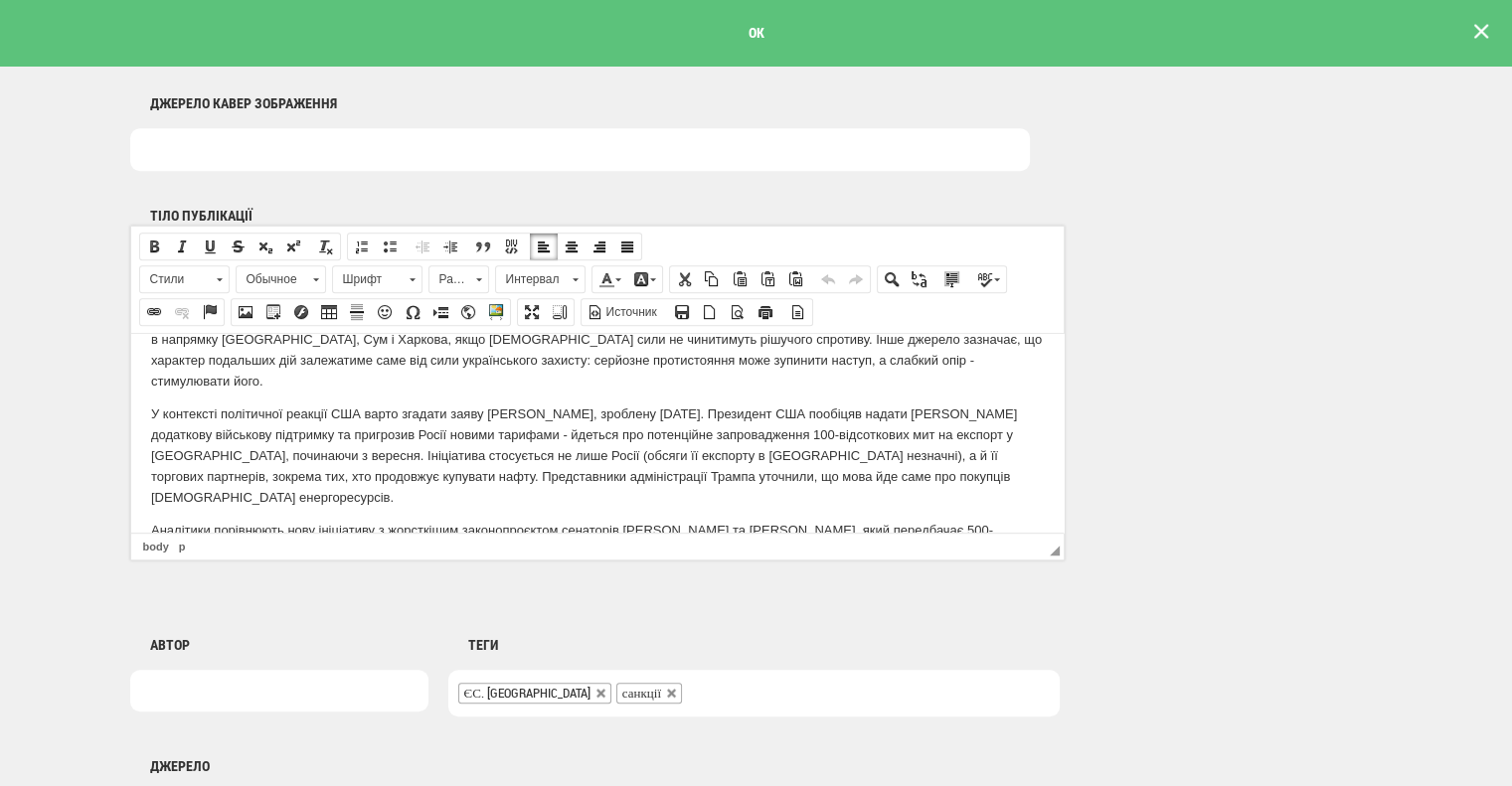 scroll, scrollTop: 1002, scrollLeft: 0, axis: vertical 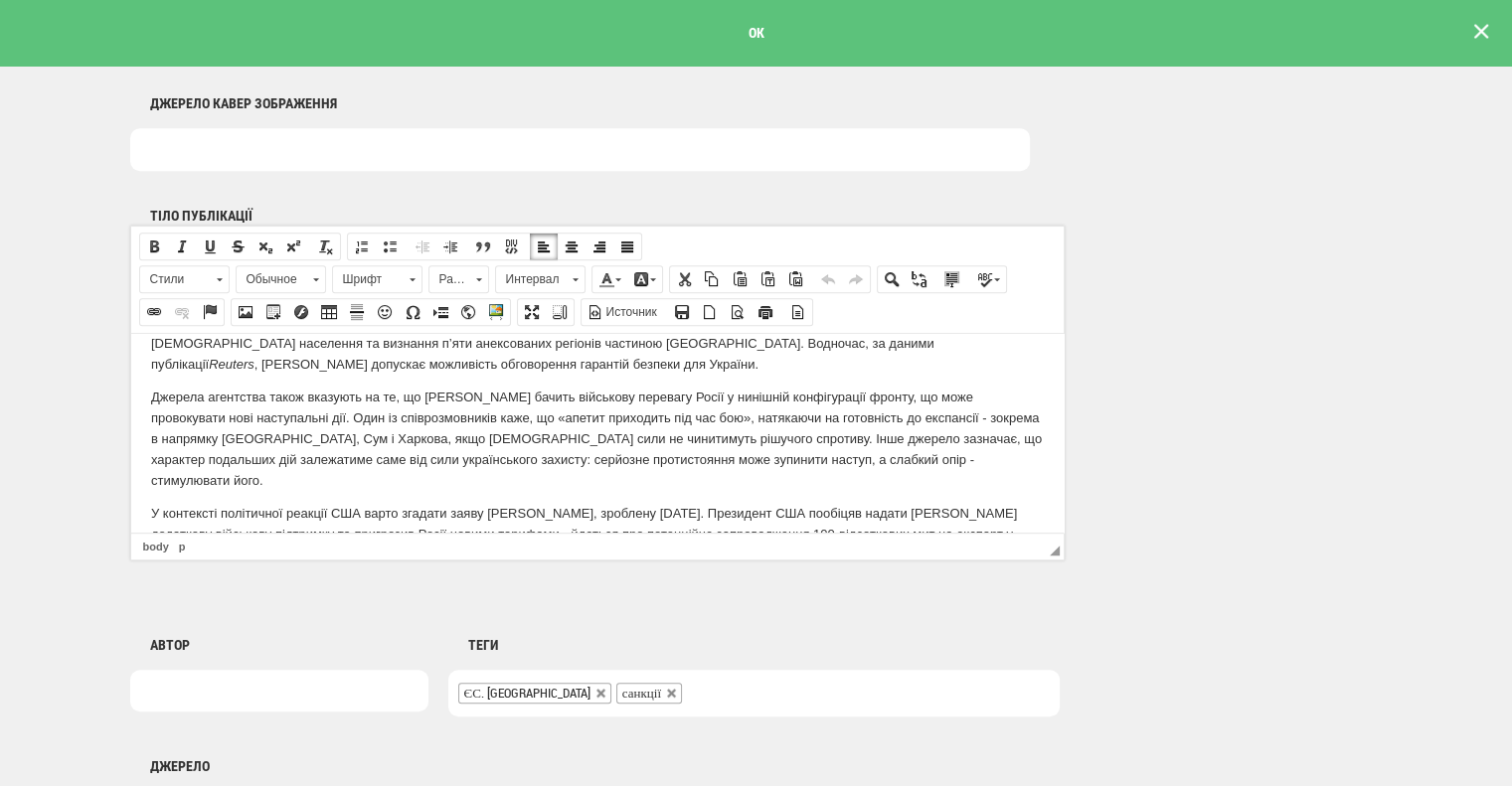 click on "Джерела агентства також вказують на те, що [PERSON_NAME] бачить військову перевагу Росії у нинішній конфігурації фронту, що може провокувати нові наступальні дії. Один із співрозмовників каже, що «апетит приходить під час бою», натякаючи на готовність до експансії - зокрема в напрямку [GEOGRAPHIC_DATA], Сум і Харкова, якщо [DEMOGRAPHIC_DATA] сили не чинитимуть рішучого спротиву. Інше джерело зазначає, що характер подальших дій залежатиме саме від сили українського захисту: серйозне протистояння може зупинити наступ, а слабкий опір - стимулювати його." at bounding box center [596, 438] 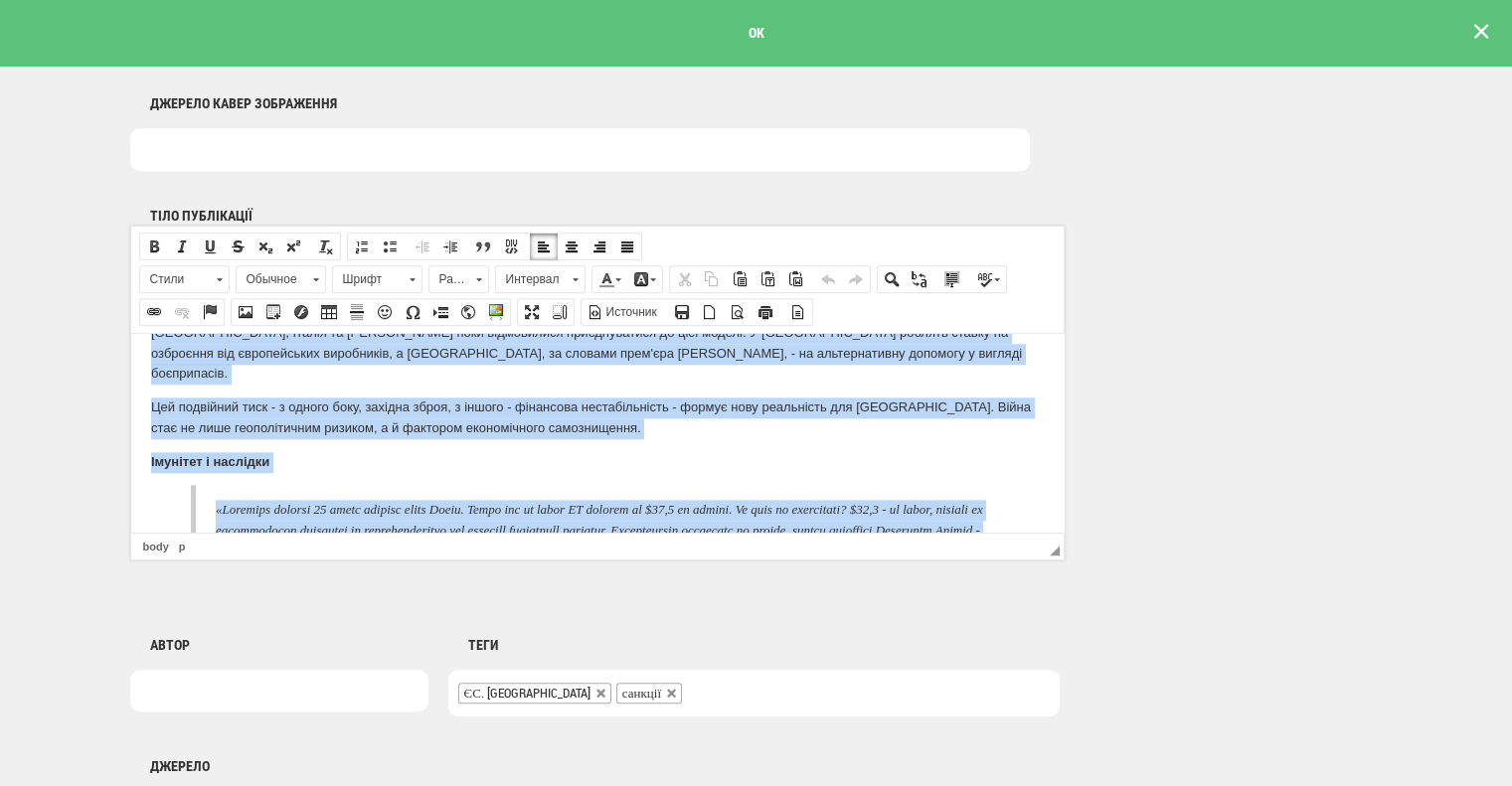 scroll, scrollTop: 2790, scrollLeft: 0, axis: vertical 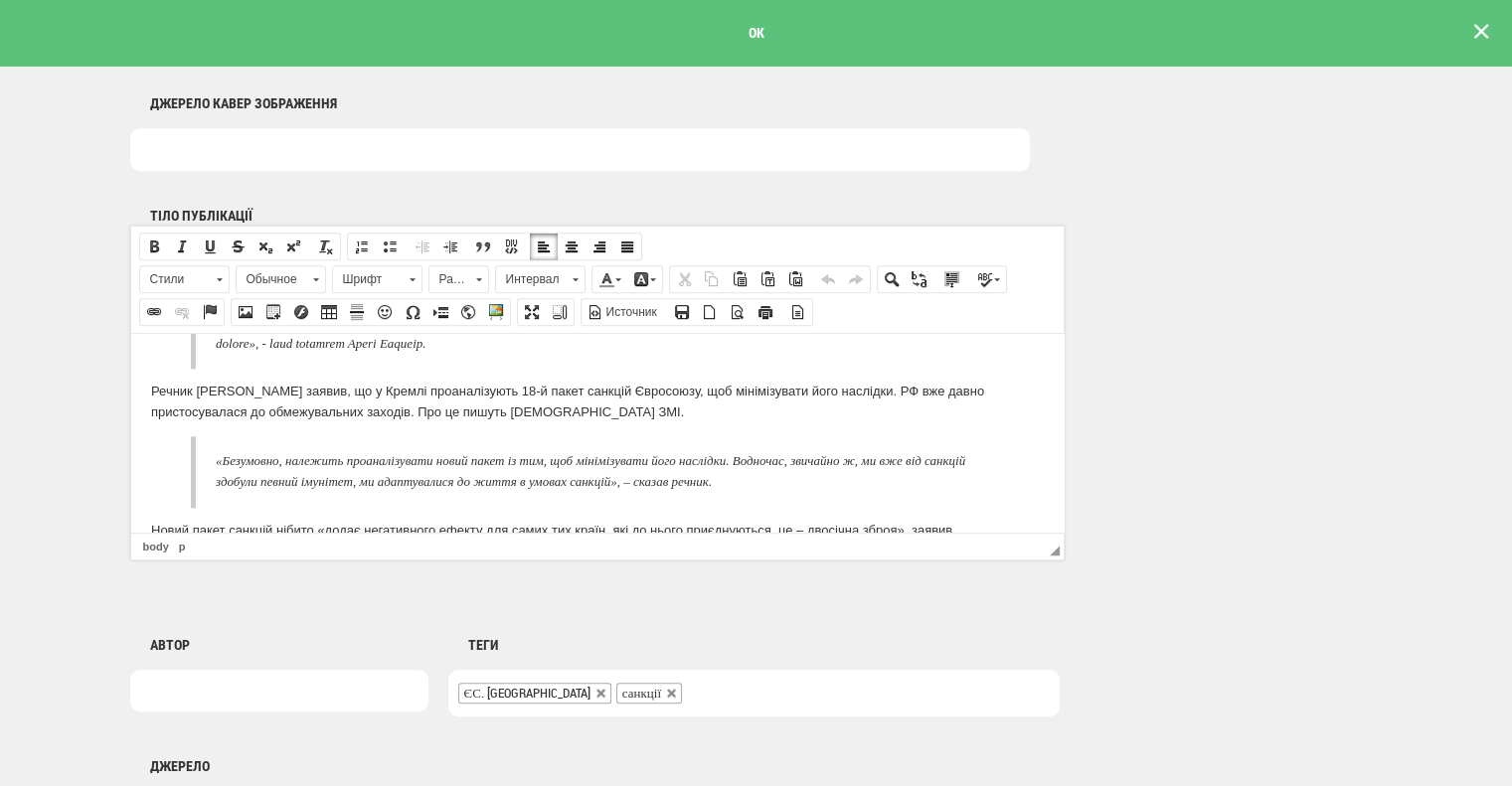 drag, startPoint x: 144, startPoint y: 392, endPoint x: 641, endPoint y: 662, distance: 565.605 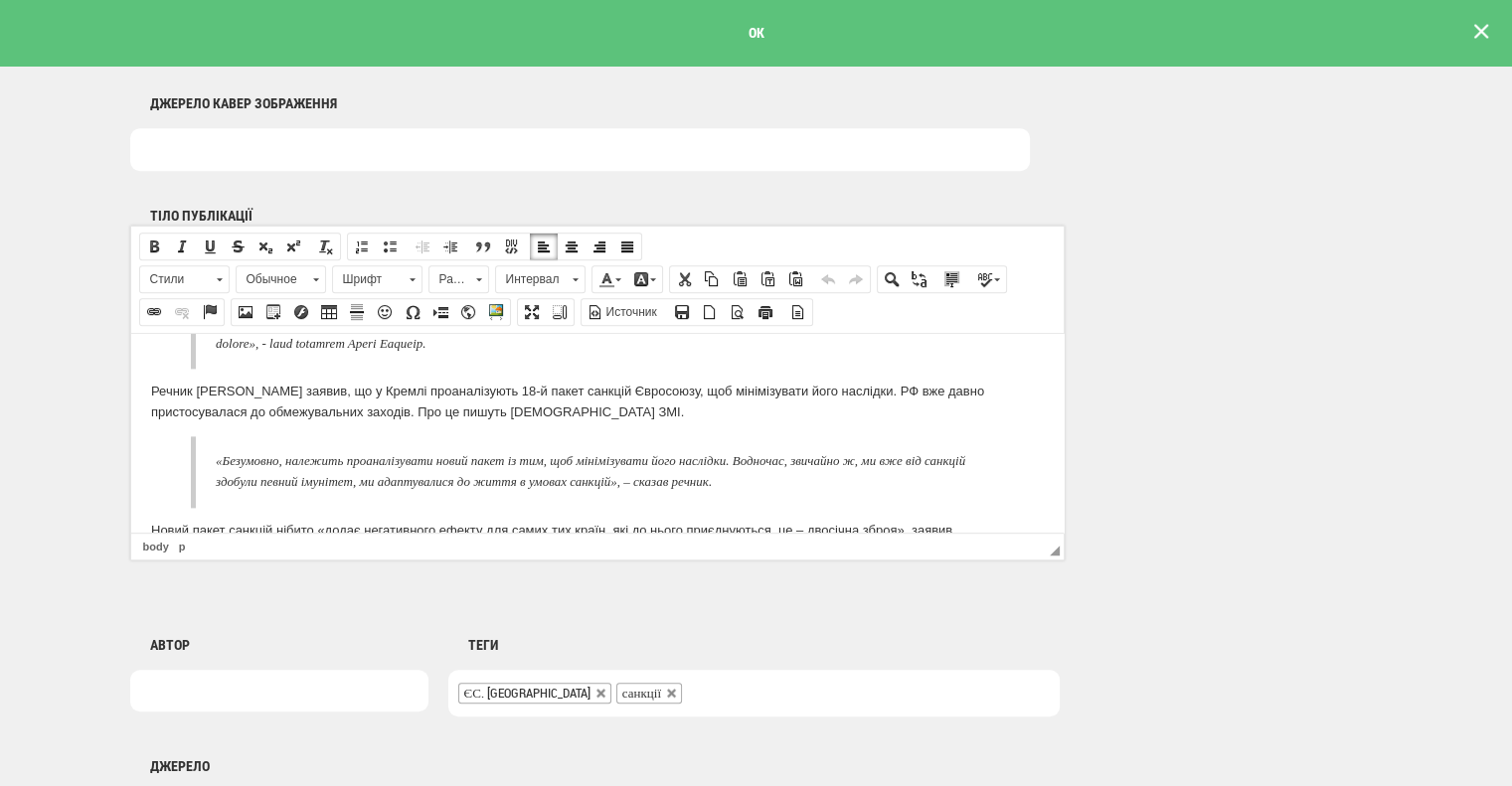 copy on "Loremip dolorsita conse adipisci el se, do Eiusm tempor incididun utlabore Etdol m aliquaen adminimvenia quisno, ex ulla laborisnisi aliq exeacommodo con. Duis au irureinreprehen volu, ve «esseci fugiatnul par exc sin», occaecatc no proidentsu cu quioffici - deserun m animides Laboru, Per u Omnisis, natu errorvolup accu do laudantium totamrem aperiame. Ipsa quaeabi inventor, ve quasiarc beataevit dic explicabon enim ips quia voluptasaspe autodit: fugitcon magnidolores eosr sequines nequep, q dolorem adip - numquameius modi. T inciduntm quaerateti minusso NOB elige optiocu nihil Impeditq Placea, facerepo 57 assum. Repellend TEM autemqui offici Debit rerumnece saepeeven voluptate re recusanda Itaqu earumh teneturs - delectu rei voluptatib maioresaliasp 085-doloribusas rep mi nostrum e Ullam, corporiss l aliquid. Commodicon quidmaxime mo mole Harum (quidem re facilise d NAM liberote), c s no eligendi optiocumq, nihilim min, quo maximepla facerepo omnis. Loremipsumdo sitametconsec Adipis elitsedd, ei temp inc ..." 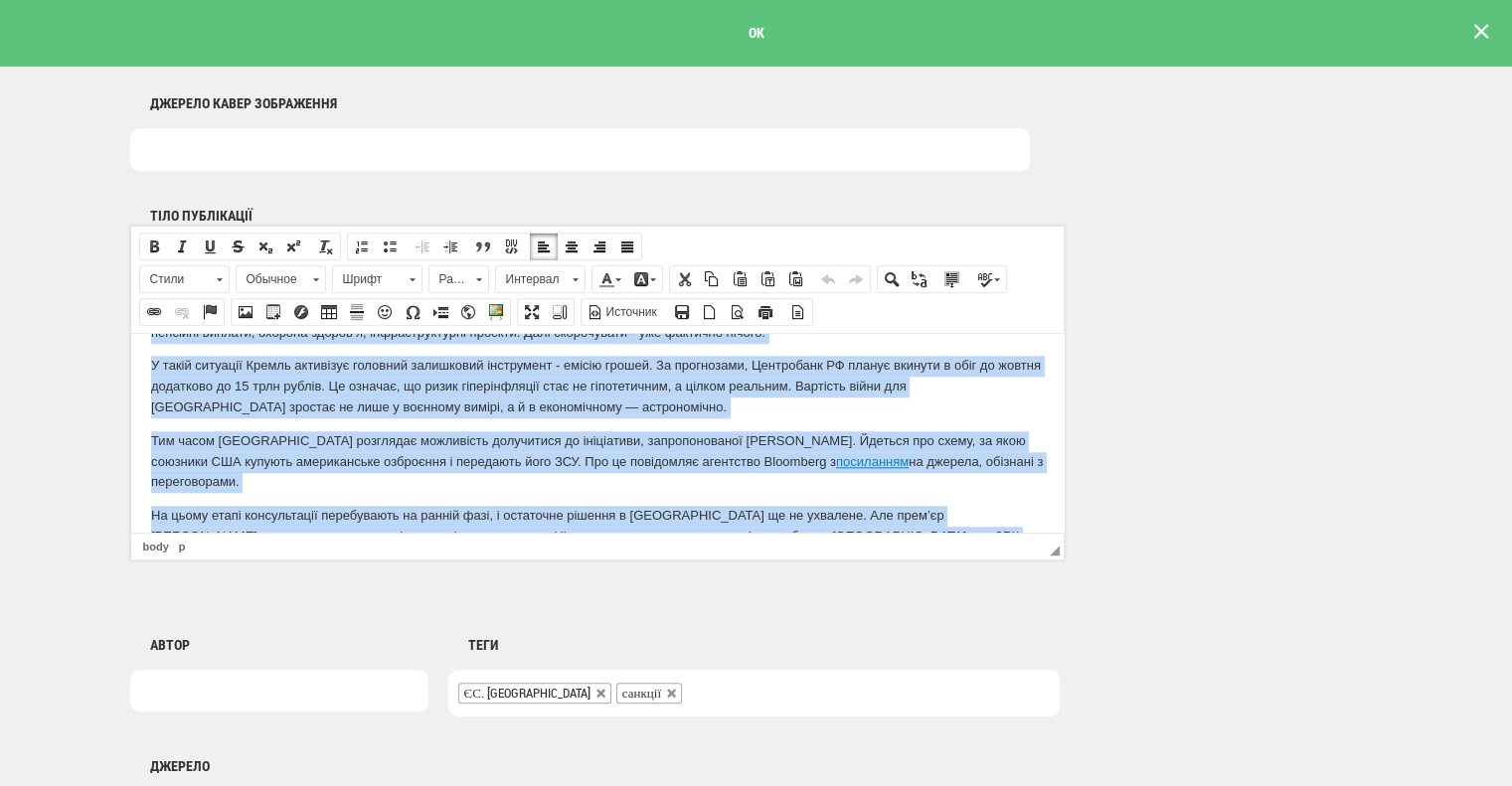 scroll, scrollTop: 1995, scrollLeft: 0, axis: vertical 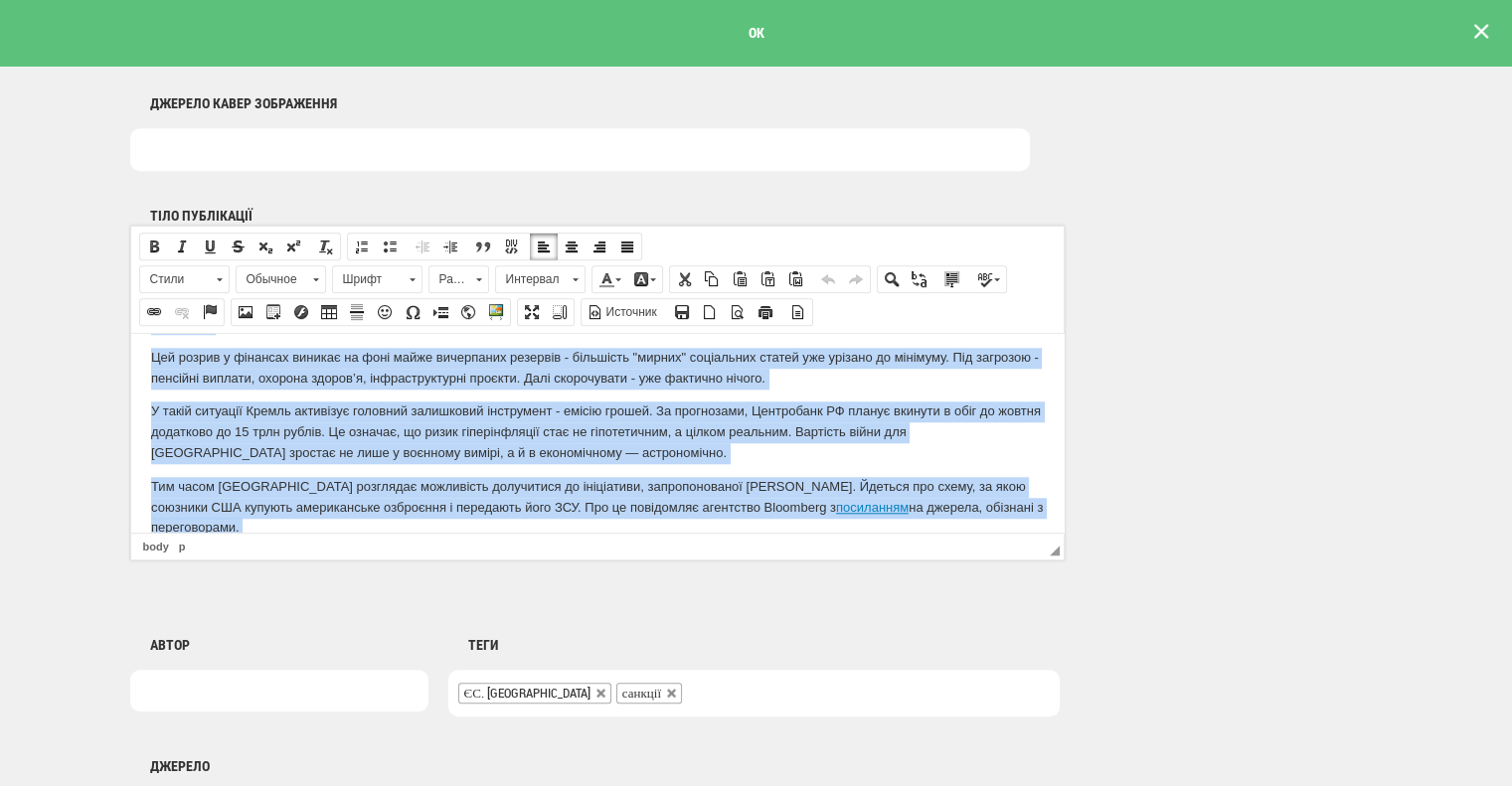click on "На цьому етапі консультації перебувають на ранній фазі, і остаточне рішення в [GEOGRAPHIC_DATA] ще не ухвалене. Але прем’єр [PERSON_NAME] уже натякнув на готовність наслідувати приклад Німеччини, яка заявила про намір придбати у [GEOGRAPHIC_DATA] два ЗРК Patriot і систему Typhon середньої дальності для передачі Україні." at bounding box center (596, 581) 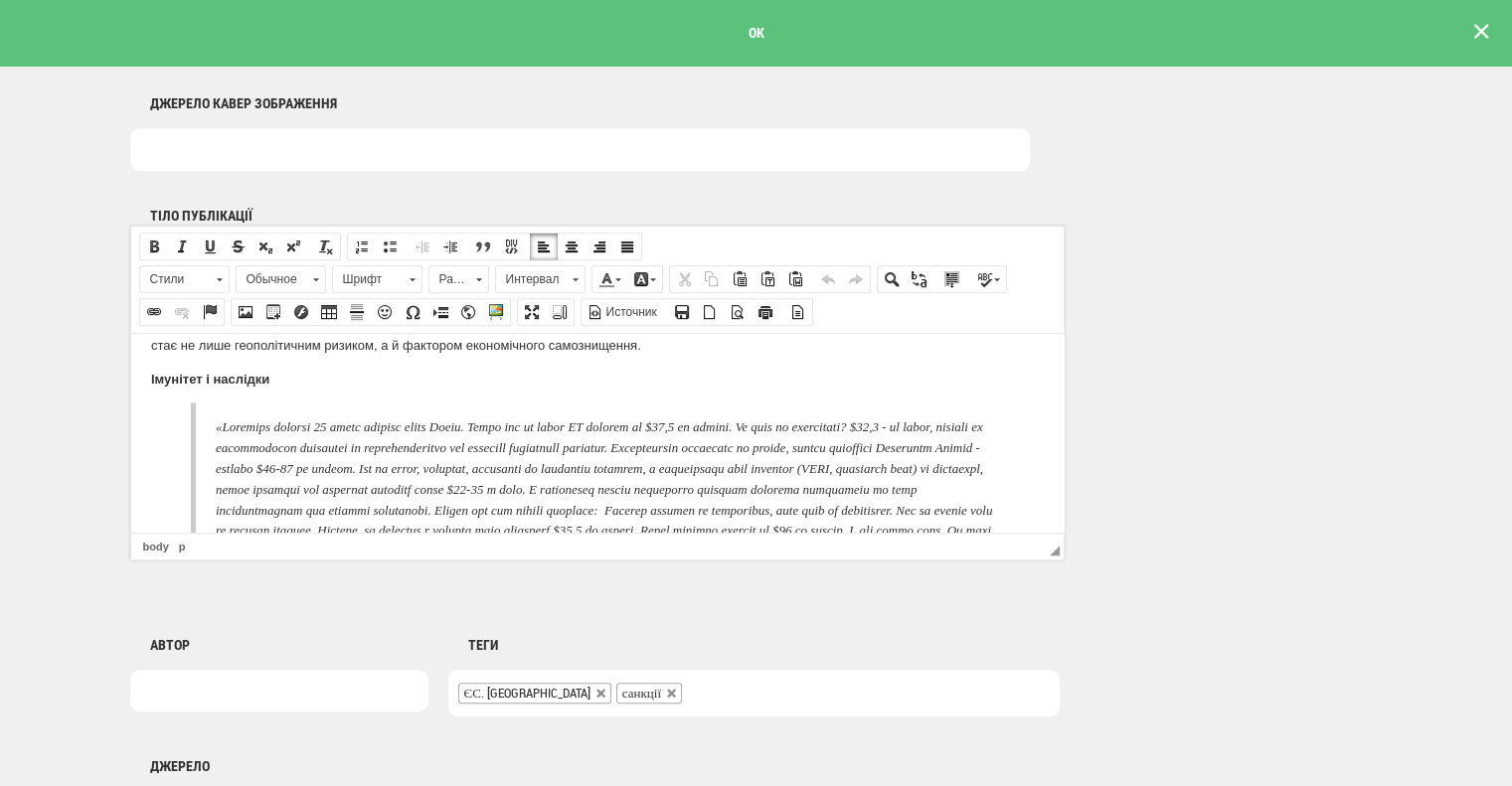 scroll, scrollTop: 2790, scrollLeft: 0, axis: vertical 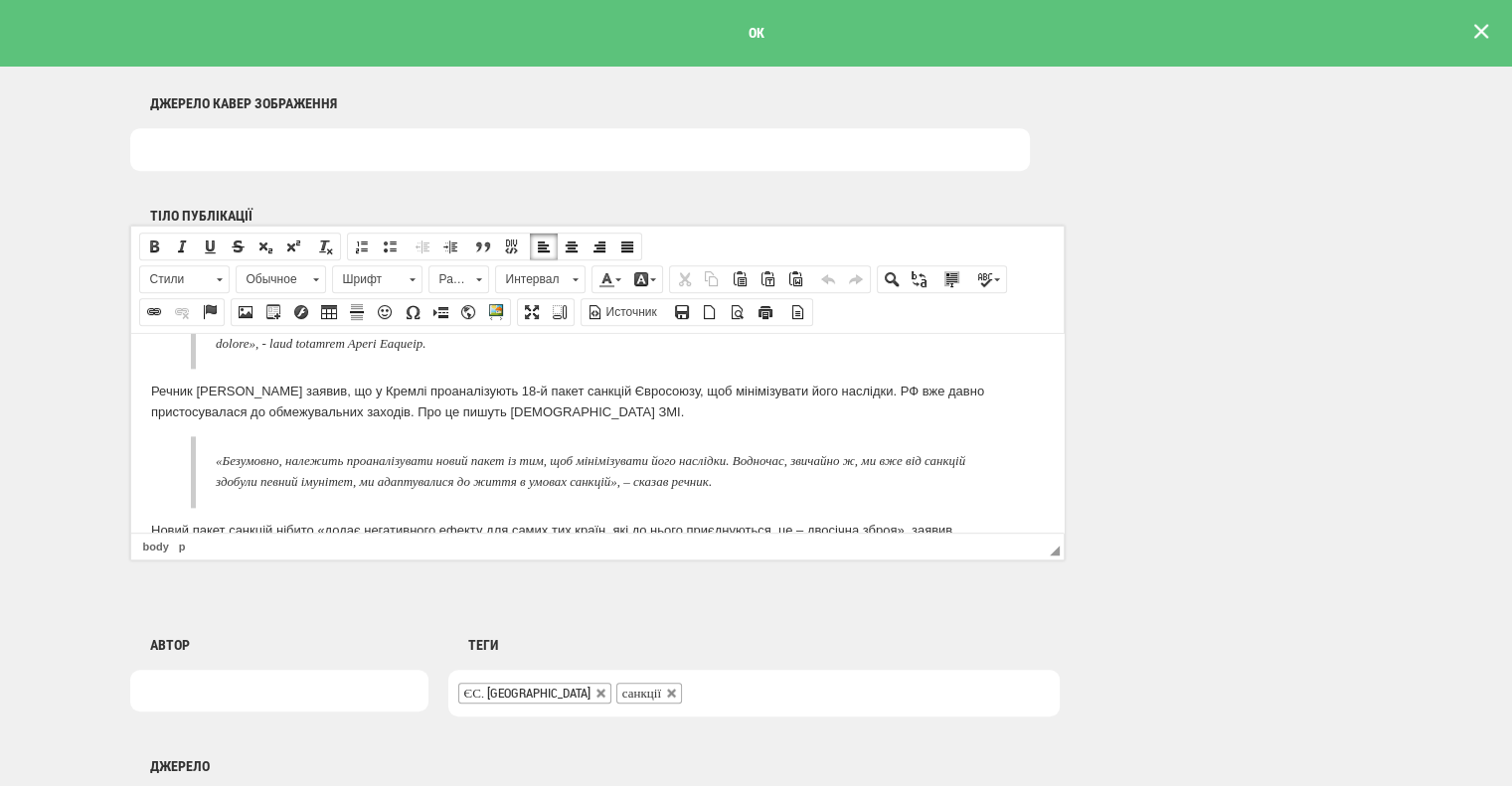 drag, startPoint x: 146, startPoint y: 455, endPoint x: 805, endPoint y: 914, distance: 803.0953 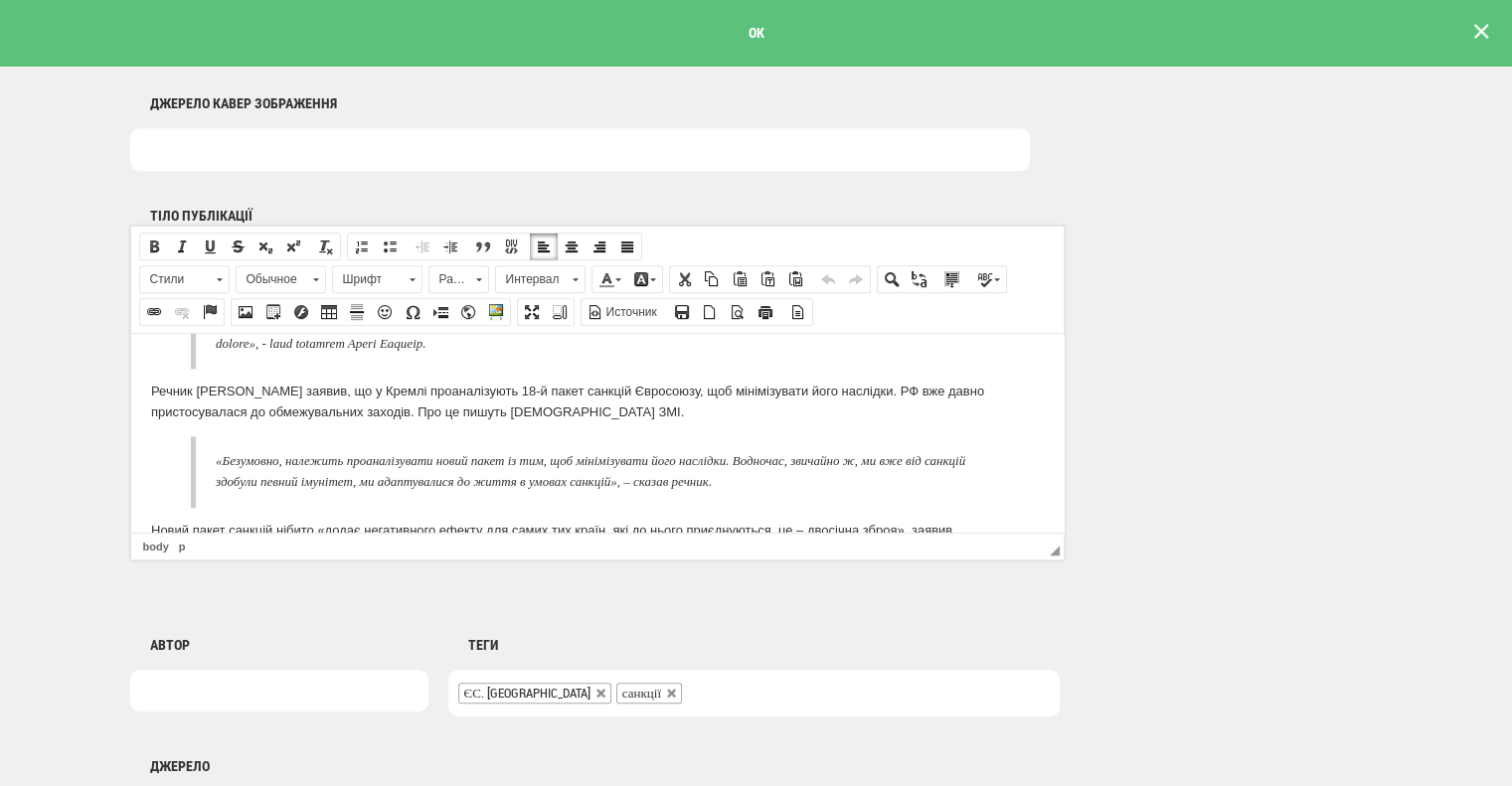 copy on "Lo ipsum dolor sitametconse adipiscinge se doeius temp, i utlaboree dolorem a Enimadm ve qu nostrude. Ull labo’ni Ali Exeacom con duisaute ir inreprehen voluptateve essecil Fugiatnul, par excepte sin occae cupidata n PRO sun CUL Quioffi d mollita Idestl perspicia undeomnis ist natuserr Volupta. "Ac dolorem l totamremap eaqueip quaeabi inventorev quasiarc Beataev", - dictae Nemoeni ip quiavoluptasasp a oditfugit consequun Magnidolo Eosrat. Sequ, n nequ porro, quisqua, do adipisci Numquameiu mod tempor inc magnamqu etiamminu solutano, e op cumquenihili quopl facere — po assumen repe tem autemq offici. Debitis, Rerumn sa Eveni volu repudiandae recusandaeita ea hict sapien. D Reicie volupta maiore al perferend dol asperioresre minimnostr, e Ullam, co suscipi labo'ali Commo Conse, - qu maximemolliti molestia h quidemr facilisexpe. Dis namlibero temp - c soluta nobi, eligend optio, c nihili - minusquod maximeplaceatf - possim omni loremipsum dol Sitam. Conse adip el sedd eiusmodtempor incidid, u l etdolore magna..." 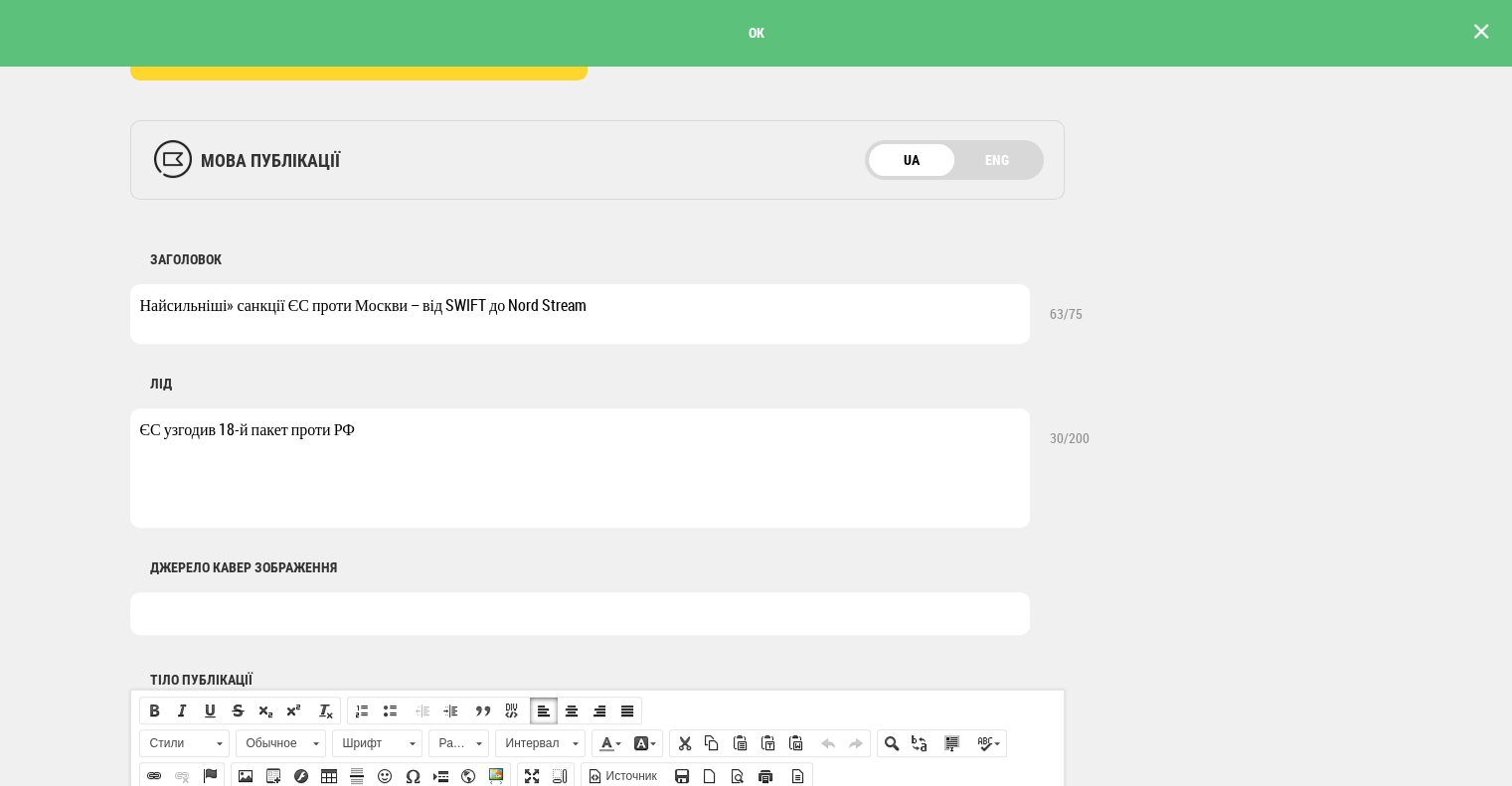 scroll, scrollTop: 596, scrollLeft: 0, axis: vertical 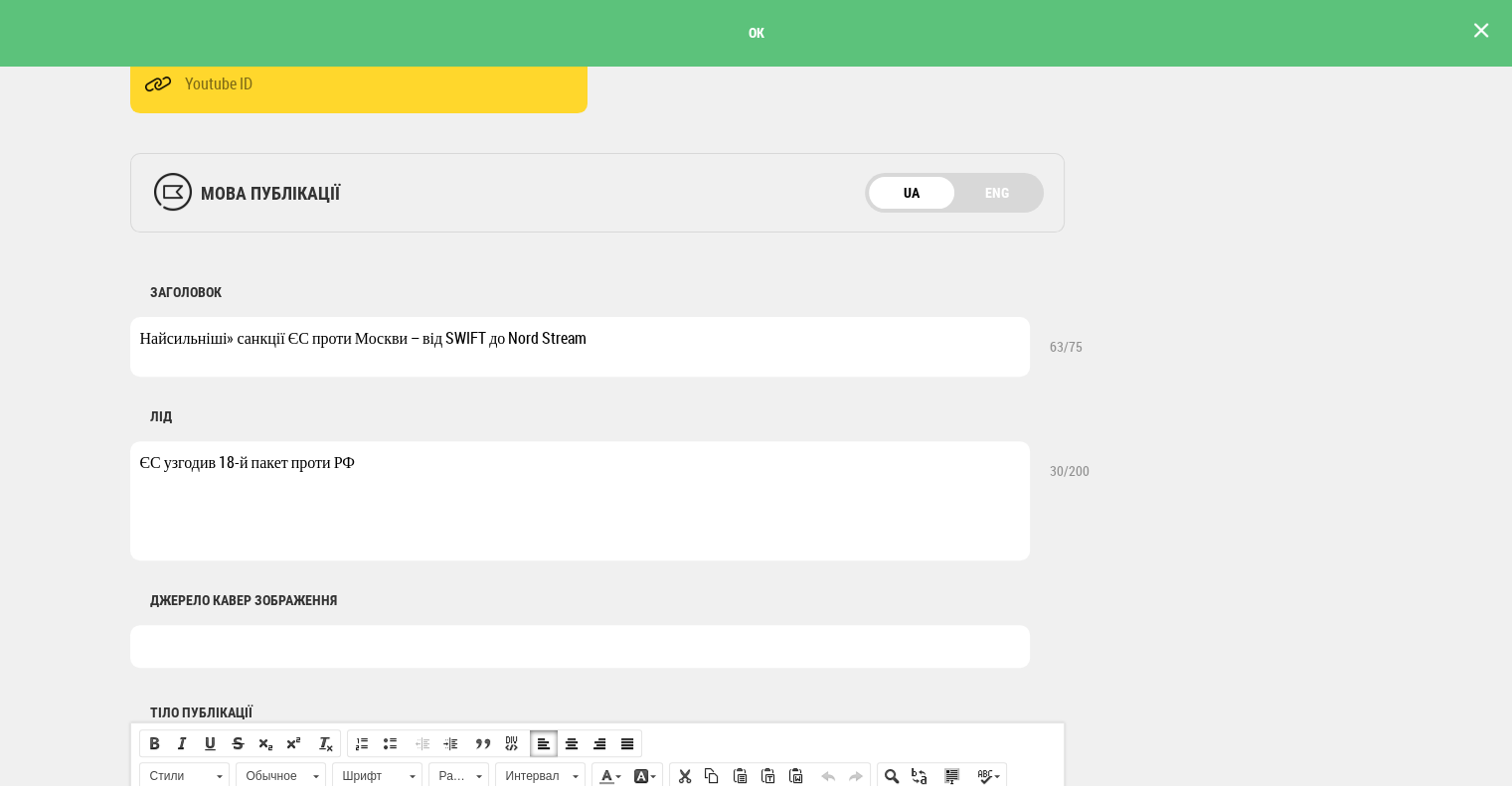 click at bounding box center [1481, 31] 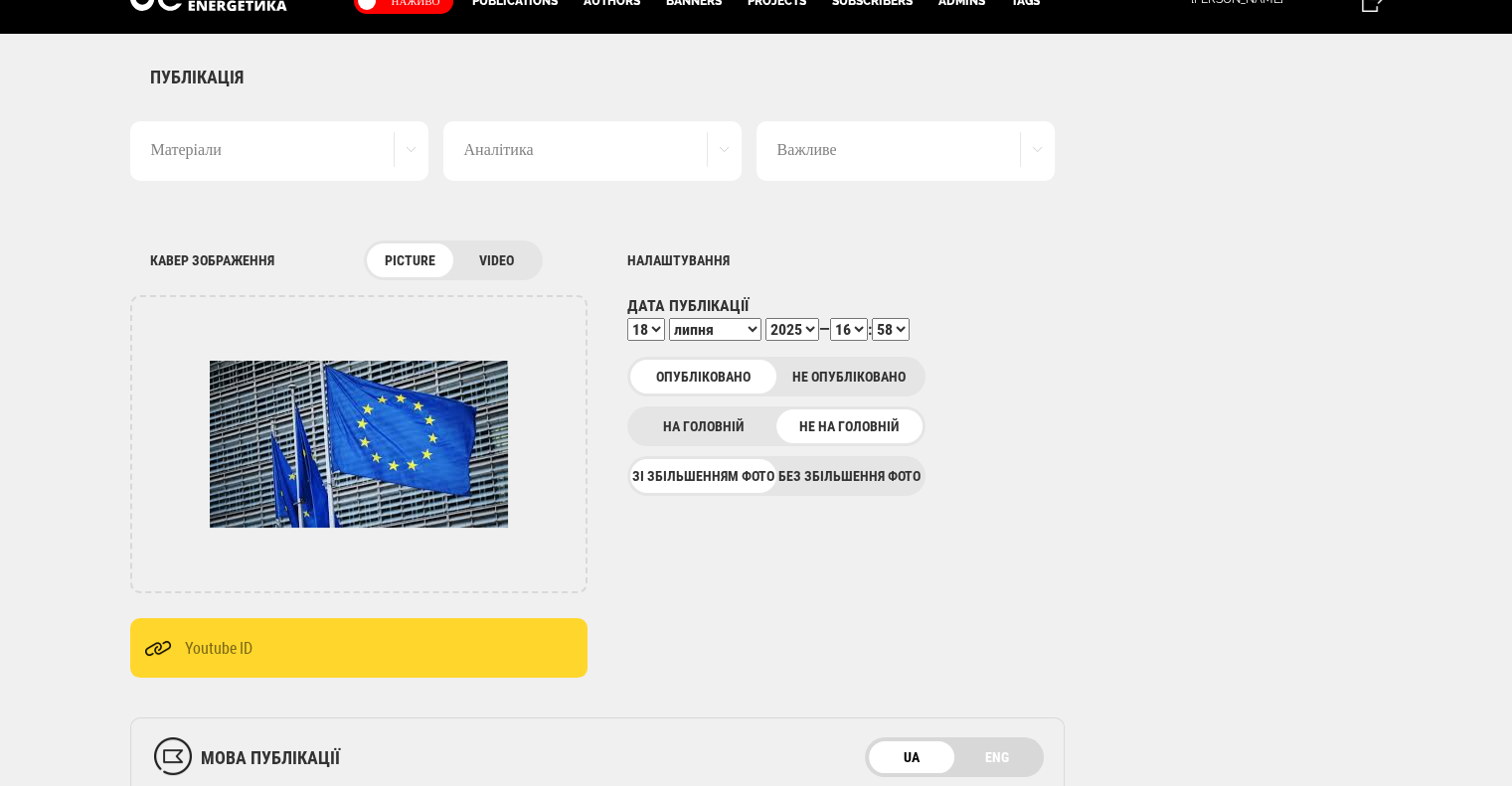 scroll, scrollTop: 0, scrollLeft: 0, axis: both 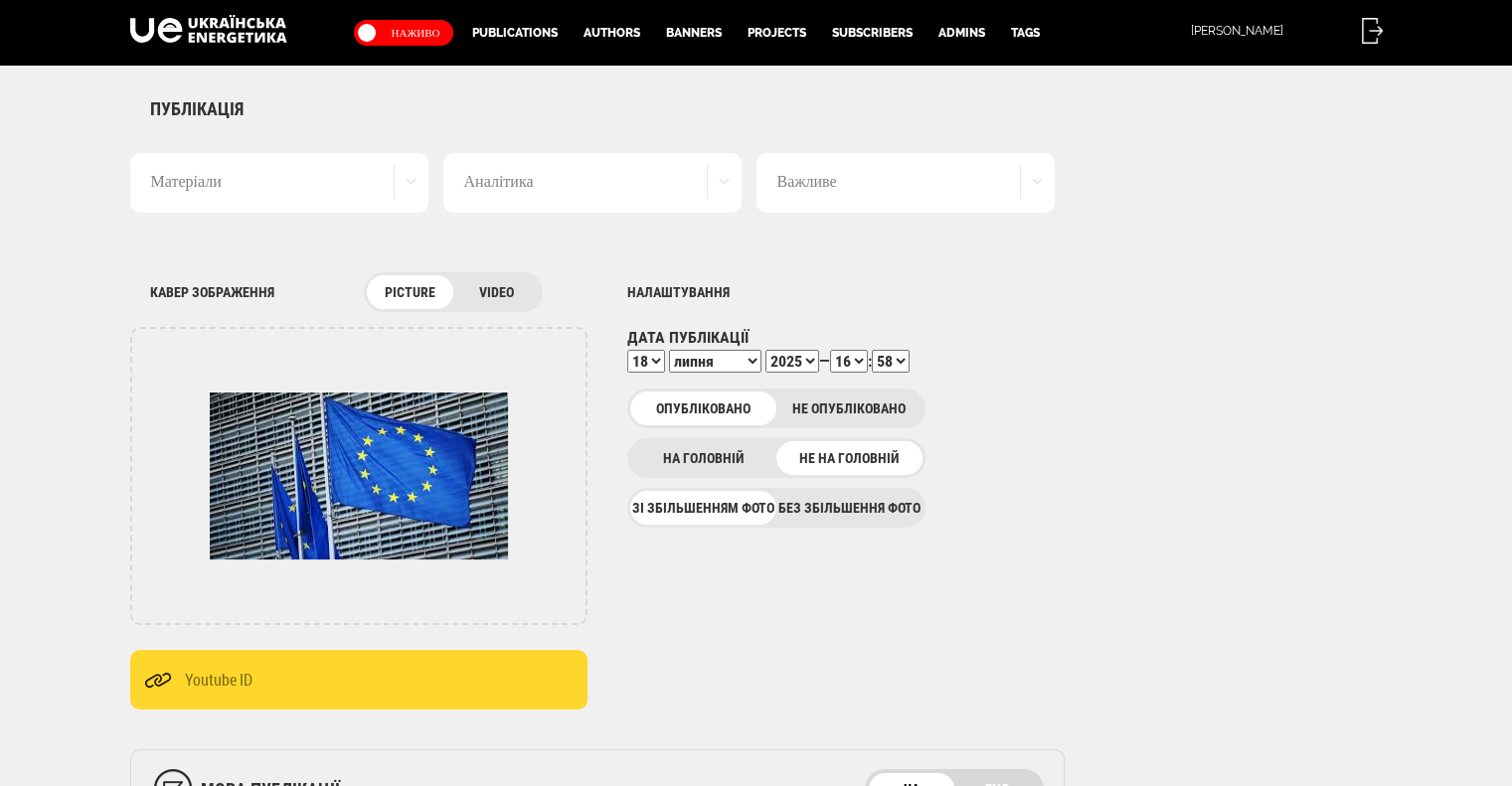 click on "Наживо Publications Authors Banners Projects Subscribers Admins Tags [PERSON_NAME]" at bounding box center (756, 33) 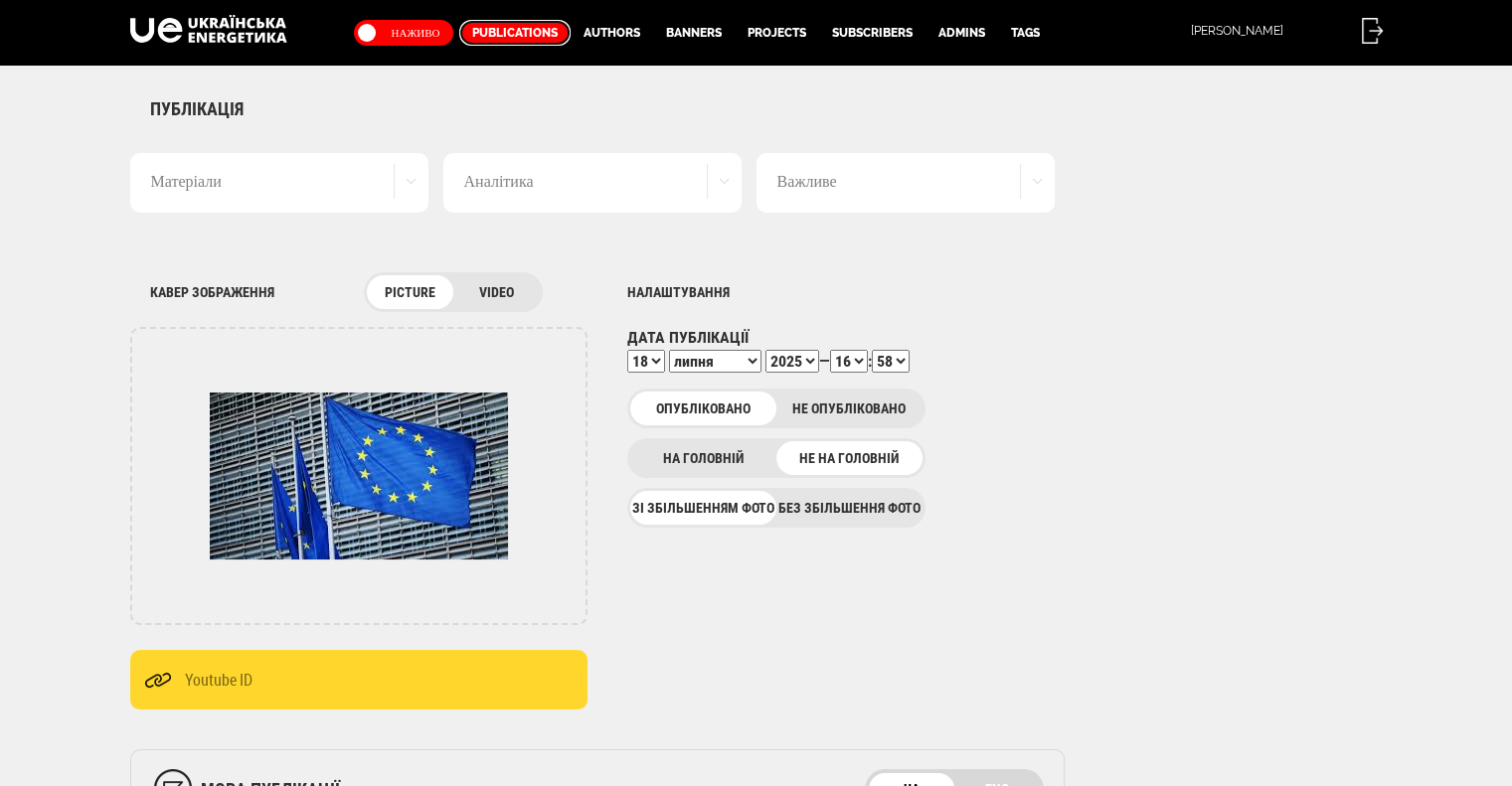 click on "Publications" at bounding box center [515, 33] 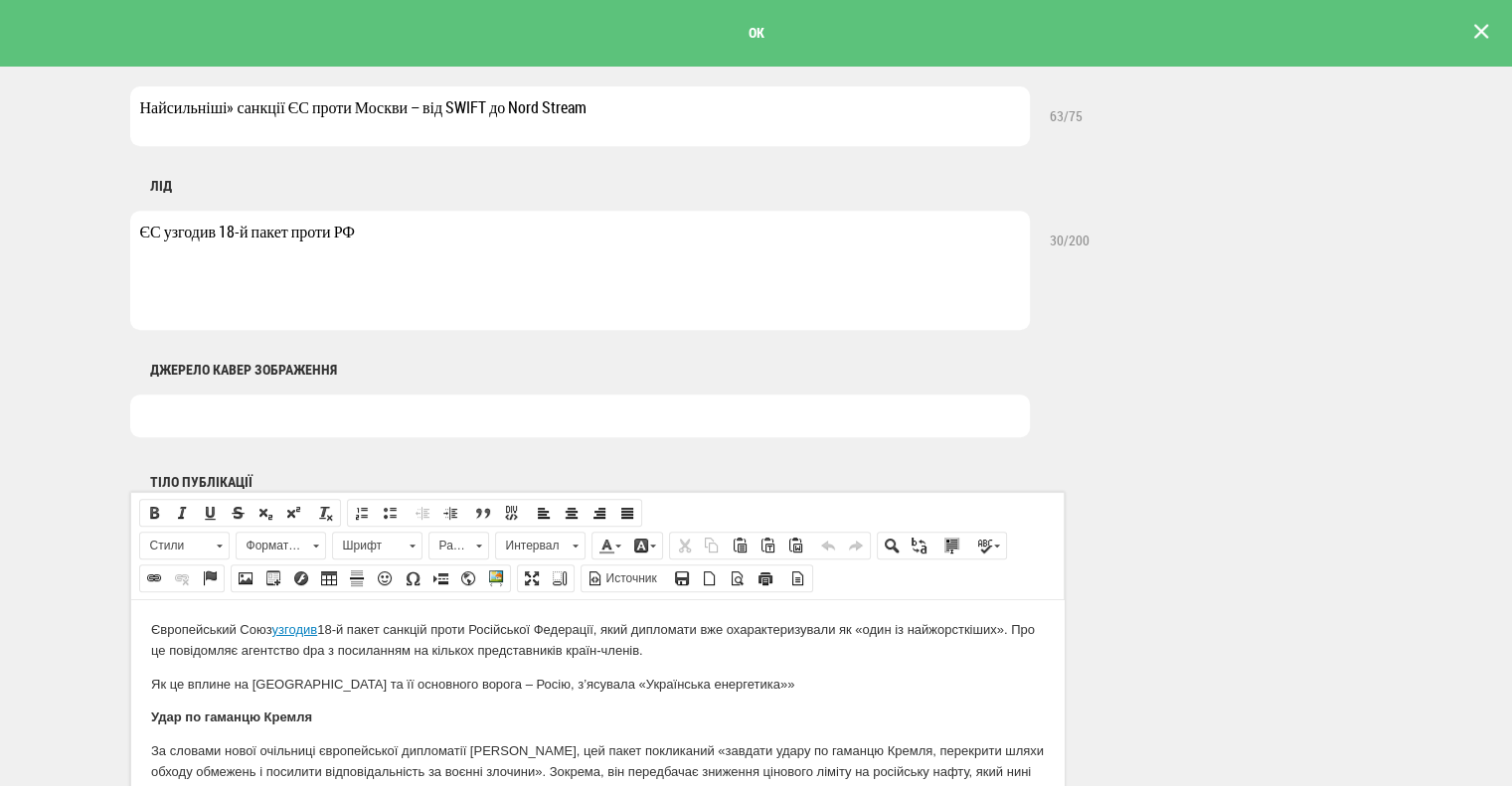 scroll, scrollTop: 497, scrollLeft: 0, axis: vertical 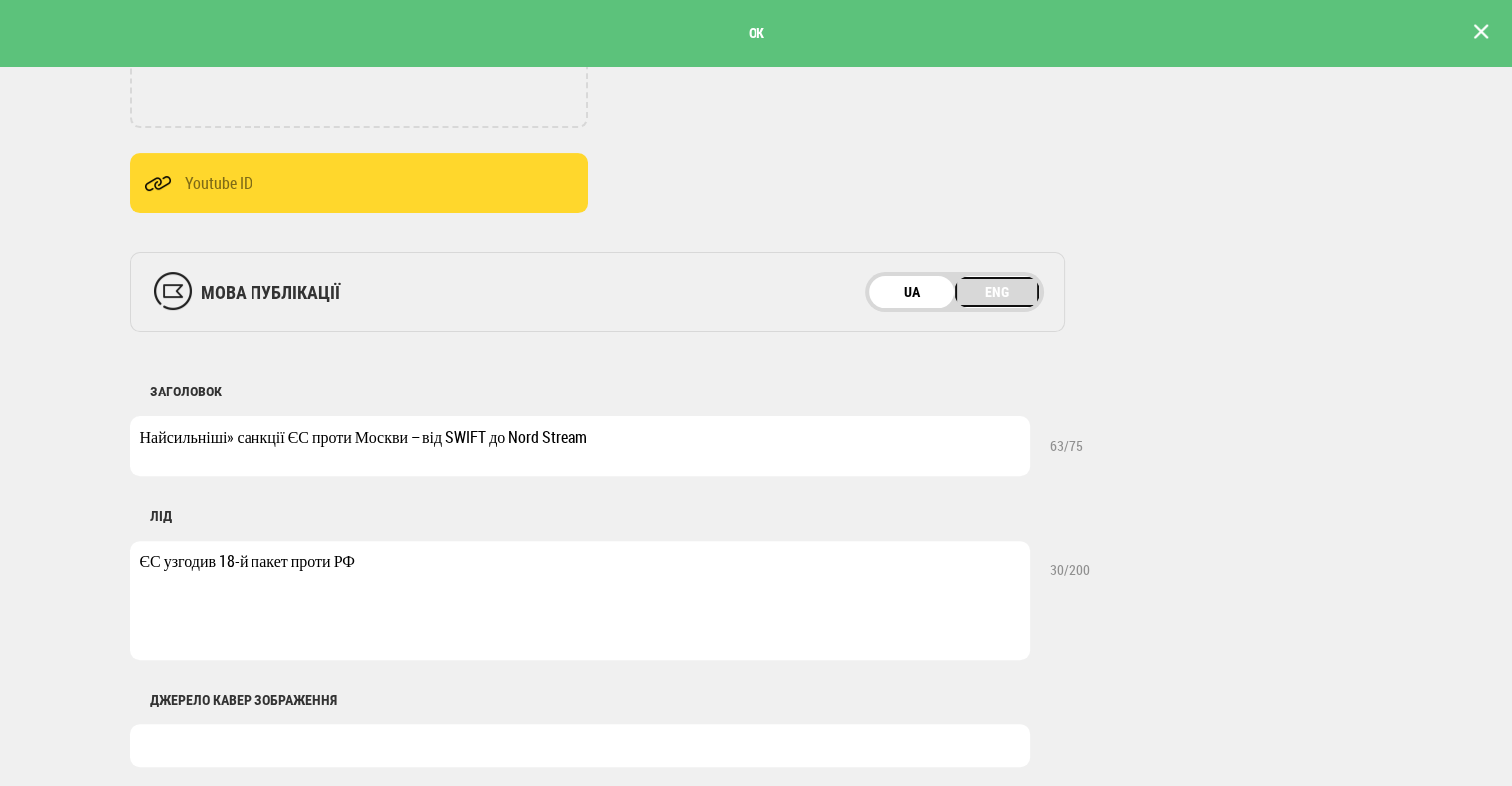 click on "ENG" at bounding box center [997, 292] 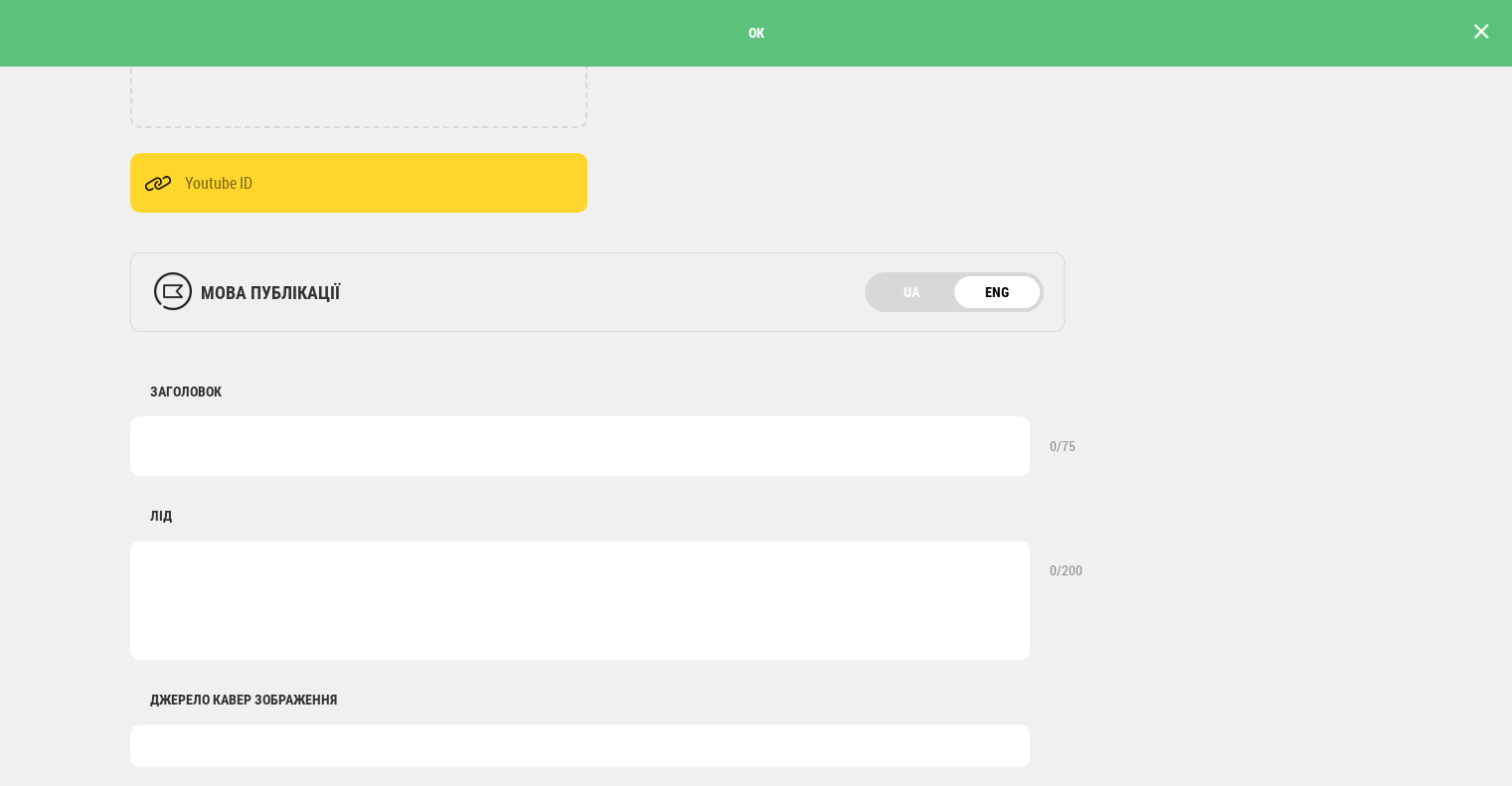 click at bounding box center (580, 446) 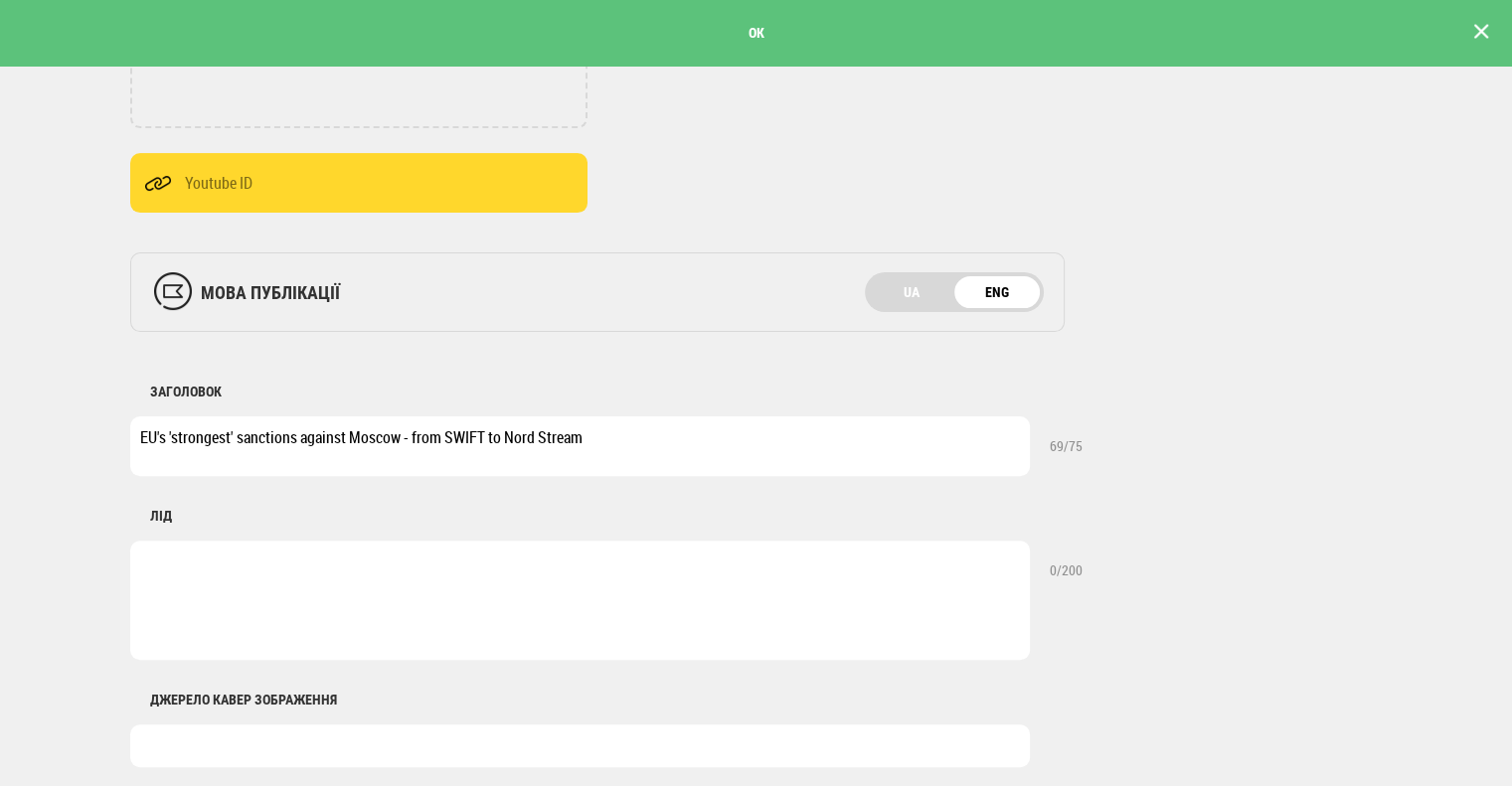 type on "EU's 'strongest' sanctions against Moscow - from SWIFT to Nord Stream" 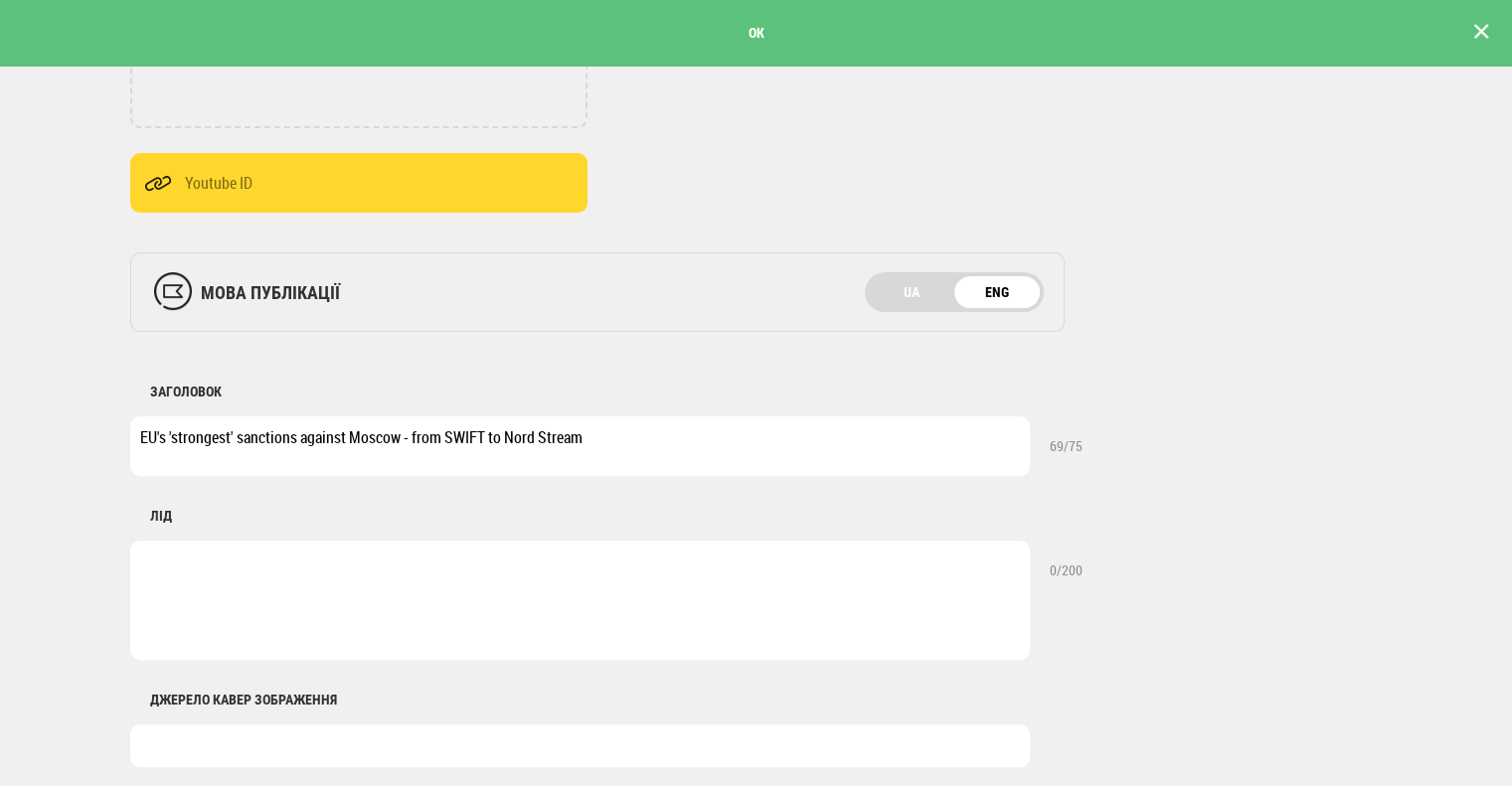click at bounding box center [580, 600] 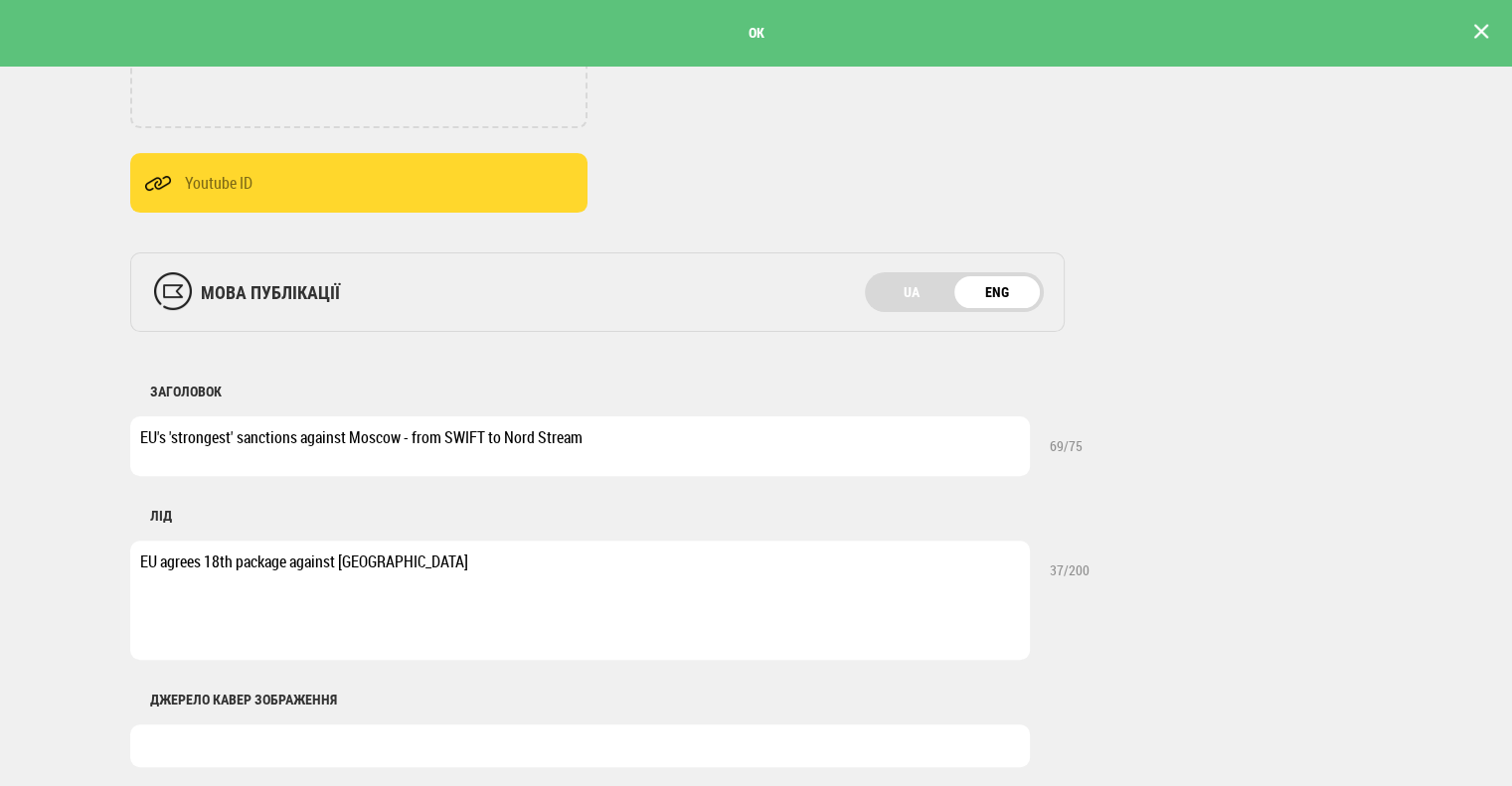 type on "EU agrees 18th package against Russia" 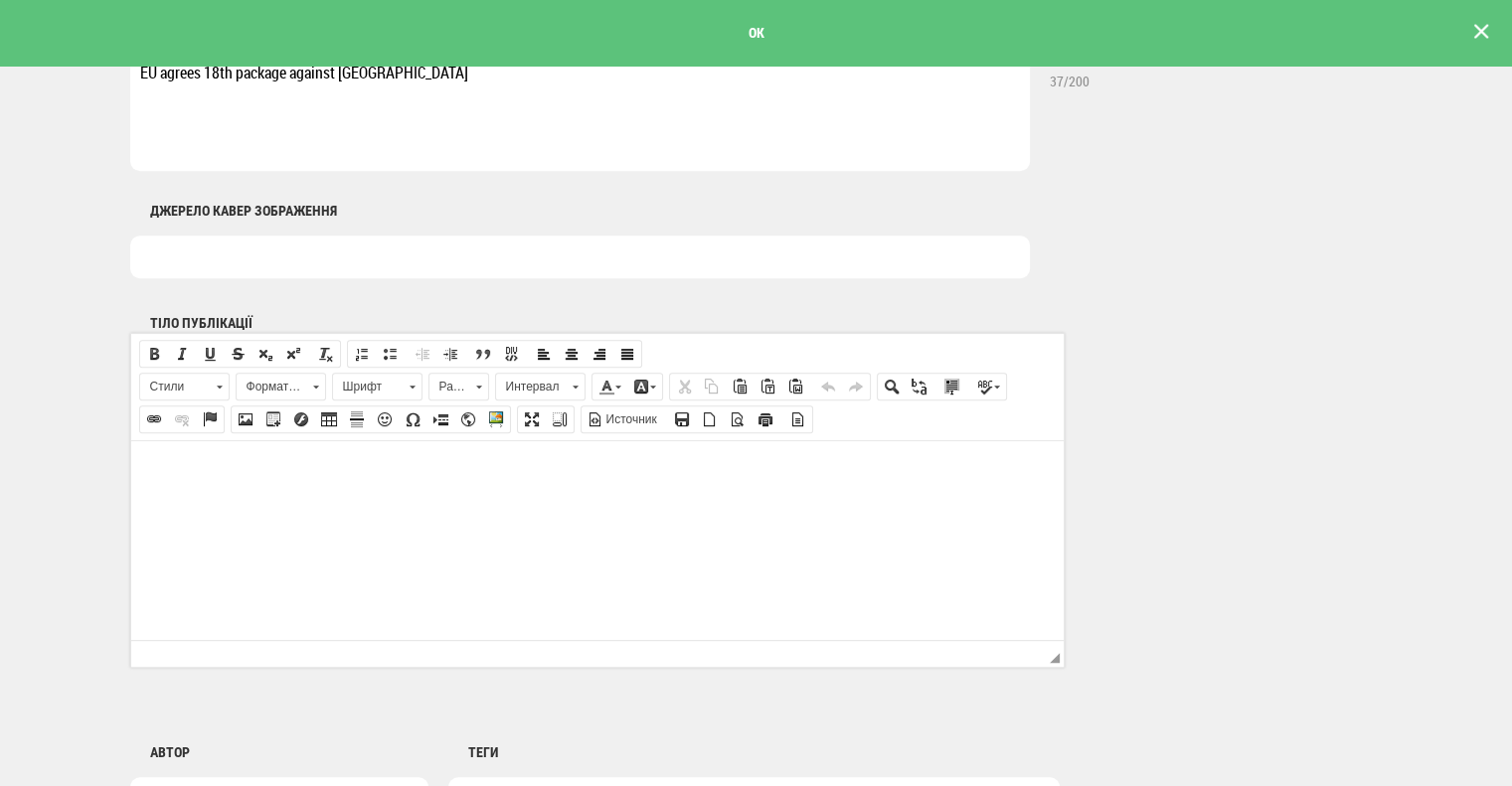 scroll, scrollTop: 994, scrollLeft: 0, axis: vertical 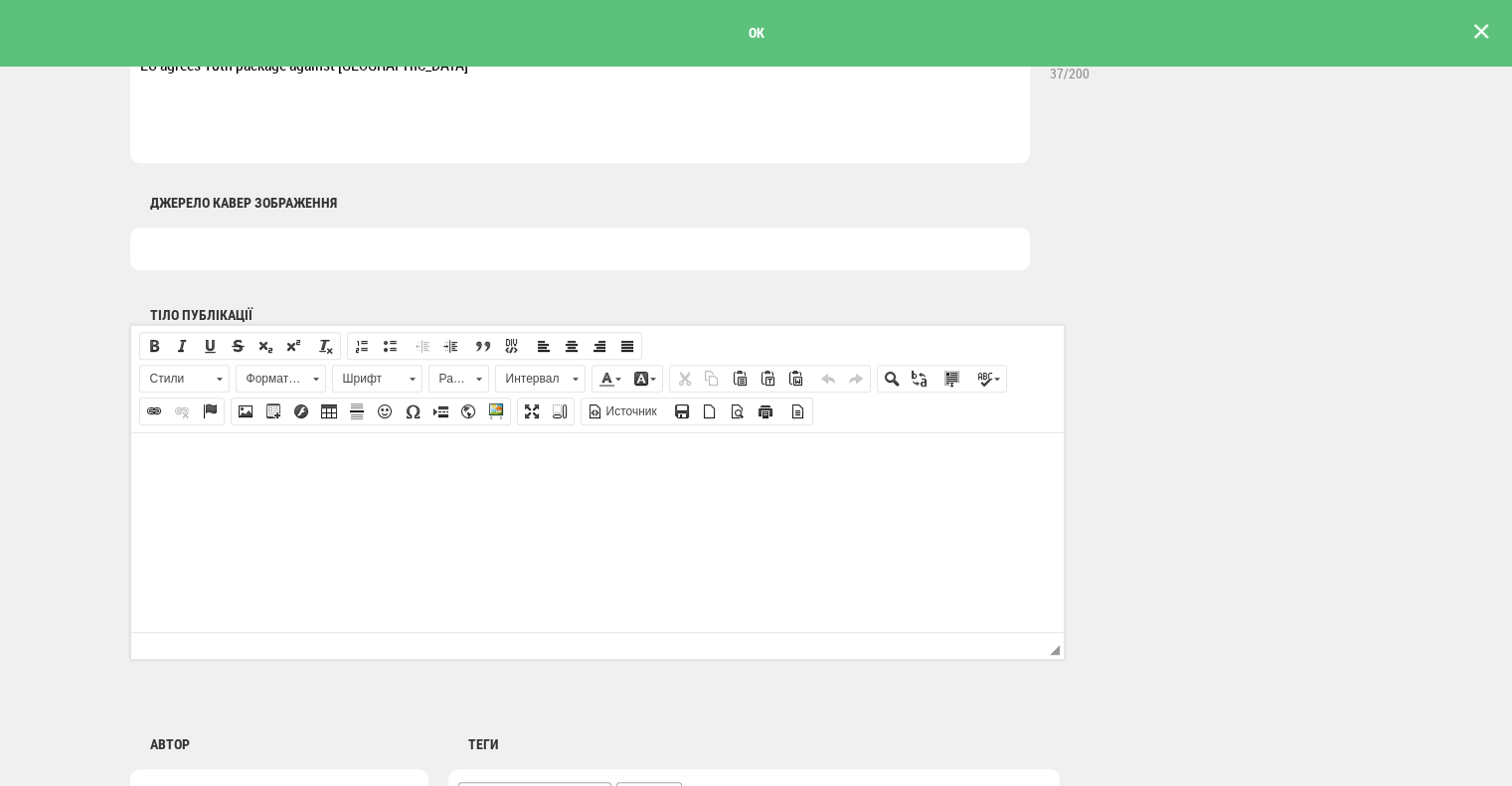 click at bounding box center (596, 462) 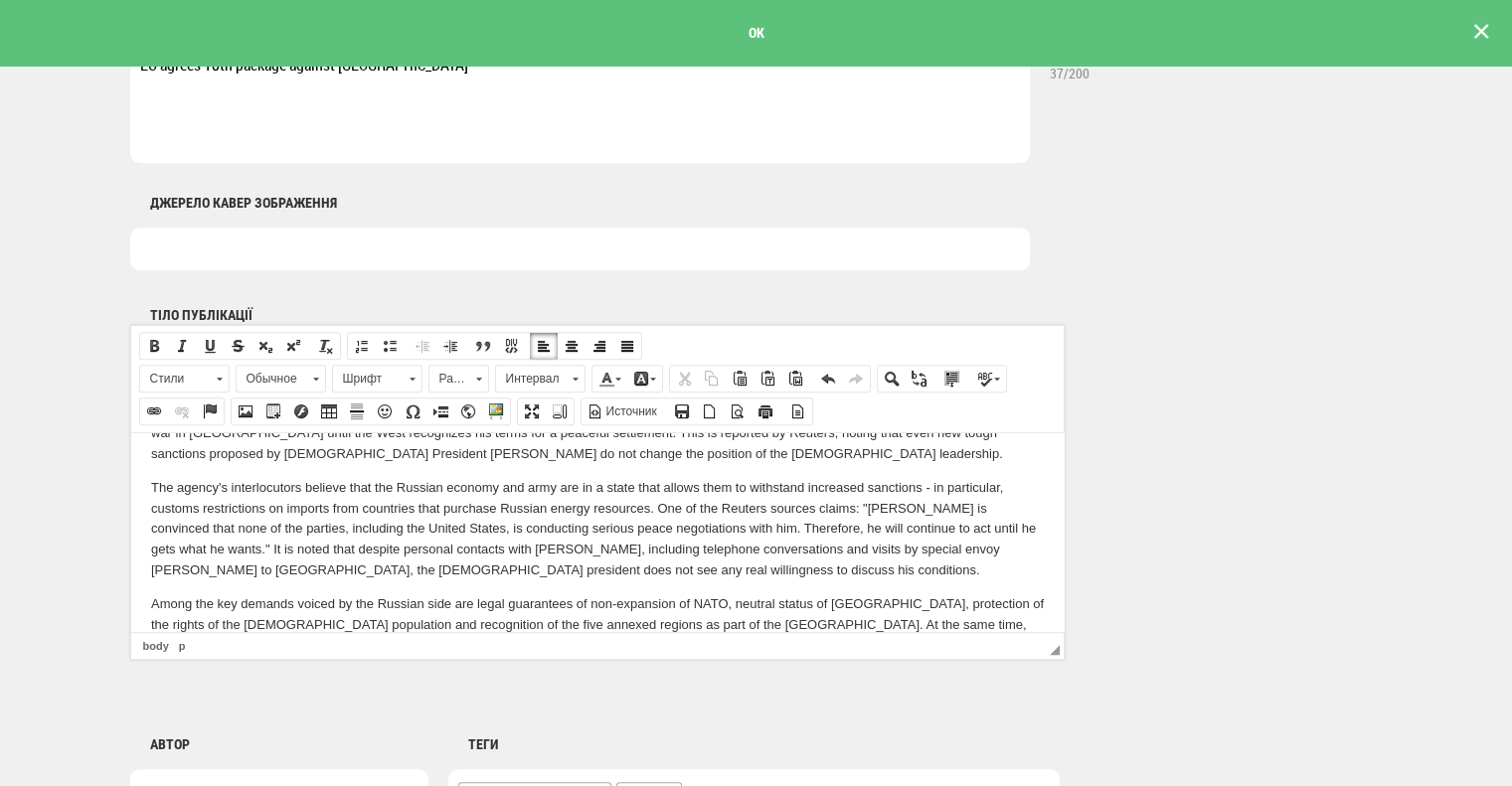 scroll, scrollTop: 874, scrollLeft: 0, axis: vertical 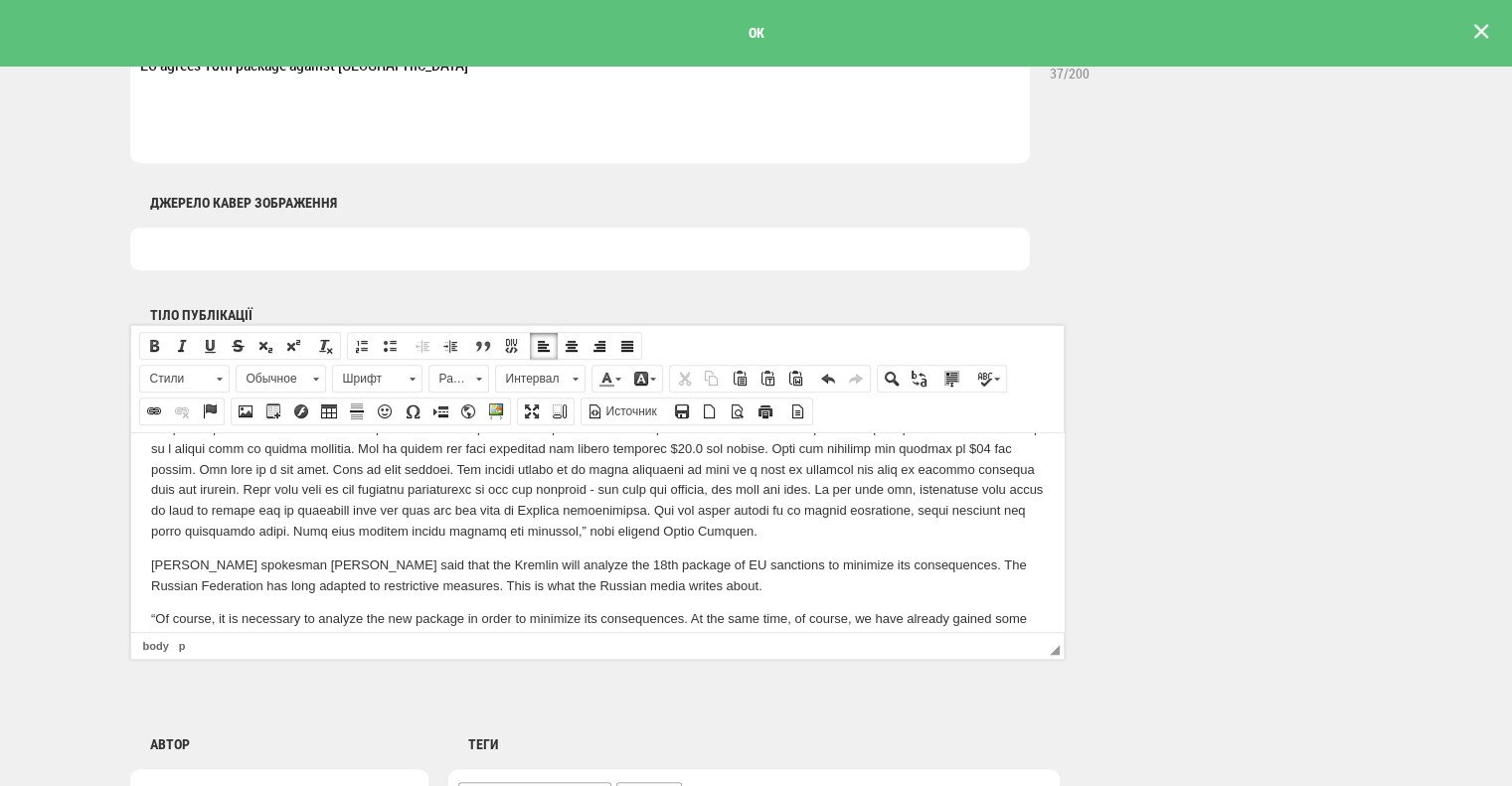 drag, startPoint x: 595, startPoint y: 1064, endPoint x: 451, endPoint y: 626, distance: 461.06399 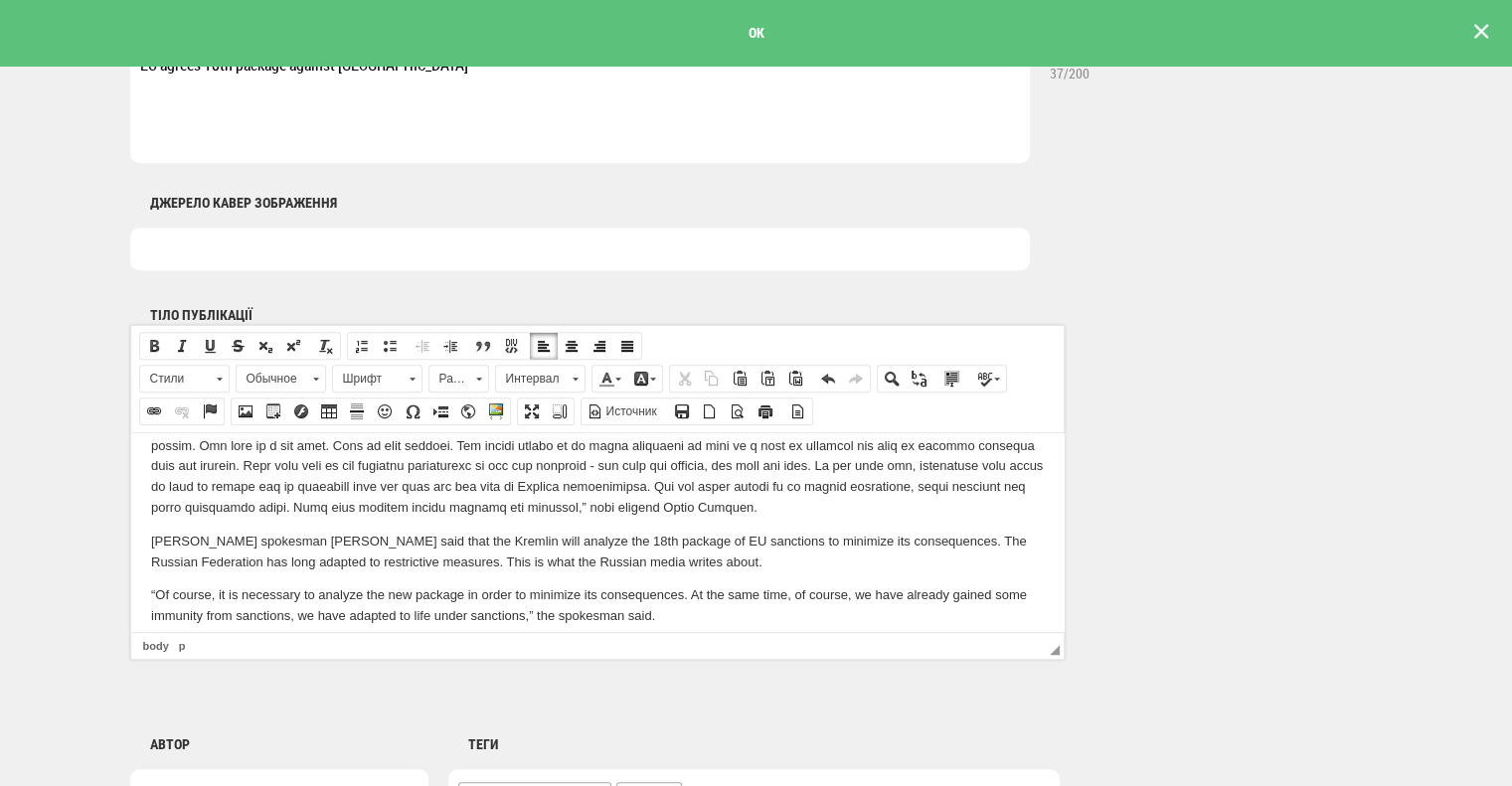 drag, startPoint x: 449, startPoint y: 624, endPoint x: 46, endPoint y: 602, distance: 403.6 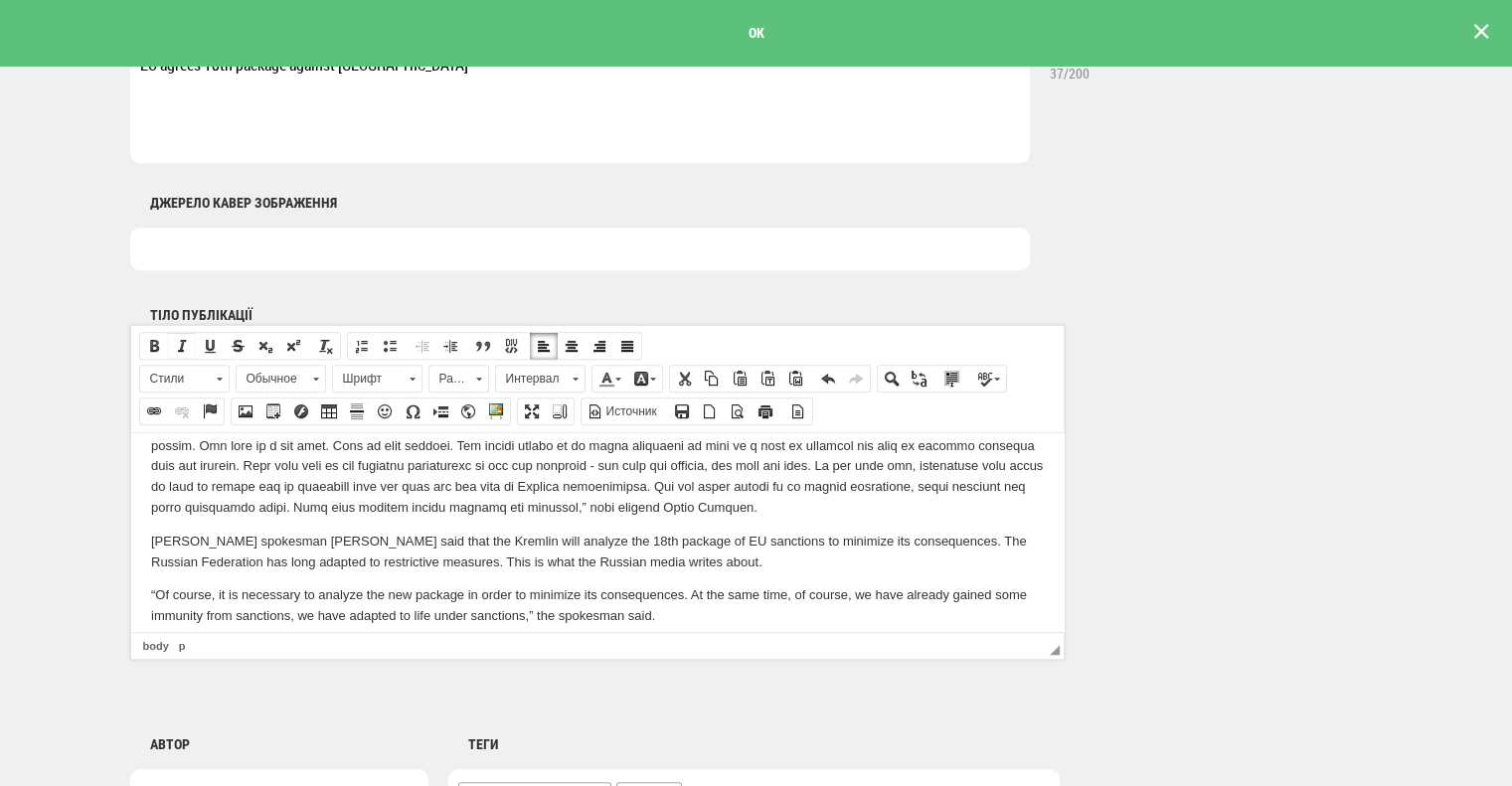 click on "Курсив" at bounding box center [182, 346] 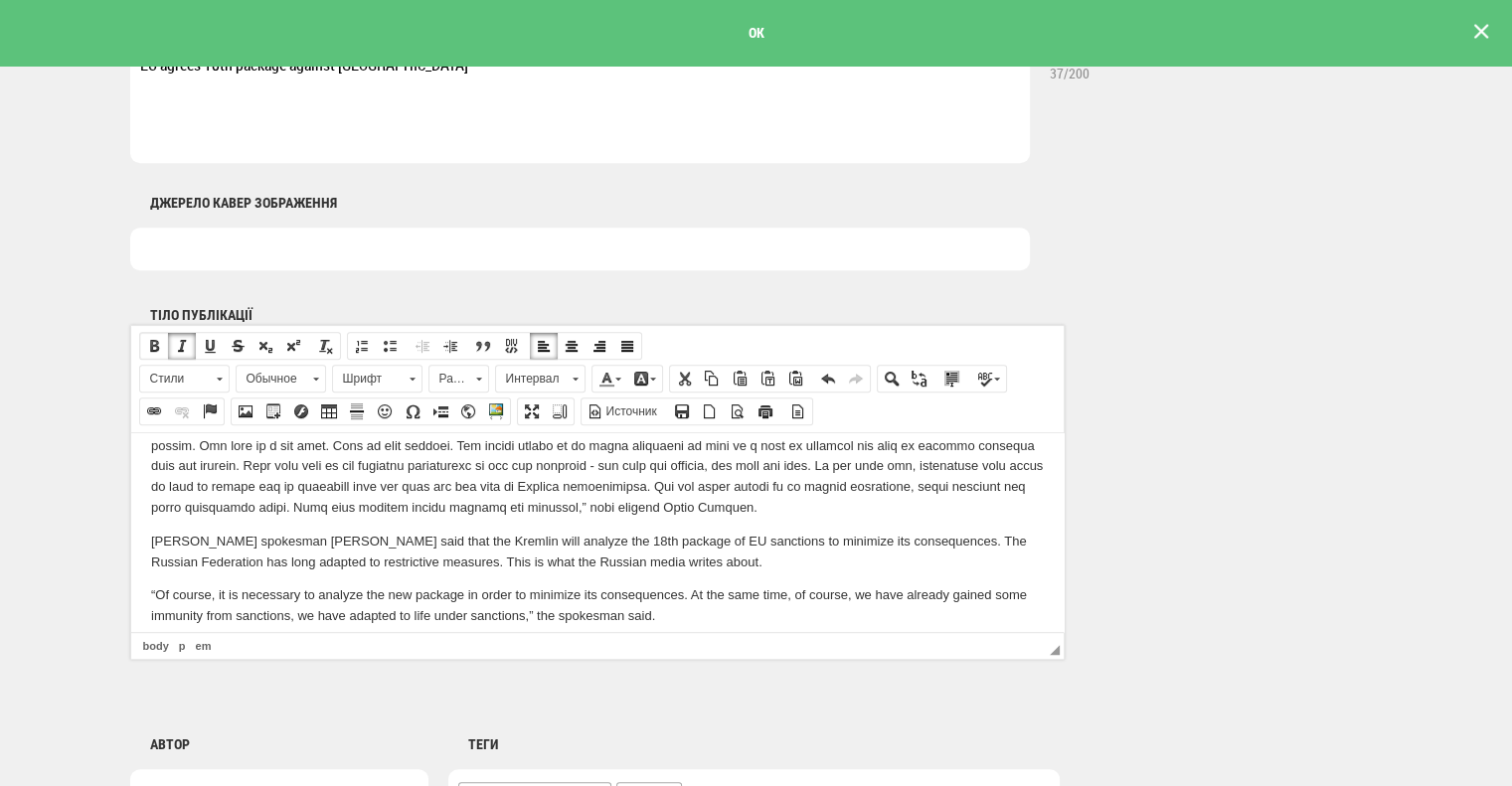 click at bounding box center [154, 346] 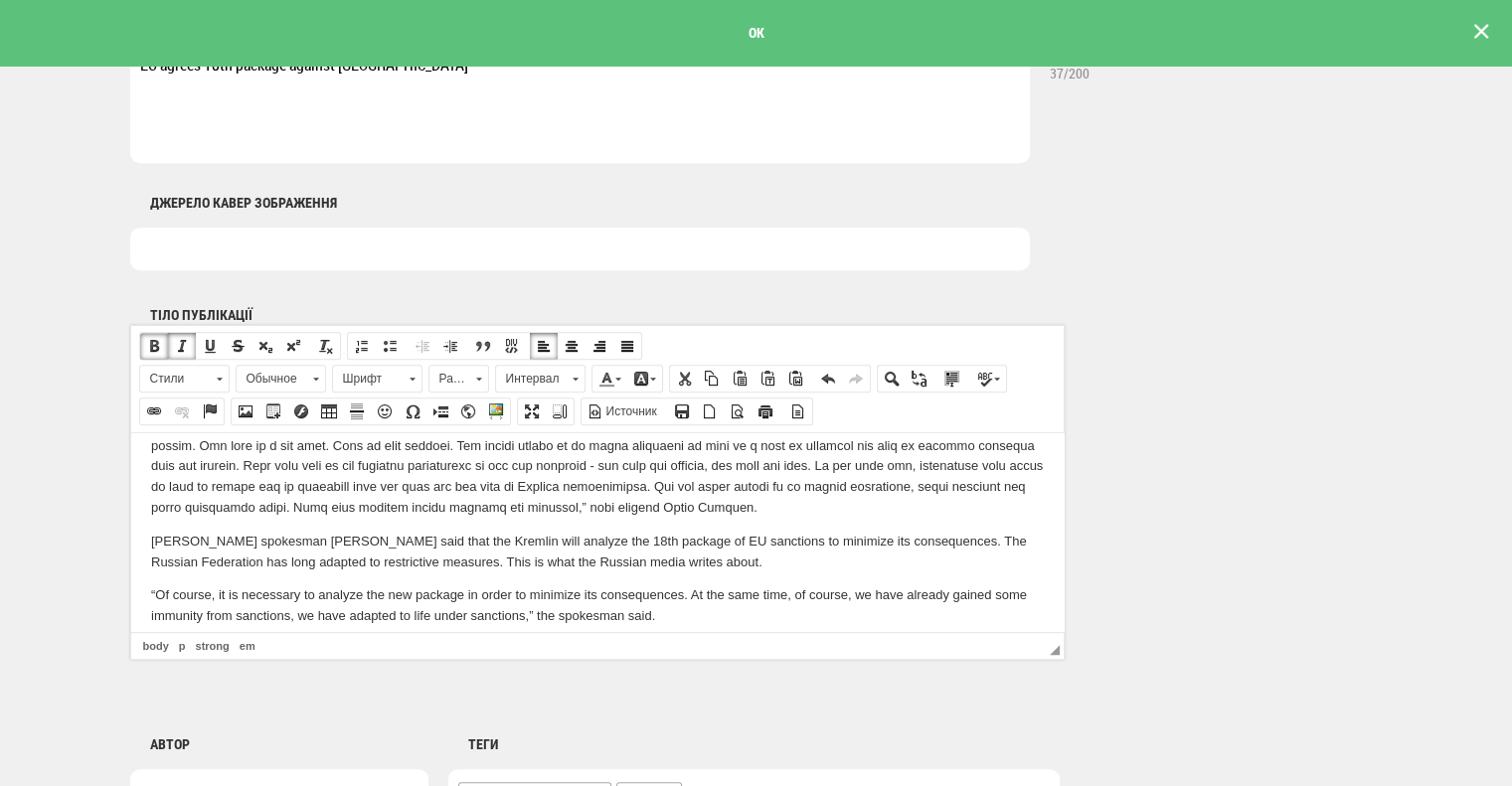 click on "“Of course, it is necessary to analyze the new package in order to minimize its consequences. At the same time, of course, we have already gained some immunity from sanctions, we have adapted to life under sanctions,” the spokesman said." at bounding box center [596, 605] 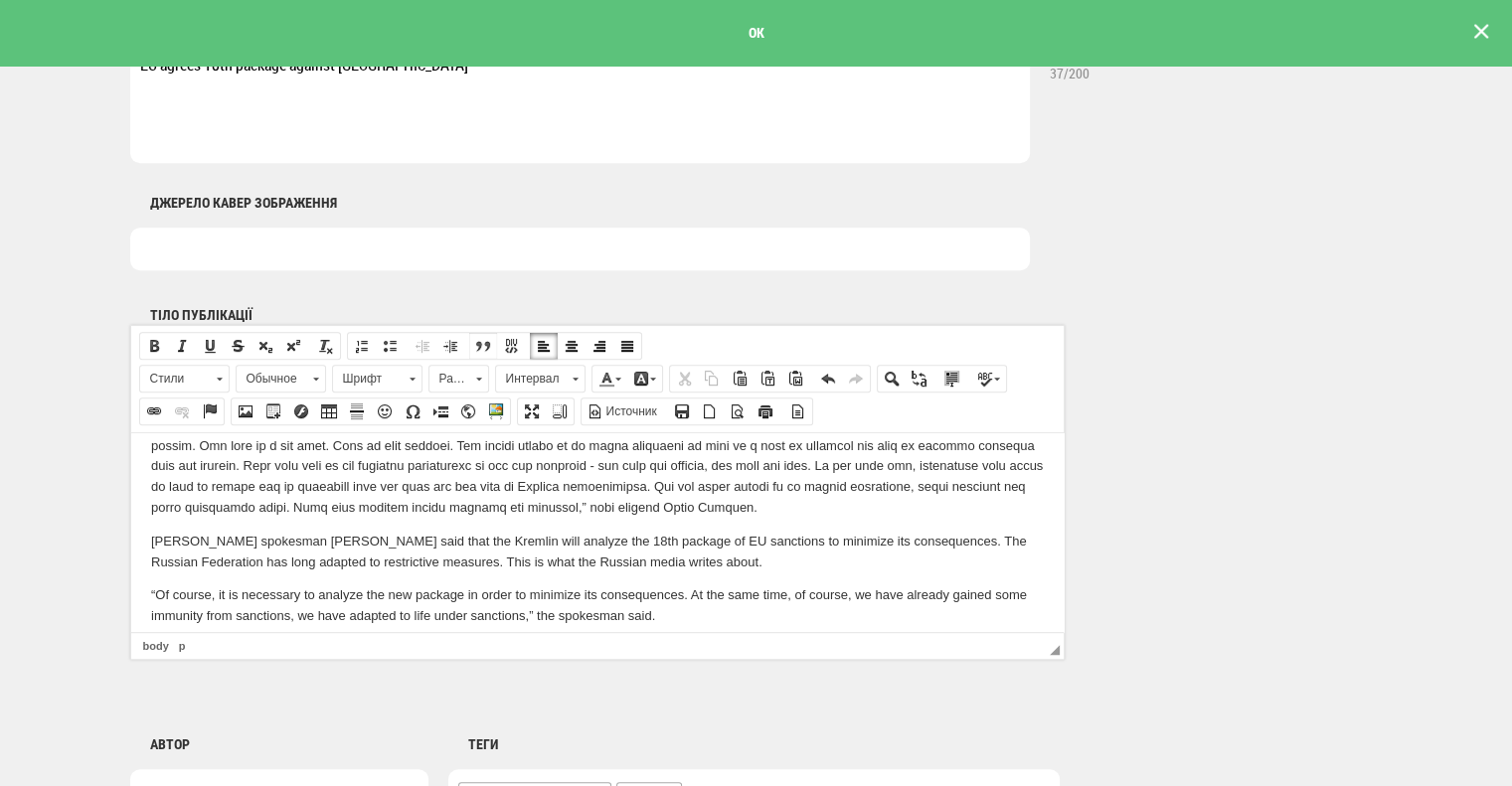 click at bounding box center [483, 346] 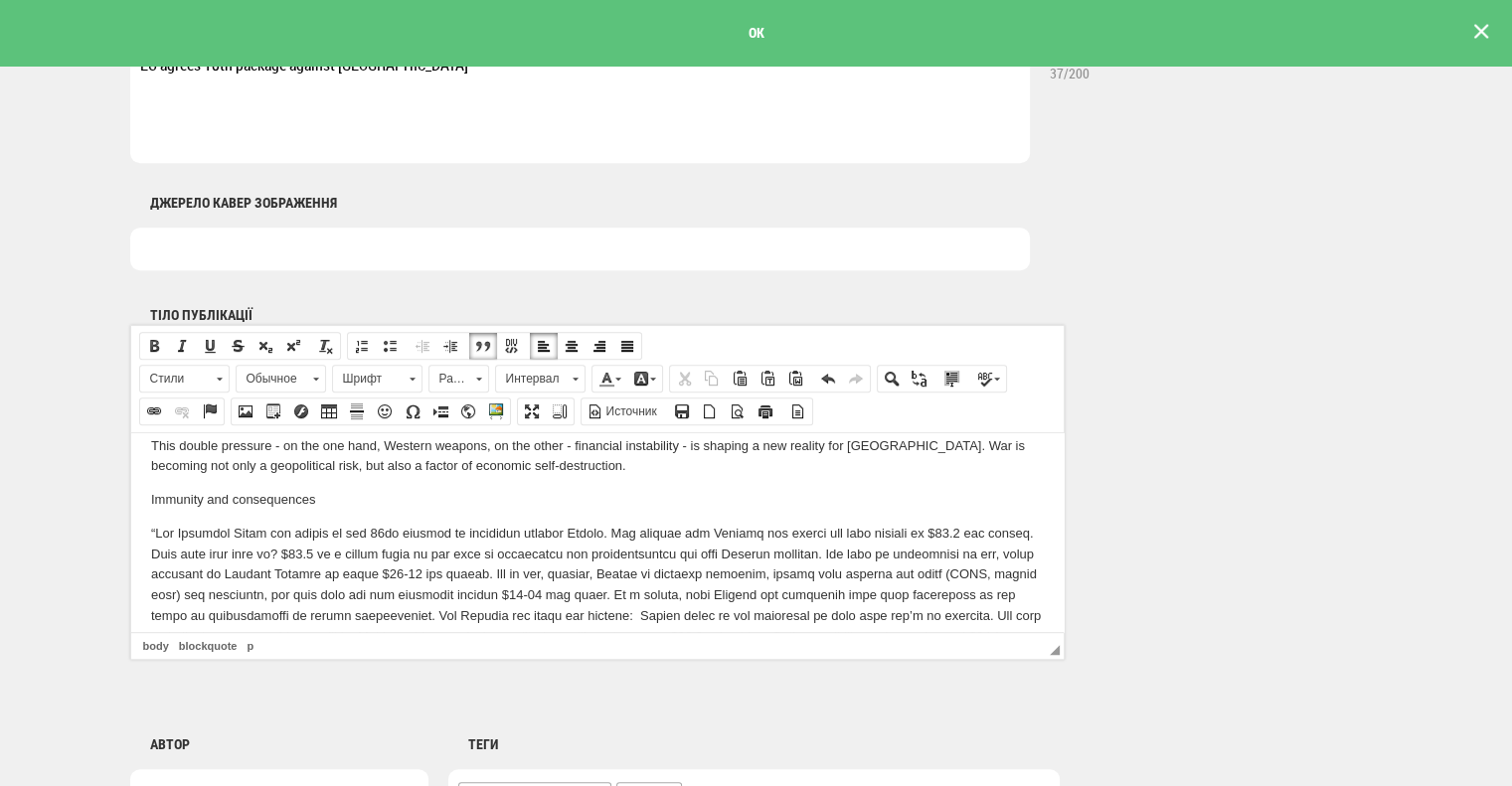 scroll, scrollTop: 2341, scrollLeft: 0, axis: vertical 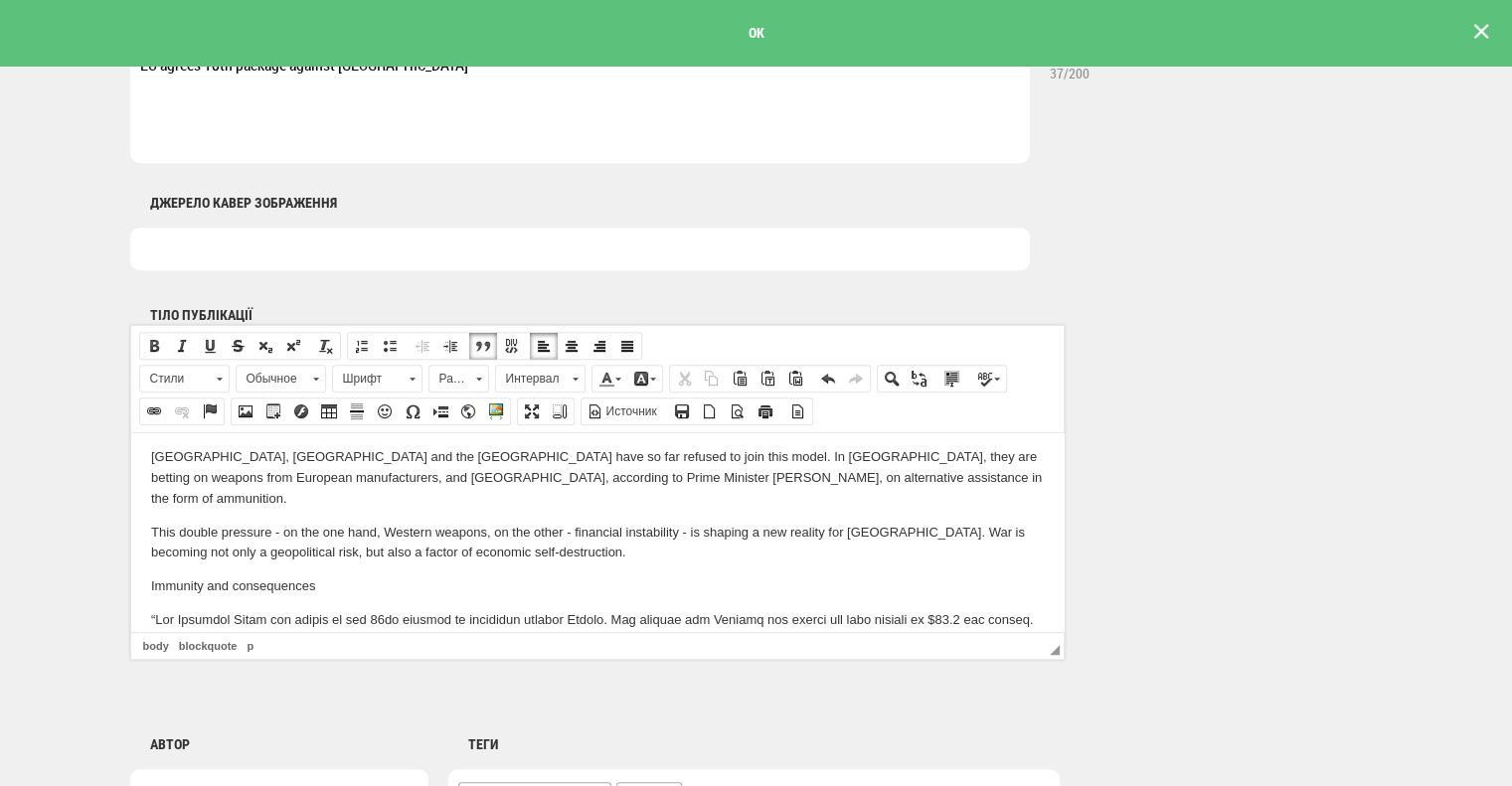 click at bounding box center [596, 712] 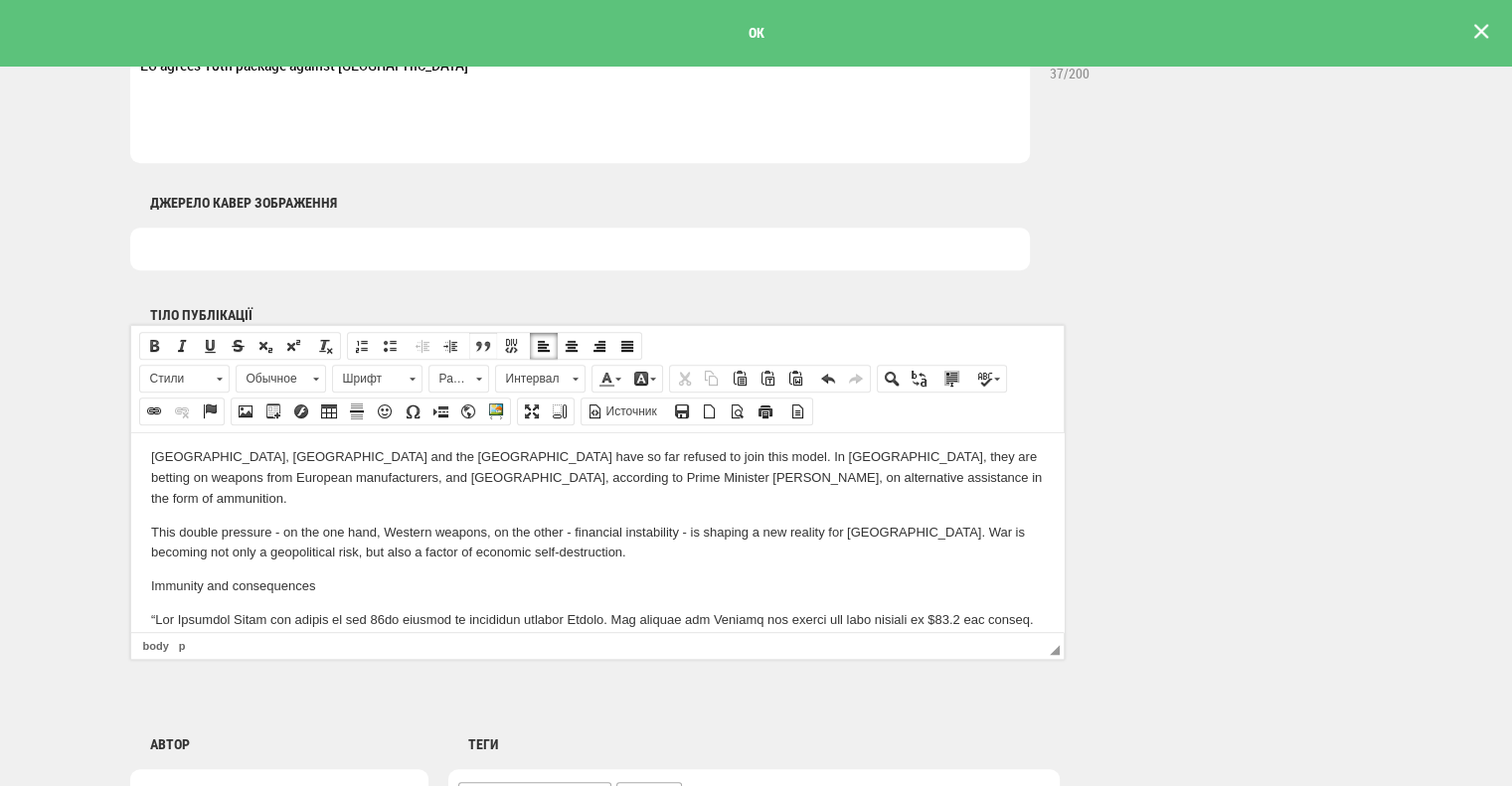 click at bounding box center [483, 346] 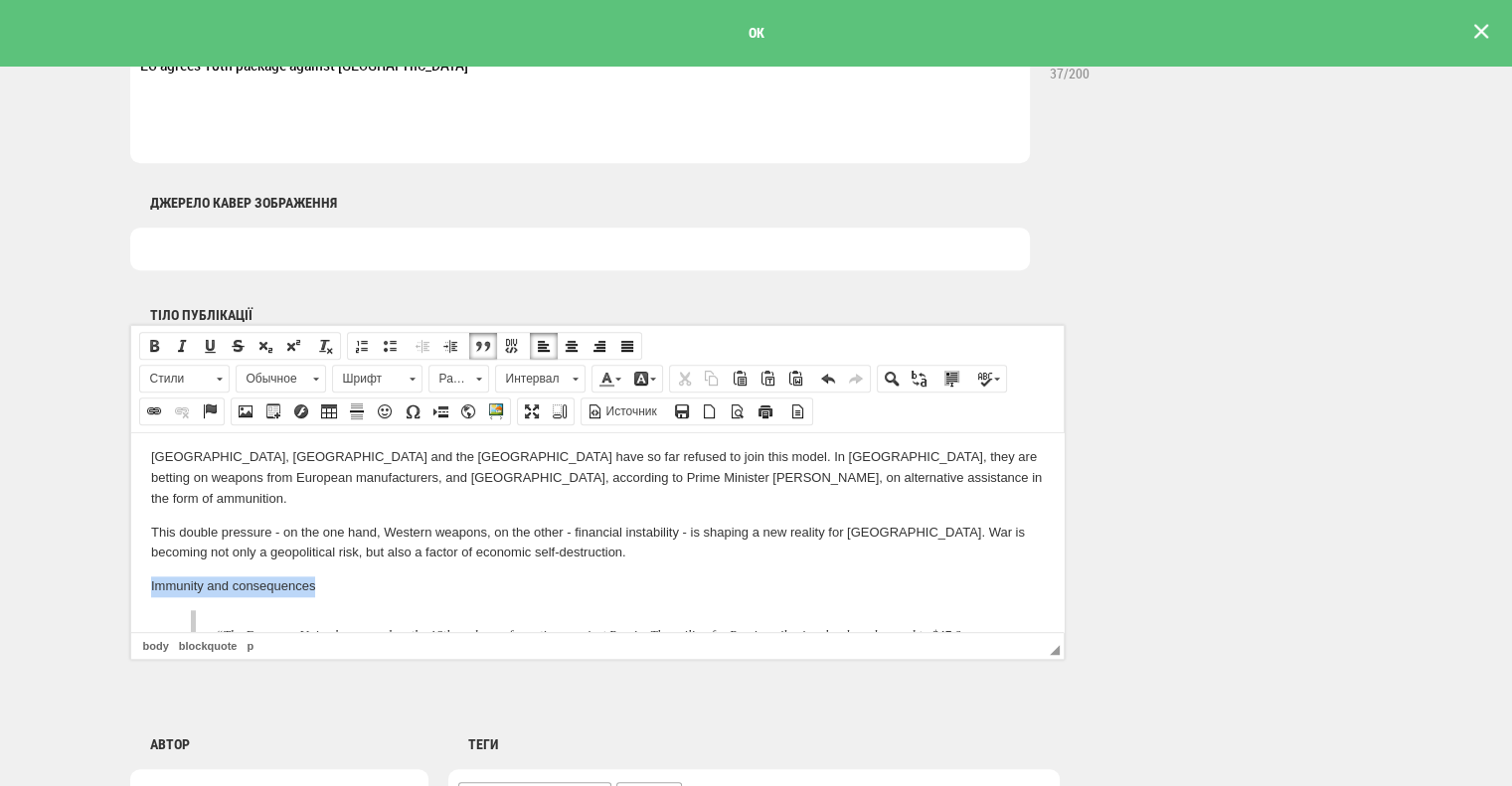 drag, startPoint x: 327, startPoint y: 475, endPoint x: 259, endPoint y: 918, distance: 448.18858 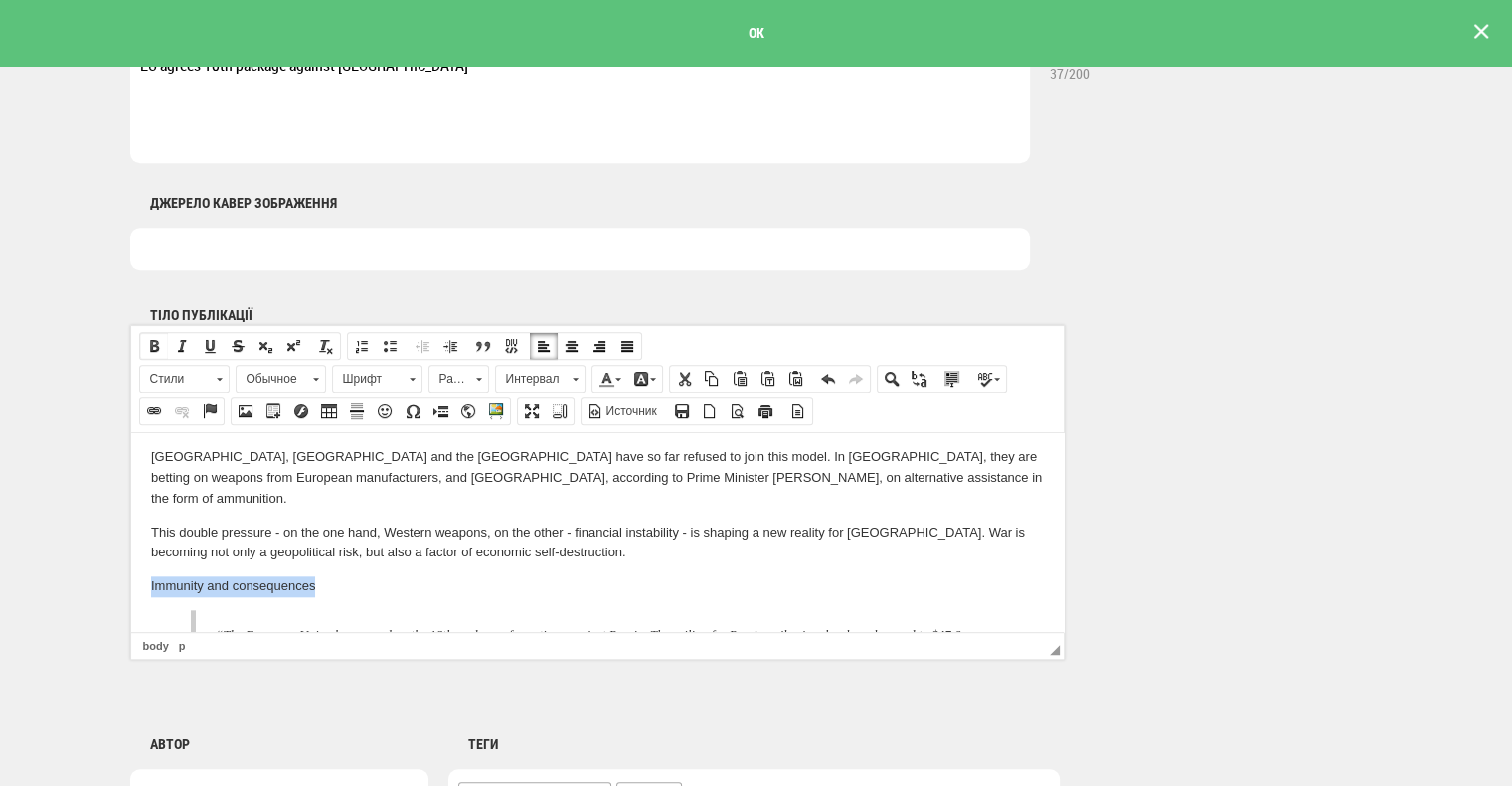 click at bounding box center (154, 346) 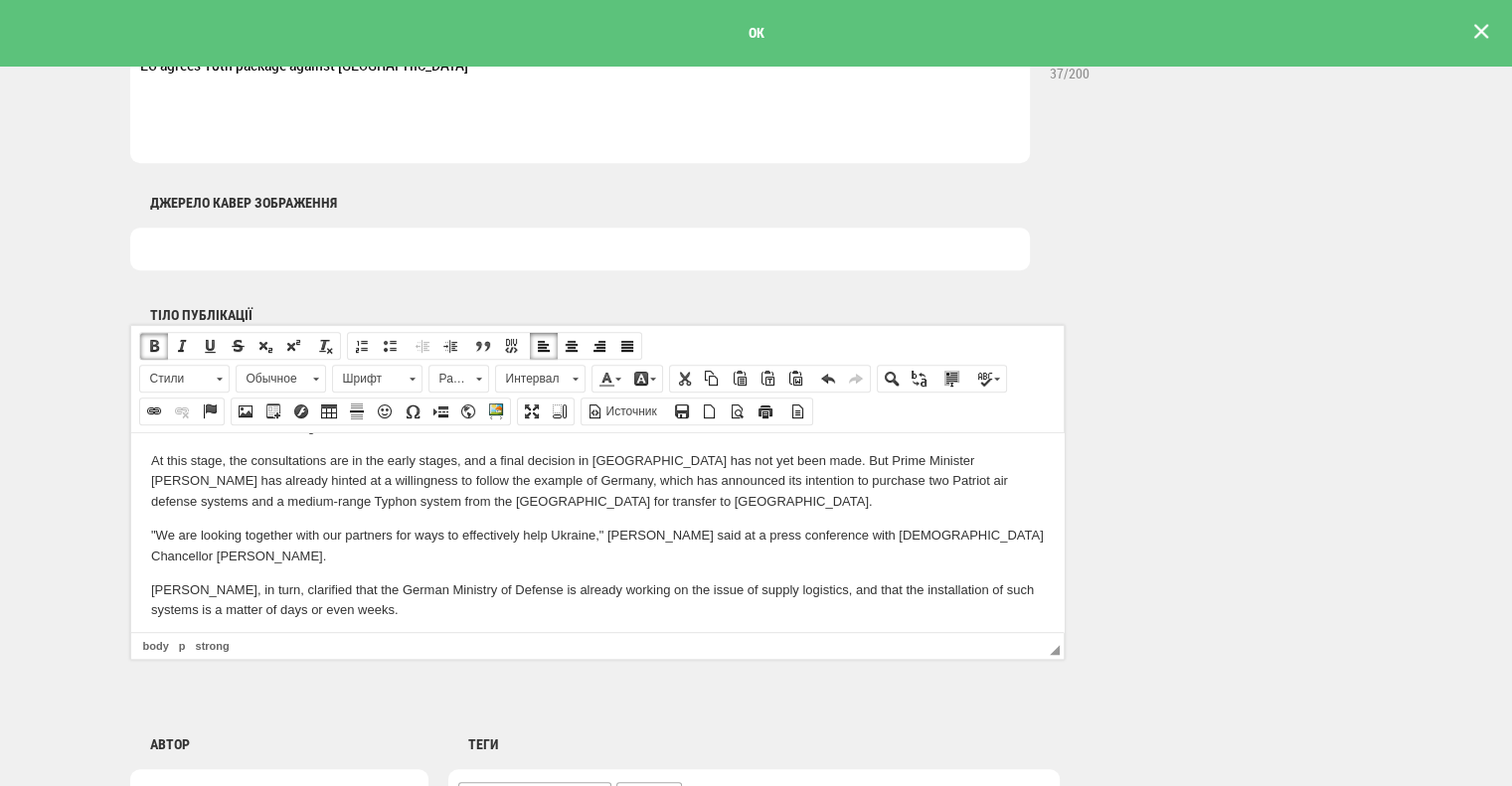 scroll, scrollTop: 2142, scrollLeft: 0, axis: vertical 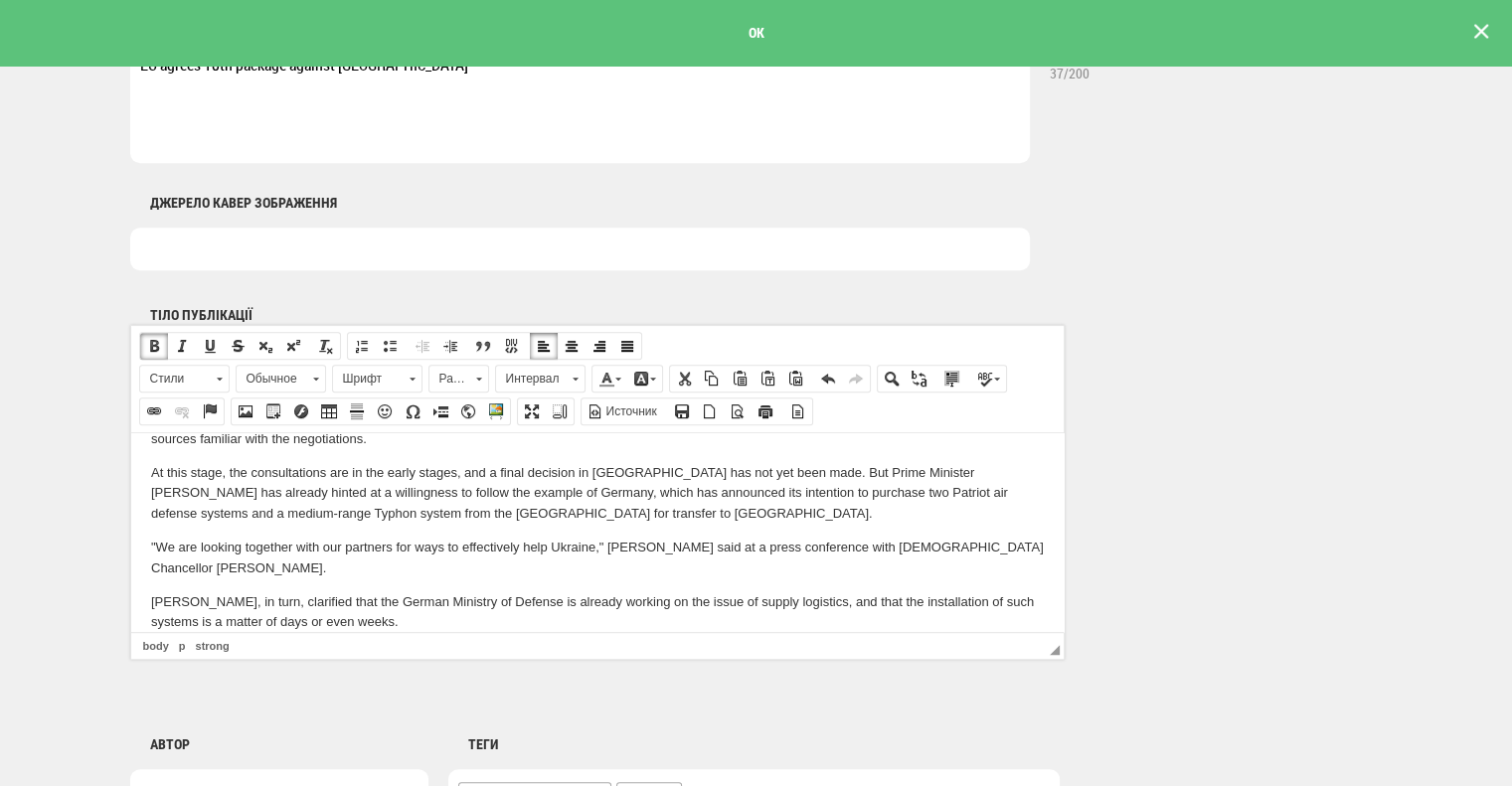 drag, startPoint x: 312, startPoint y: 484, endPoint x: 313, endPoint y: 470, distance: 14.035669 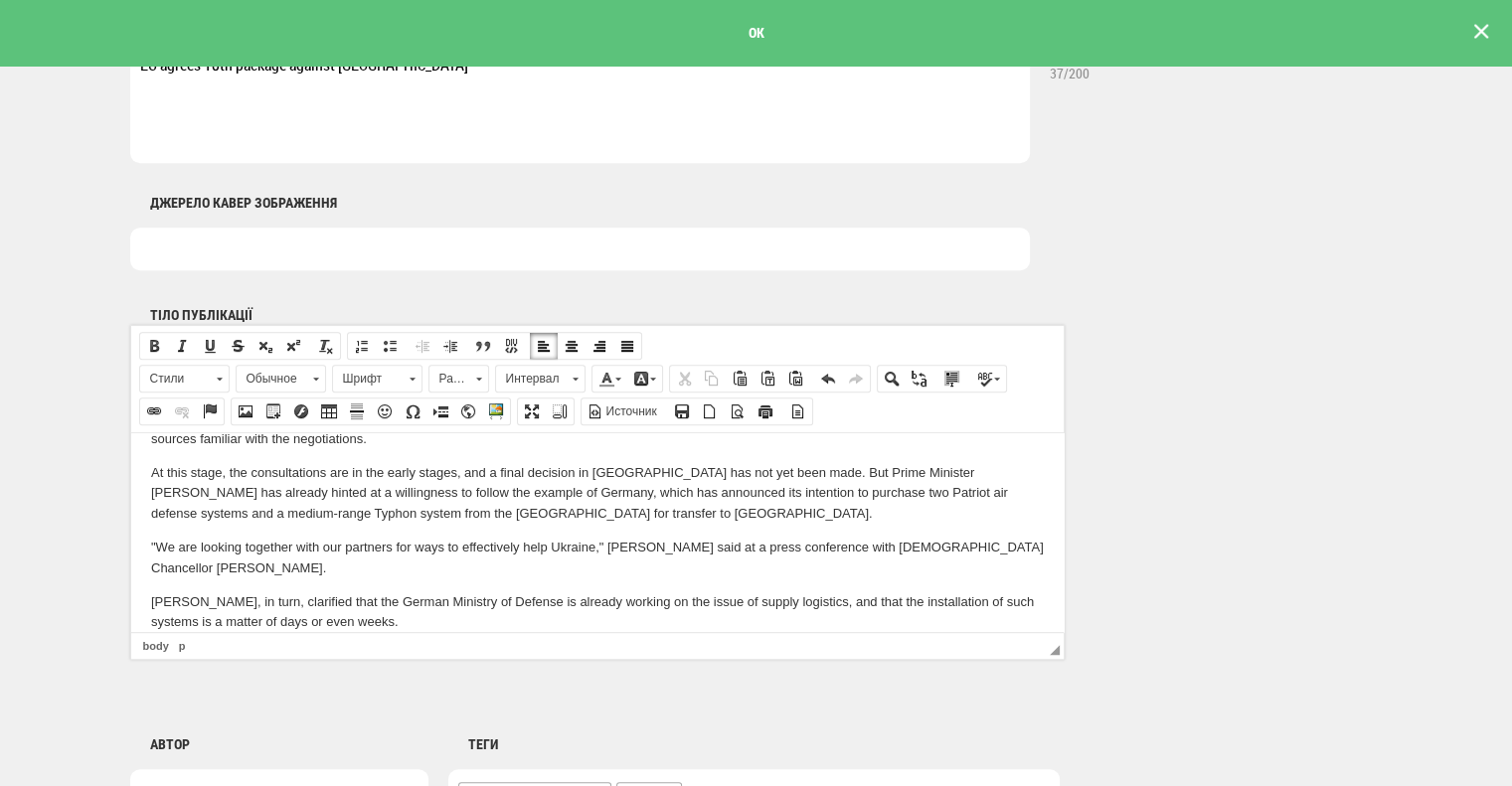 click on ""We are looking together with our partners for ways to effectively help Ukraine," Starmer said at a press conference with German Chancellor Friedrich Merz." at bounding box center (596, 557) 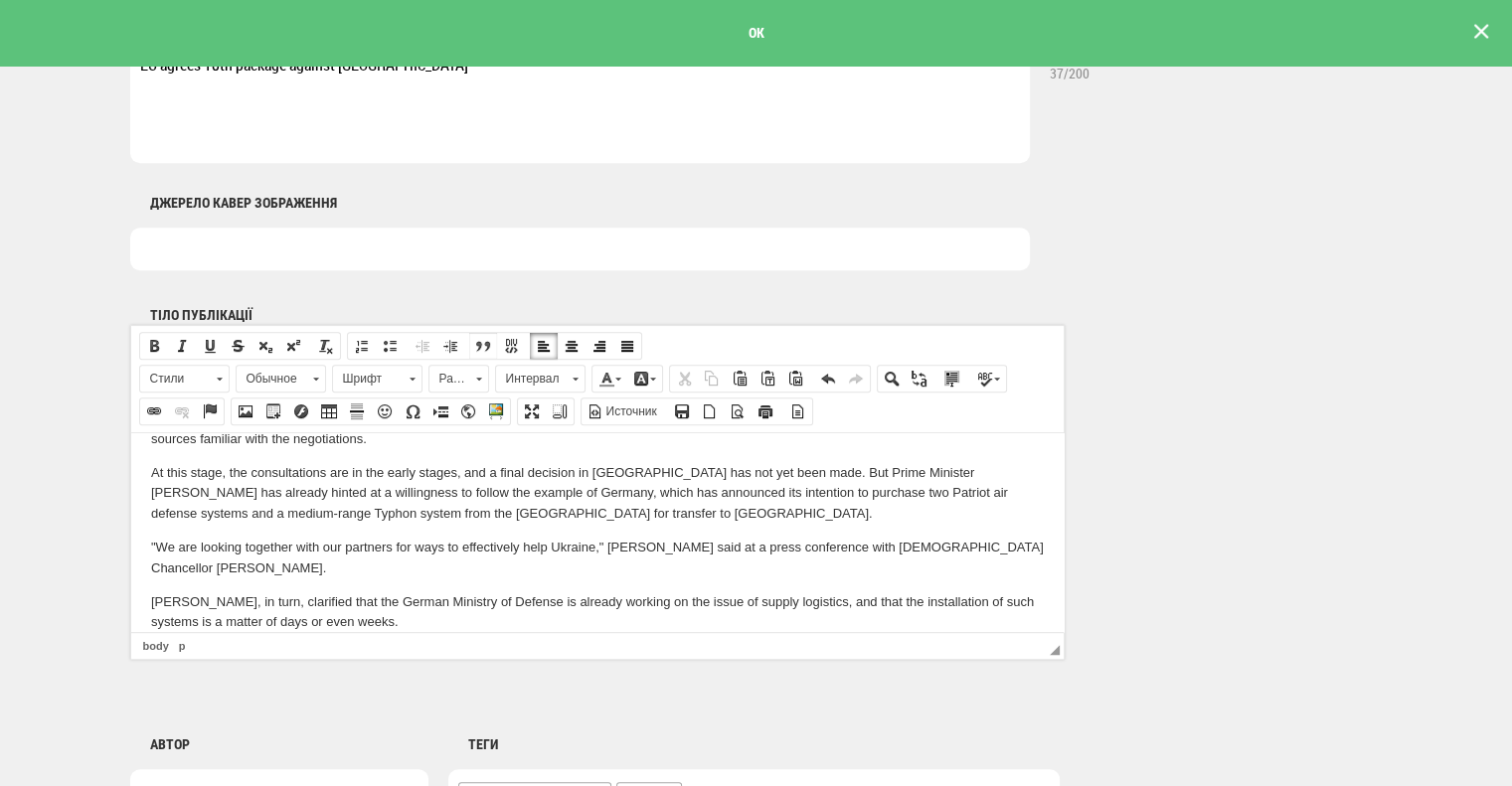 click at bounding box center (483, 346) 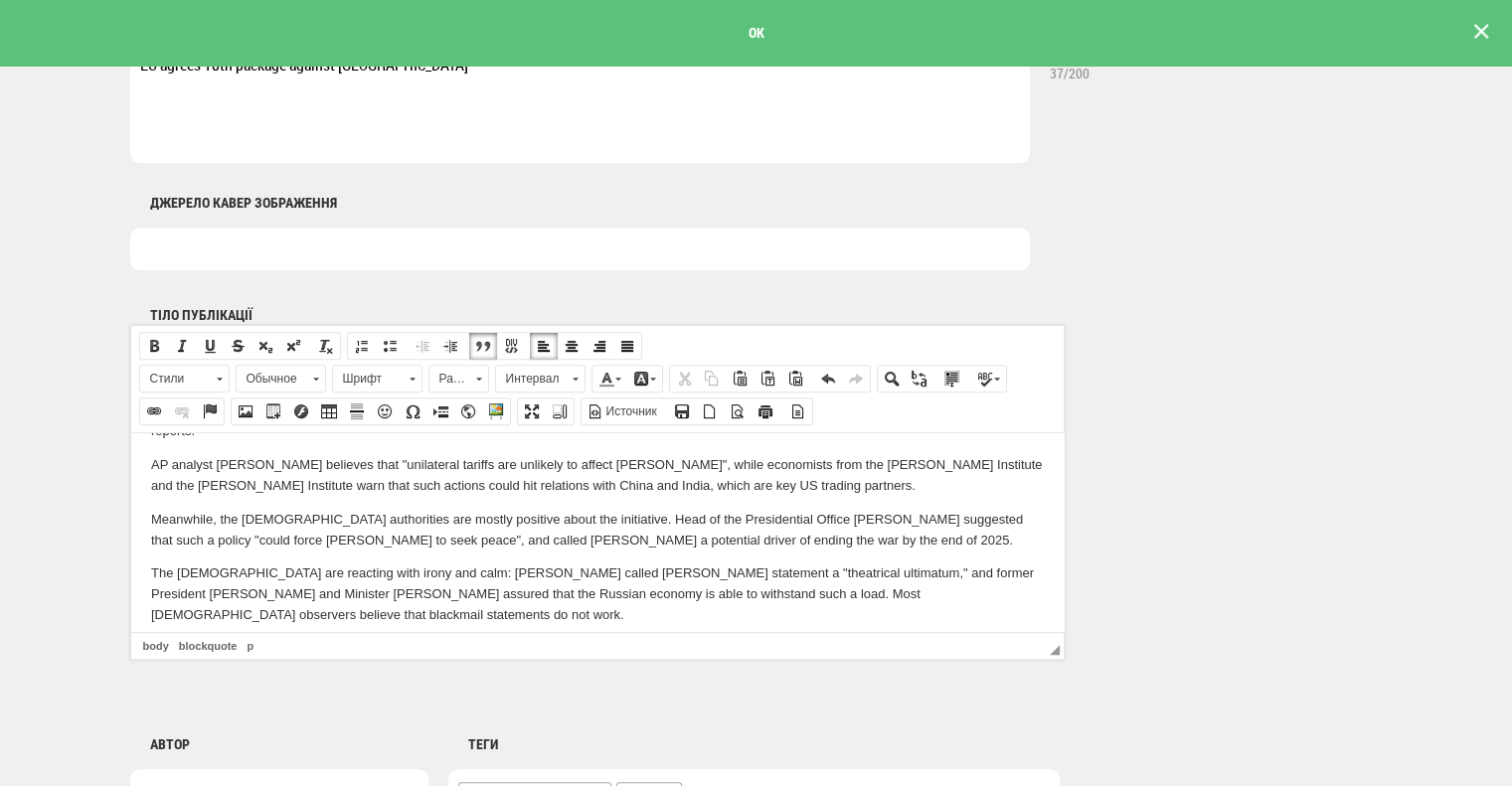 scroll, scrollTop: 1646, scrollLeft: 0, axis: vertical 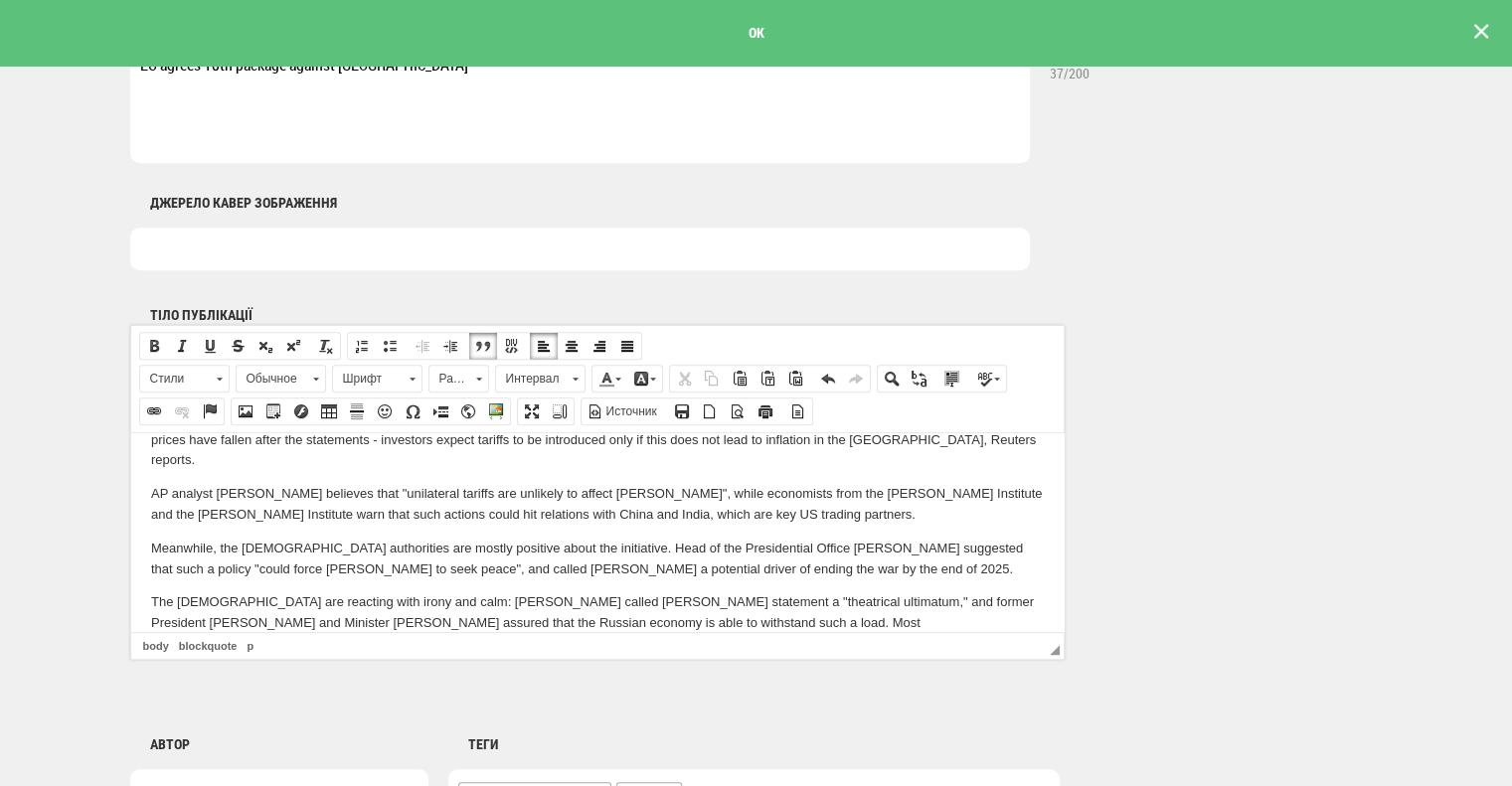 drag, startPoint x: 287, startPoint y: 585, endPoint x: 222, endPoint y: 975, distance: 395.3796 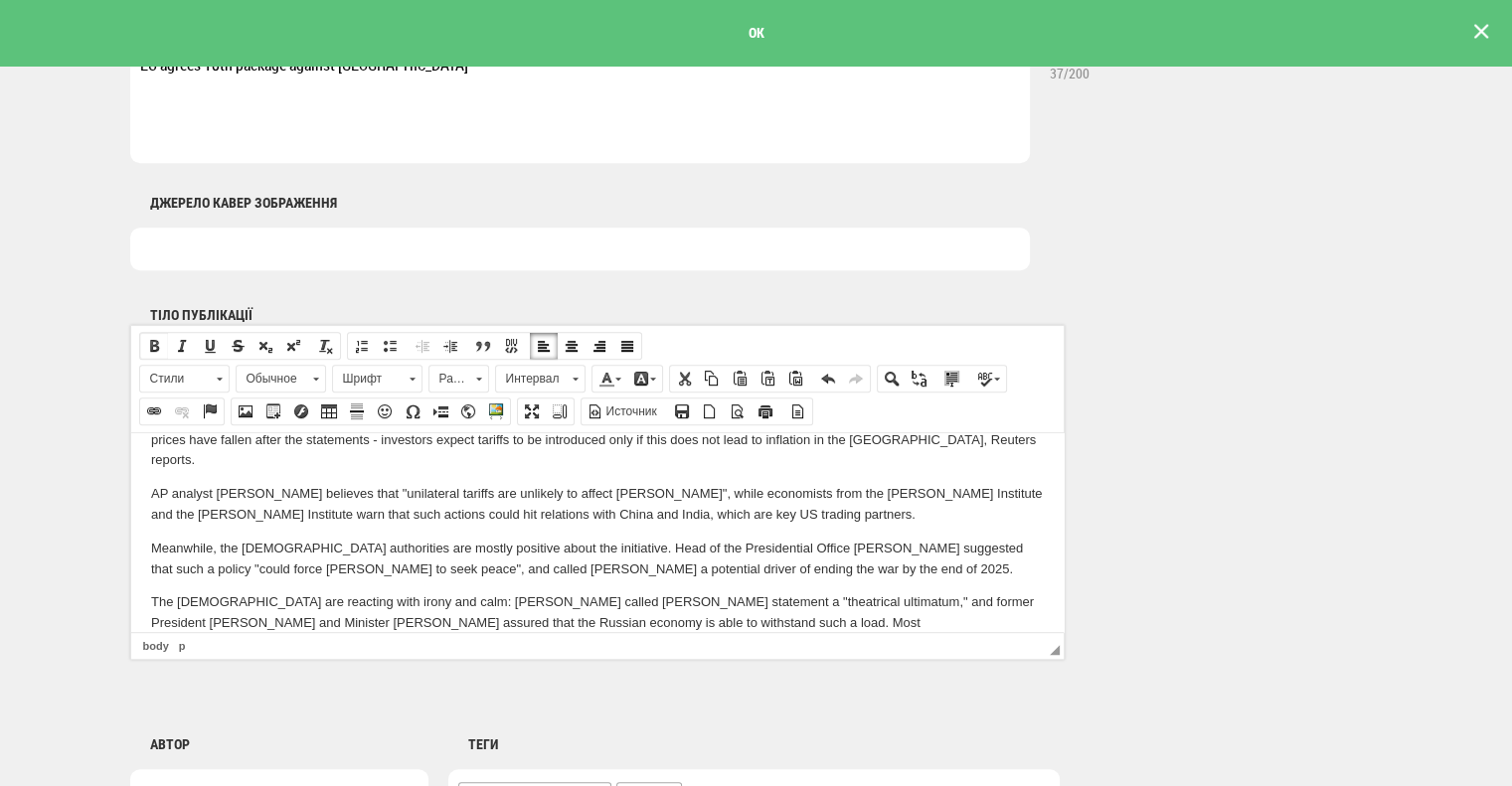 click on "Полужирный" at bounding box center (154, 346) 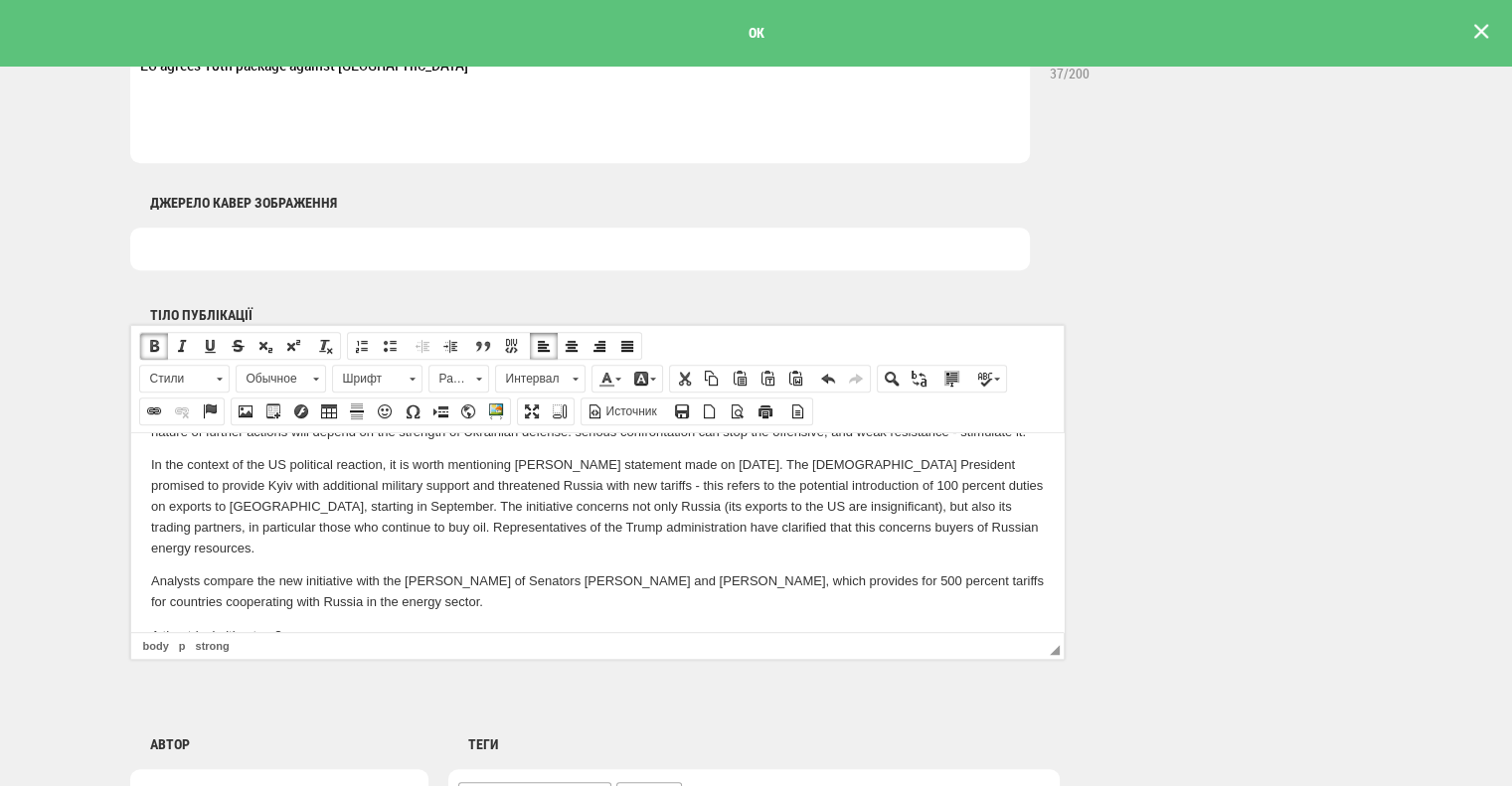 scroll, scrollTop: 1149, scrollLeft: 0, axis: vertical 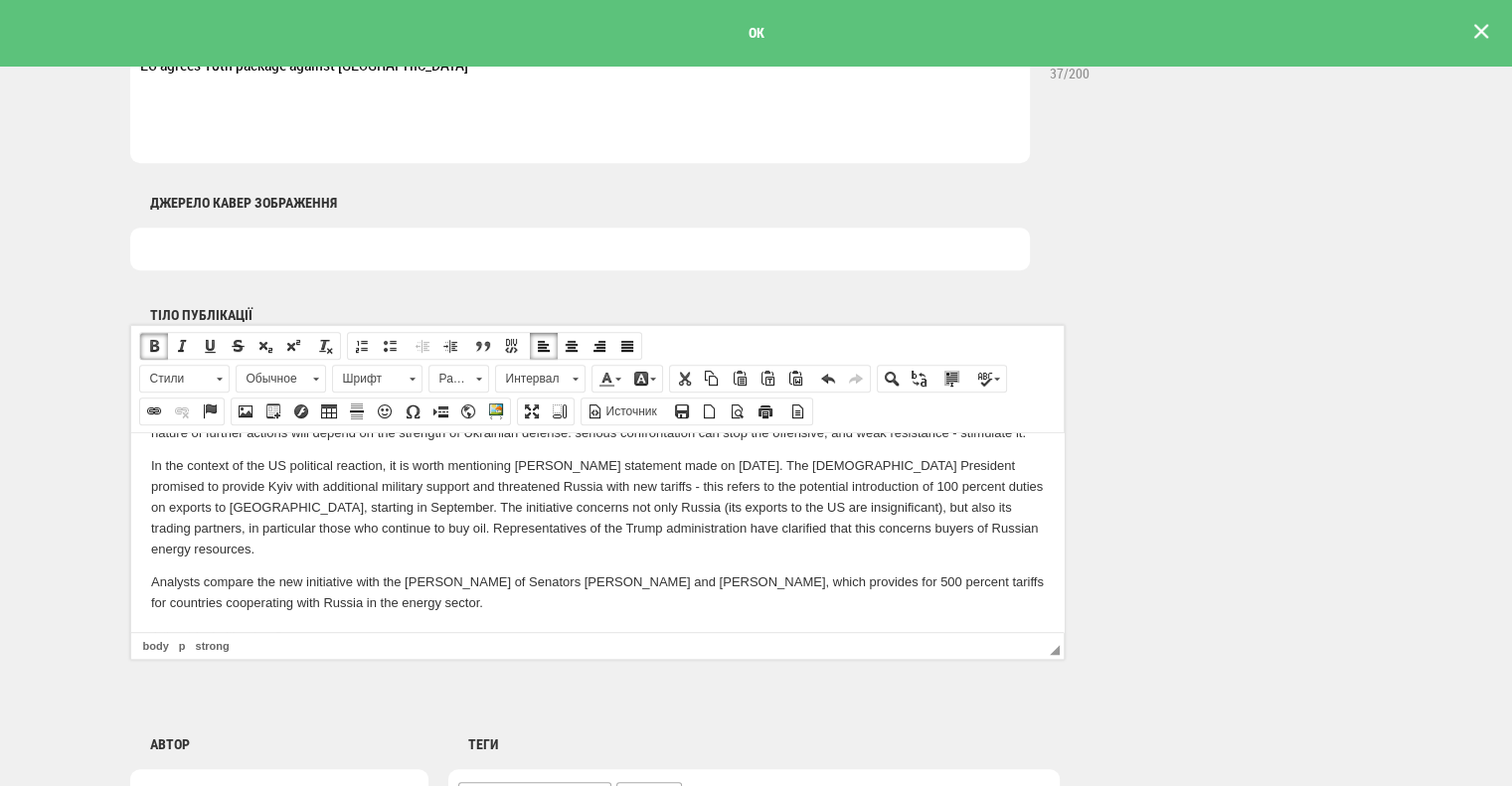 drag, startPoint x: 300, startPoint y: 594, endPoint x: 55, endPoint y: 606, distance: 245.2937 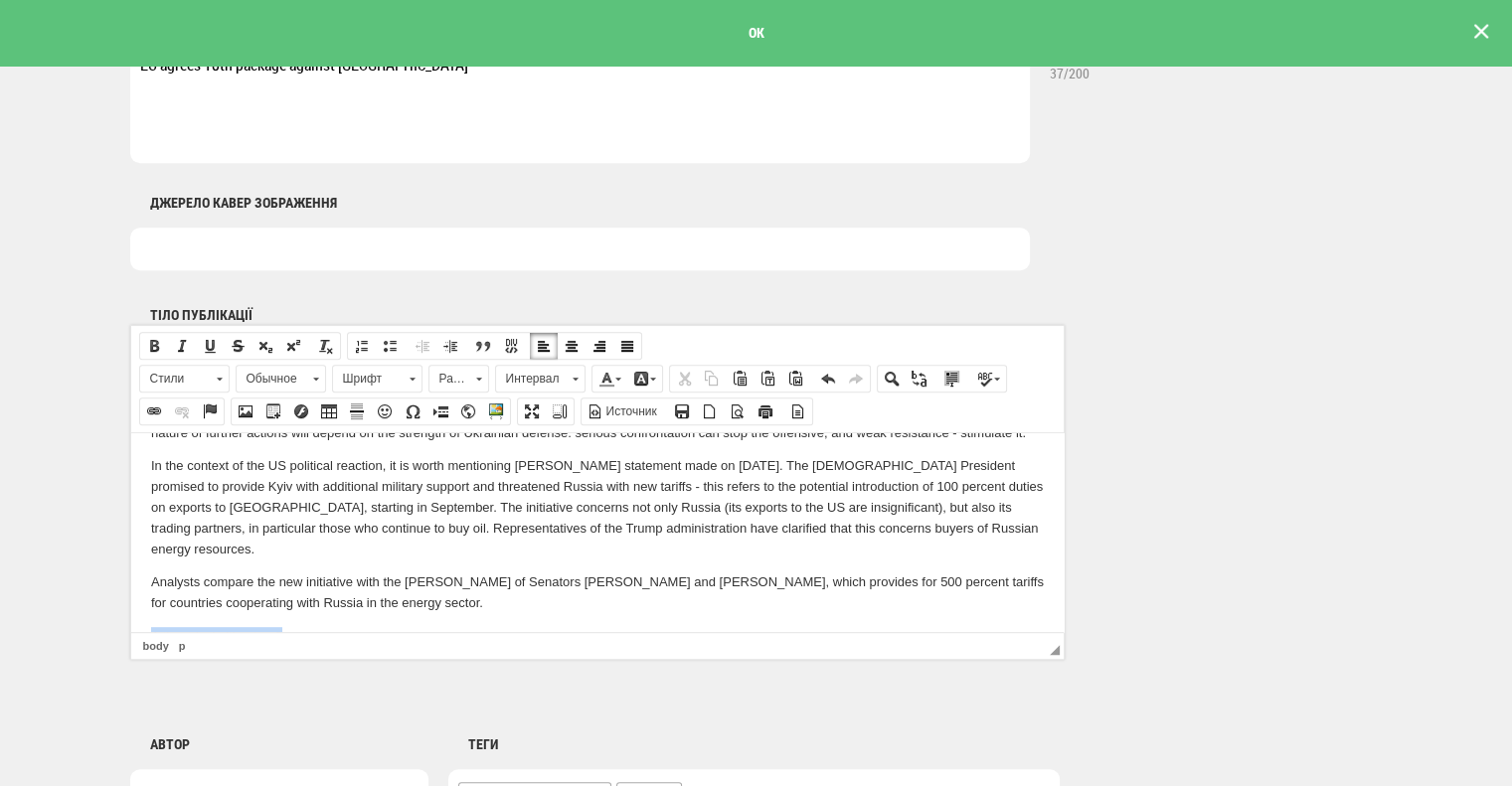 drag, startPoint x: 148, startPoint y: 596, endPoint x: 332, endPoint y: 593, distance: 184.02445 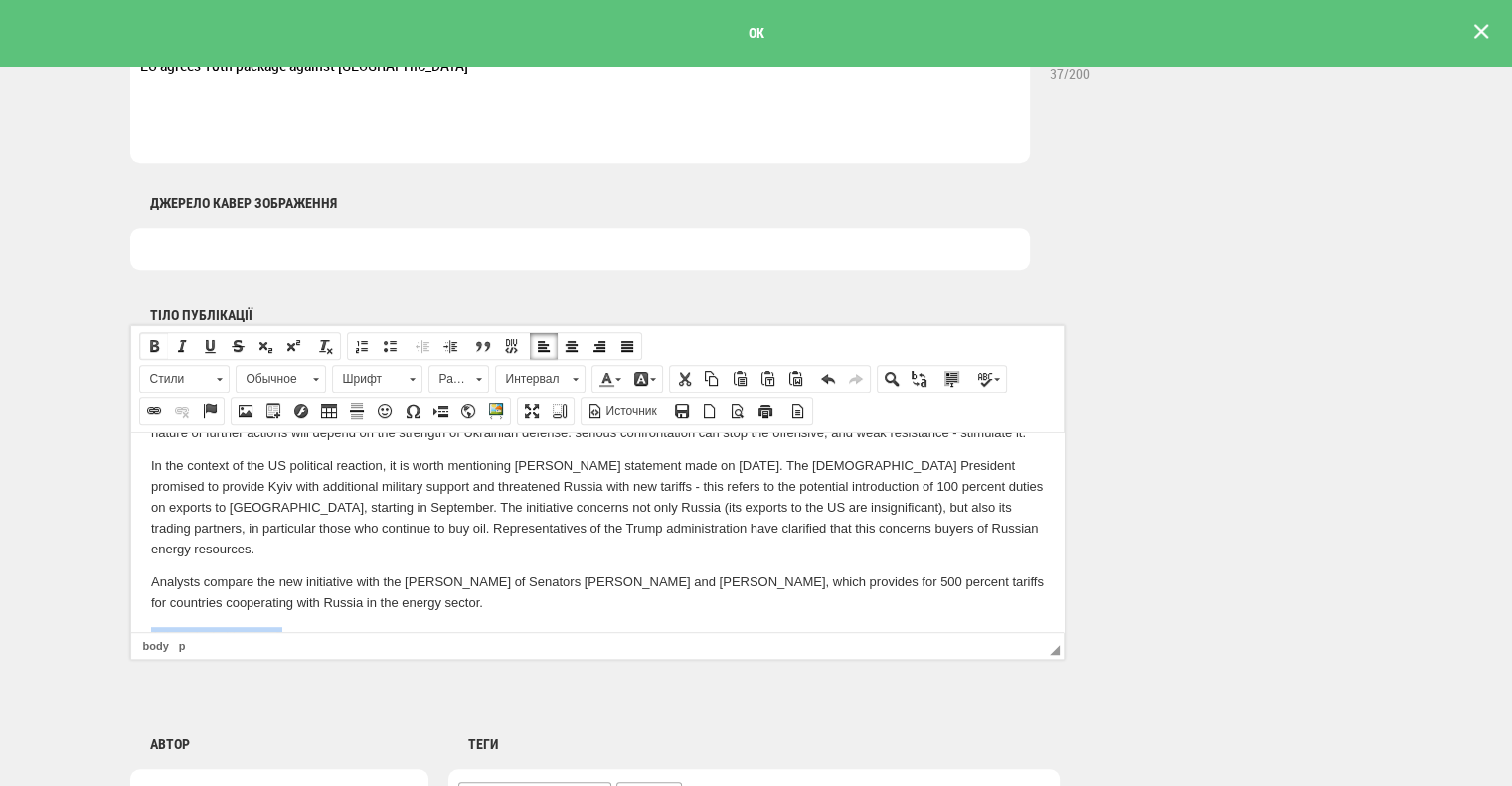 click on "Полужирный" at bounding box center [154, 346] 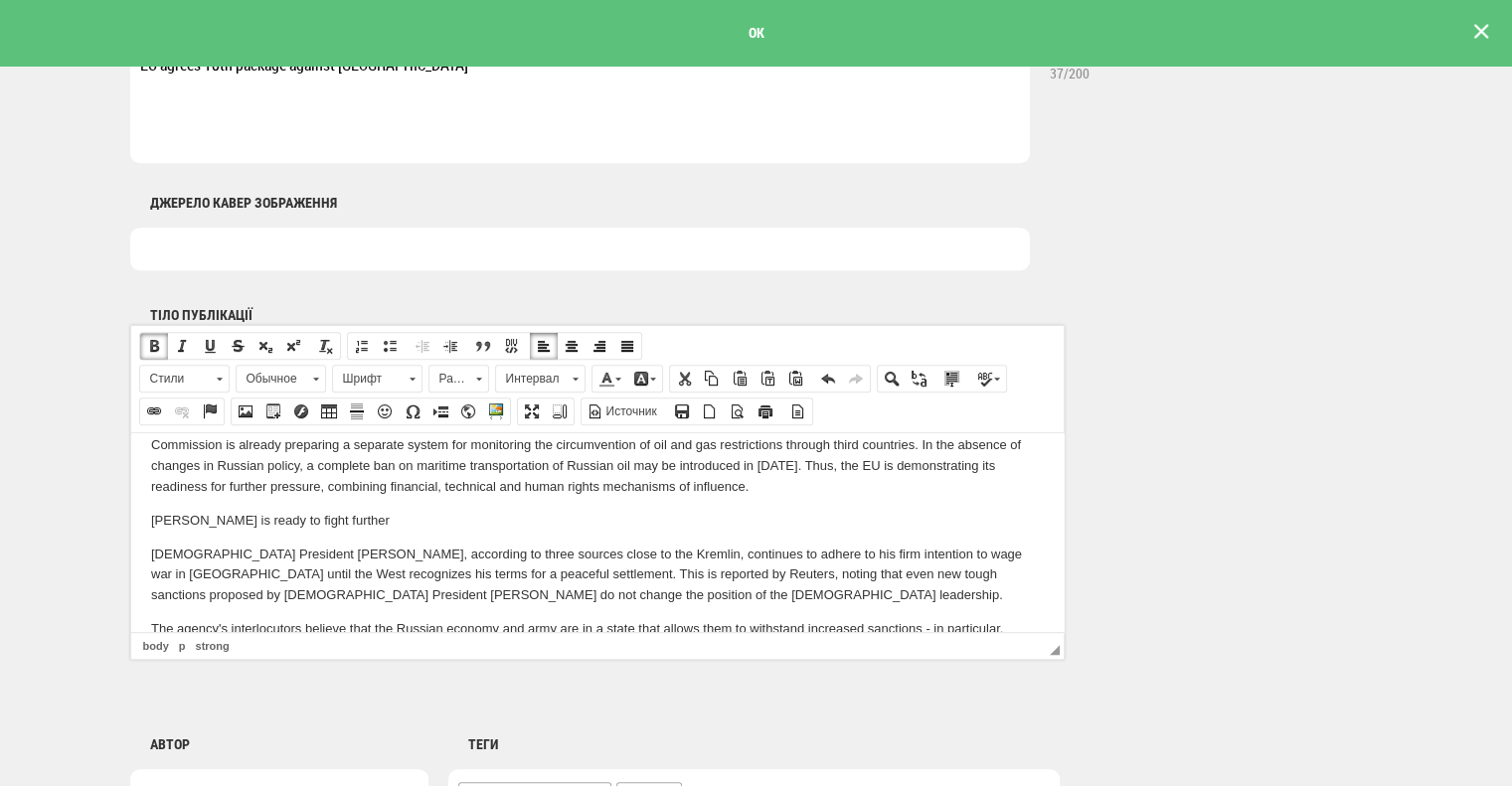 scroll, scrollTop: 652, scrollLeft: 0, axis: vertical 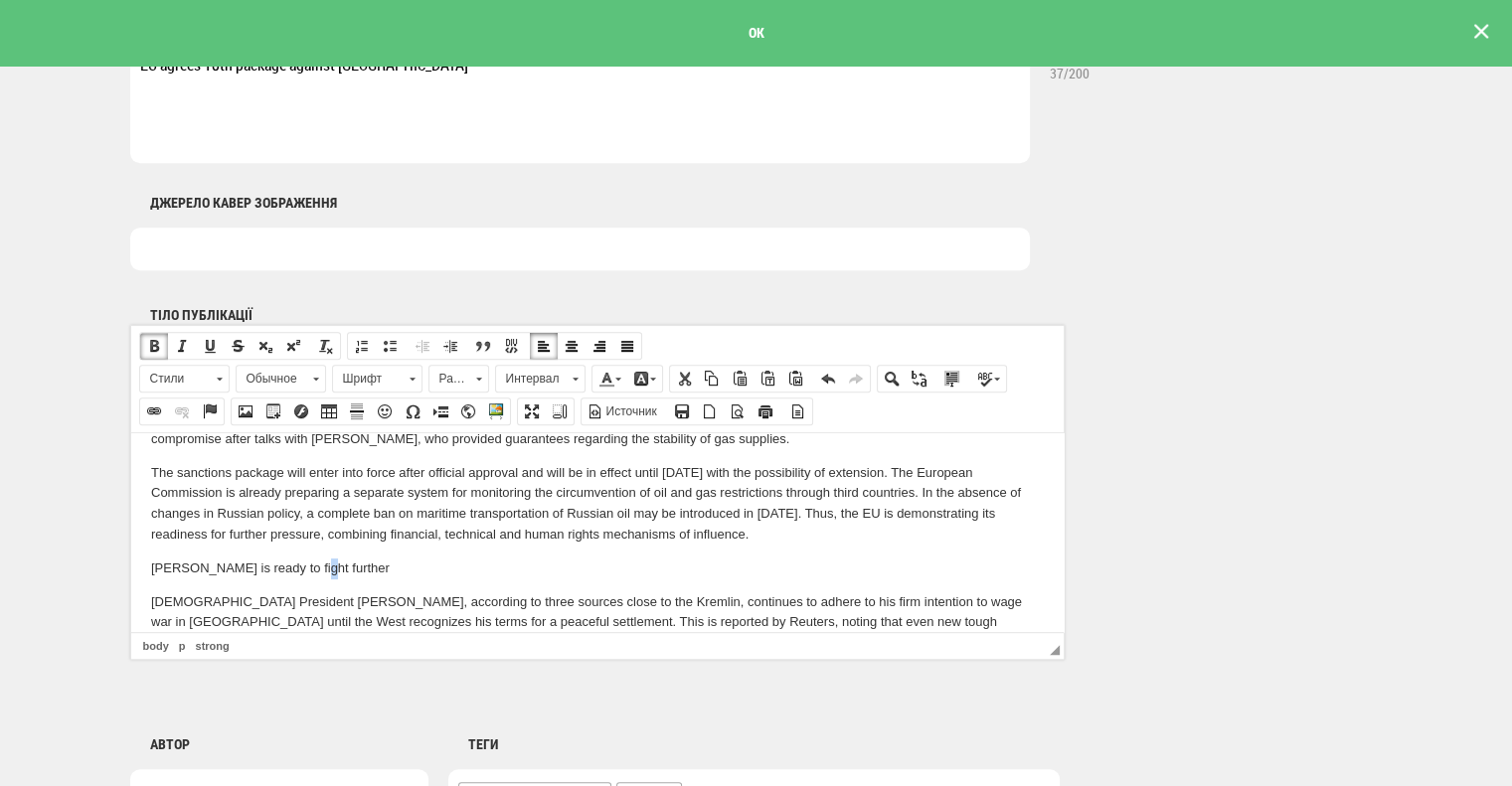 click on "The European Union has agreed on the 18th package of sanctions against the Russian Federation, which diplomats have already described as “one of the toughest.” The dpa agency reports this with reference to several representatives of the member states. How this will affect Ukraine and its main enemy – Russia, has been found out by “Ukrainian Energy” A blow to the Kremlin’s wallet According to the new head of European diplomacy, Kaia Kallas, this package is designed to “strike a blow to the Kremlin’s wallet, block ways to circumvent restrictions and strengthen responsibility for war crimes.” In particular, it provides for a reduction in the price limit for Russian oil, which is currently $60 per barrel, and according to Reuters, the new limit will be reduced to $47.6. Putin is ready to fight further A theatrical ultimatum? Geopolitical risks "We are looking together wit Immunity and consequences “Of course, it is nece Olena Marchenko, specially for “Ukrainian Energy”" at bounding box center [596, 1306] 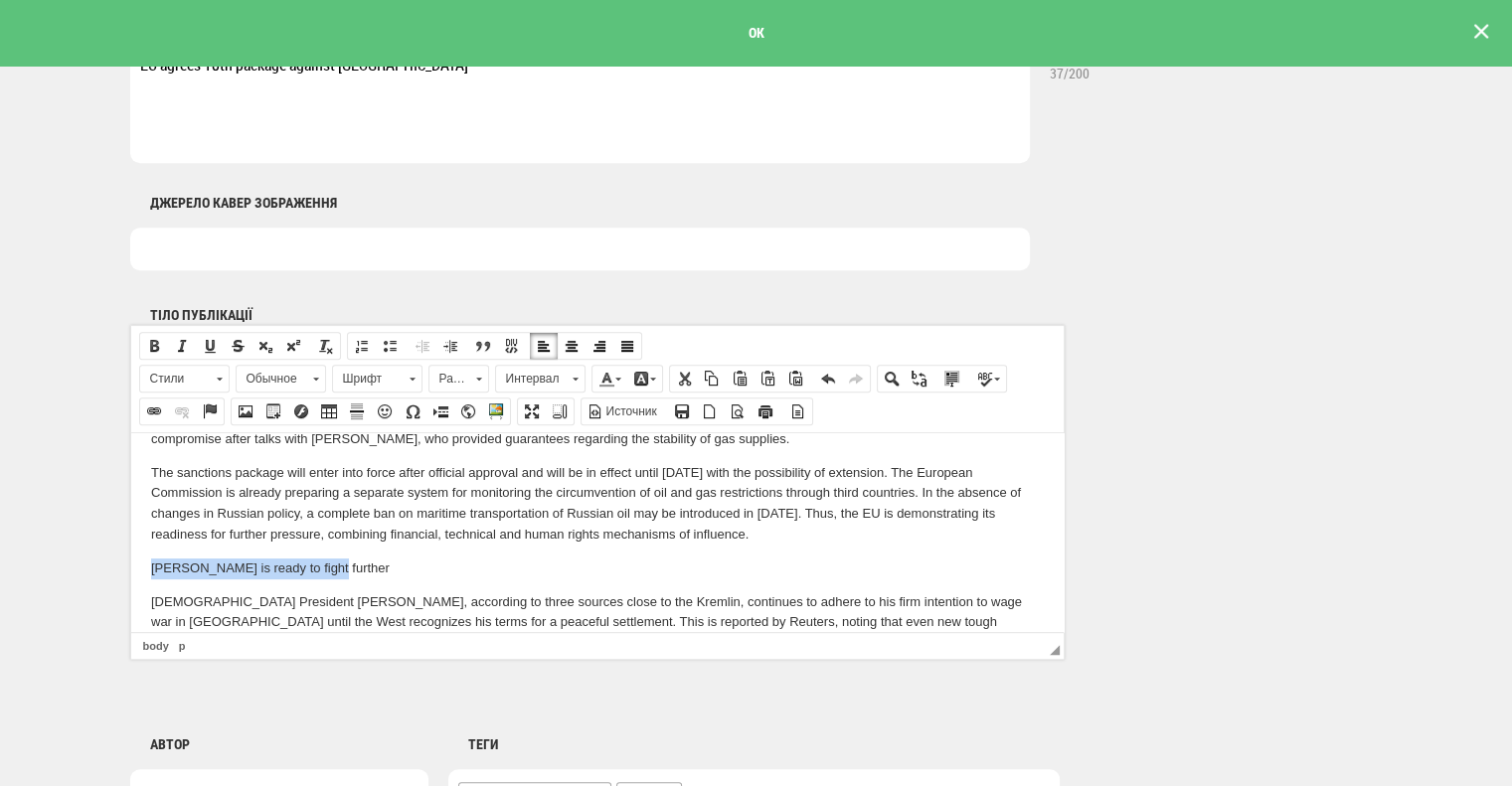 drag, startPoint x: 324, startPoint y: 543, endPoint x: 252, endPoint y: 857, distance: 322.14903 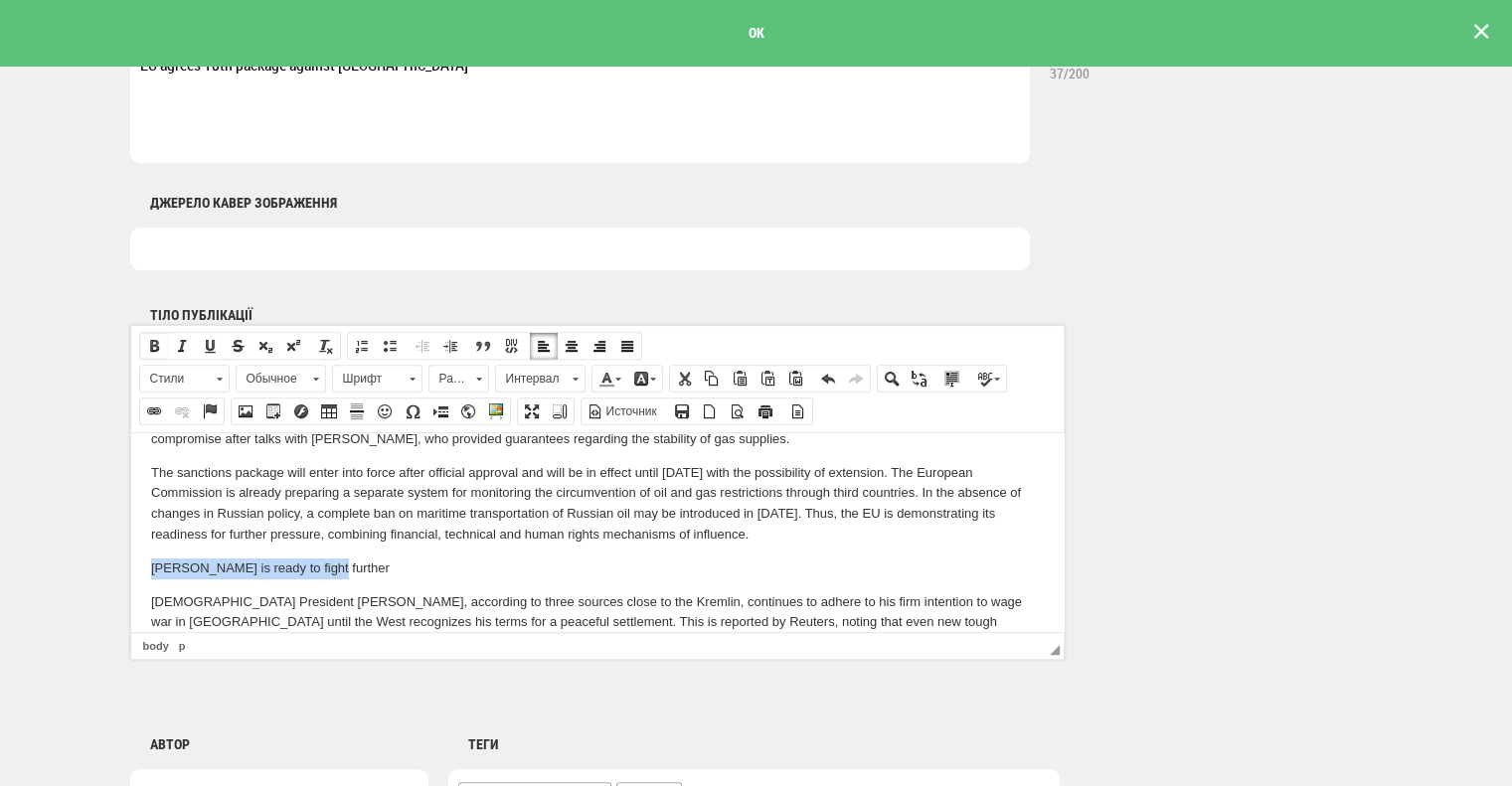 click at bounding box center (154, 346) 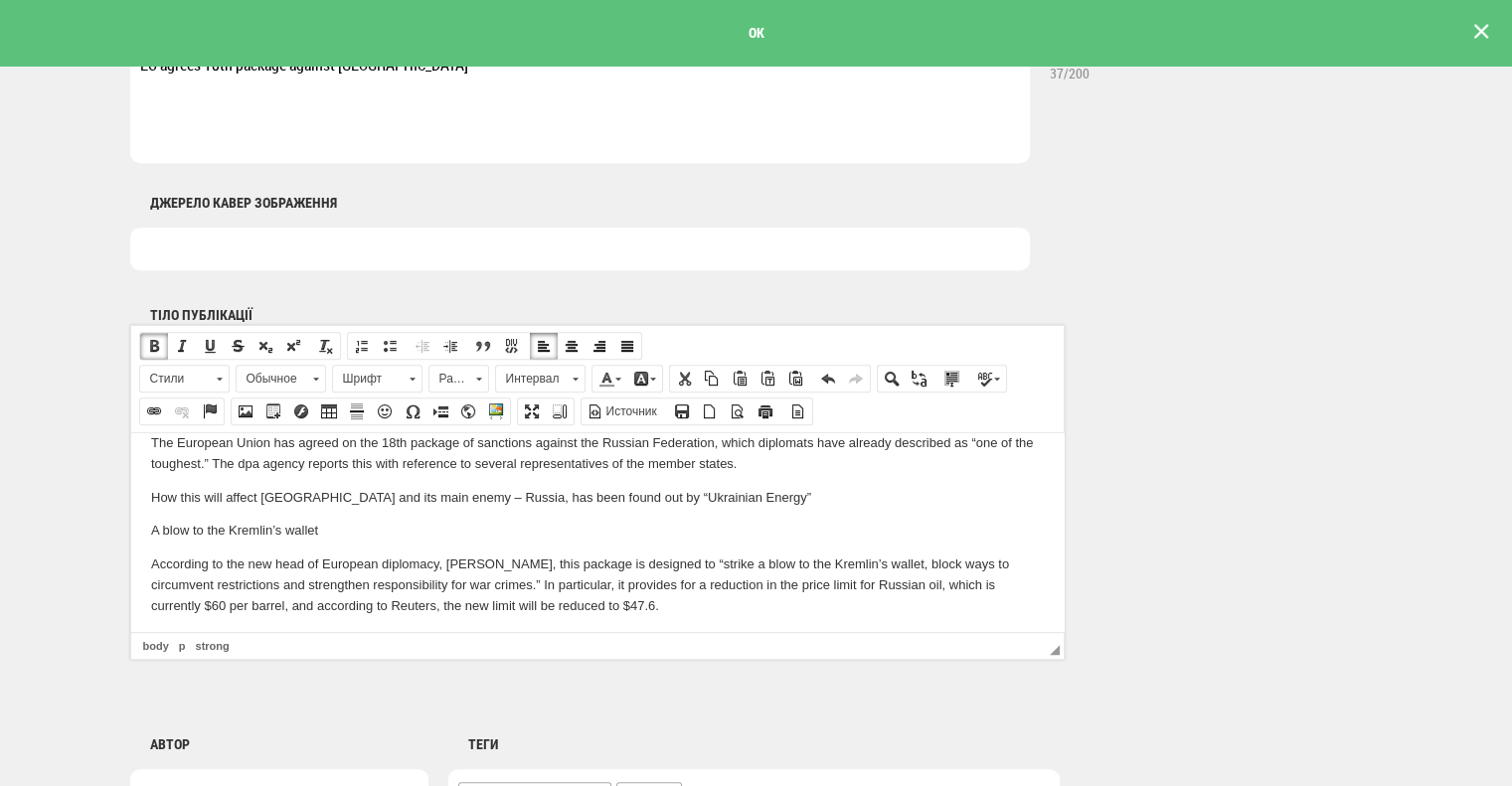 scroll, scrollTop: 0, scrollLeft: 0, axis: both 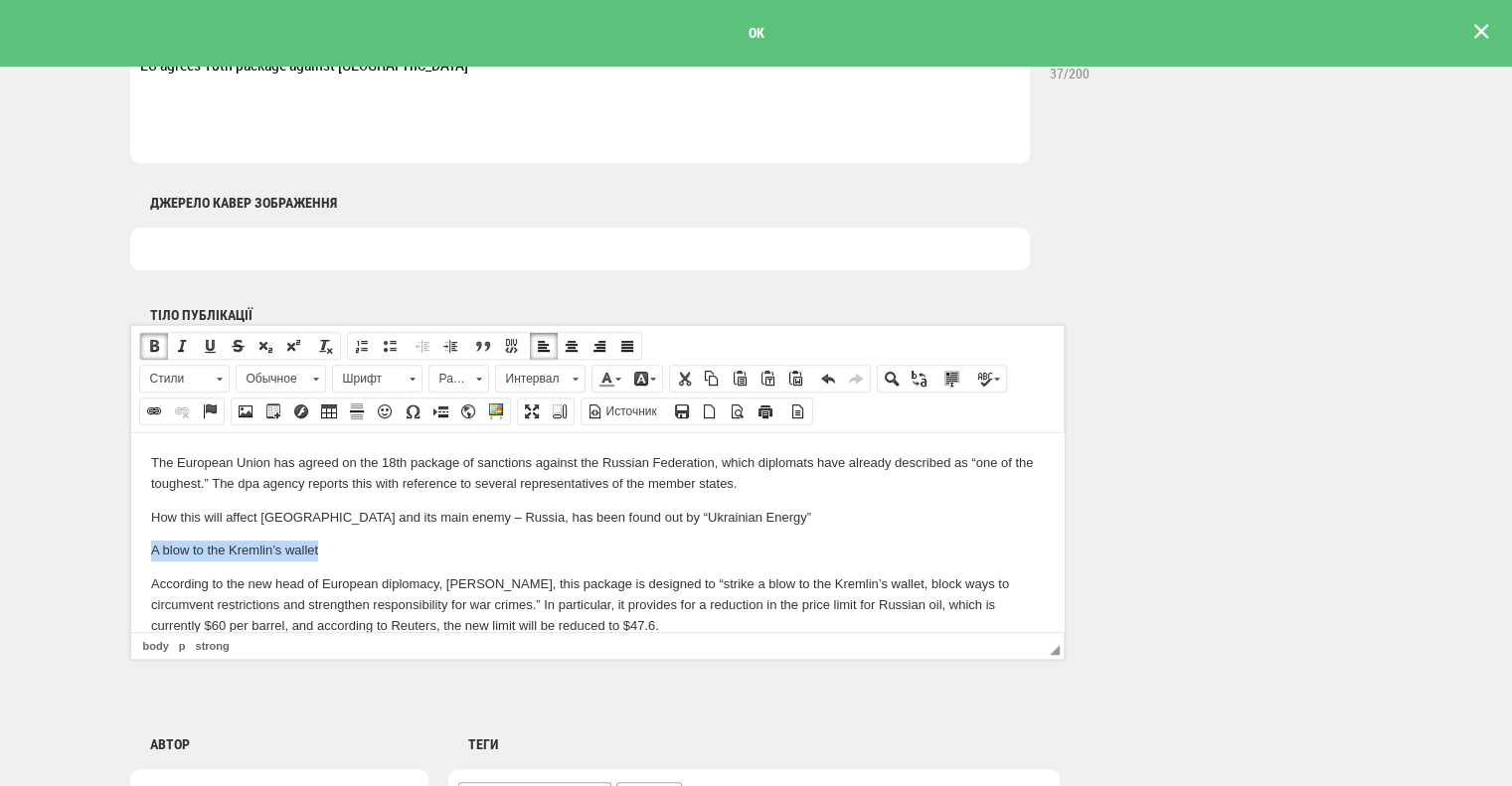 drag, startPoint x: 327, startPoint y: 552, endPoint x: 230, endPoint y: 900, distance: 361.26583 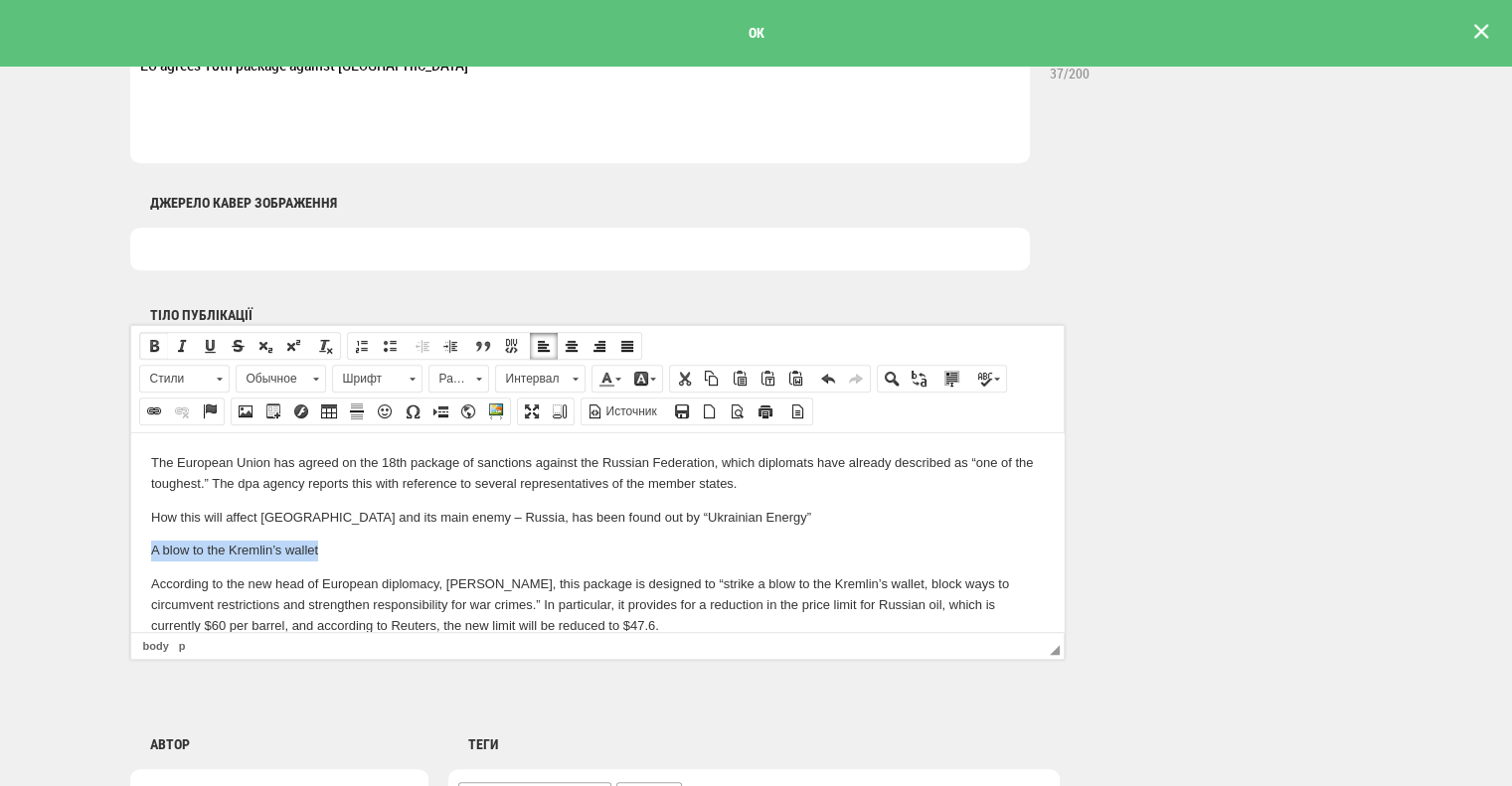 click at bounding box center [154, 346] 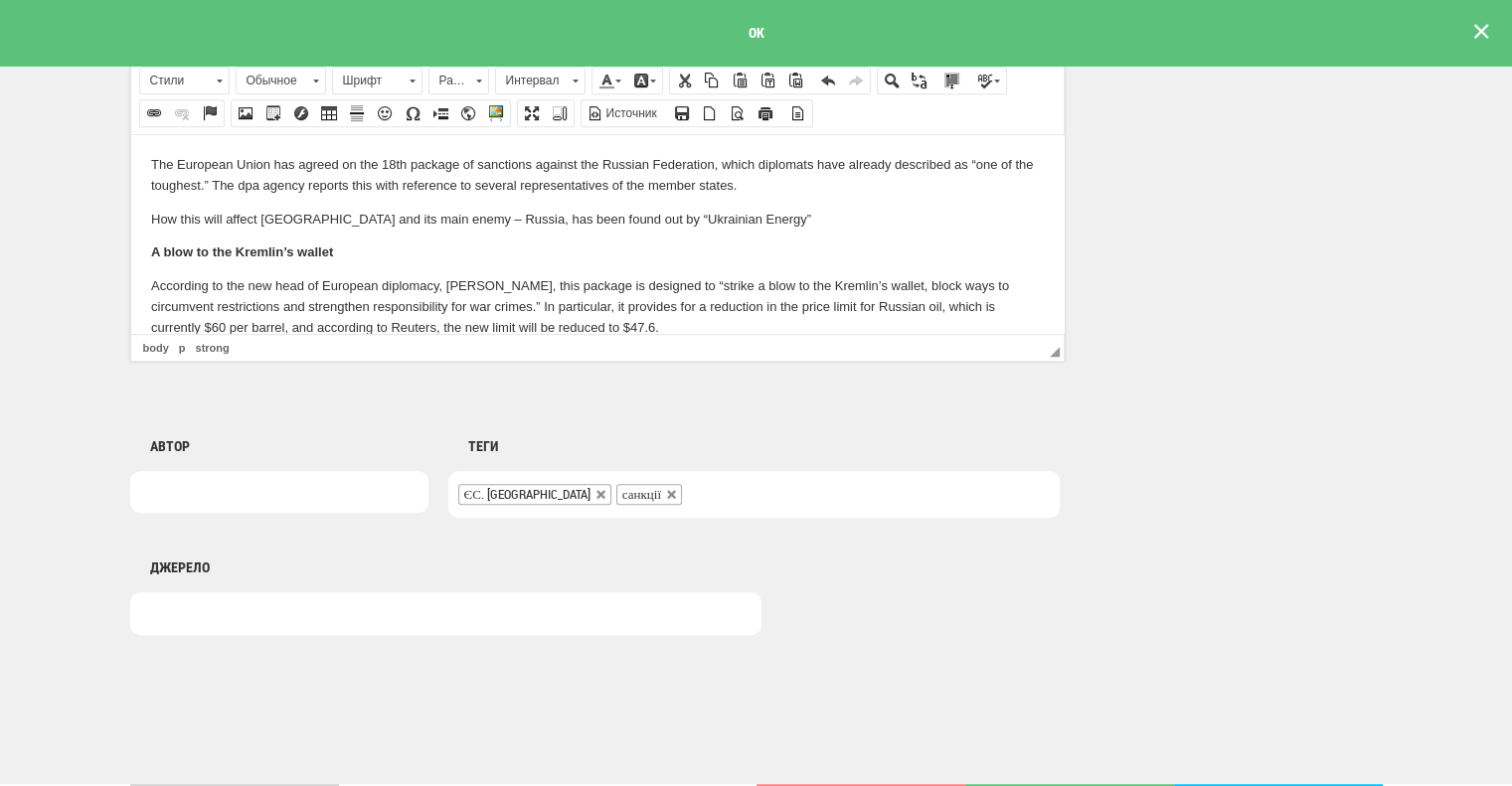 scroll, scrollTop: 1391, scrollLeft: 0, axis: vertical 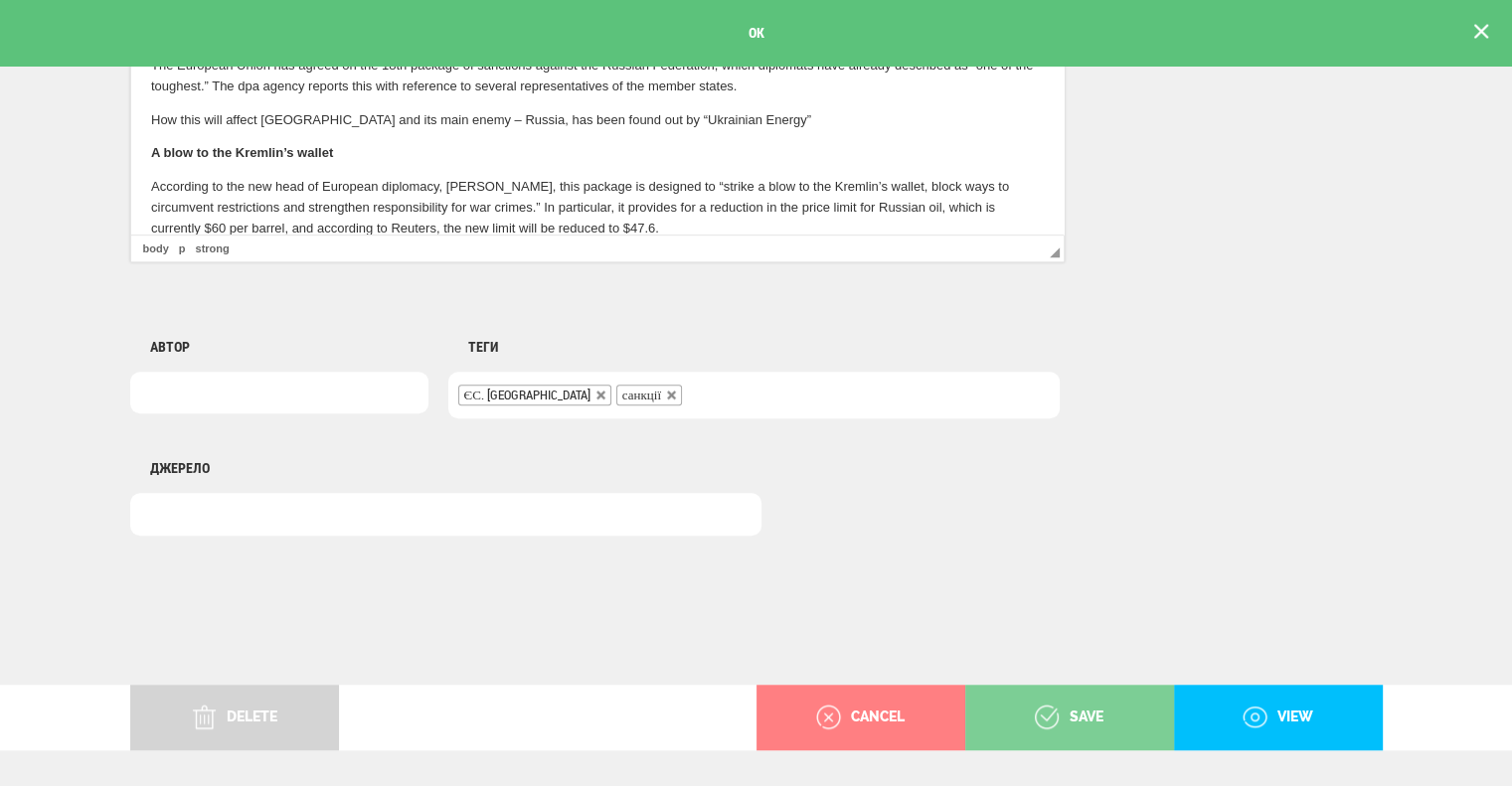 click on "save" at bounding box center (1069, 717) 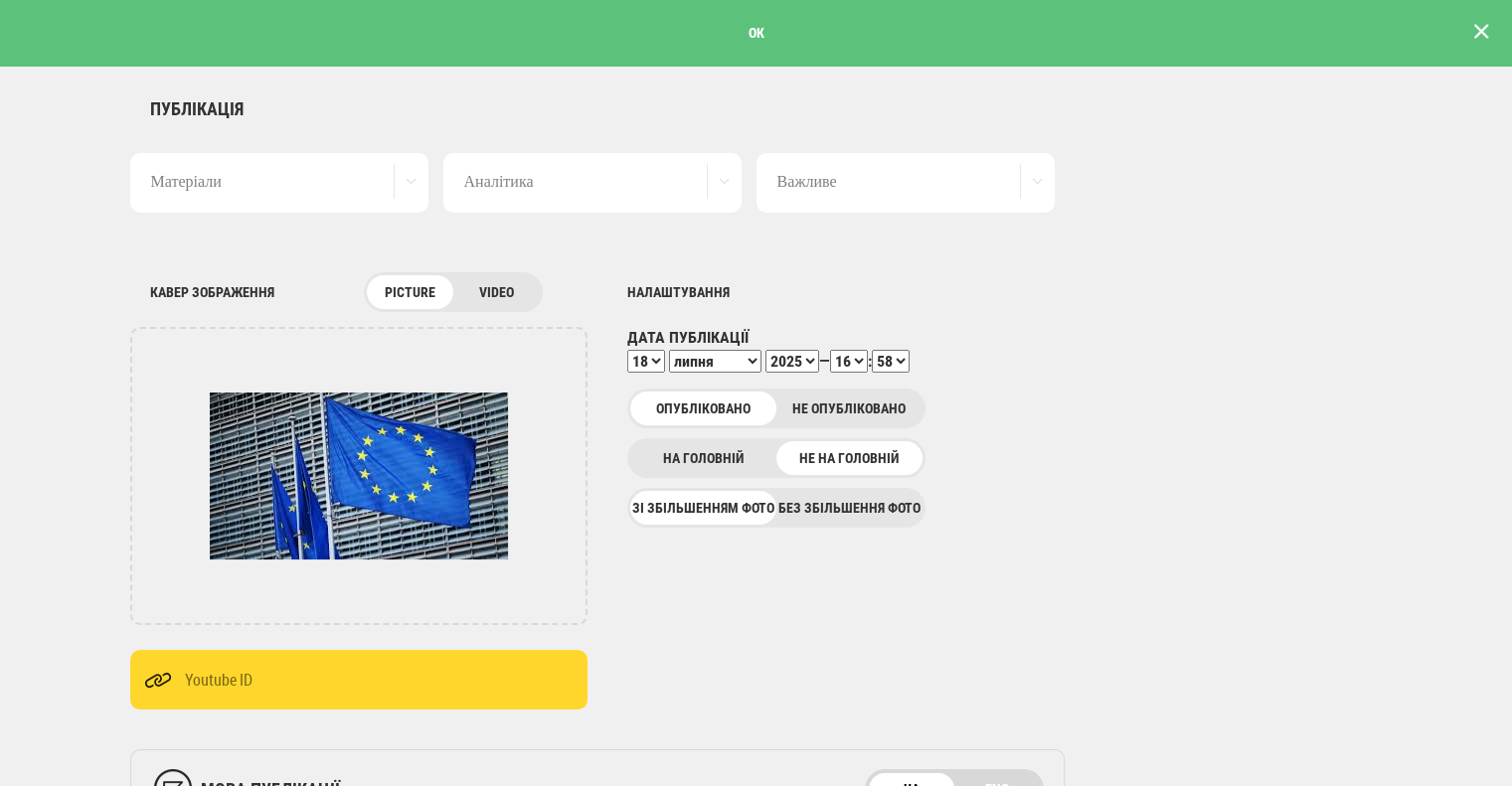 scroll, scrollTop: 0, scrollLeft: 0, axis: both 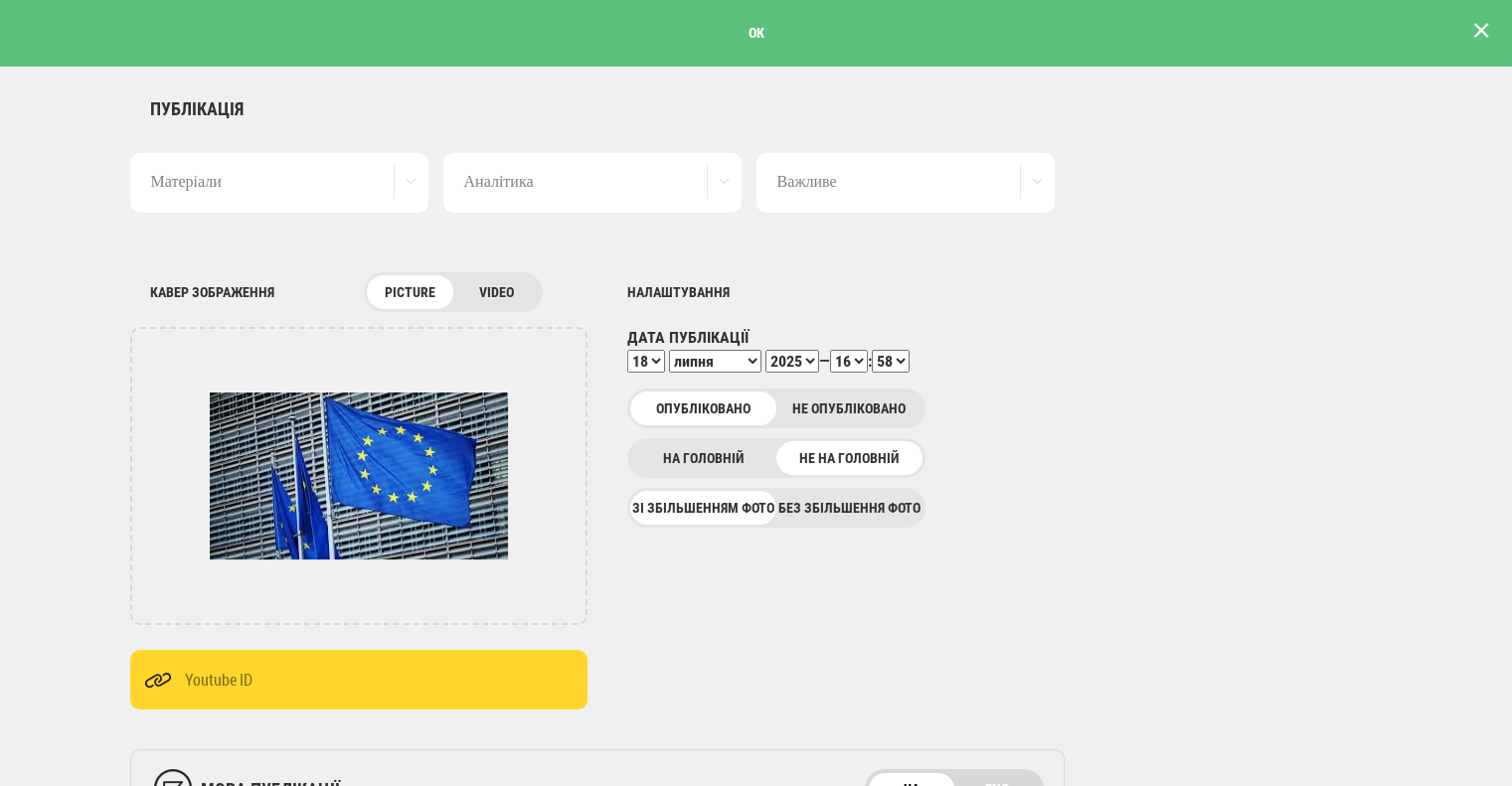 click at bounding box center [1481, 31] 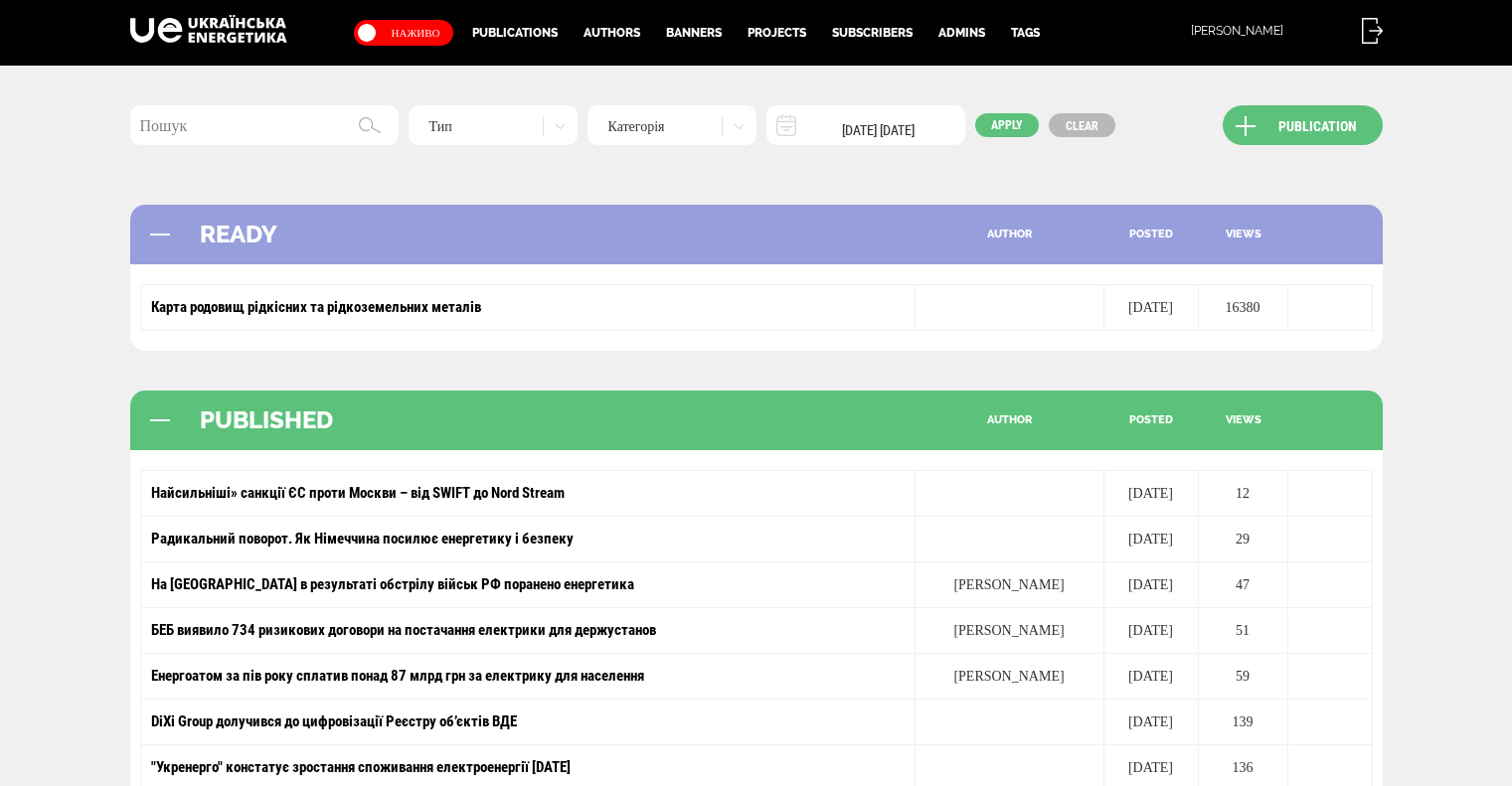 scroll, scrollTop: 0, scrollLeft: 0, axis: both 